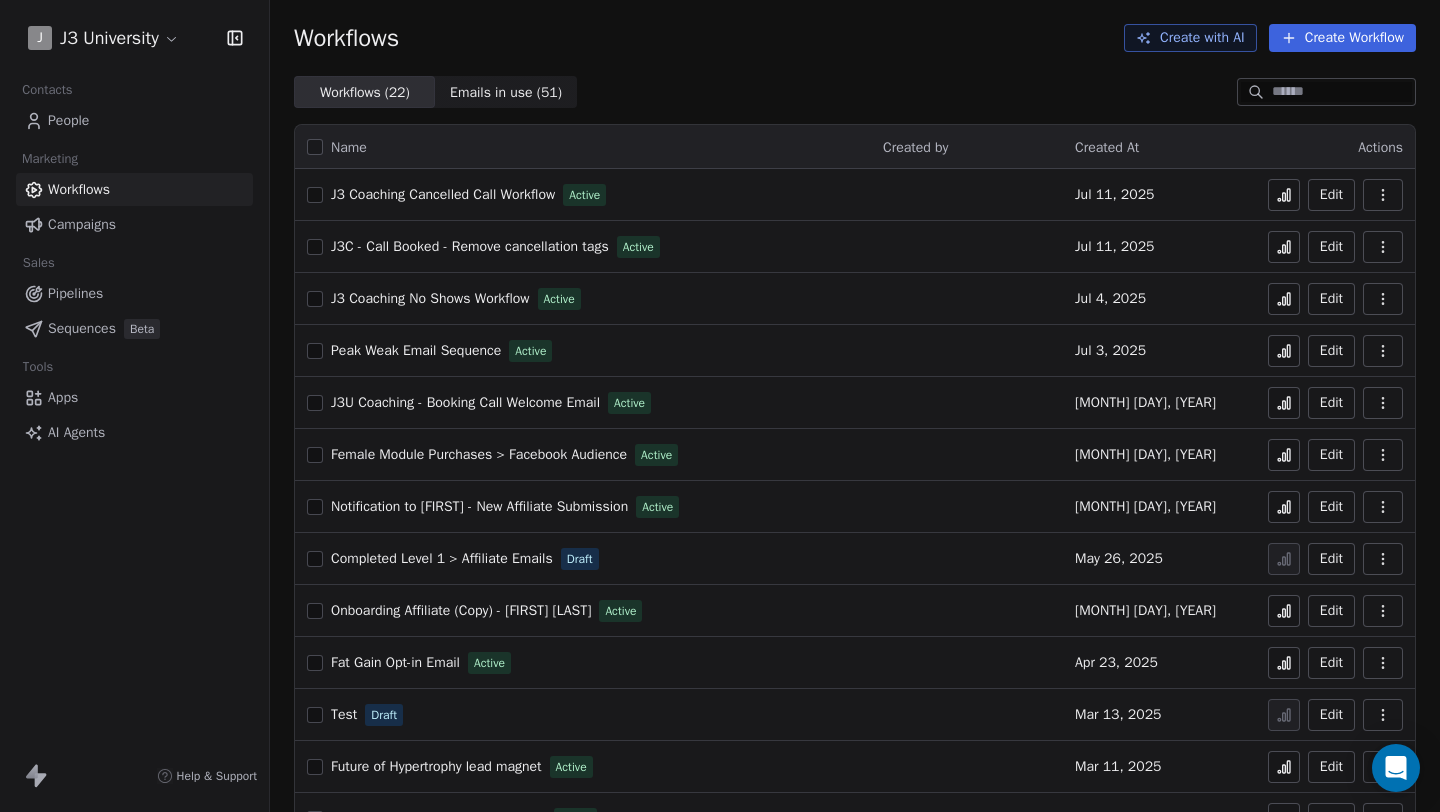 scroll, scrollTop: 0, scrollLeft: 0, axis: both 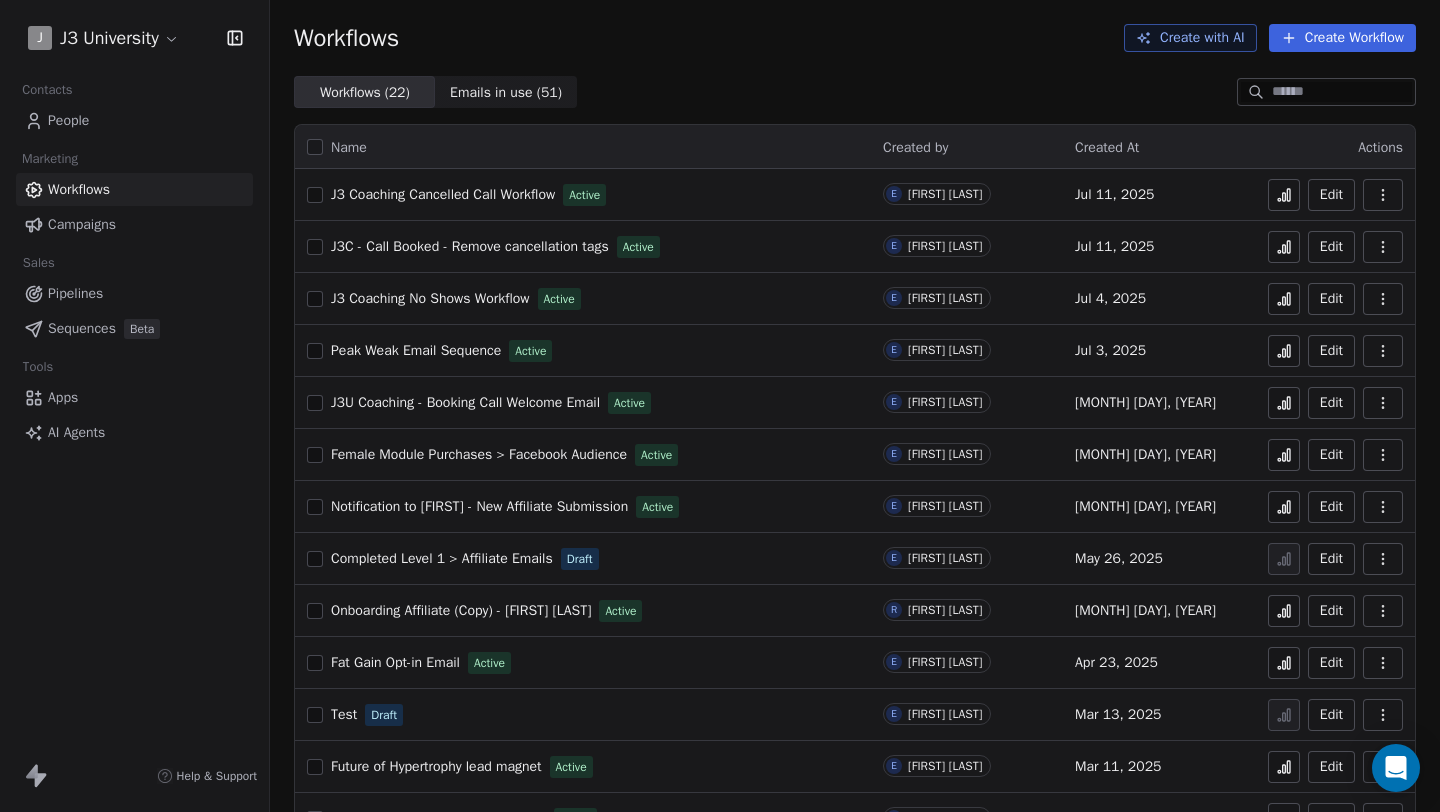 click at bounding box center [1284, 299] 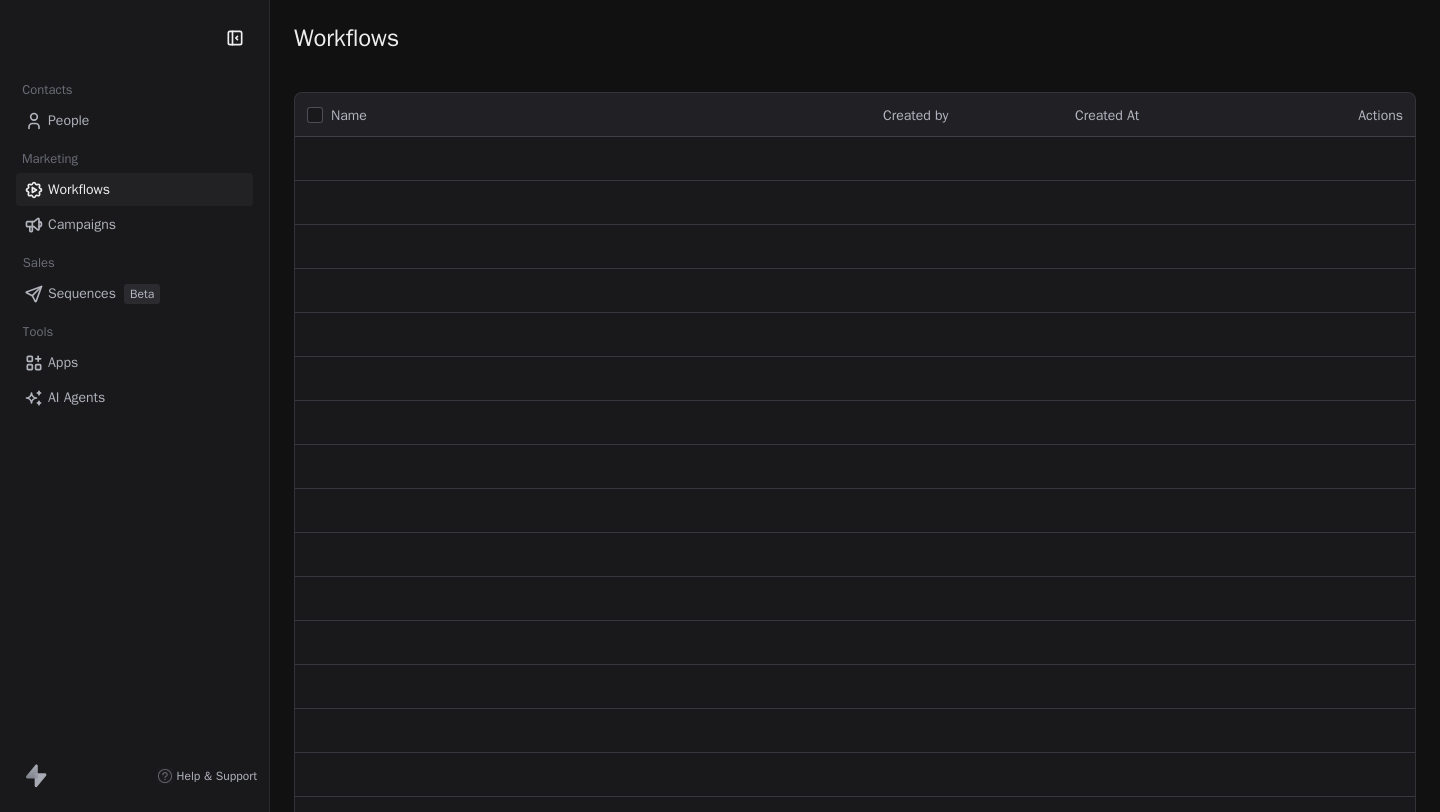 scroll, scrollTop: 0, scrollLeft: 0, axis: both 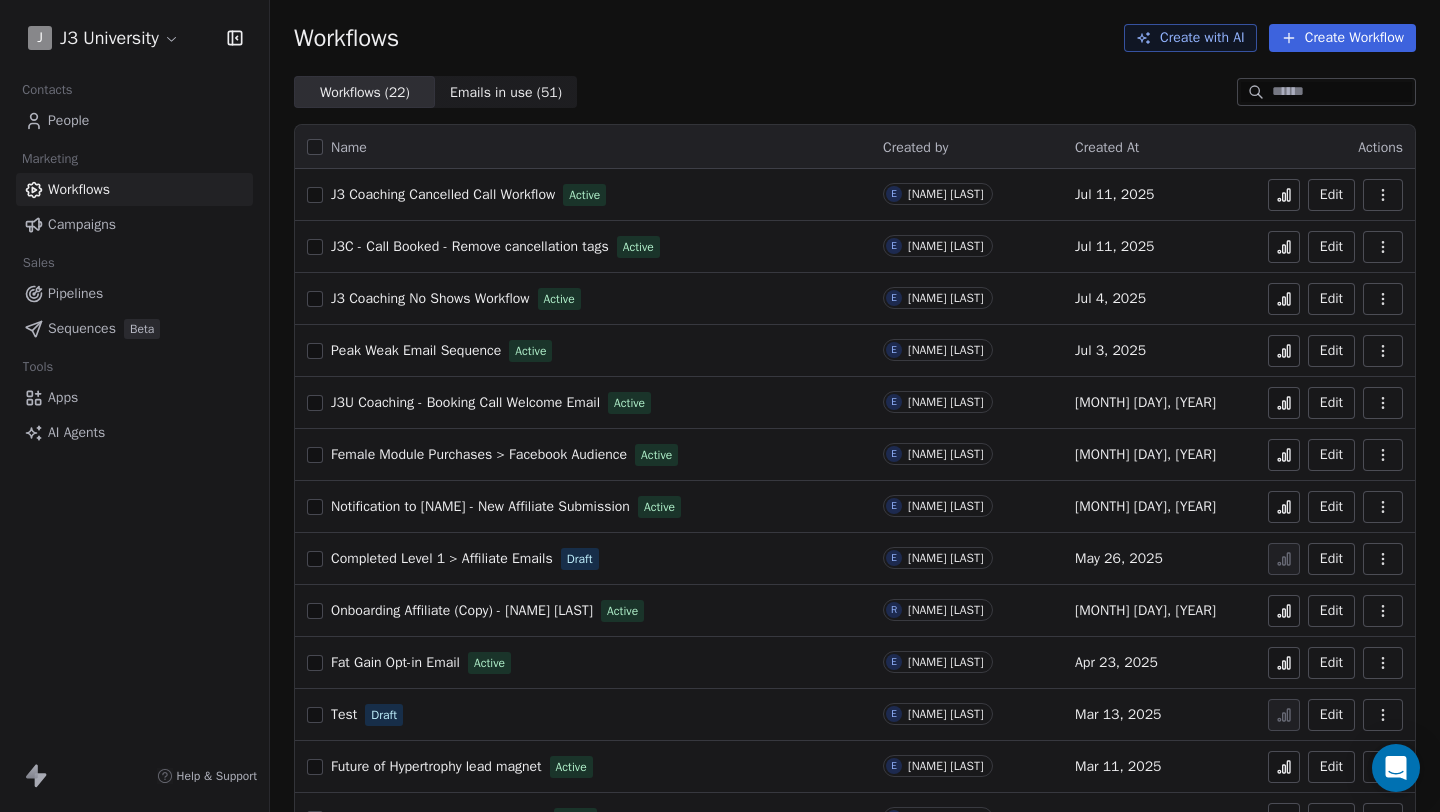 click 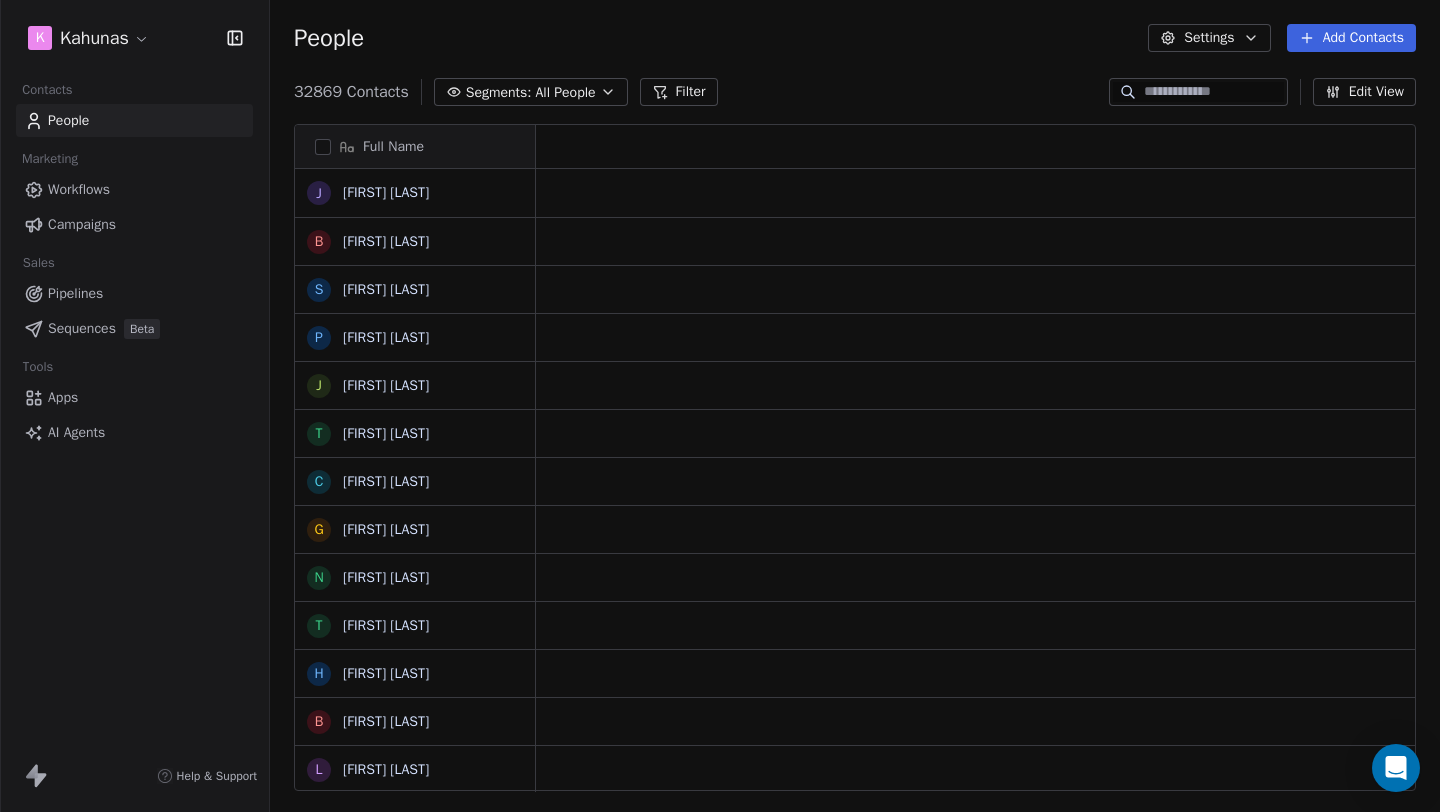 scroll, scrollTop: 0, scrollLeft: 0, axis: both 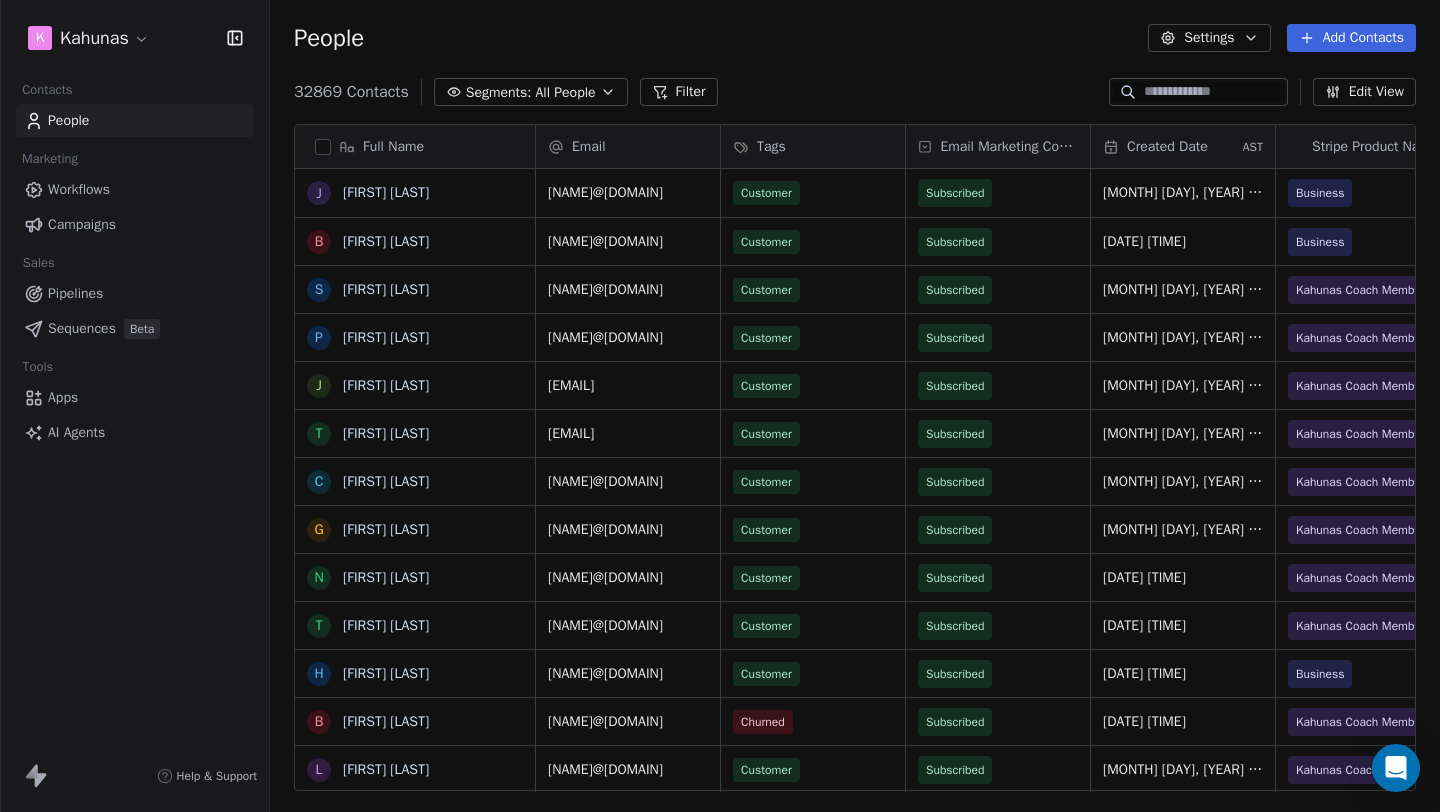 click at bounding box center (1214, 92) 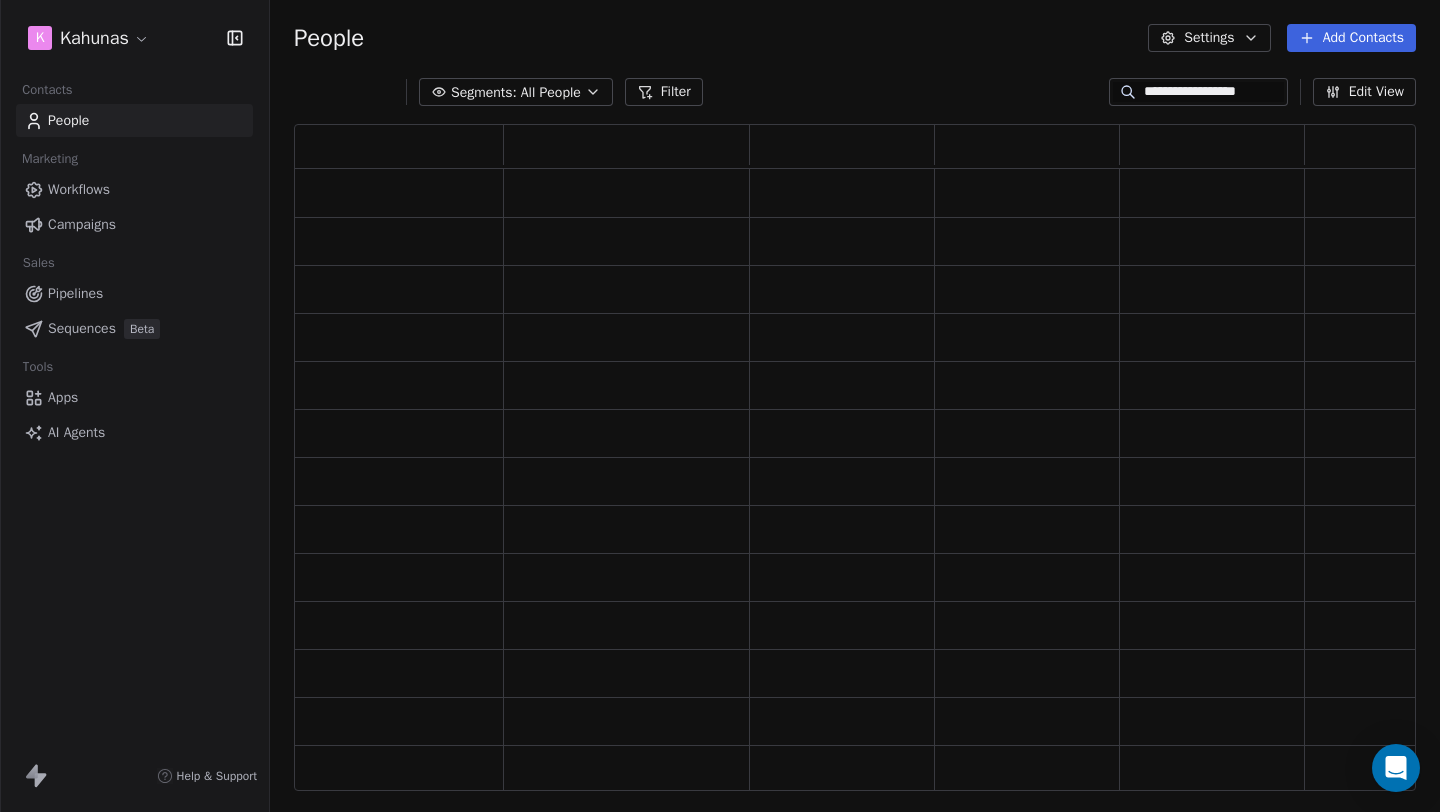 scroll, scrollTop: 16, scrollLeft: 16, axis: both 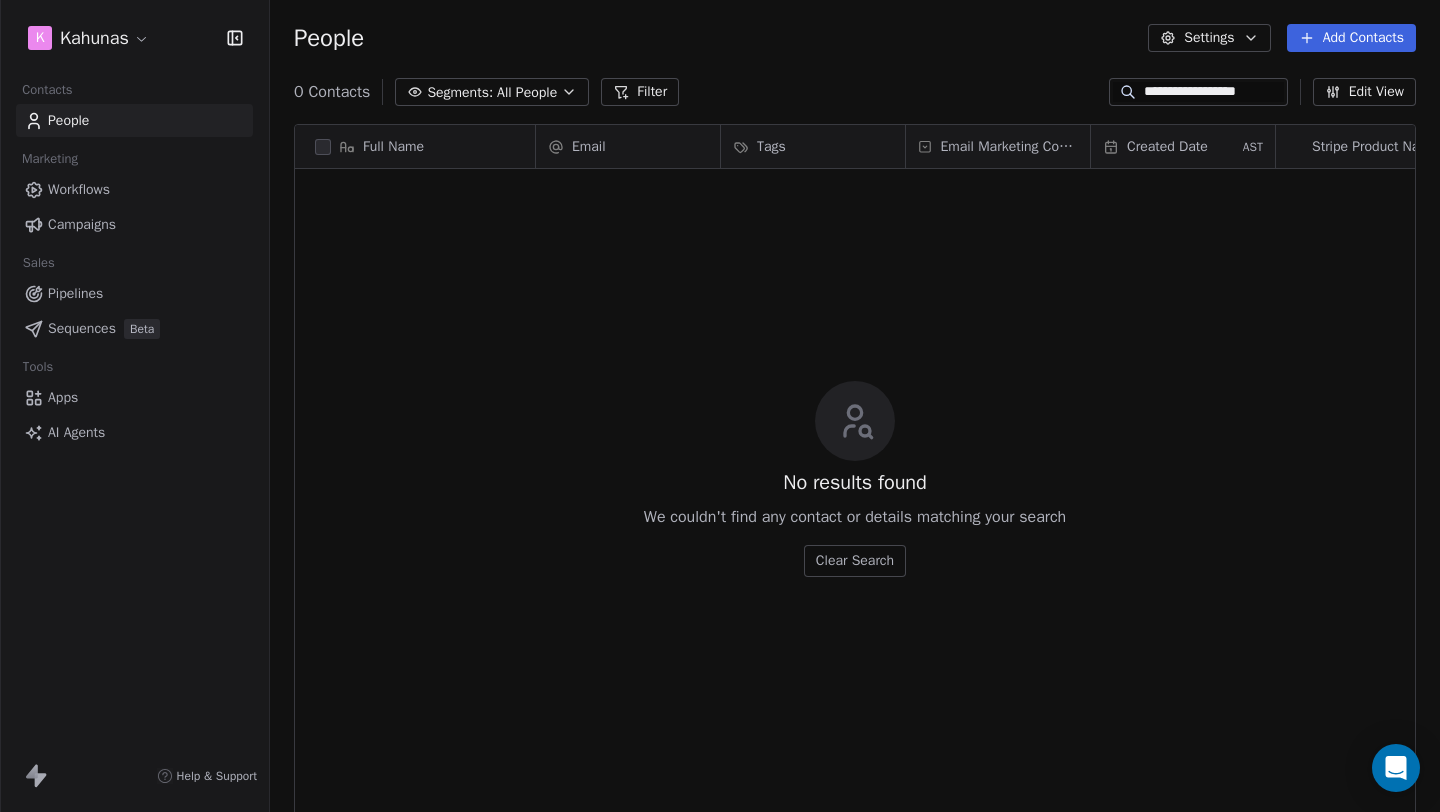type on "**********" 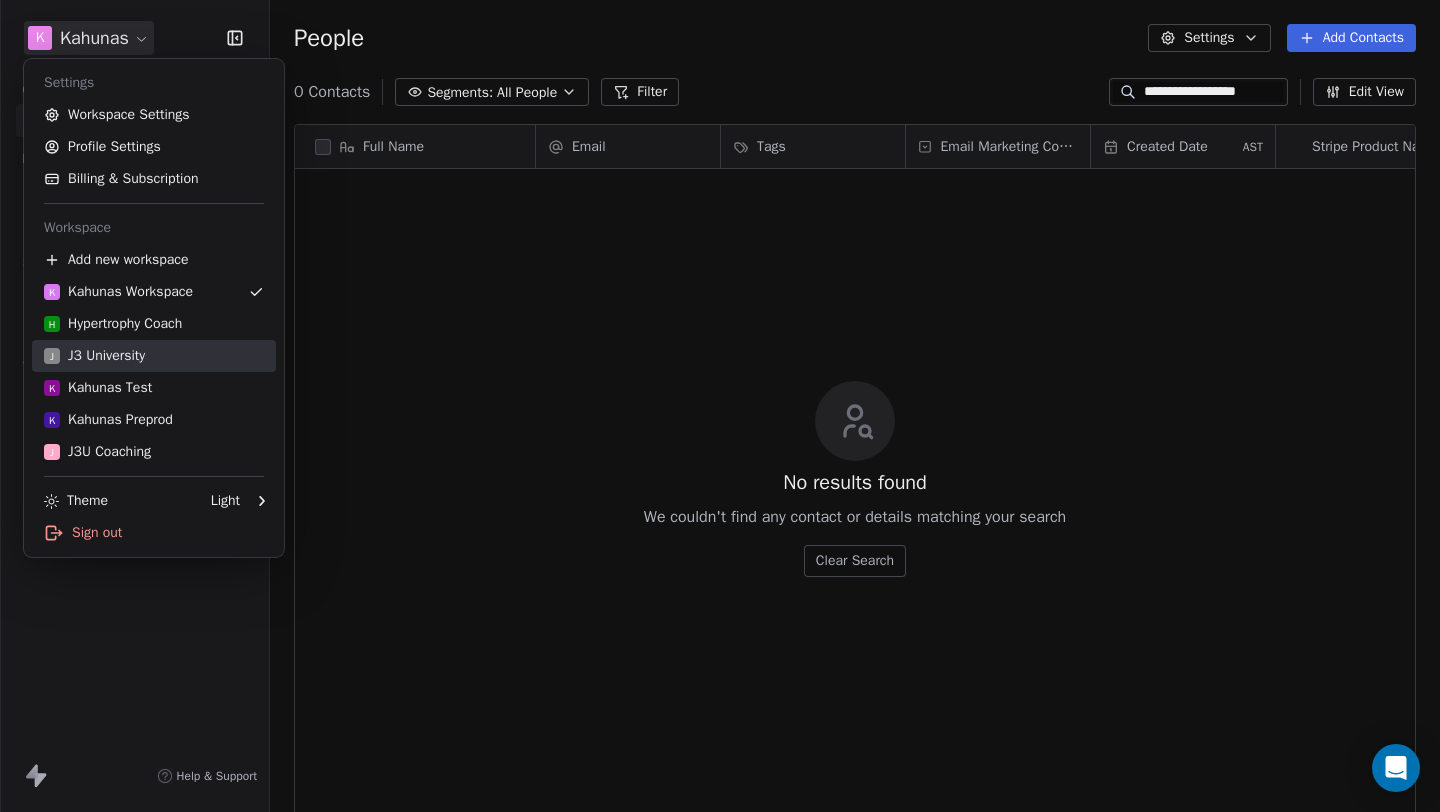 click on "J J3 University" at bounding box center [94, 356] 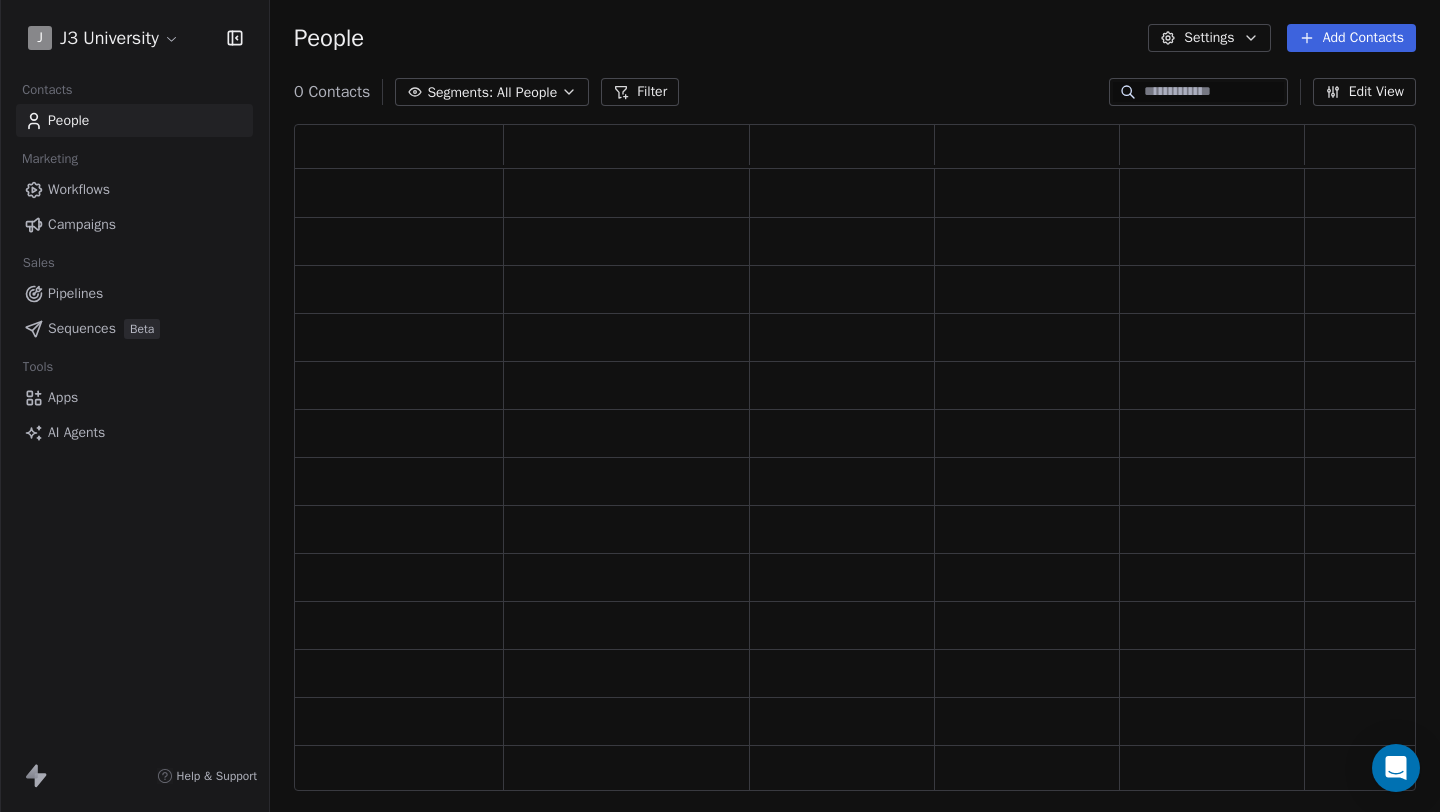 scroll, scrollTop: 16, scrollLeft: 16, axis: both 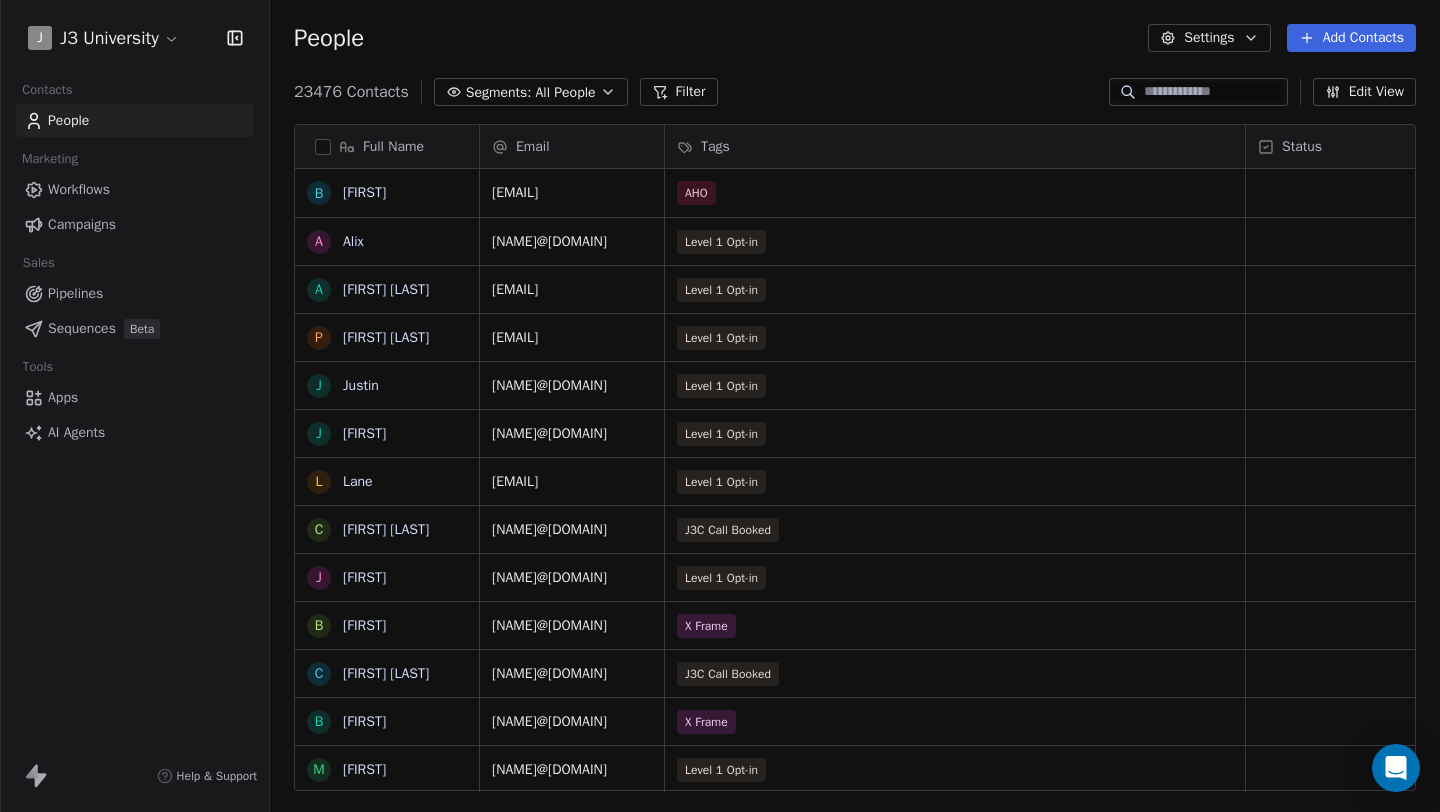 click at bounding box center [1198, 92] 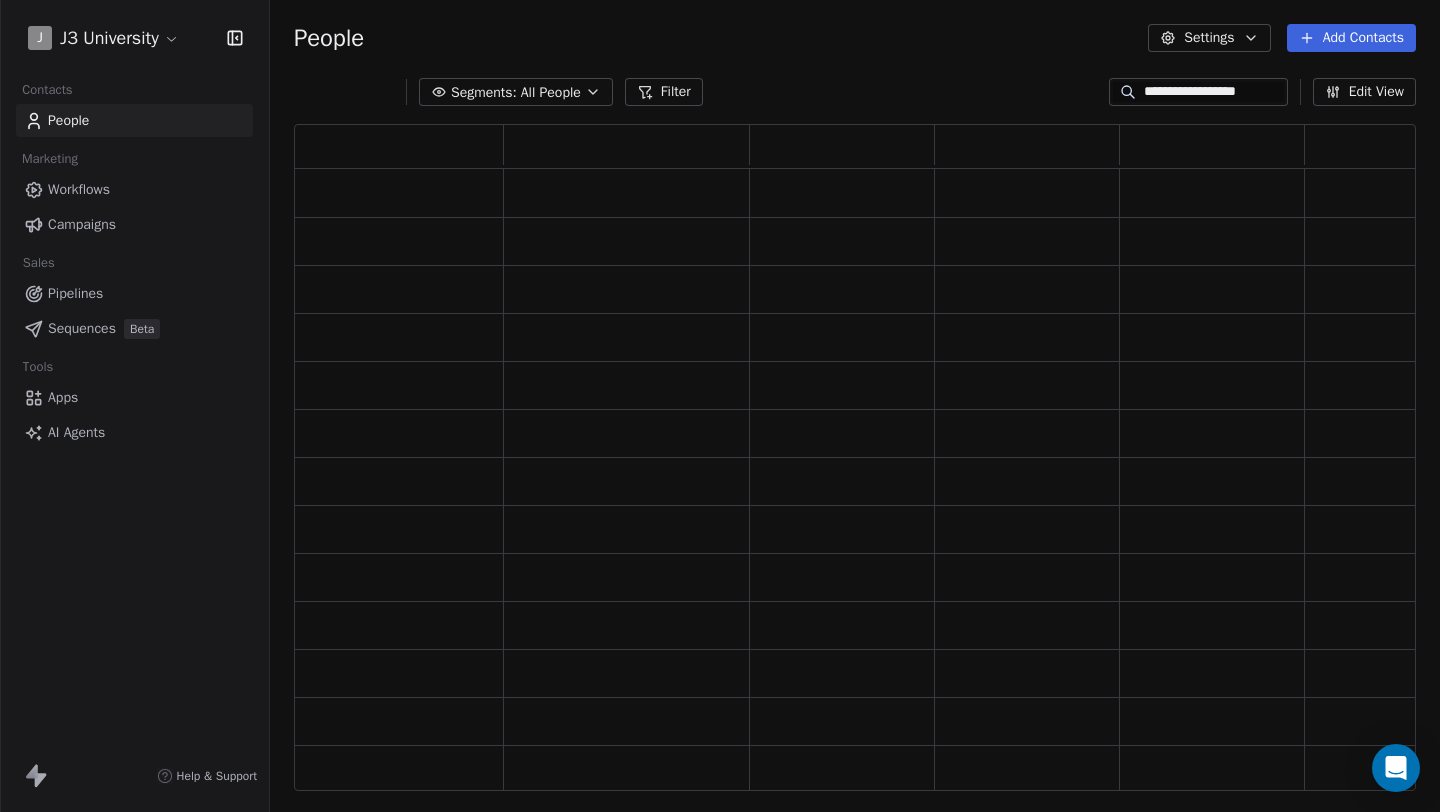 scroll, scrollTop: 16, scrollLeft: 16, axis: both 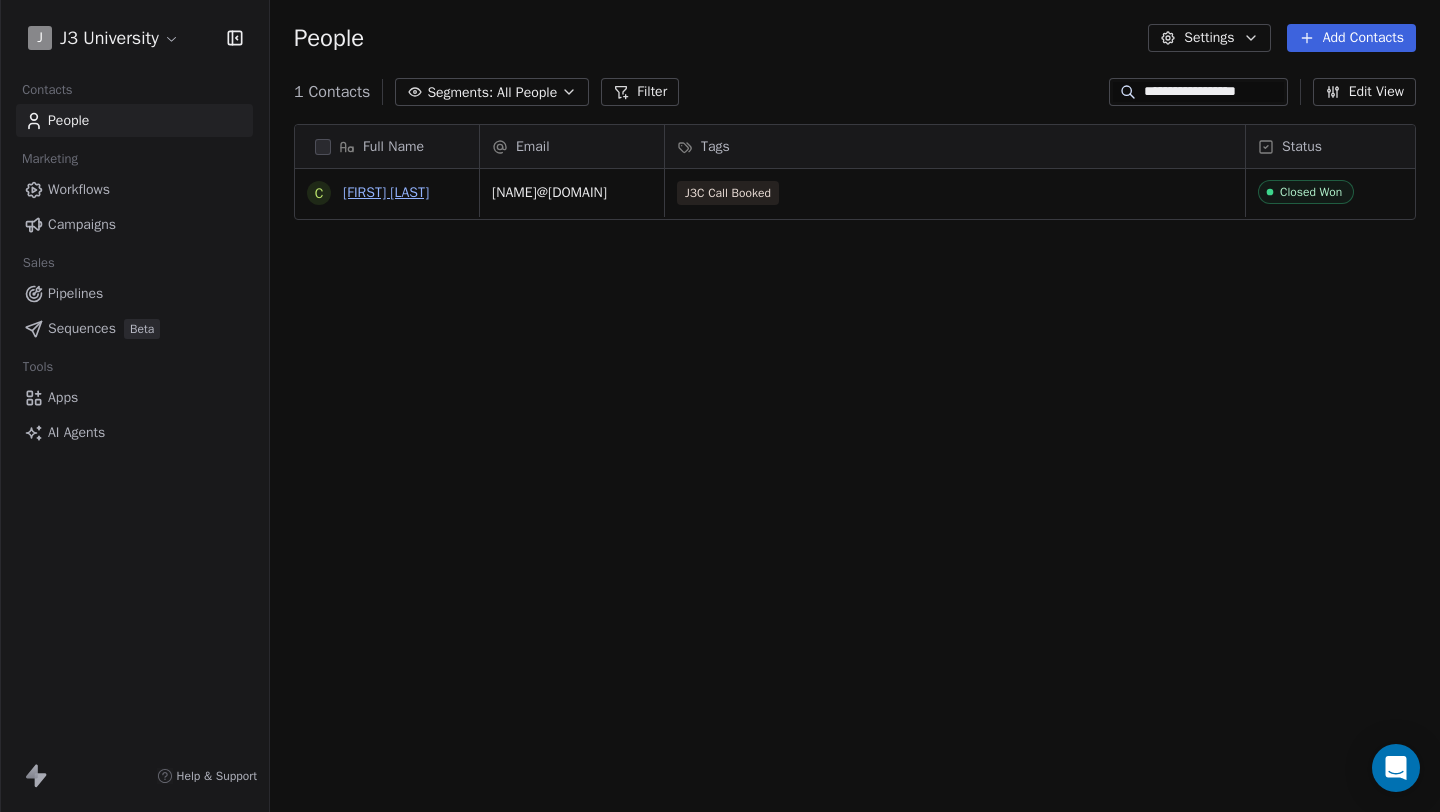 type on "**********" 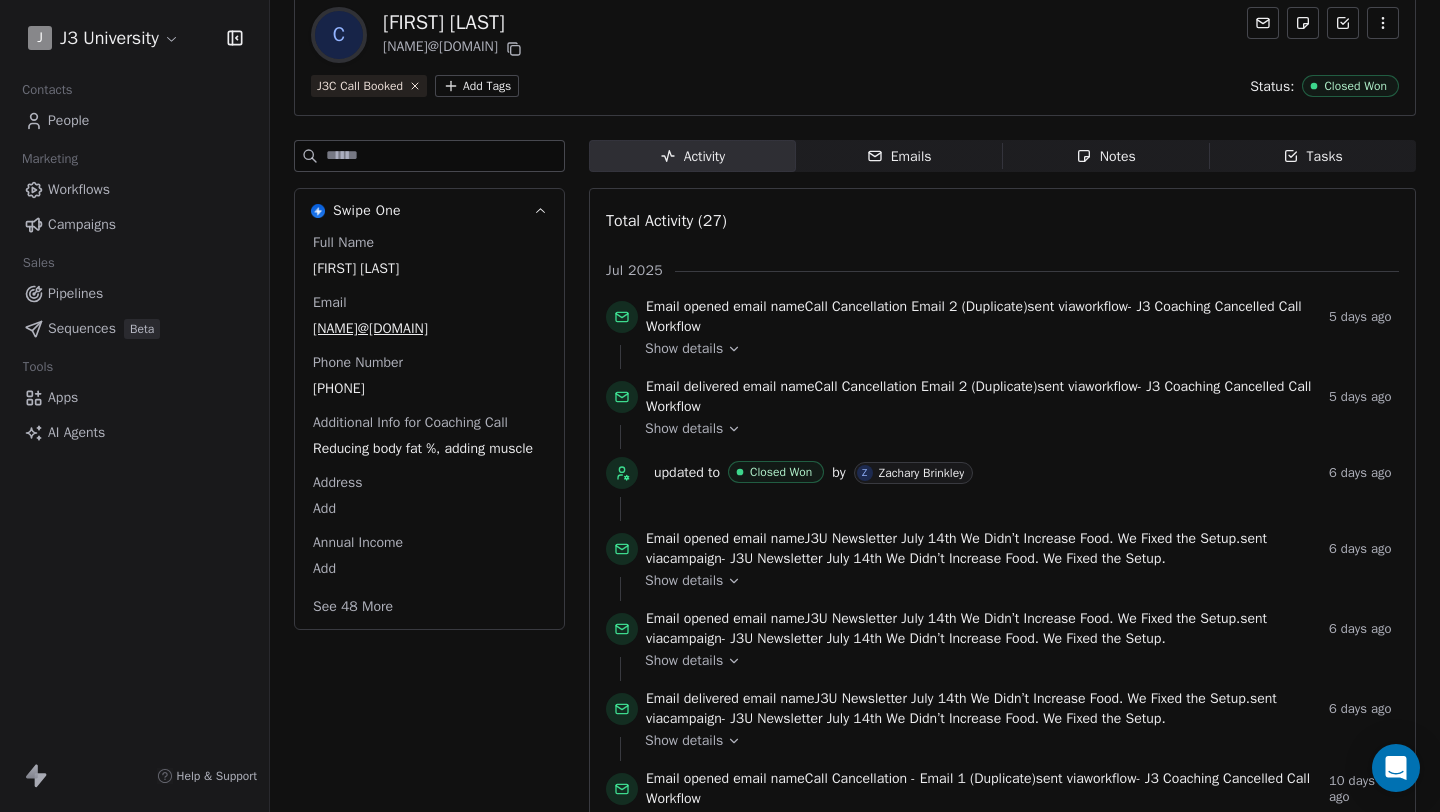 scroll, scrollTop: 100, scrollLeft: 0, axis: vertical 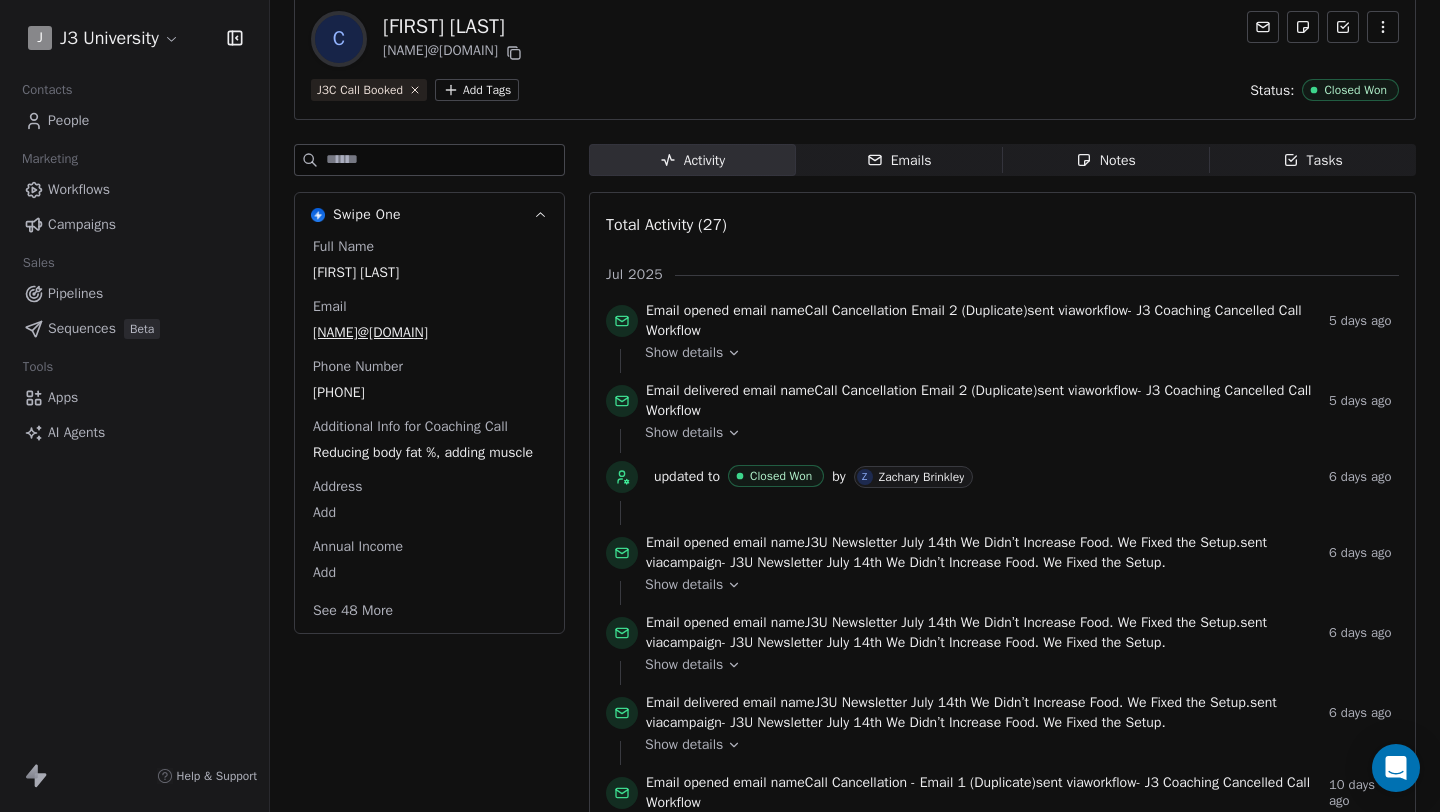 click on "Show details" at bounding box center [1015, 353] 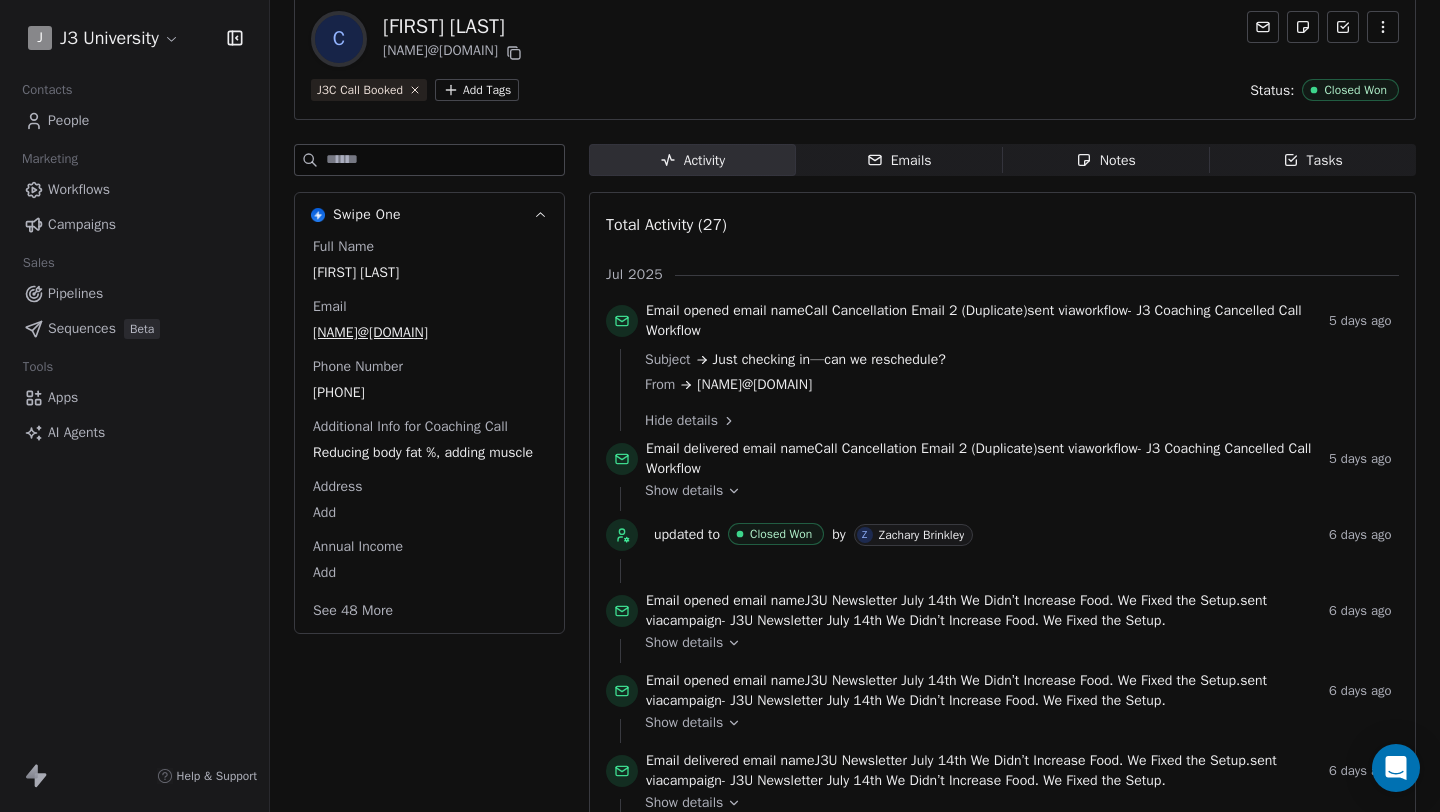 click 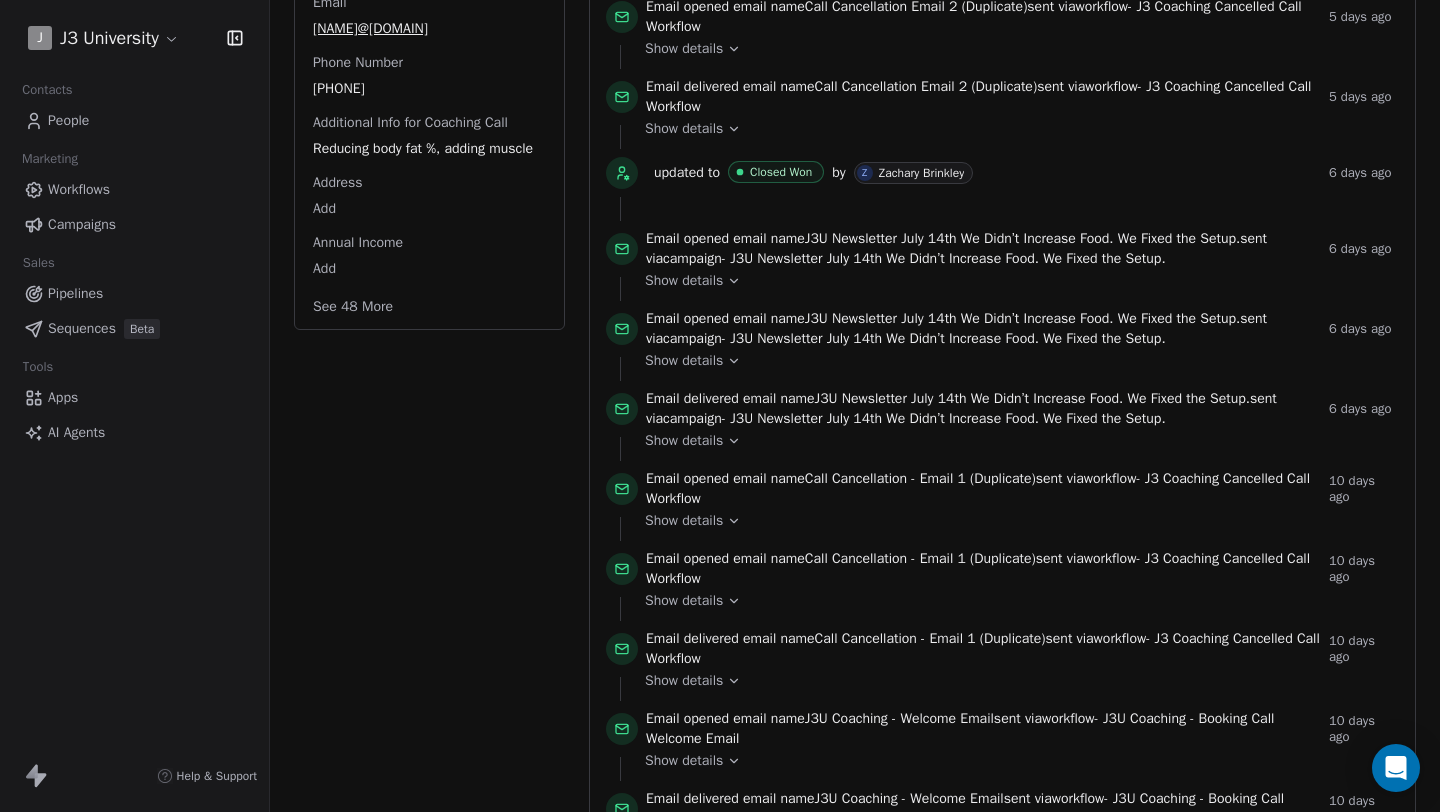 scroll, scrollTop: 400, scrollLeft: 0, axis: vertical 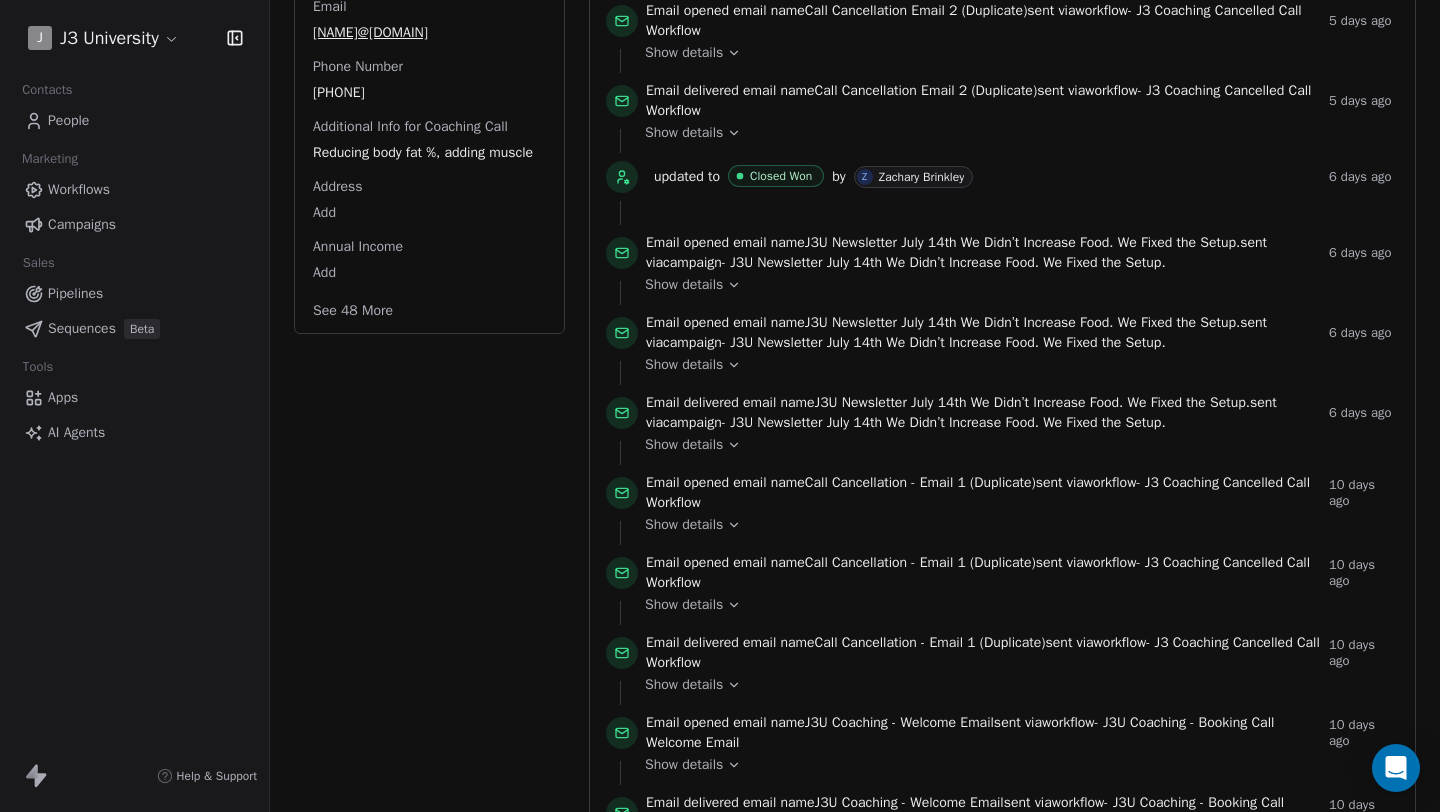 click on "See   48   More" at bounding box center [353, 311] 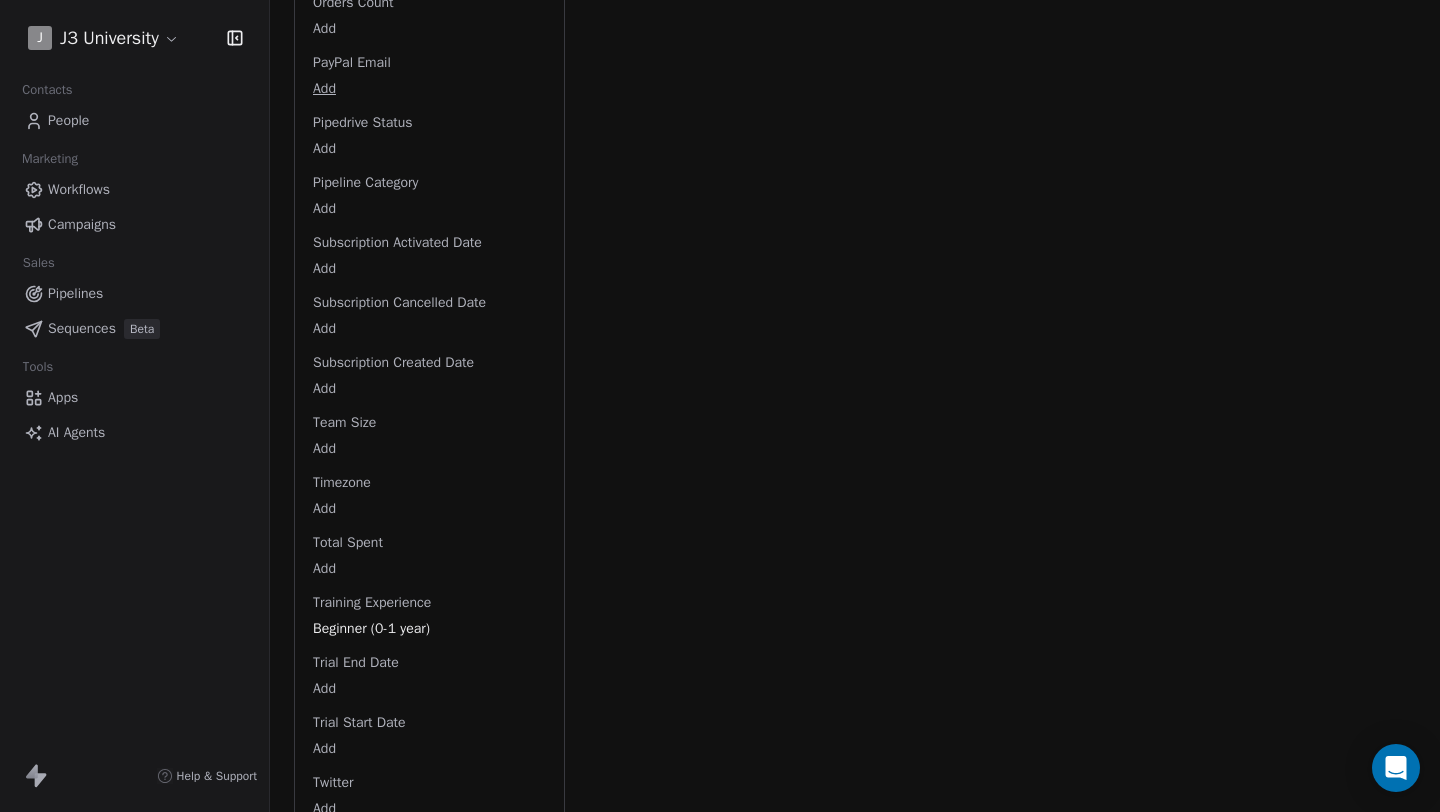 scroll, scrollTop: 2798, scrollLeft: 0, axis: vertical 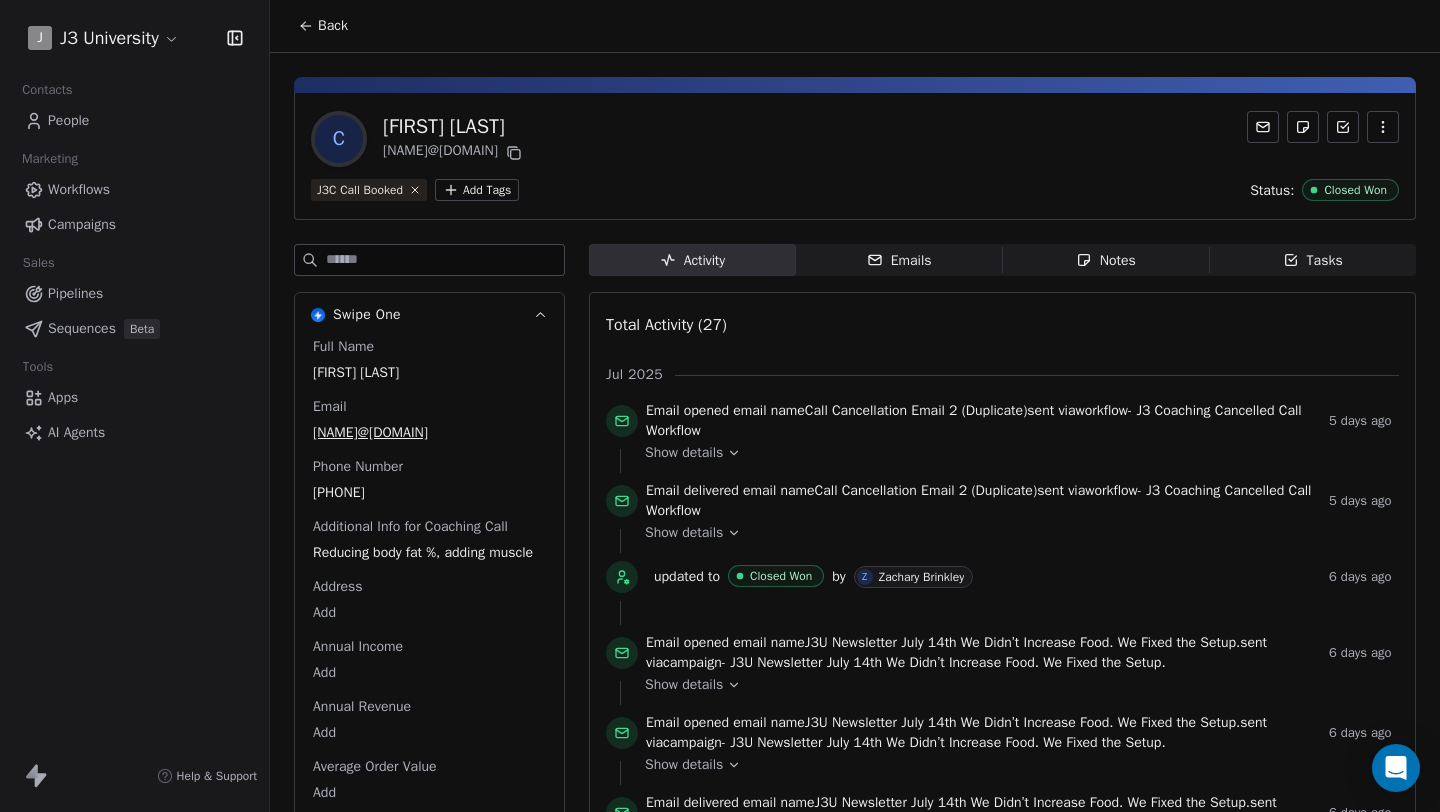 click on "Back" at bounding box center (323, 26) 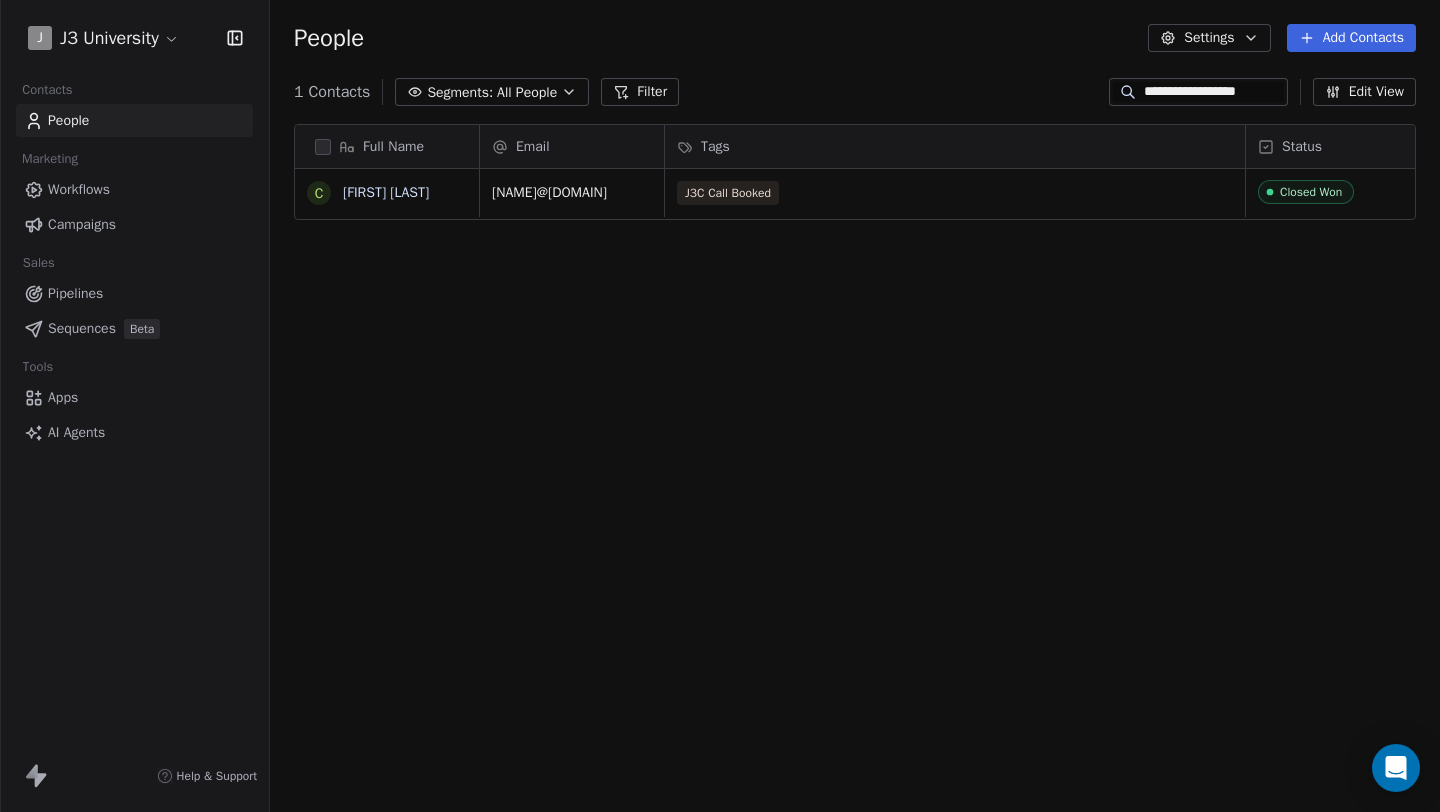 scroll, scrollTop: 16, scrollLeft: 16, axis: both 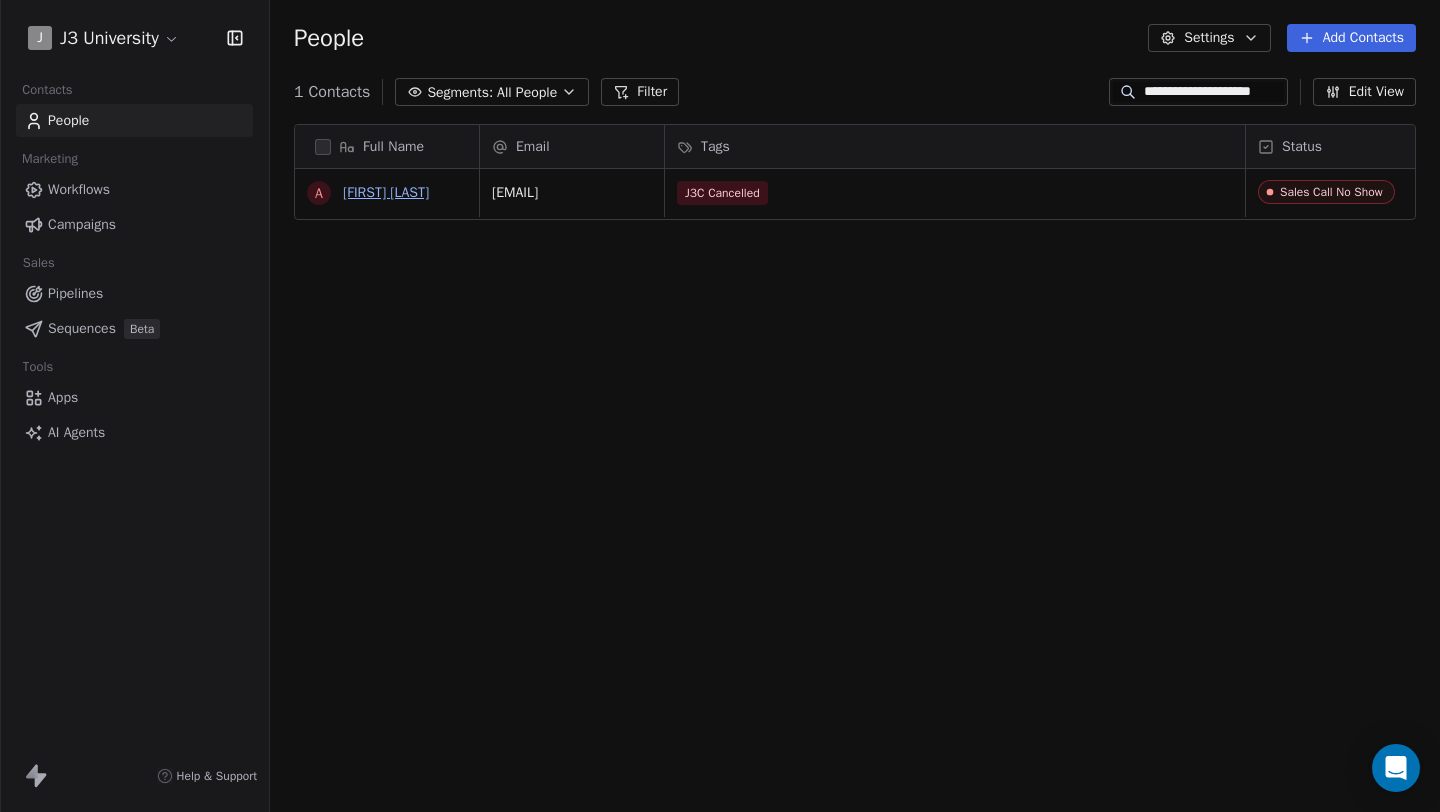 type on "**********" 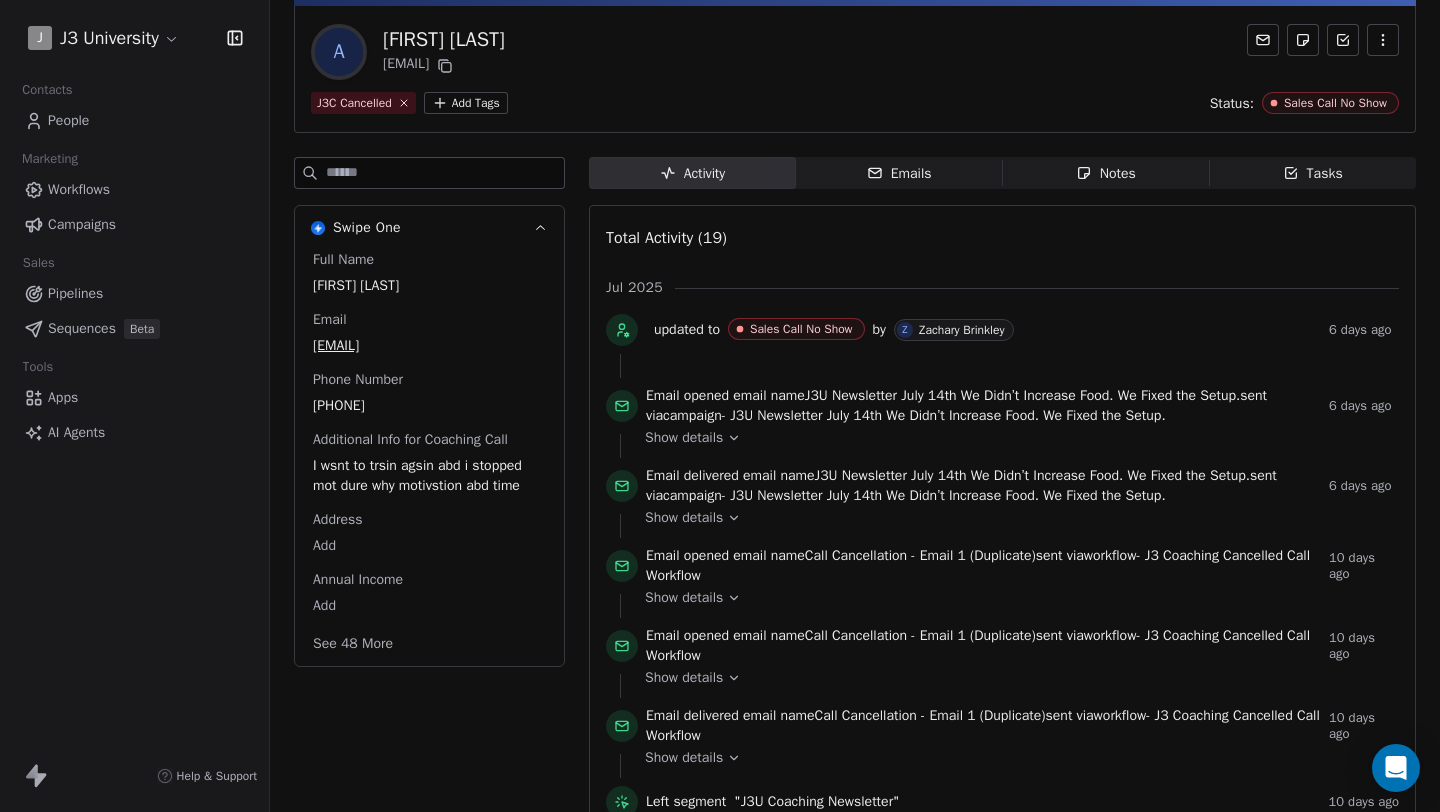 scroll, scrollTop: 139, scrollLeft: 0, axis: vertical 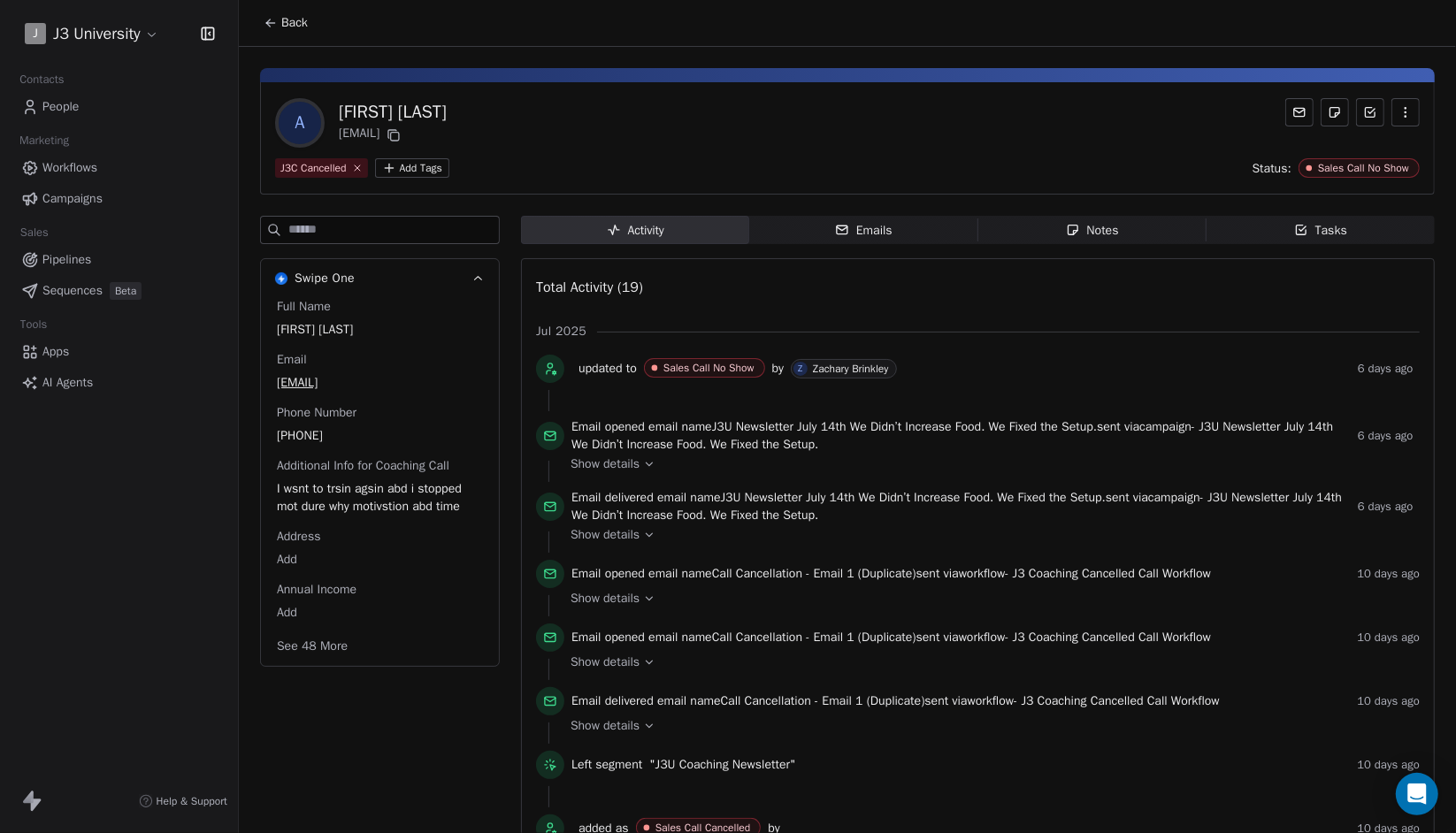 click on "Back" at bounding box center (847, 23) 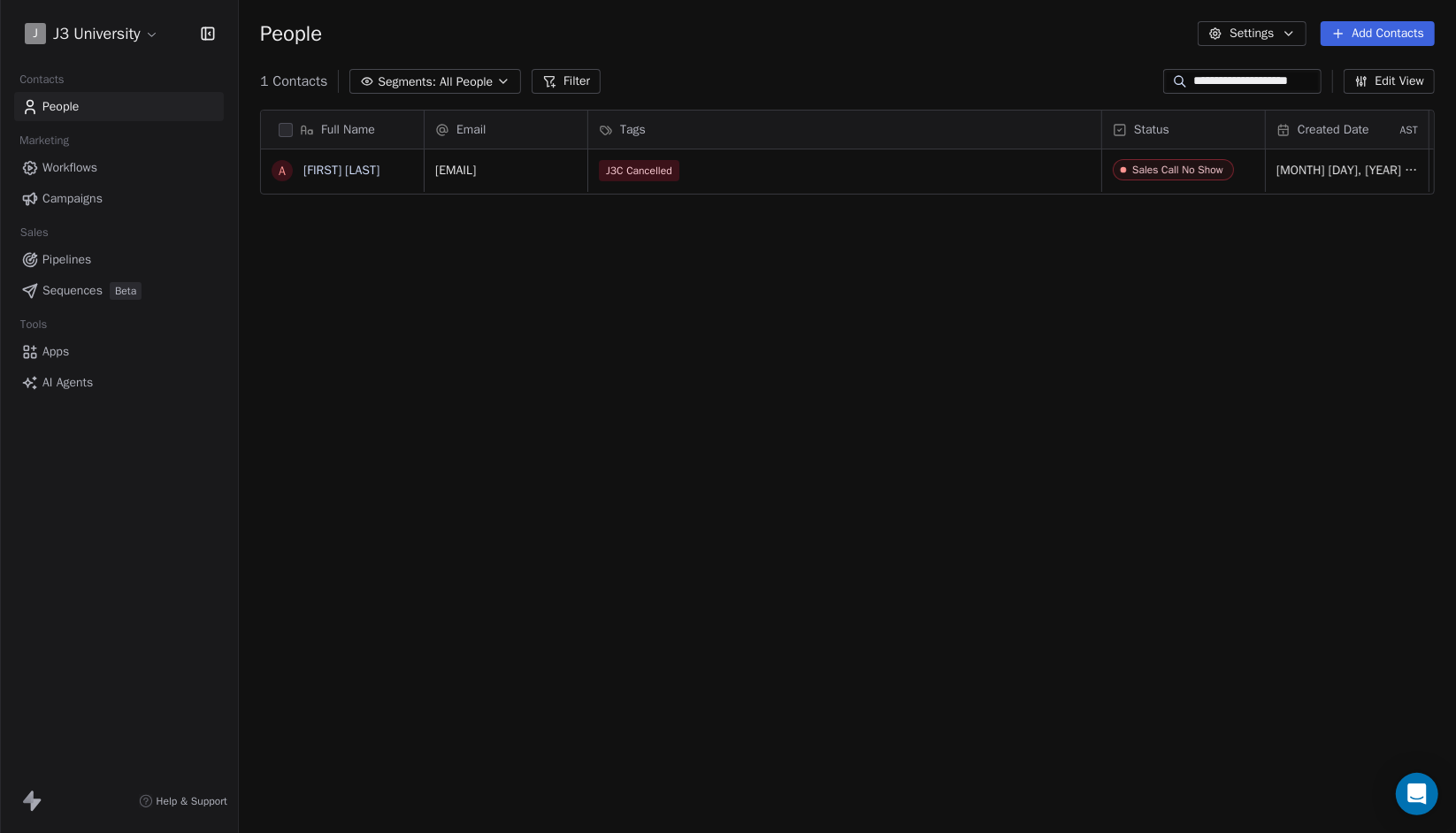 scroll, scrollTop: 14, scrollLeft: 13, axis: both 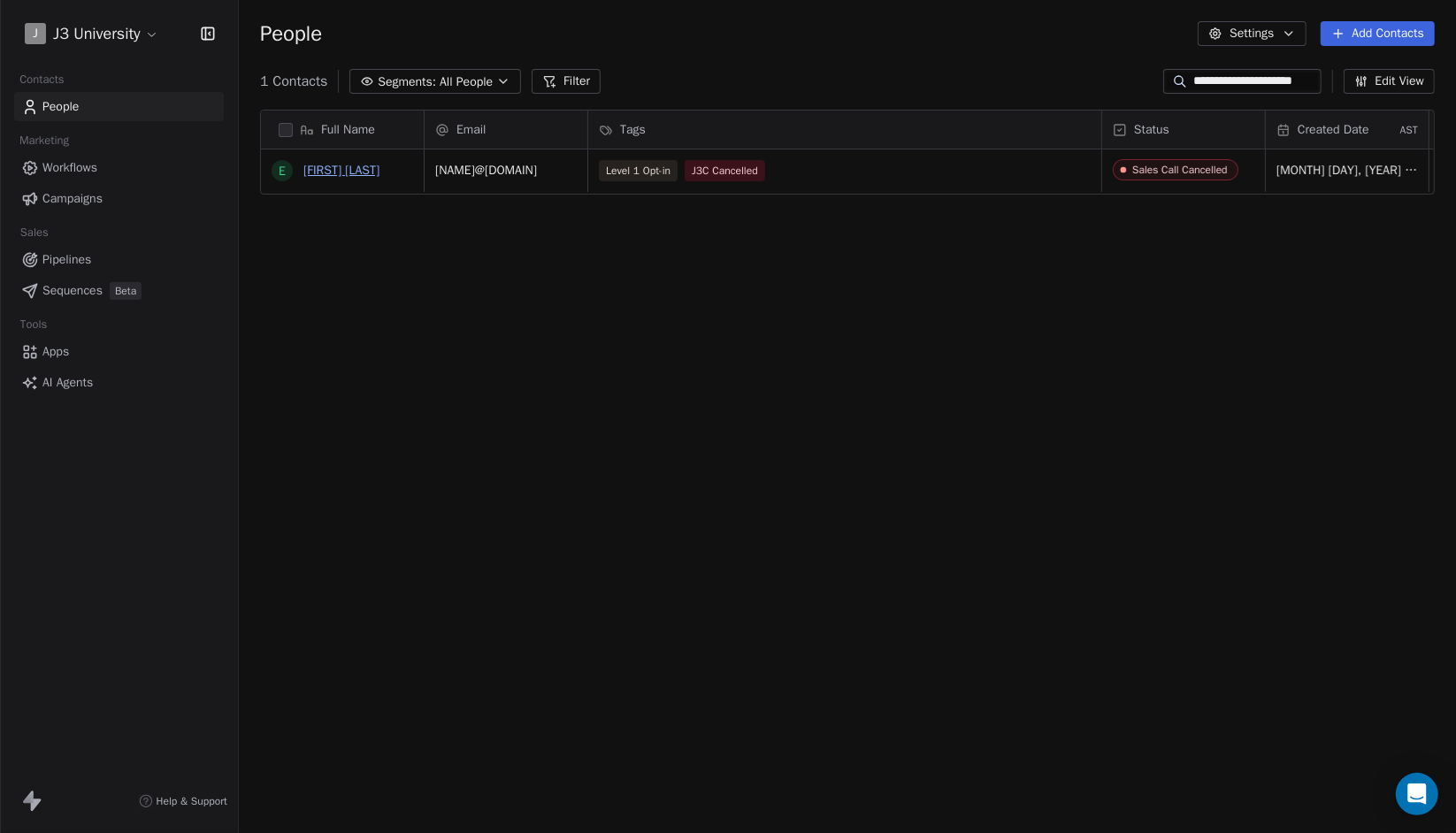 type on "**********" 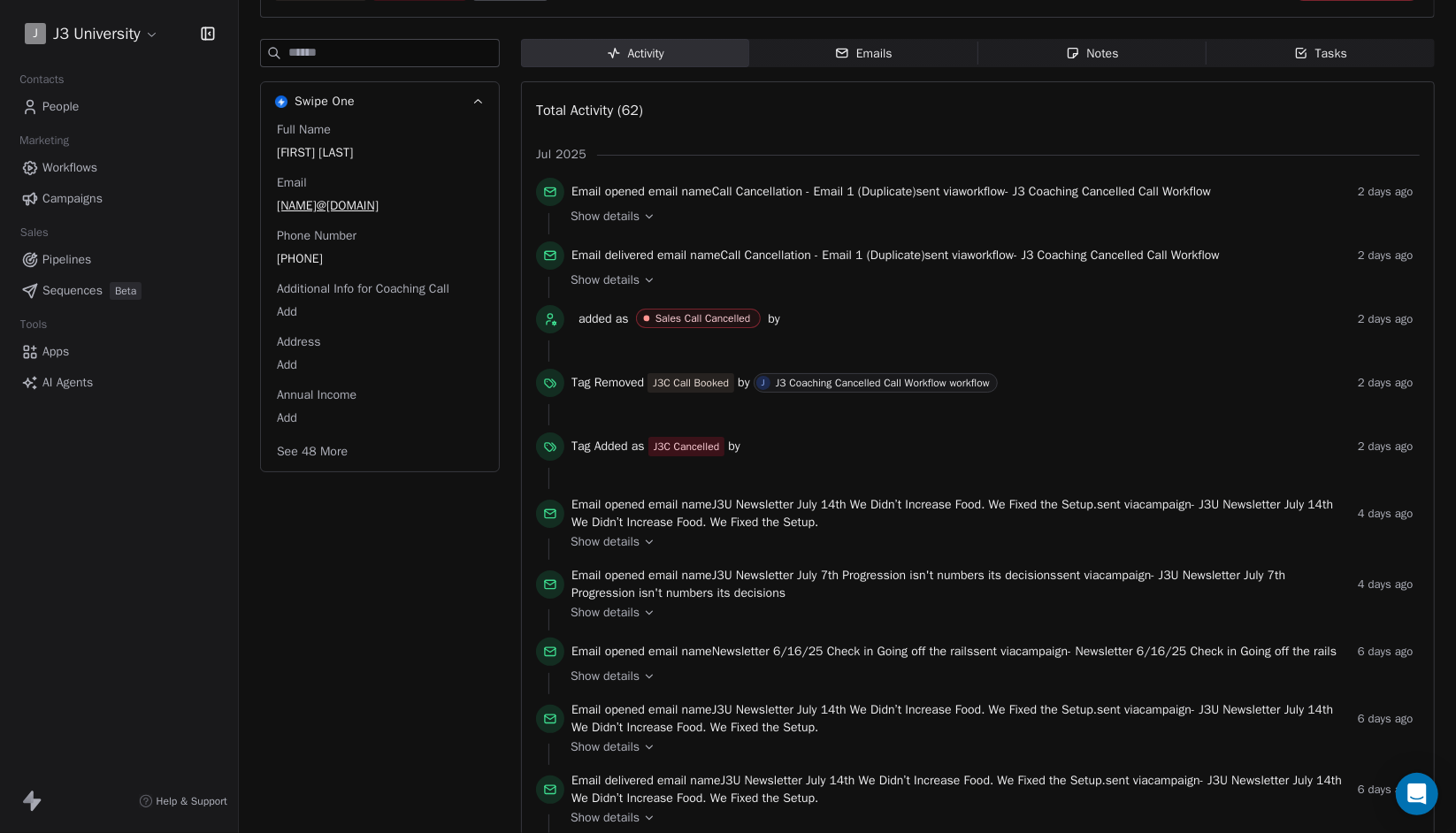 scroll, scrollTop: 0, scrollLeft: 0, axis: both 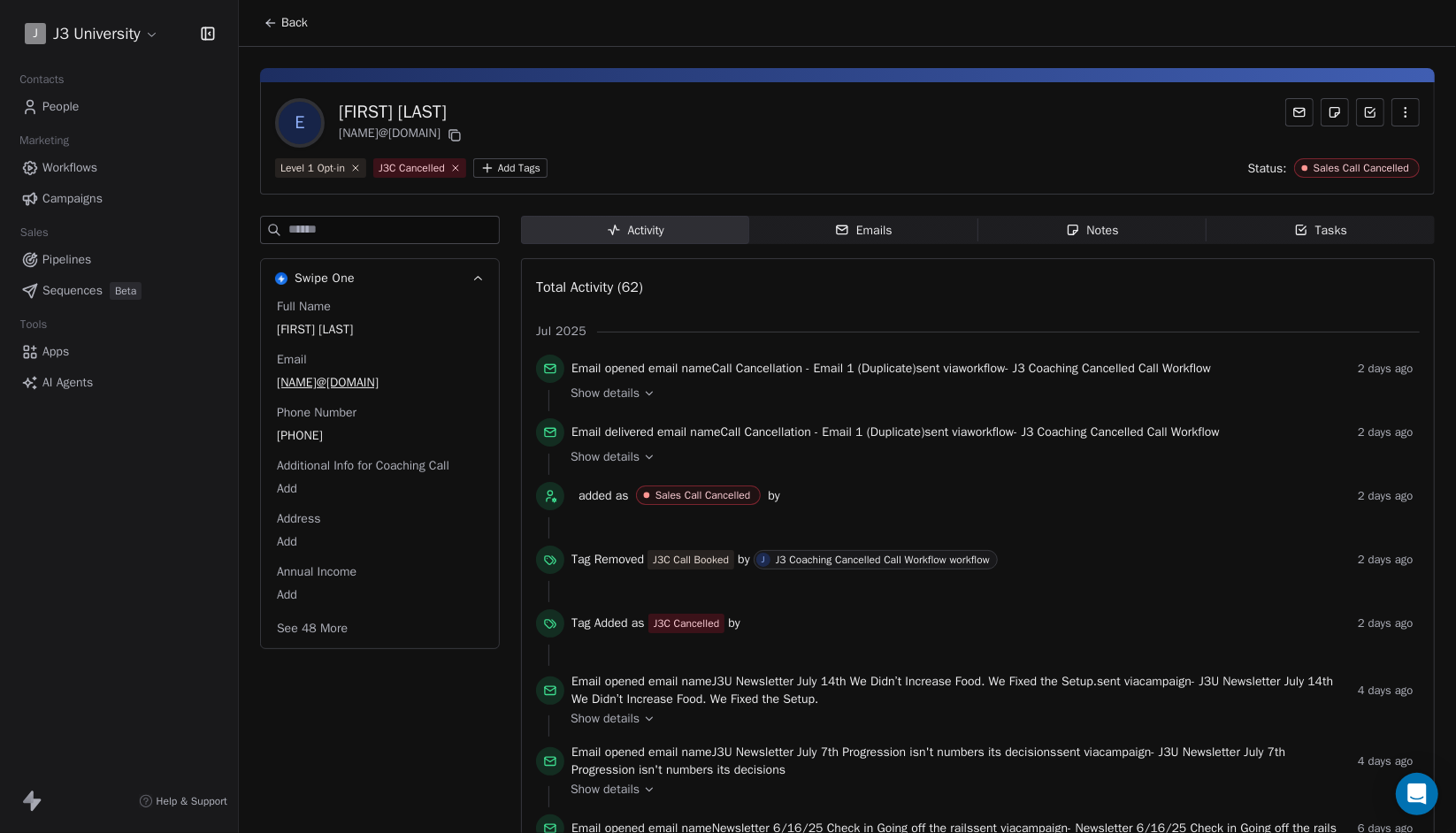 click on "Back" at bounding box center (286, 23) 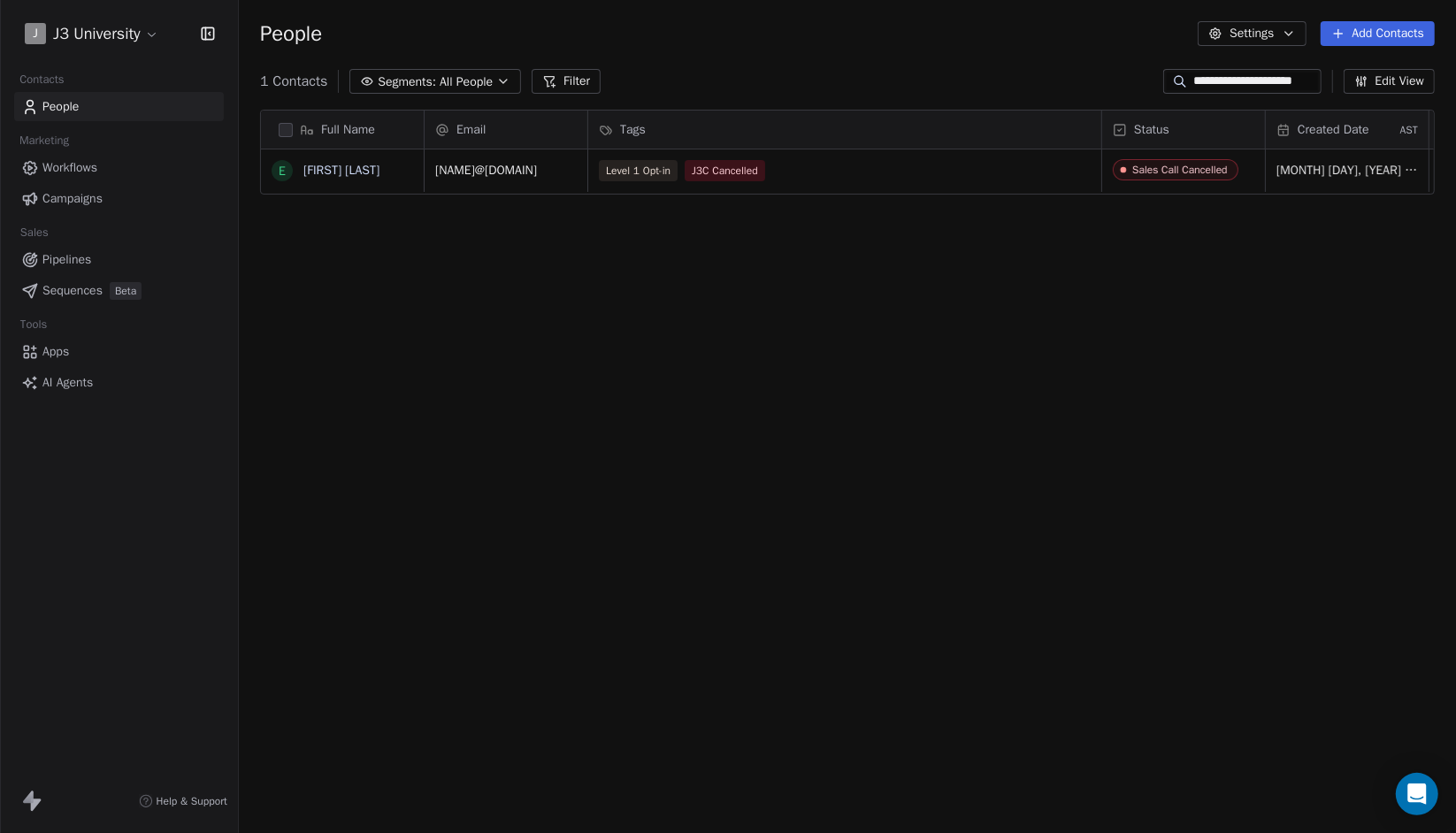 scroll, scrollTop: 14, scrollLeft: 13, axis: both 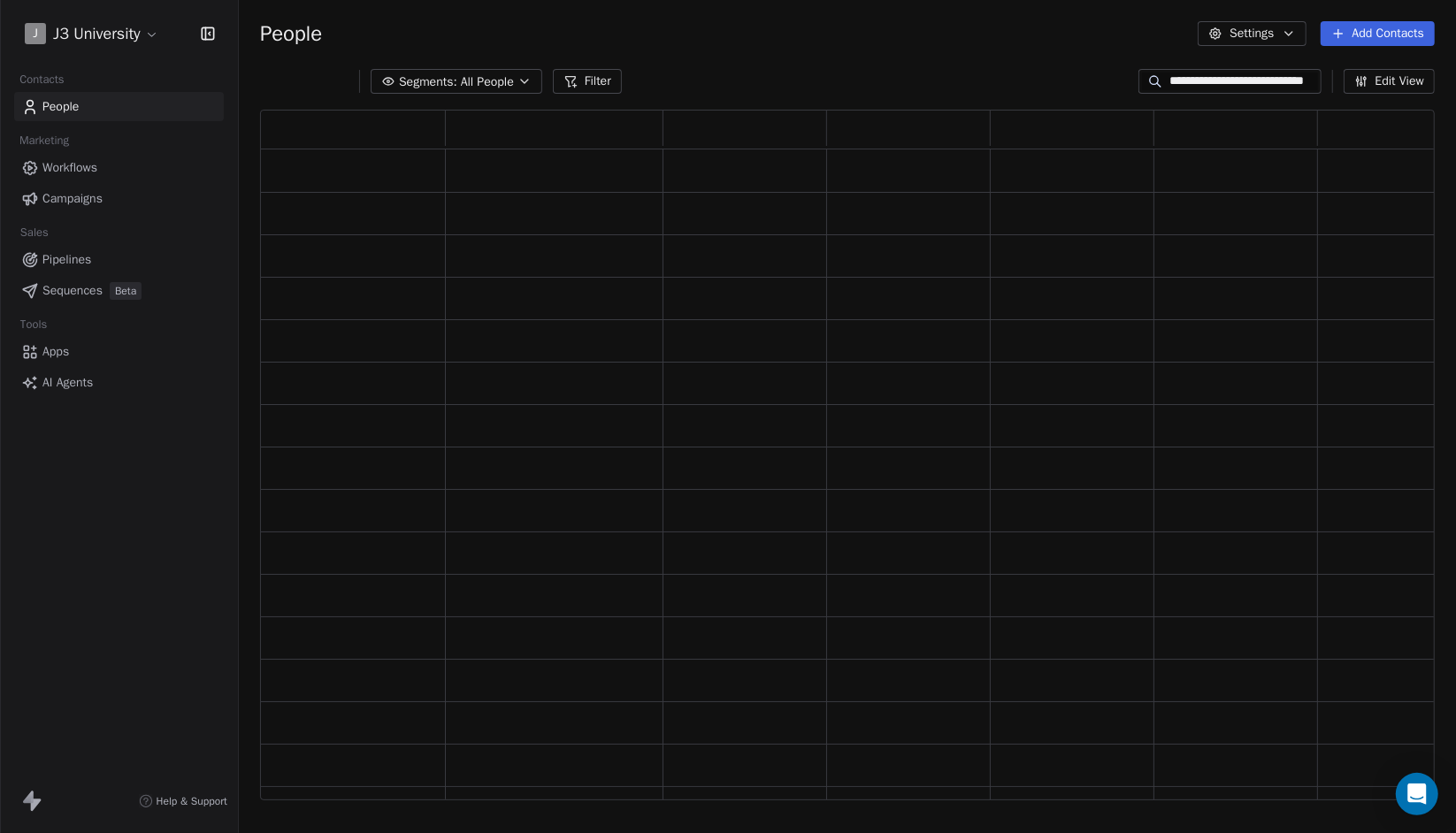type on "**********" 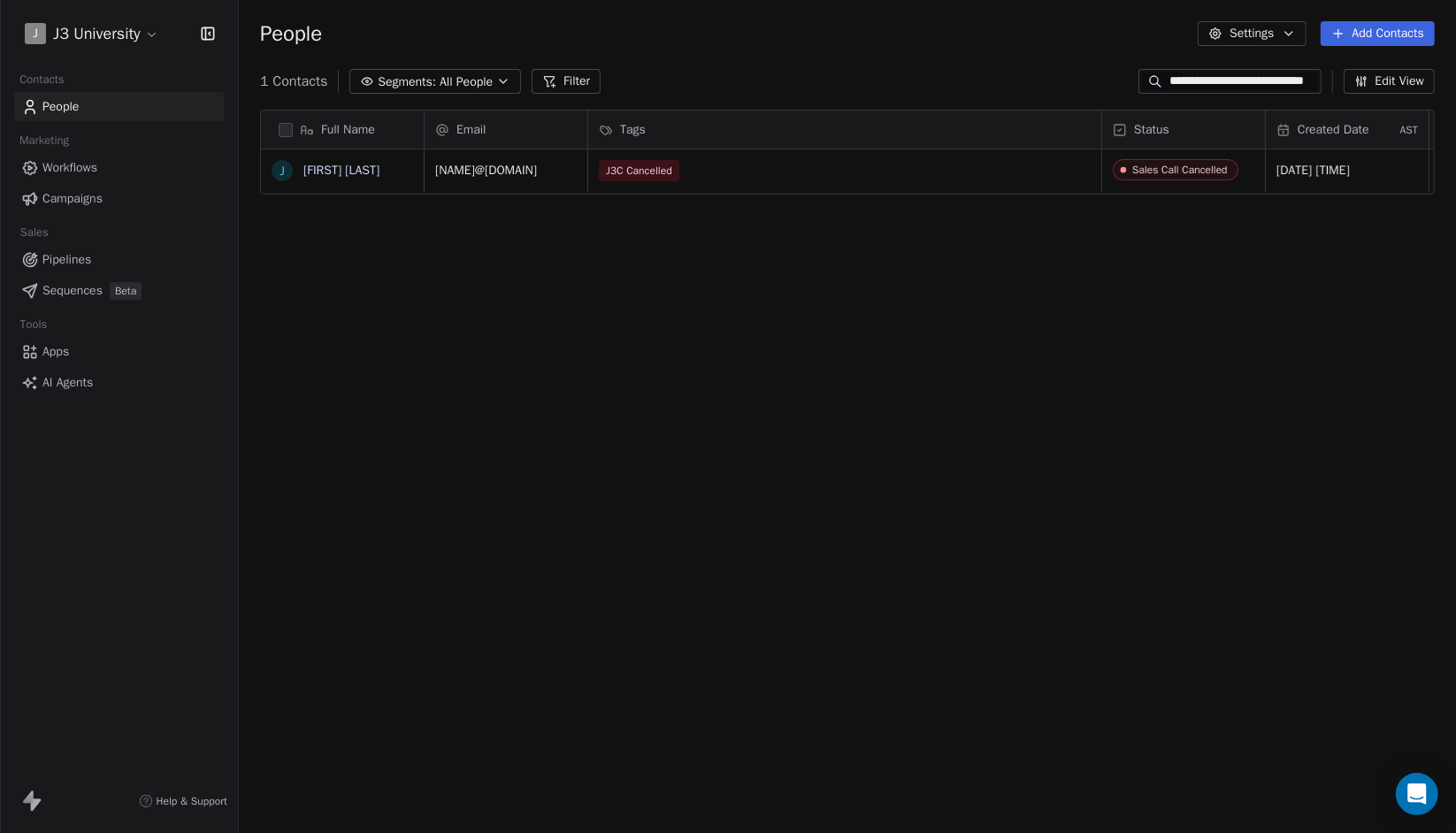 scroll, scrollTop: 14, scrollLeft: 13, axis: both 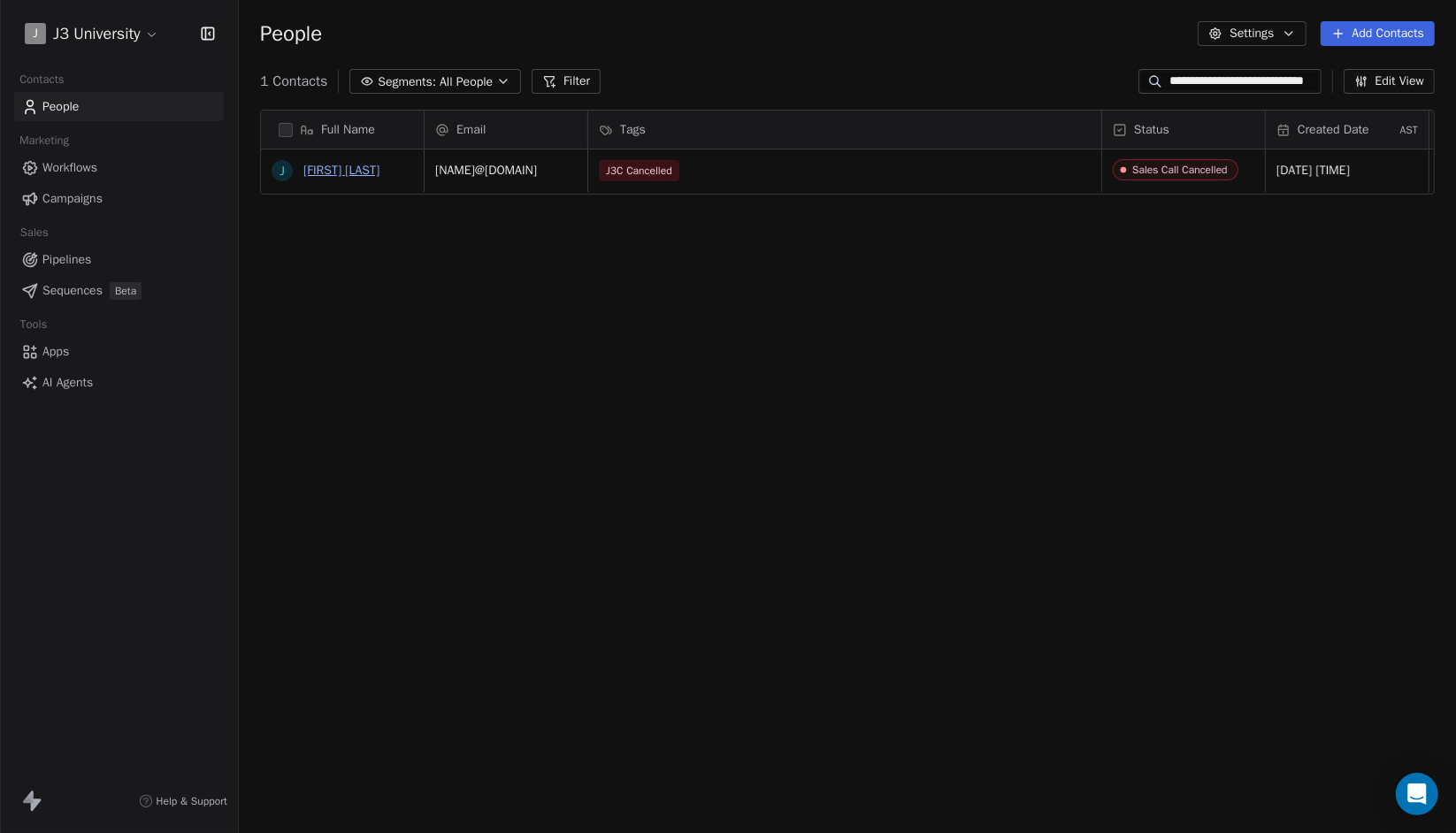 click on "Johanna Livingston" at bounding box center (341, 170) 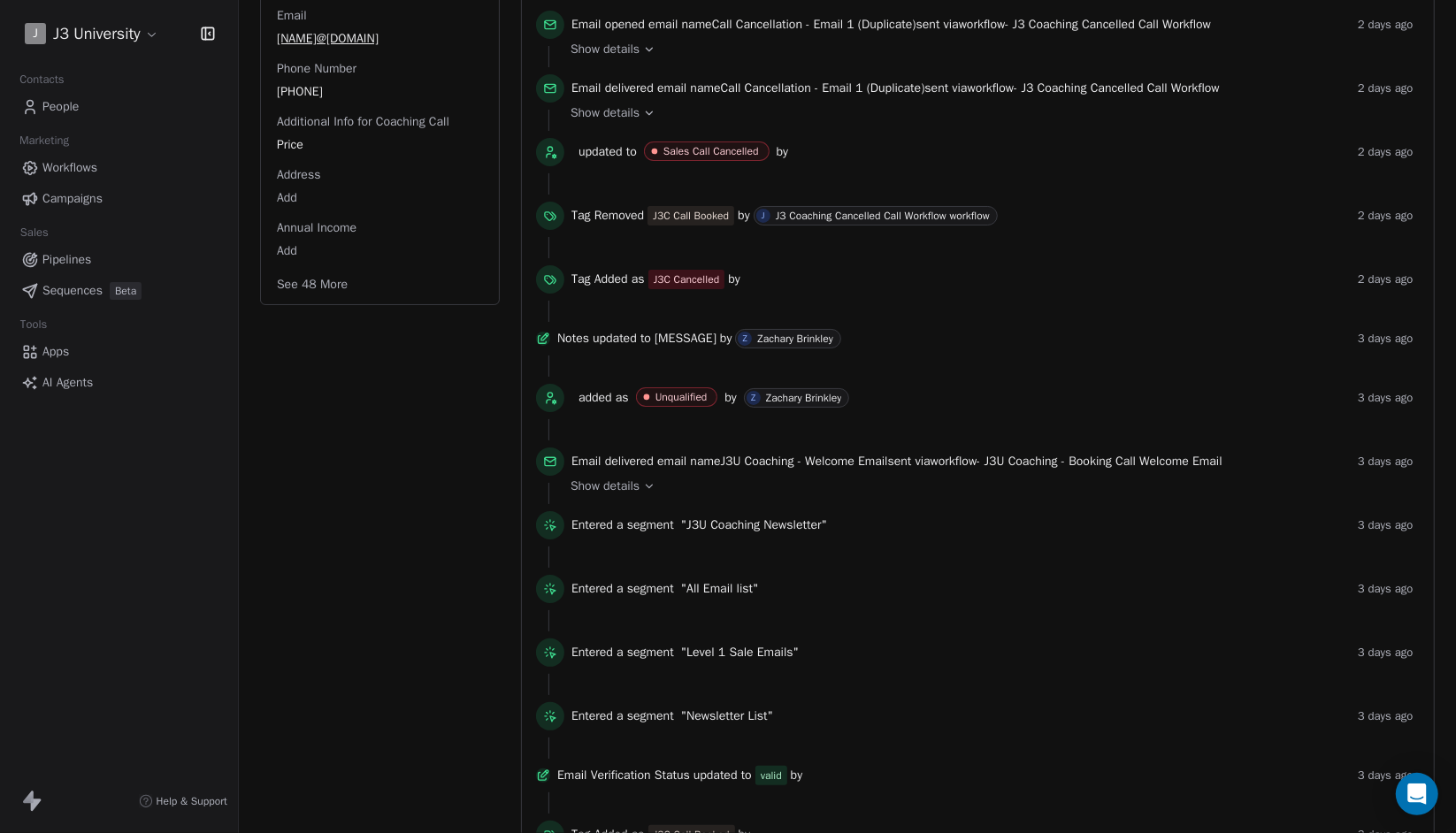 scroll, scrollTop: 354, scrollLeft: 0, axis: vertical 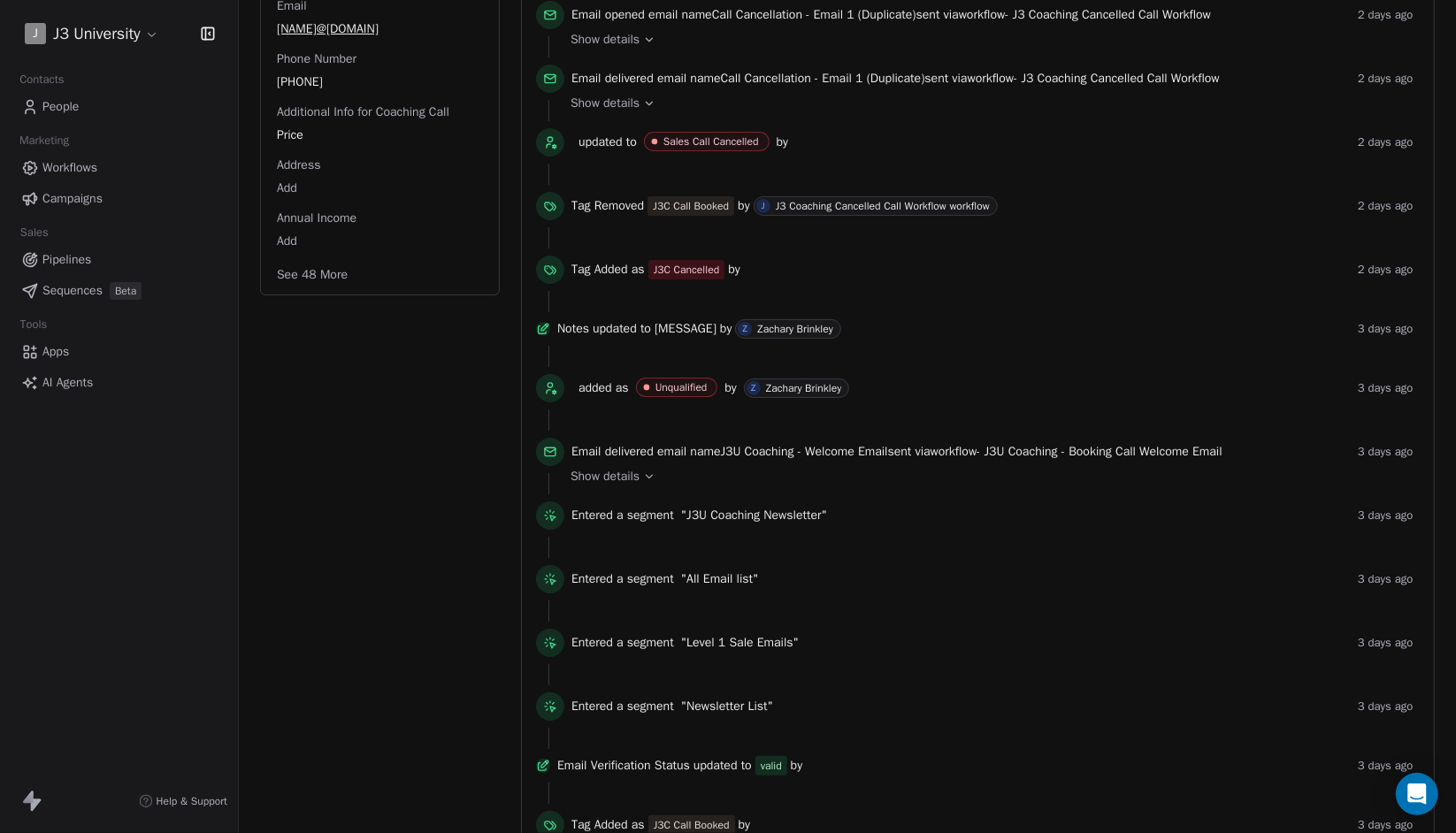 drag, startPoint x: 593, startPoint y: 335, endPoint x: 931, endPoint y: 347, distance: 338.21295 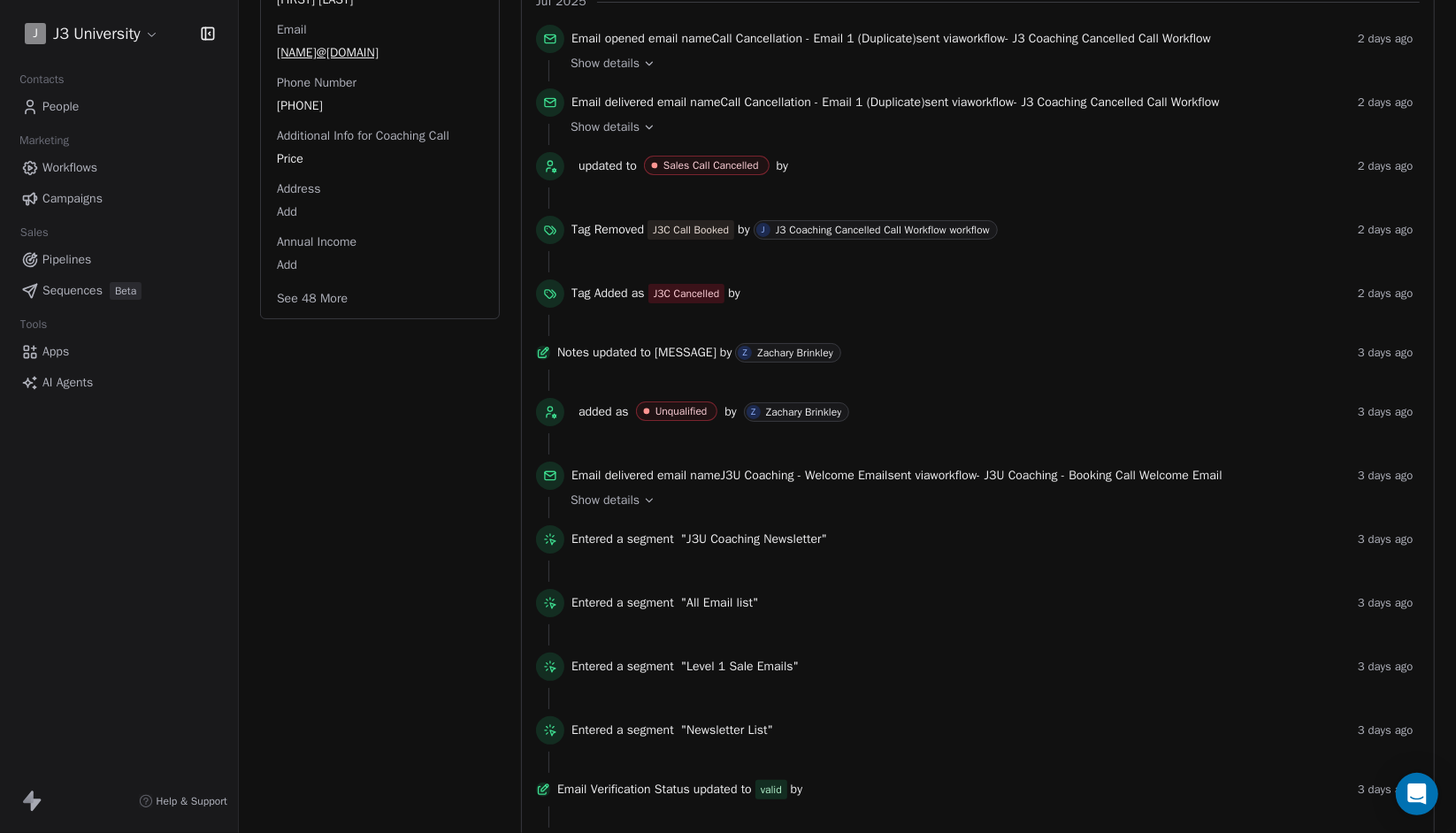 scroll, scrollTop: 326, scrollLeft: 0, axis: vertical 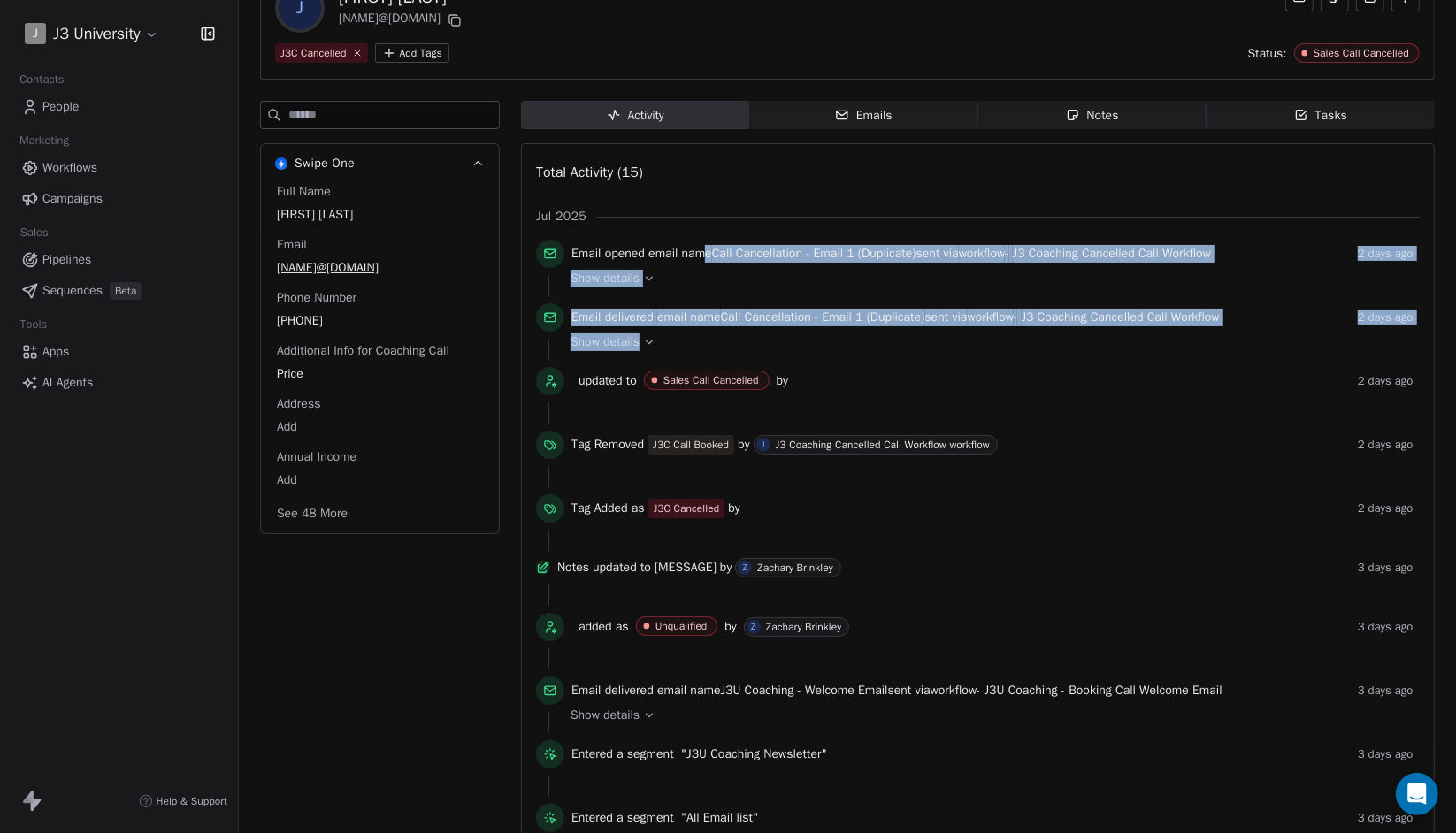 drag, startPoint x: 711, startPoint y: 243, endPoint x: 954, endPoint y: 363, distance: 271.01476 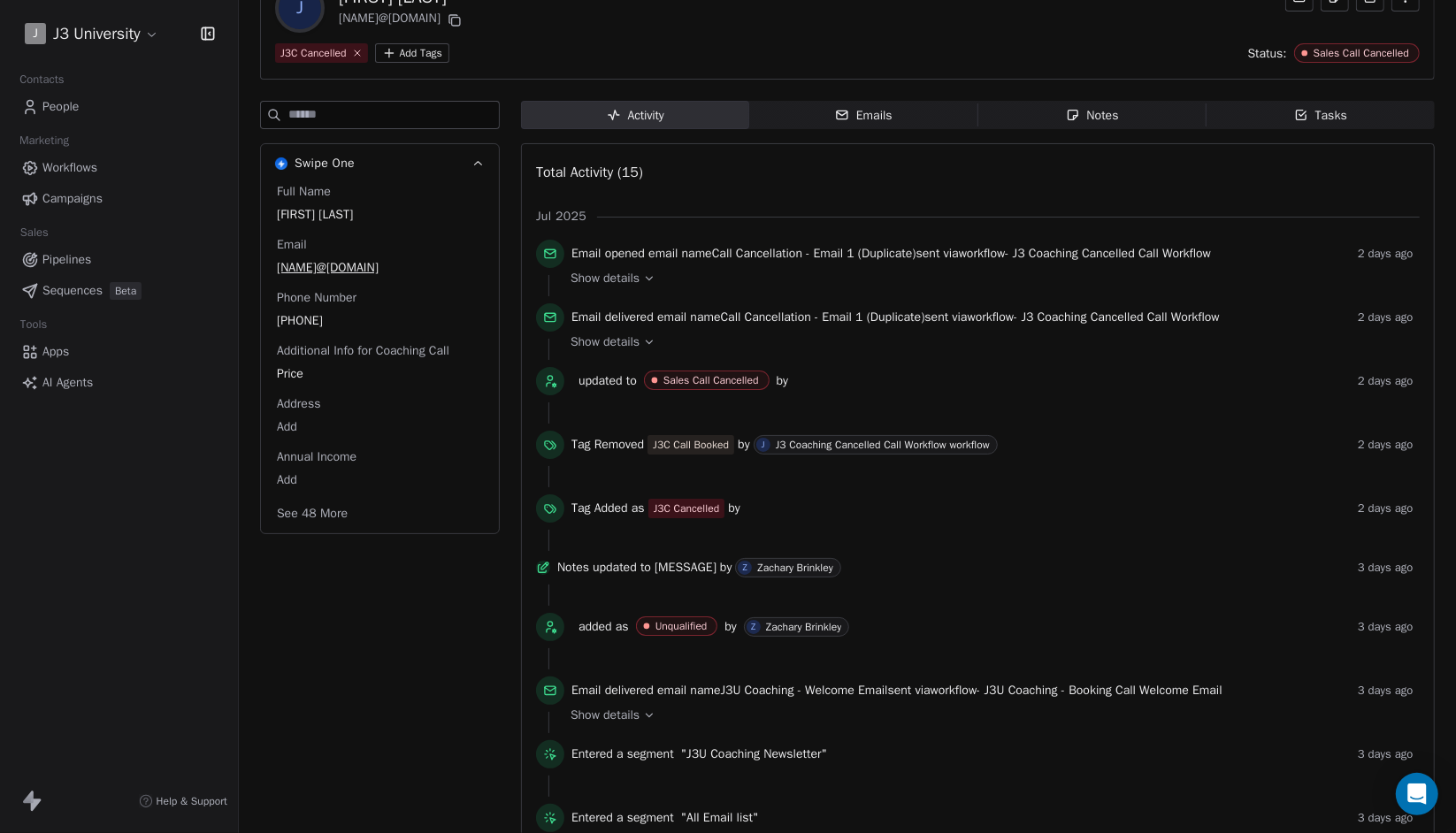 click on "Email opened   email name  Call Cancellation - Email 1 (Duplicate)  sent via  workflow  -   J3 Coaching Cancelled Call Workflow 2 days ago Show details Email delivered   email name  Call Cancellation - Email 1 (Duplicate)  sent via  workflow  -   J3 Coaching Cancelled Call Workflow 2 days ago Show details updated to Sales Call Cancelled by   2 days ago Tag Removed J3C Call Booked by J J3 Coaching Cancelled Call Workflow workflow   2 days ago Tag Added as J3C Cancelled by   2 days ago Notes updated to "Will not spend more than $125 for a coach. Lifestyle" by Z Zachary Brinkley   3 days ago added as Unqualified by Z Zachary Brinkley   3 days ago Email delivered   email name  J3U Coaching - Welcome Email  sent via  workflow  -   J3U Coaching - Booking Call Welcome Email 3 days ago Show details Entered a segment "J3U Coaching Newsletter"   3 days ago Entered a segment "All Email list"   3 days ago Entered a segment "Level 1 Sale Emails"   3 days ago Entered a segment "Newsletter List"   3 days ago updated to by" at bounding box center (977, 689) 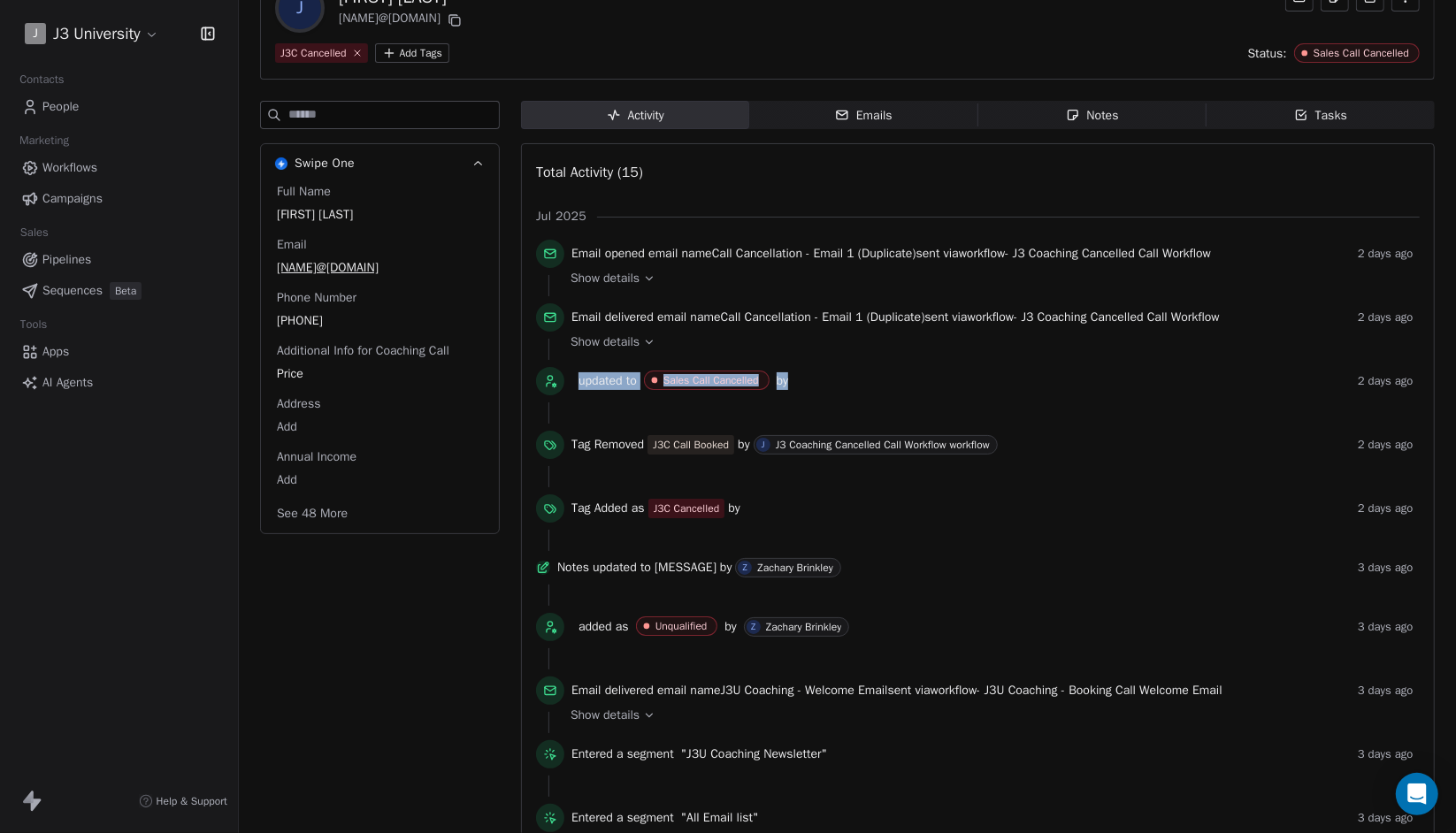 drag, startPoint x: 954, startPoint y: 363, endPoint x: 987, endPoint y: 372, distance: 34.205263 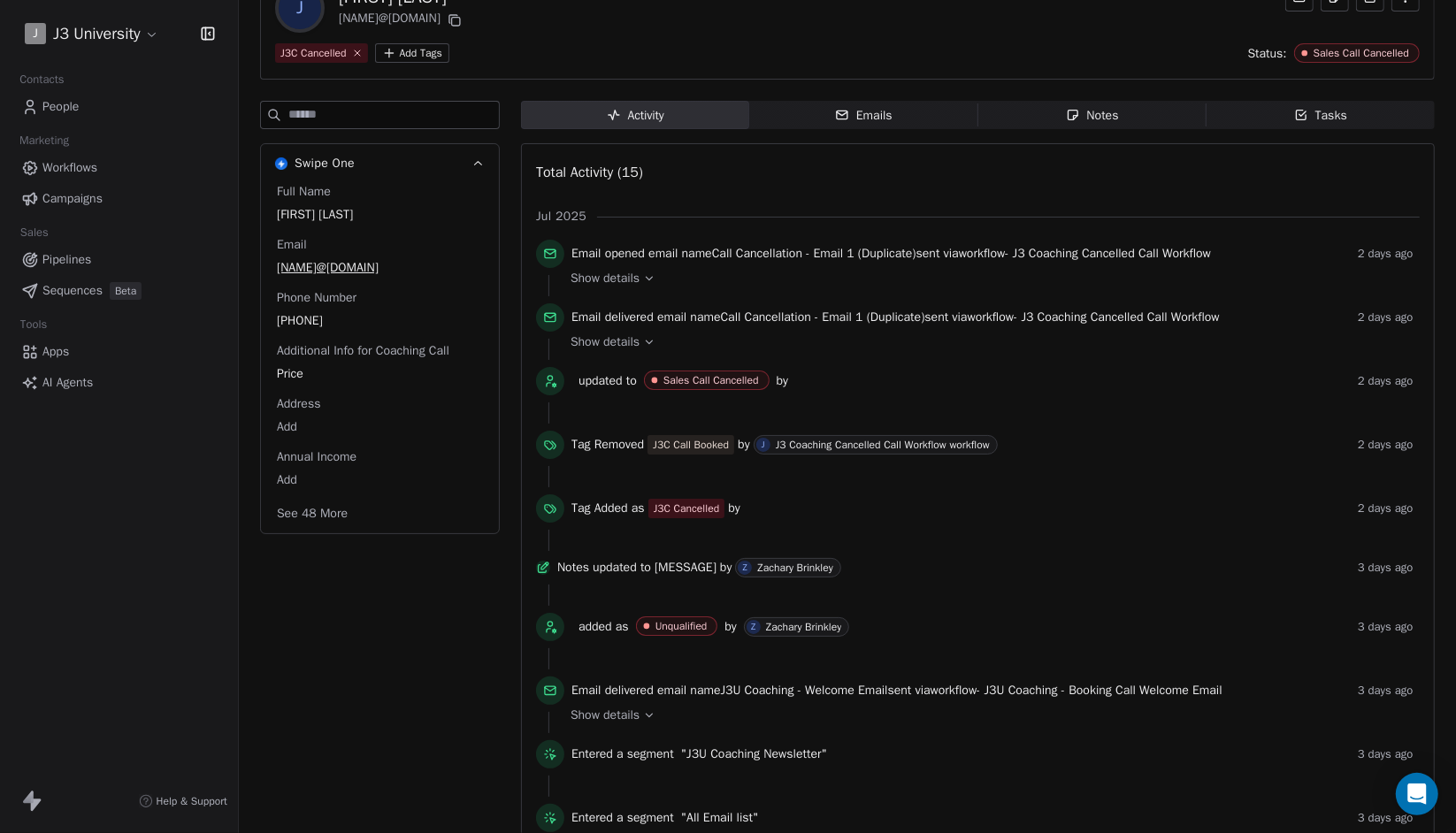 click on "updated to Sales Call Cancelled by" at bounding box center (961, 381) 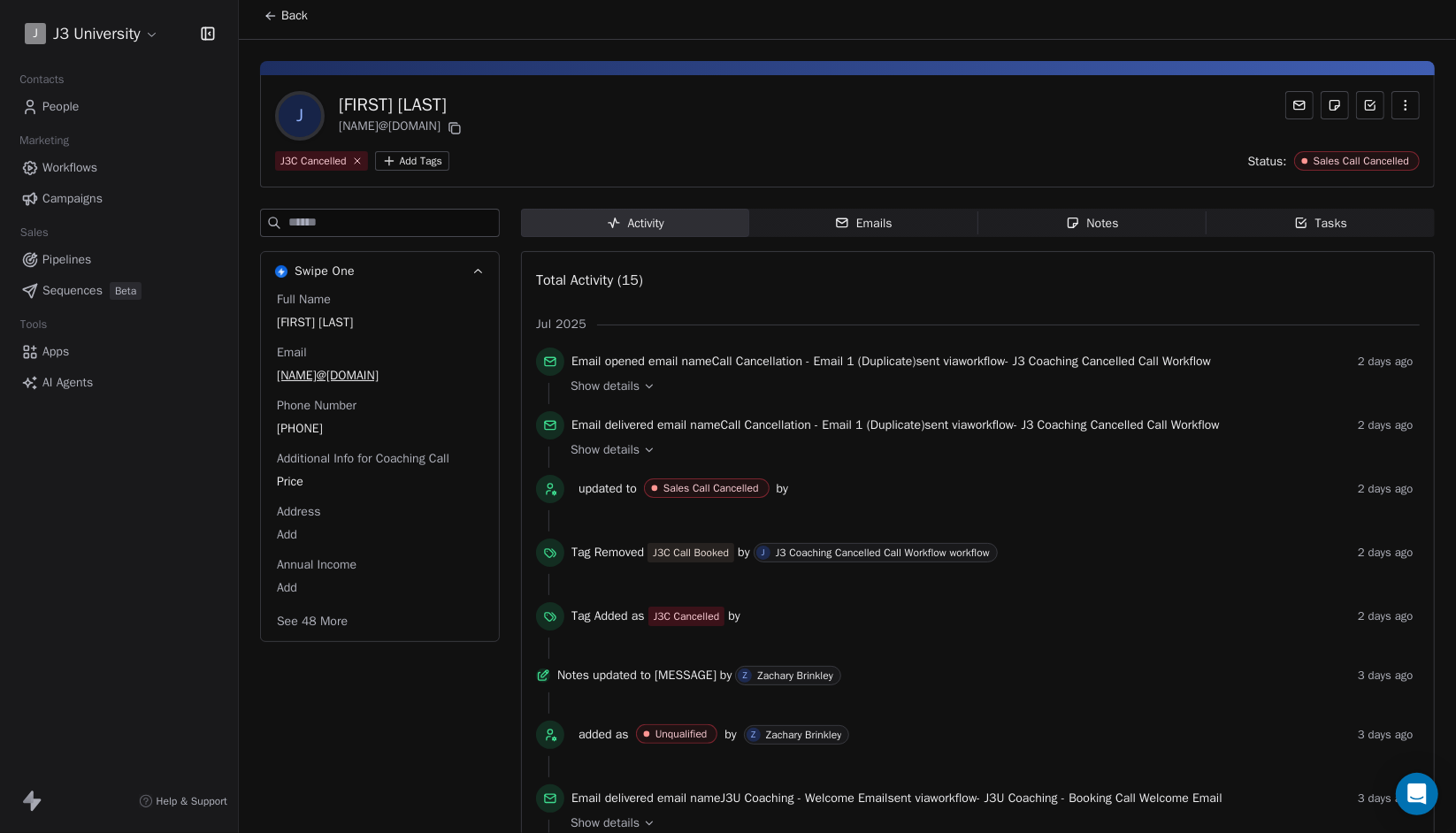 scroll, scrollTop: 0, scrollLeft: 0, axis: both 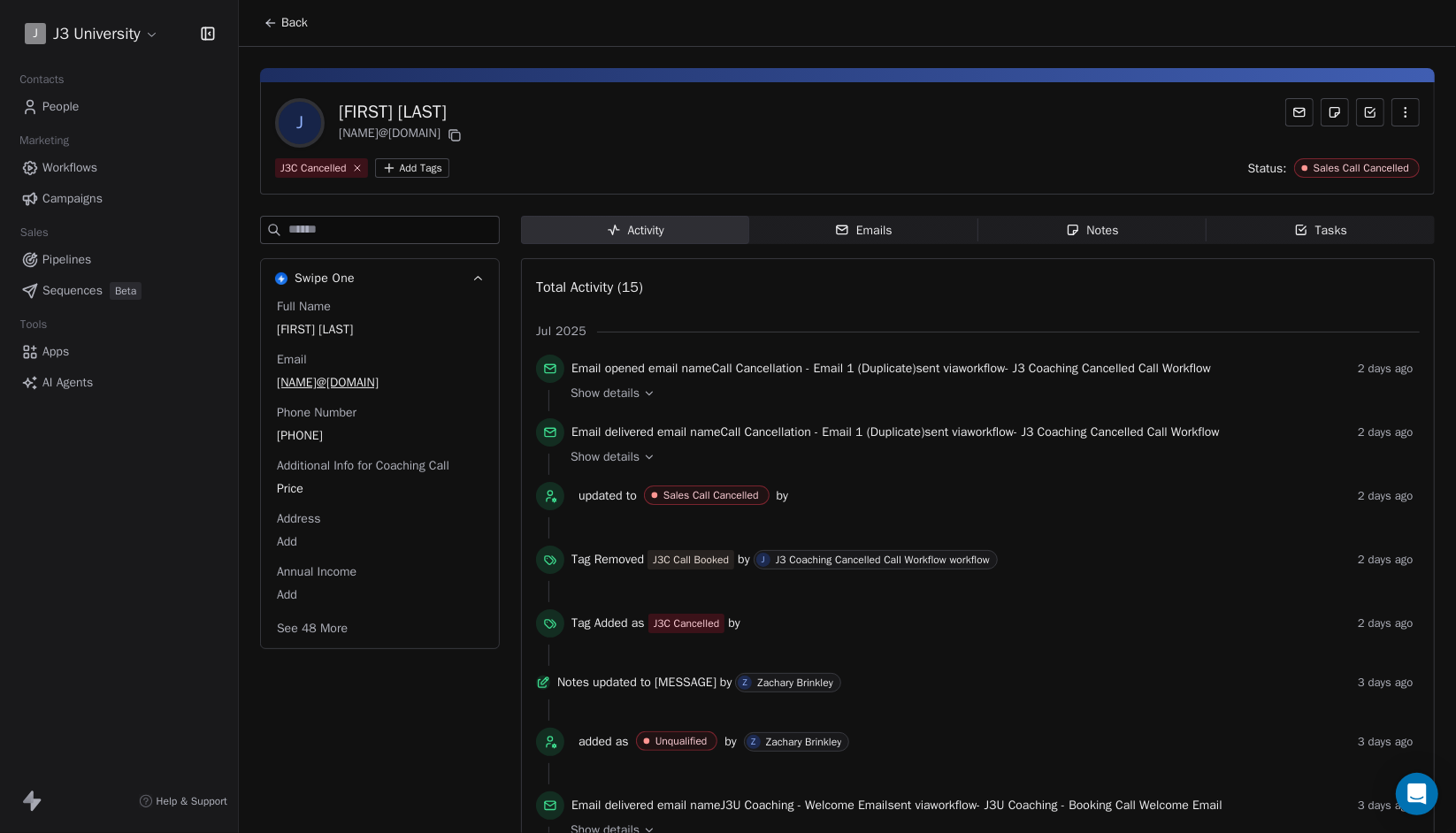 click on "Back" at bounding box center [295, 23] 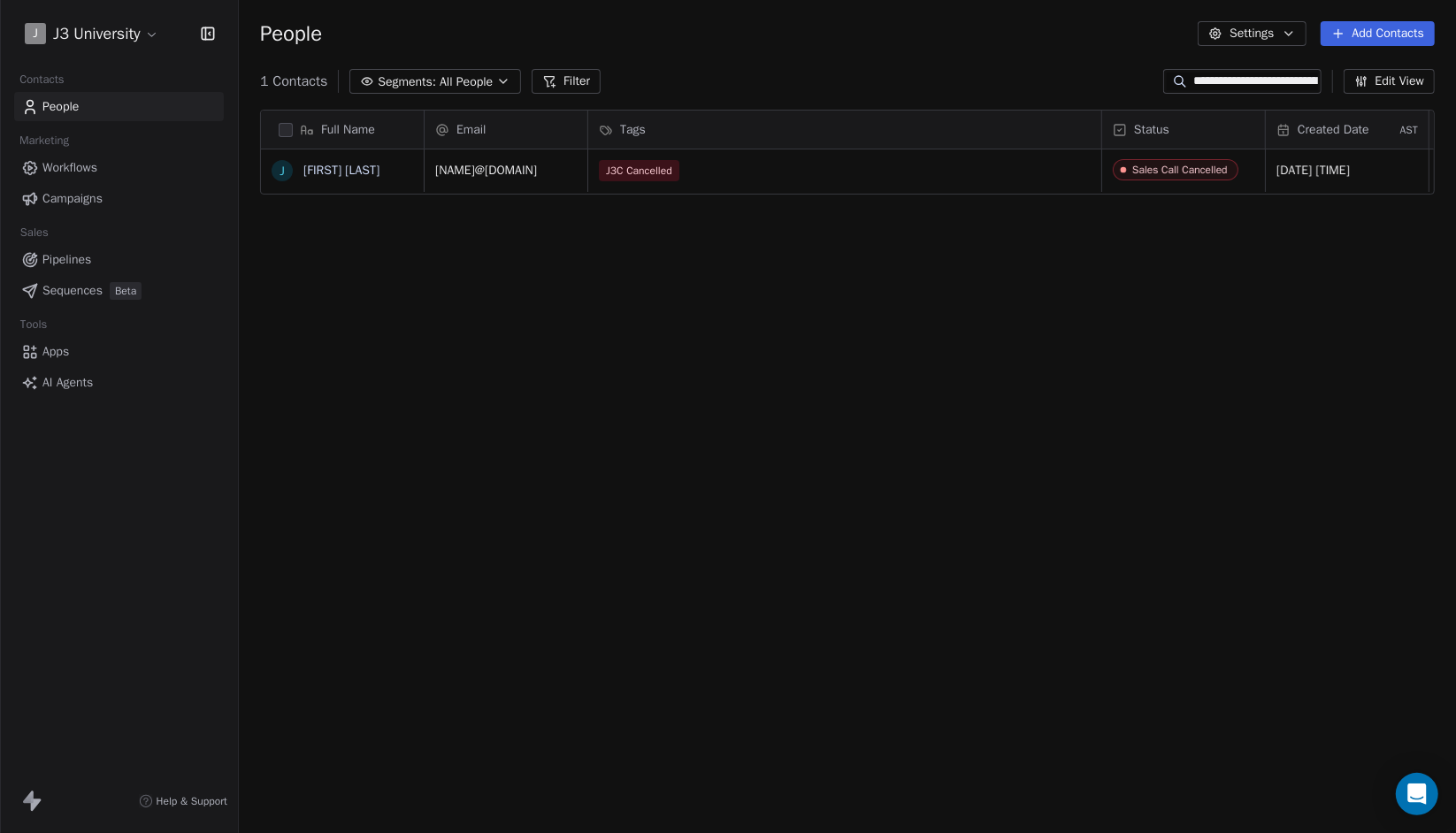 scroll, scrollTop: 14, scrollLeft: 13, axis: both 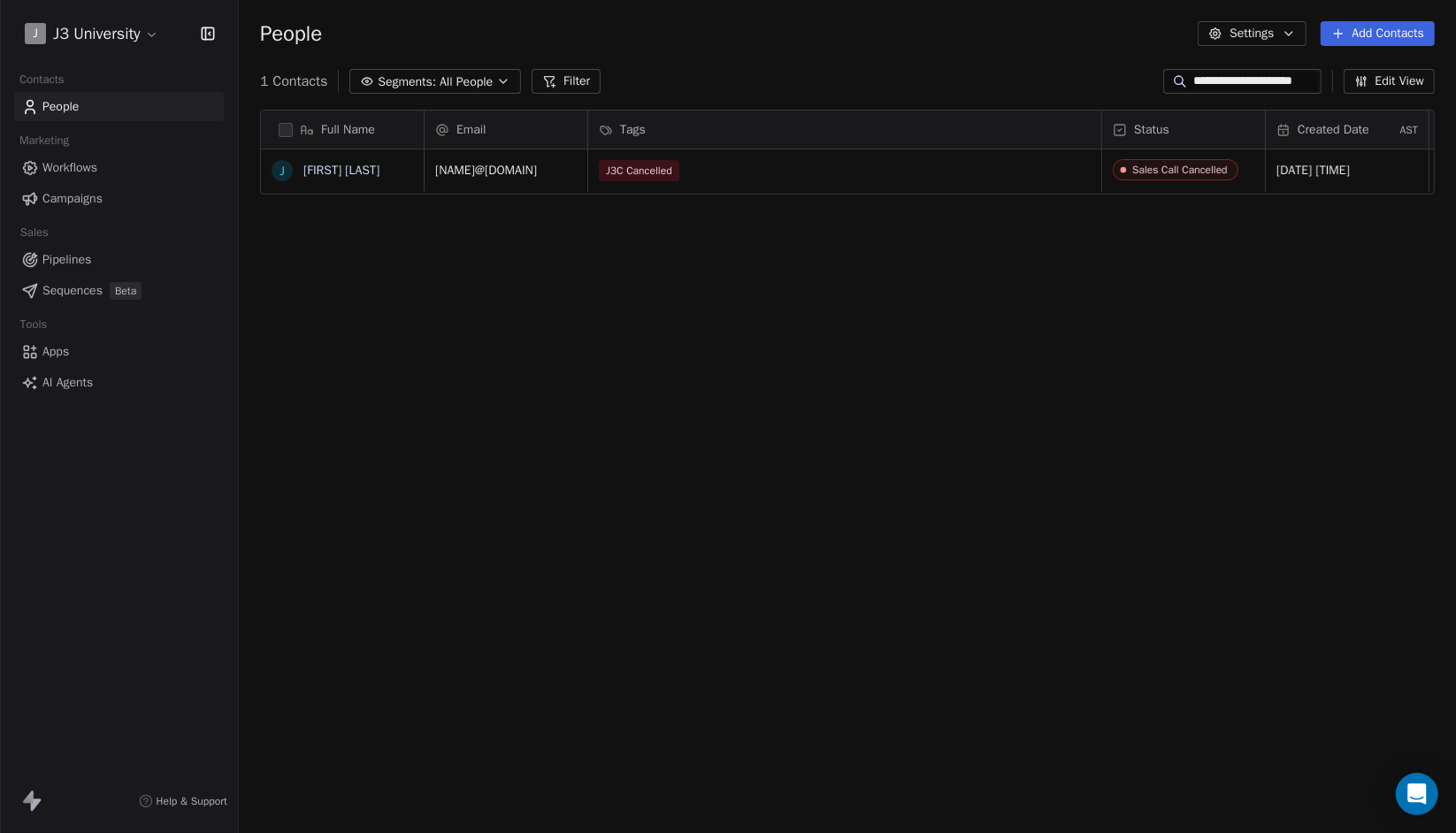 type on "**********" 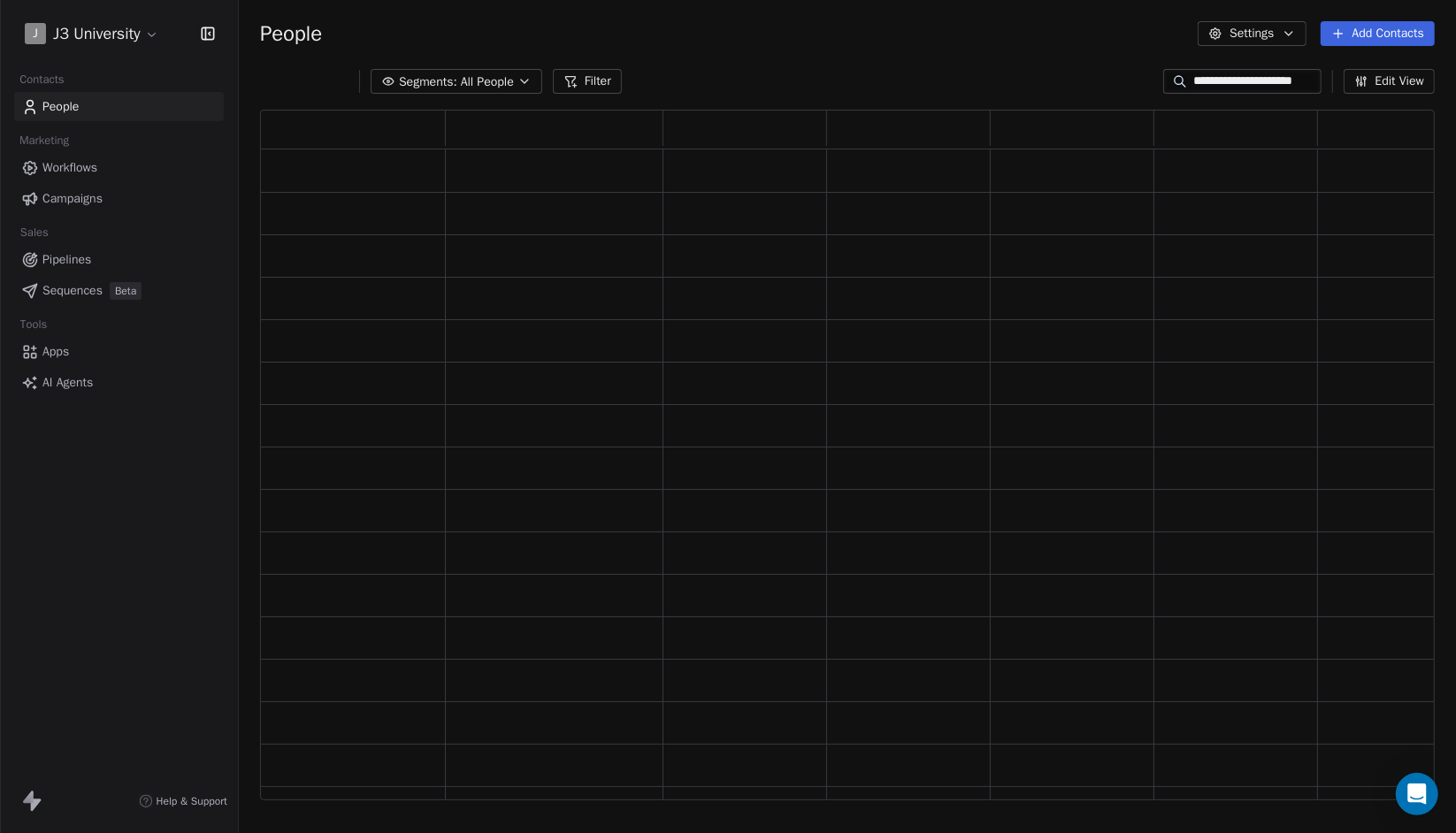 scroll, scrollTop: 14, scrollLeft: 13, axis: both 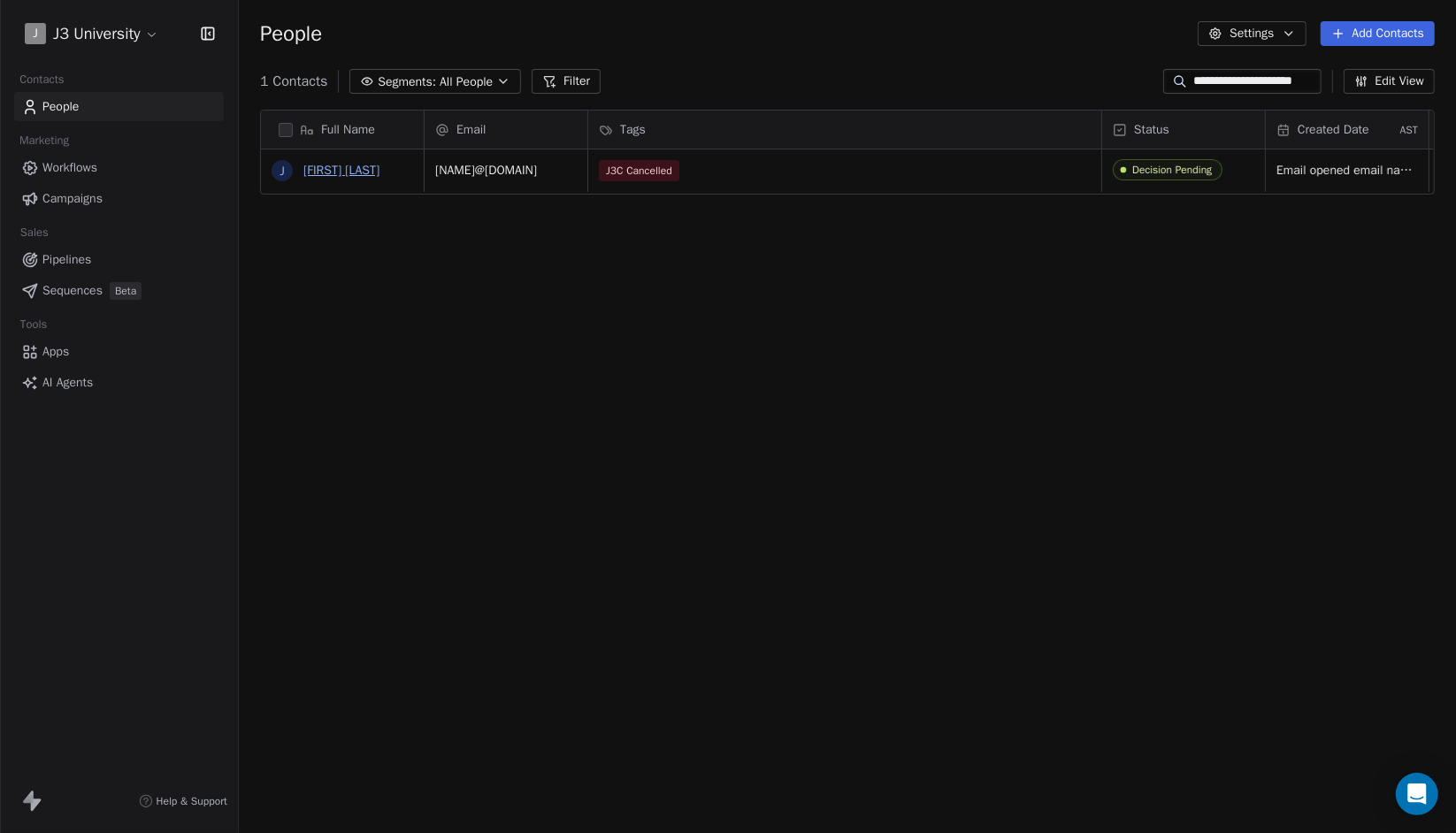 click on "Jessica B" at bounding box center (341, 170) 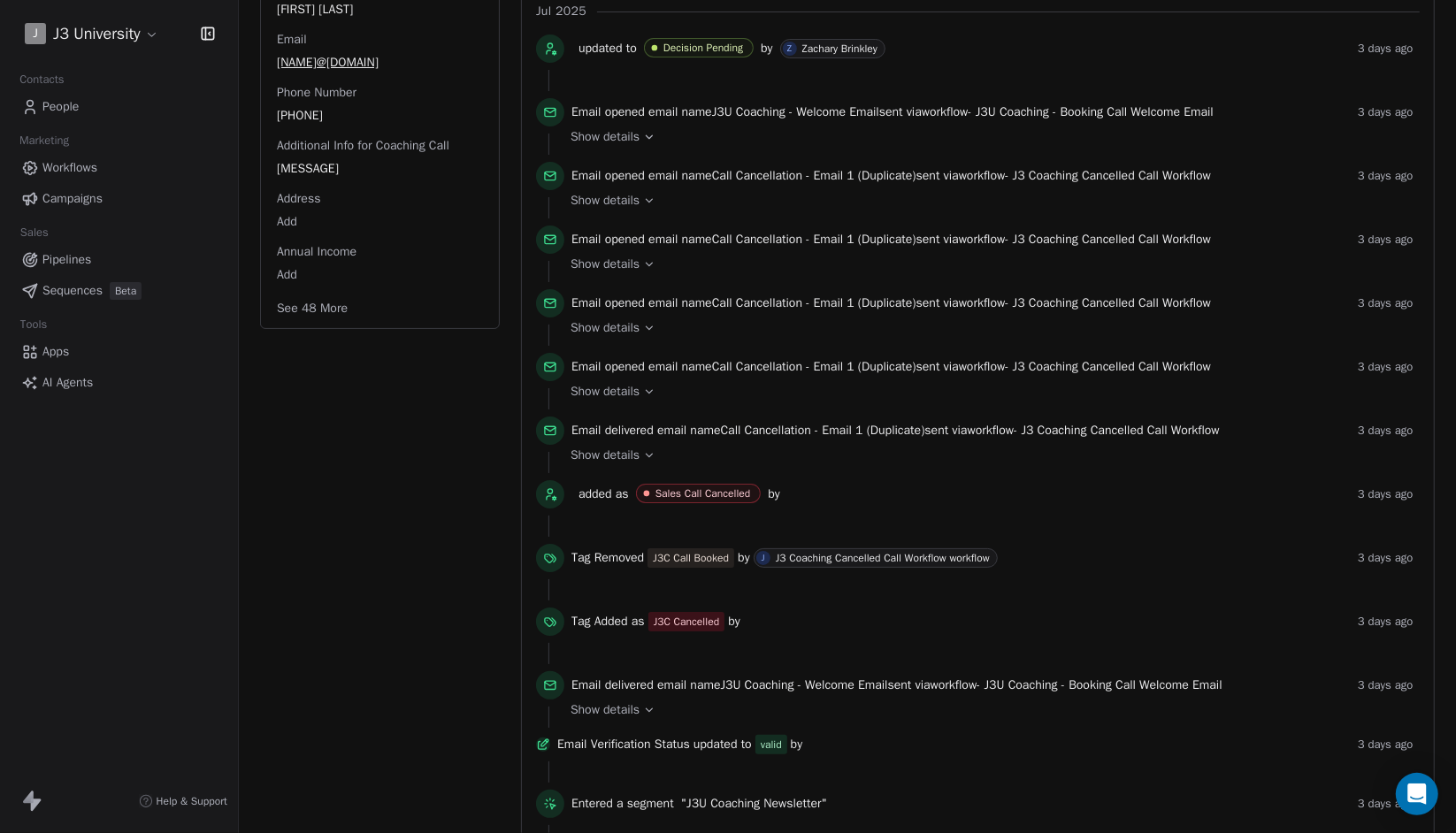 scroll, scrollTop: 354, scrollLeft: 0, axis: vertical 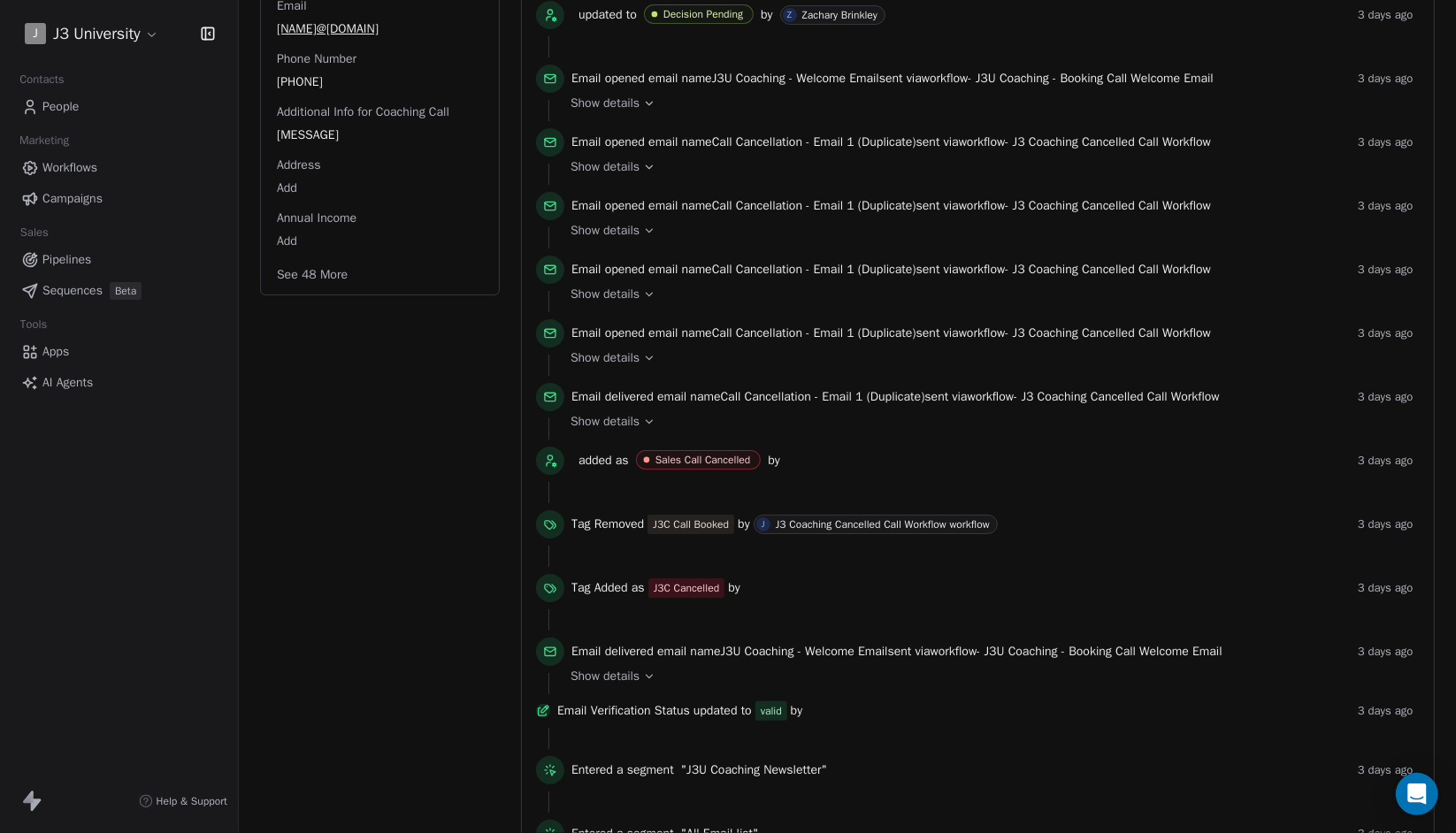 click 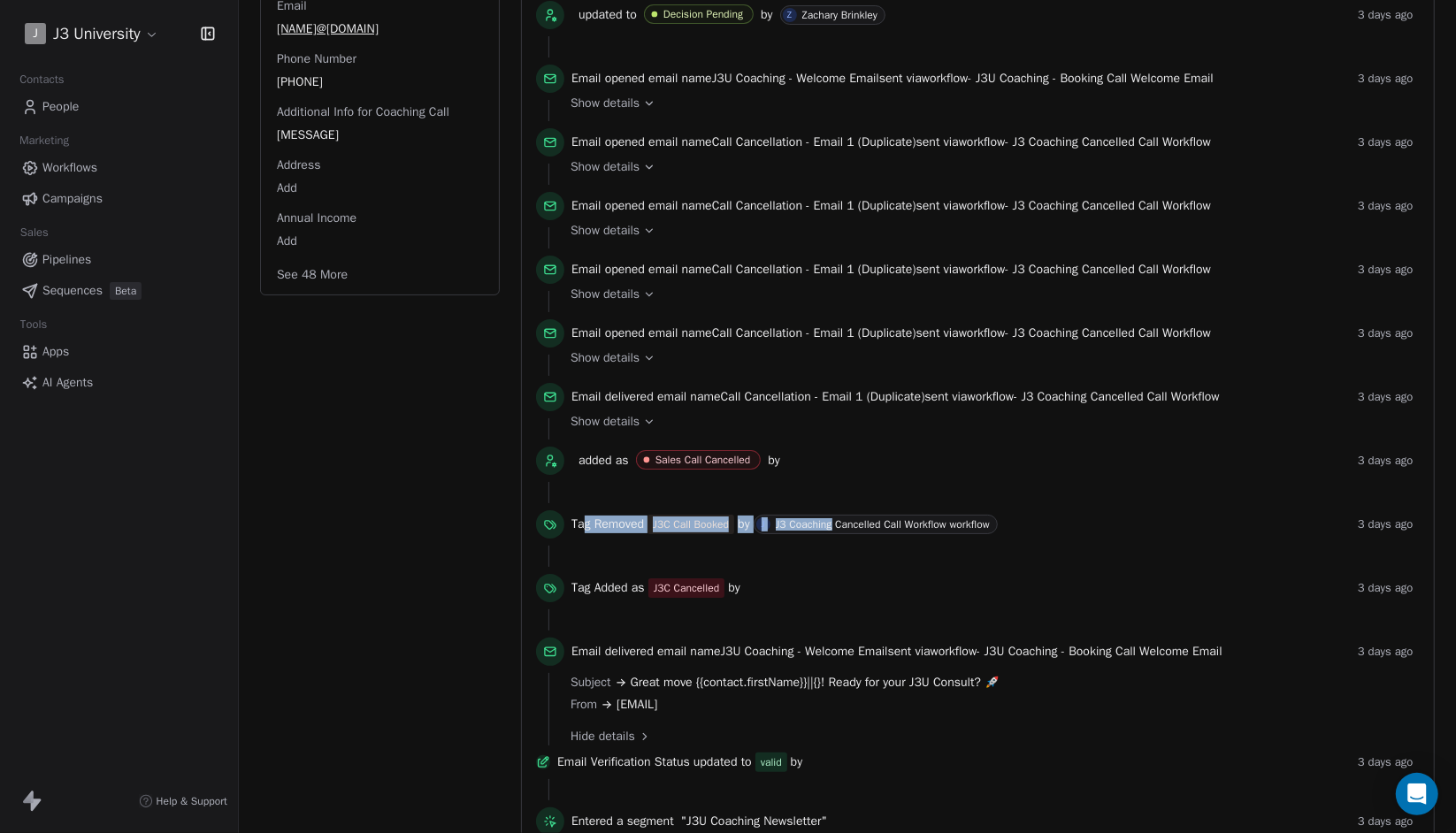 drag, startPoint x: 584, startPoint y: 527, endPoint x: 847, endPoint y: 533, distance: 263.0684 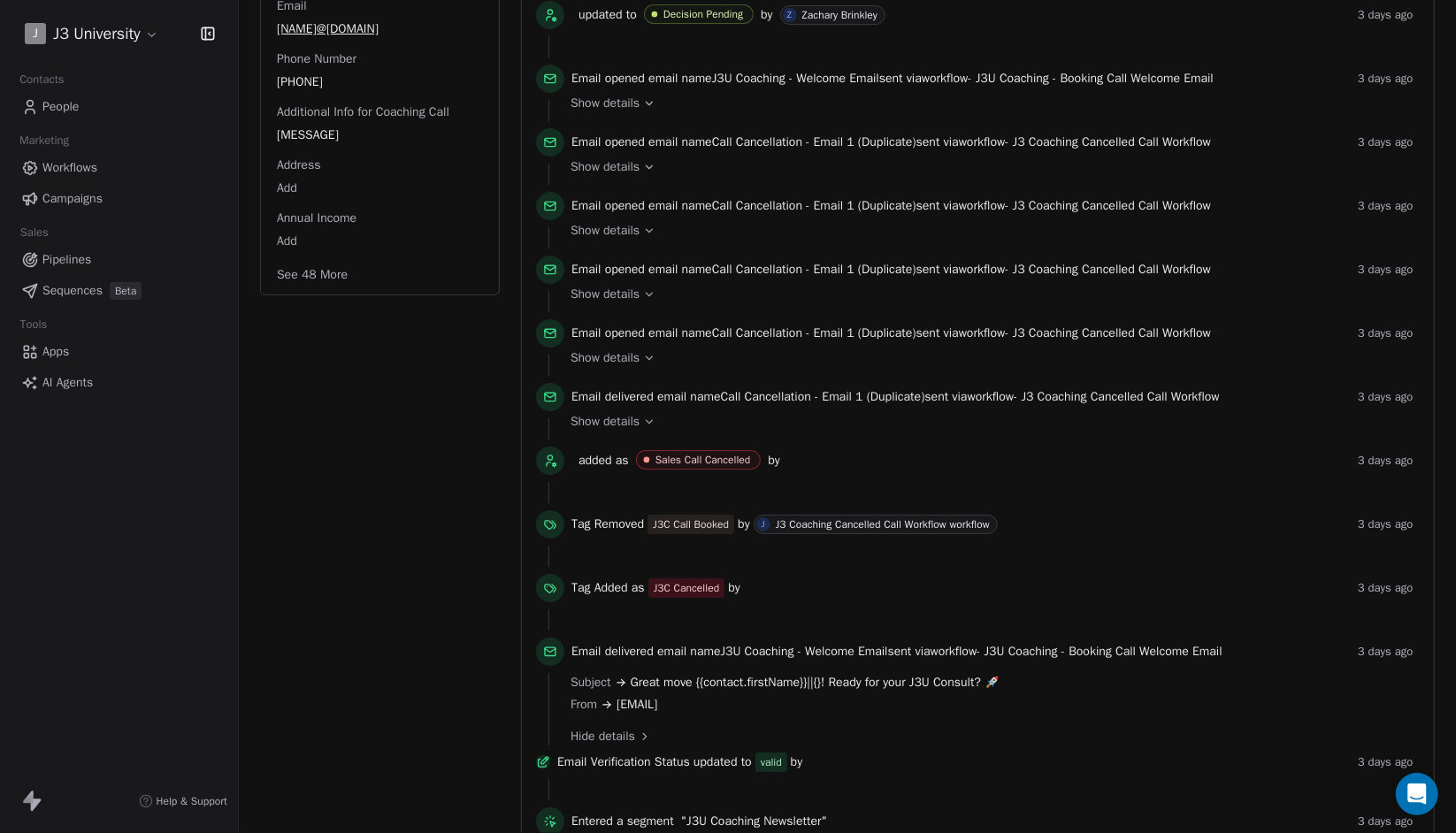 click on "Tag Removed J3C Call Booked by J J3 Coaching Cancelled Call Workflow workflow   3 days ago" at bounding box center [977, 528] 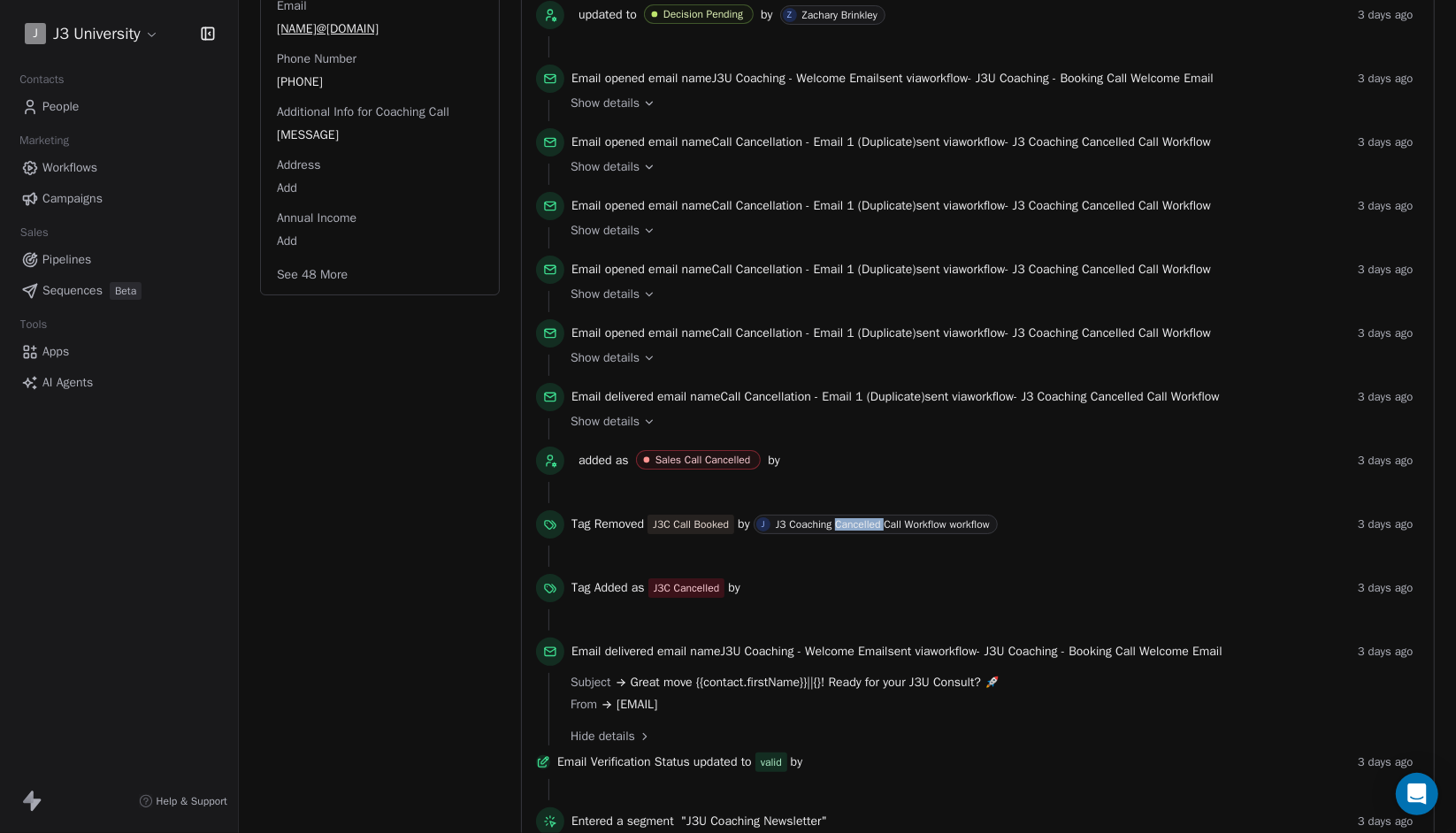 click on "Tag Removed J3C Call Booked by J J3 Coaching Cancelled Call Workflow workflow   3 days ago" at bounding box center [977, 528] 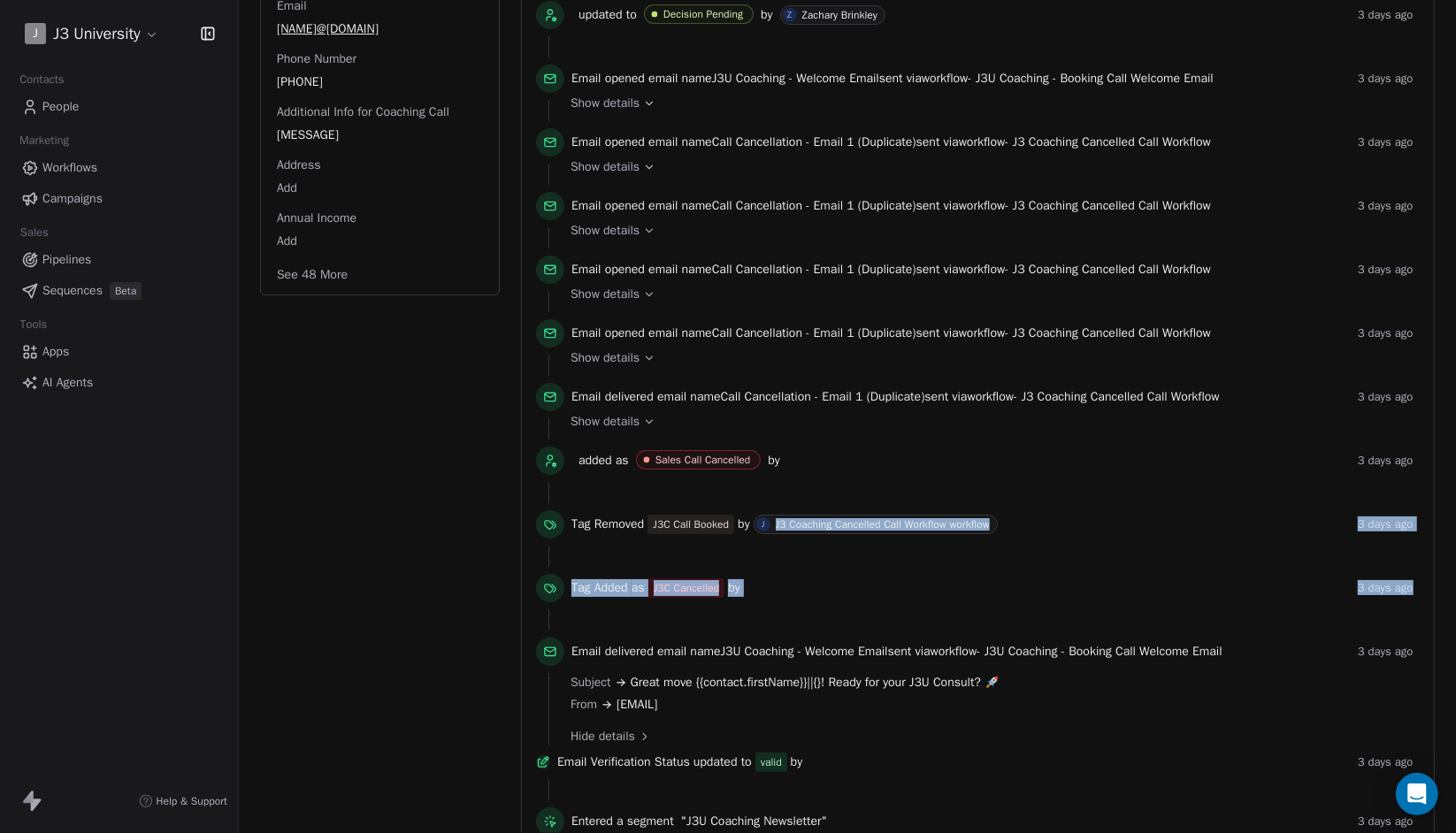 drag, startPoint x: 847, startPoint y: 533, endPoint x: 868, endPoint y: 611, distance: 80.777472 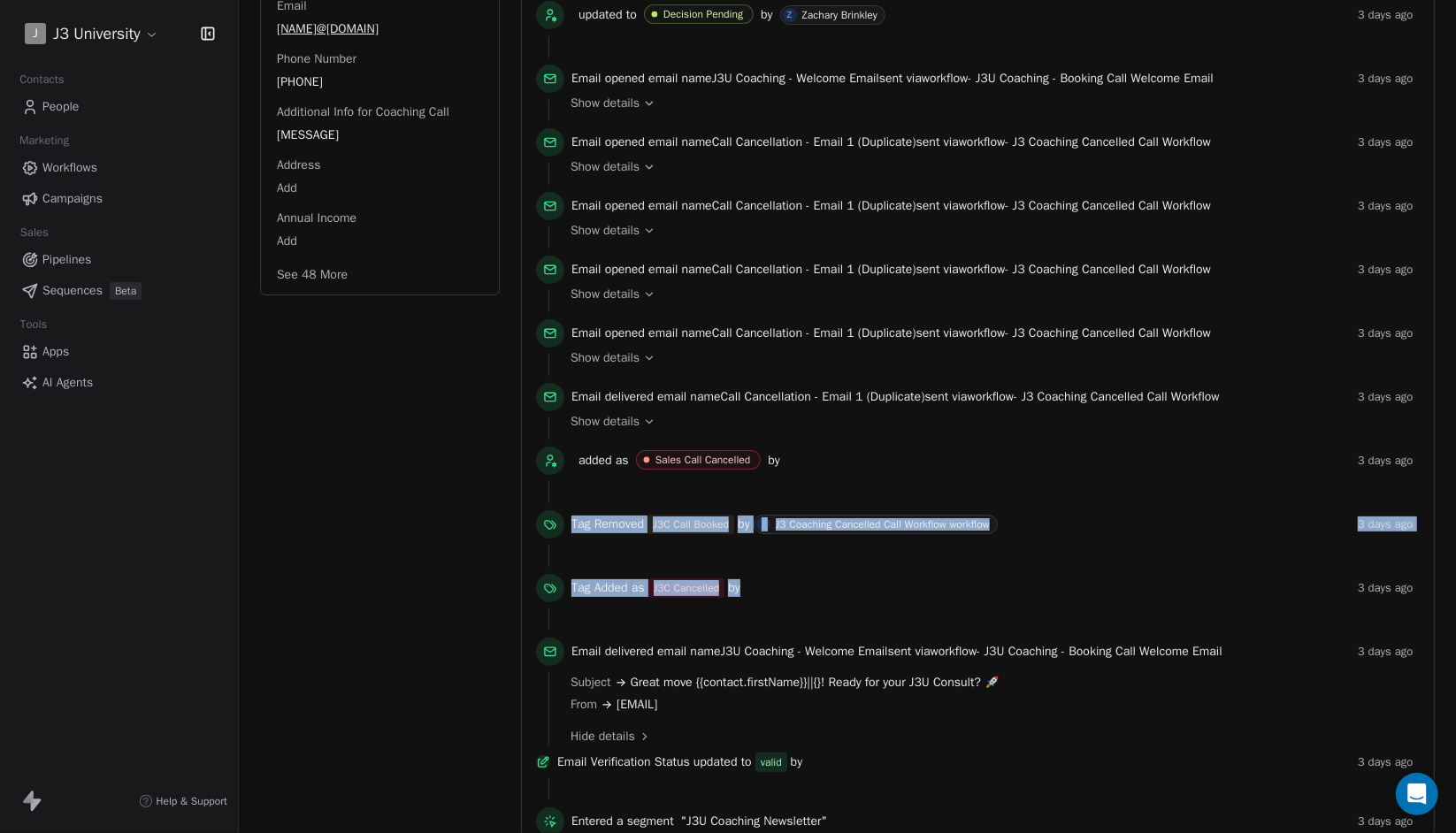 drag, startPoint x: 868, startPoint y: 583, endPoint x: 807, endPoint y: 501, distance: 102.20078 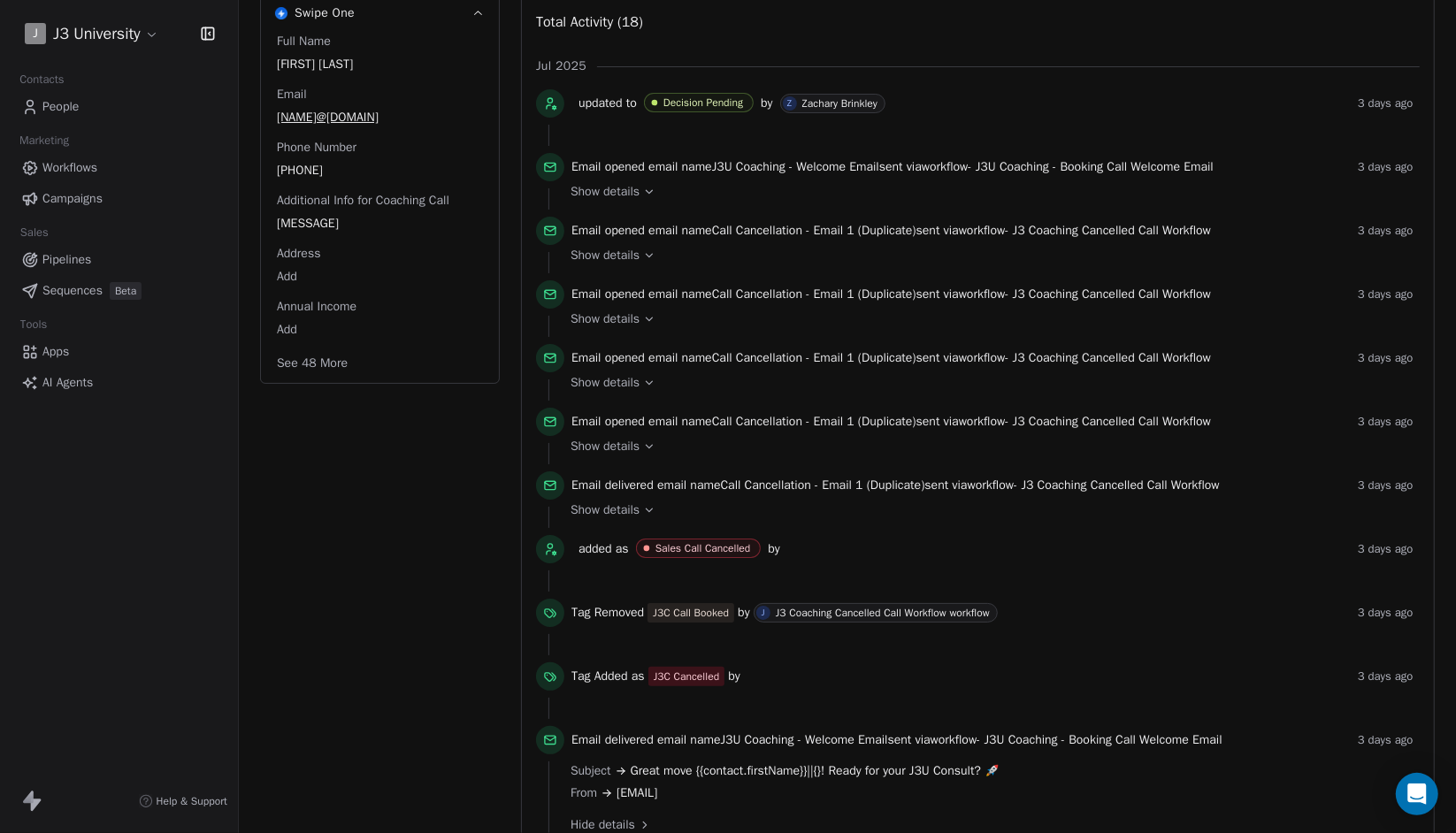 scroll, scrollTop: 265, scrollLeft: 0, axis: vertical 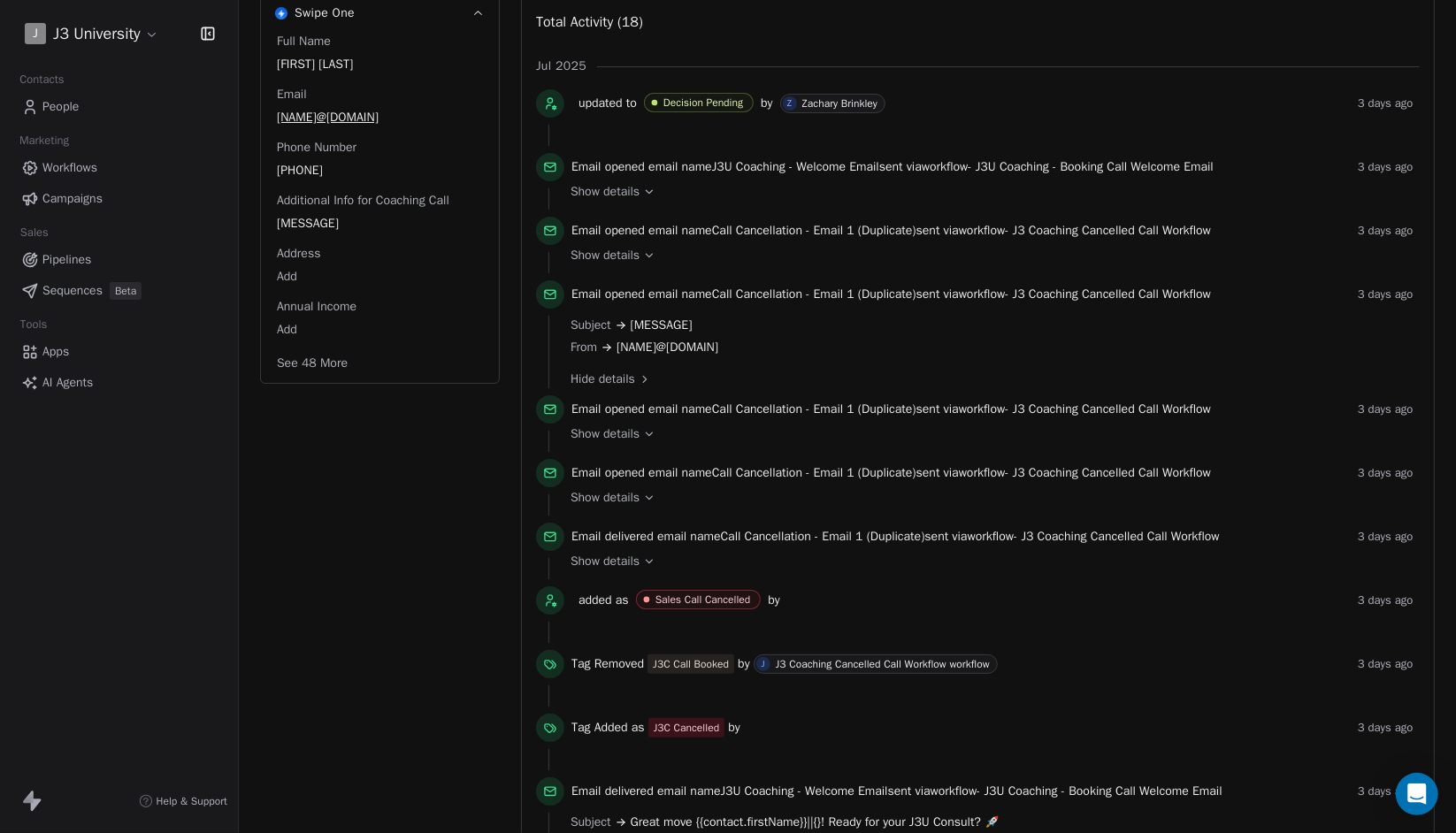 click on "Show details" at bounding box center [989, 256] 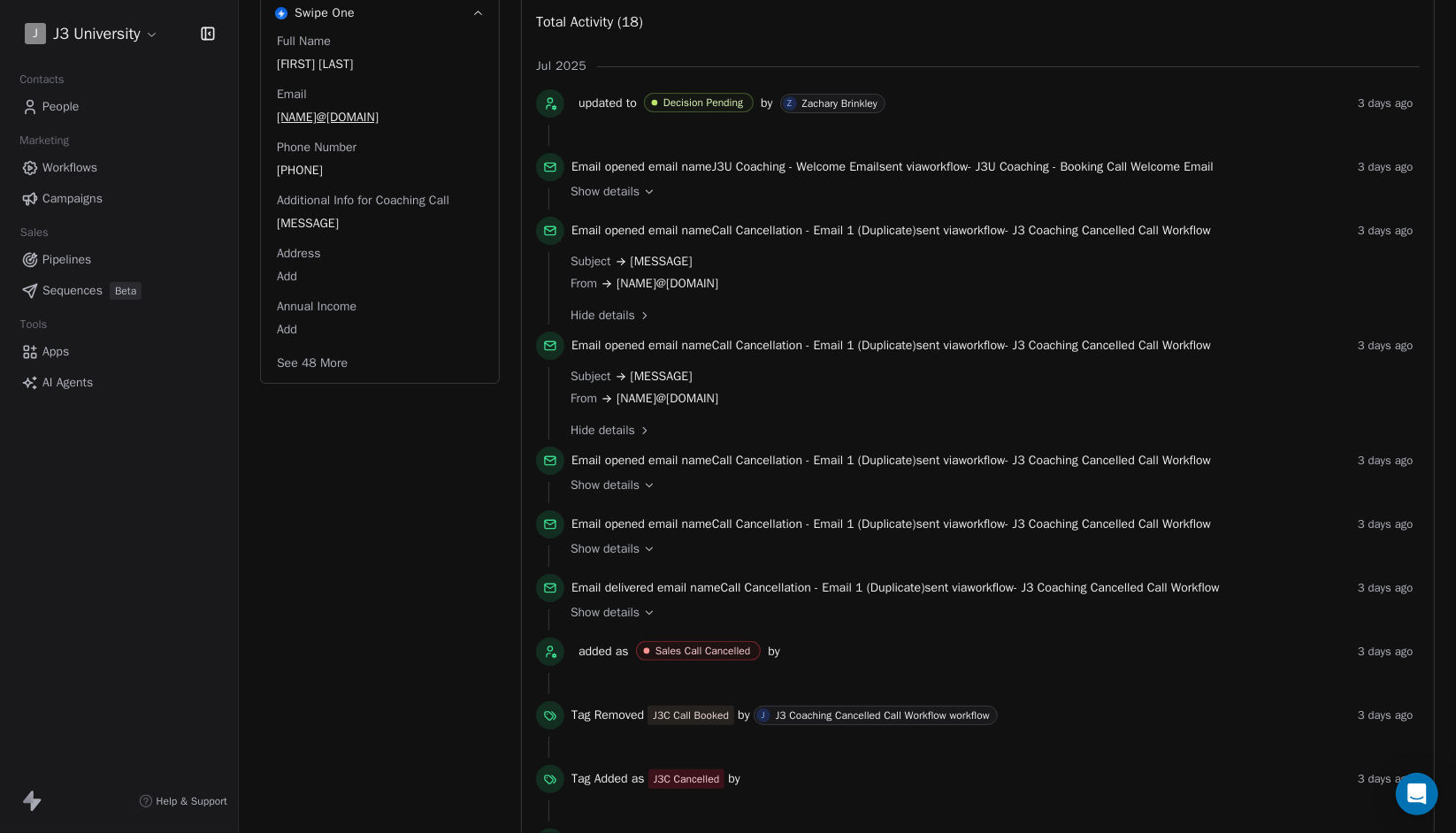click 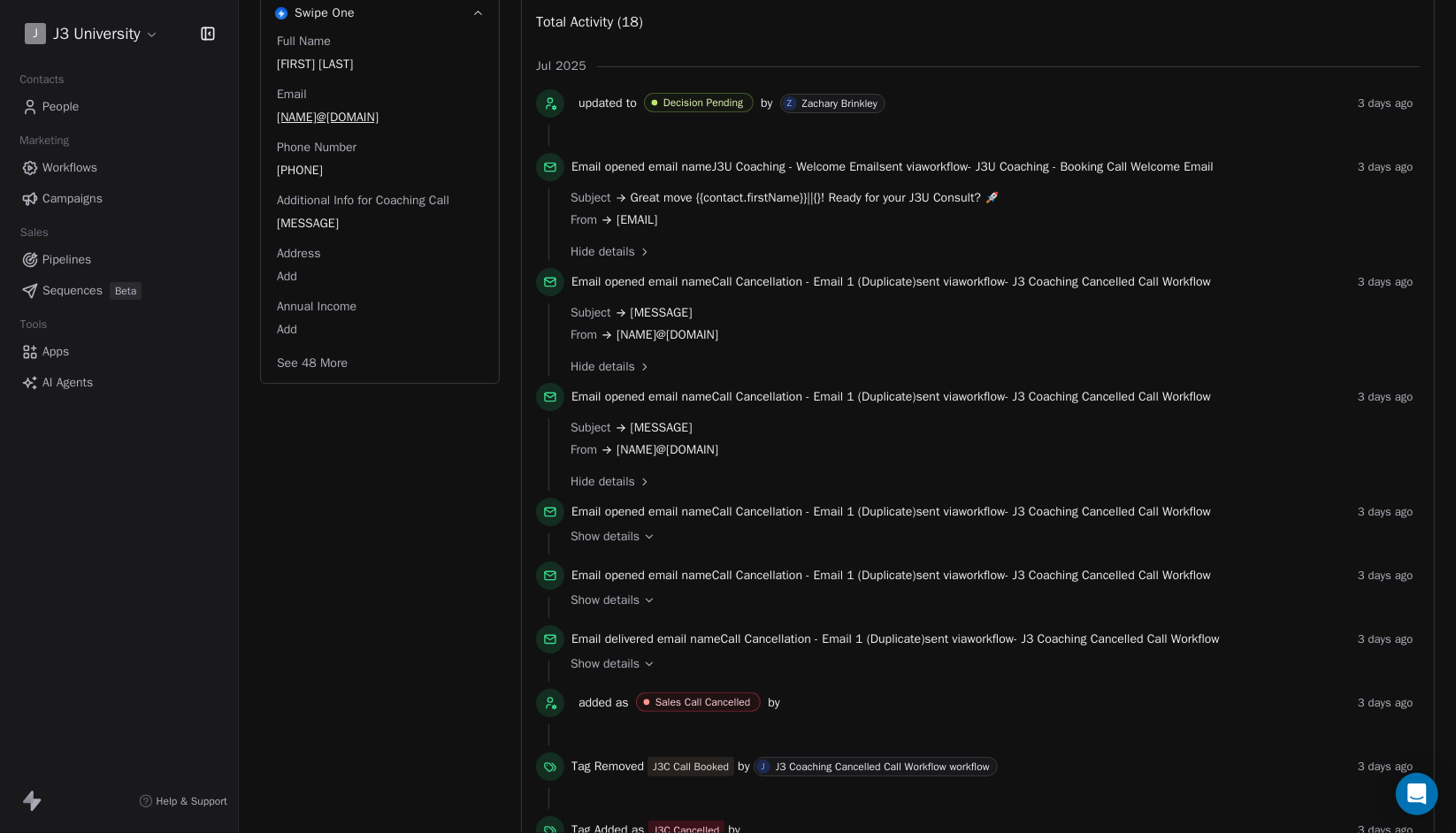 click on "updated to Decision Pending by Z Zachary Brinkley   3 days ago Email opened   email name  J3U Coaching - Welcome Email  sent via  workflow  -   J3U Coaching - Booking Call Welcome Email 3 days ago Subject Great move {{contact.firstName}}||{}! Ready for your J3U Consult? 🚀 From luke@j3university.com Hide details Email opened   email name  Call Cancellation - Email 1 (Duplicate)  sent via  workflow  -   J3 Coaching Cancelled Call Workflow 3 days ago Subject Missed you today—hope all is well! From zachary@j3ucoaching.com Hide details Email opened   email name  Call Cancellation - Email 1 (Duplicate)  sent via  workflow  -   J3 Coaching Cancelled Call Workflow 3 days ago Subject Missed you today—hope all is well! From zachary@j3ucoaching.com Hide details Email opened   email name  Call Cancellation - Email 1 (Duplicate)  sent via  workflow  -   J3 Coaching Cancelled Call Workflow 3 days ago Show details Email opened   email name  Call Cancellation - Email 1 (Duplicate)  sent via  workflow  -   3 days ago" at bounding box center [977, 715] 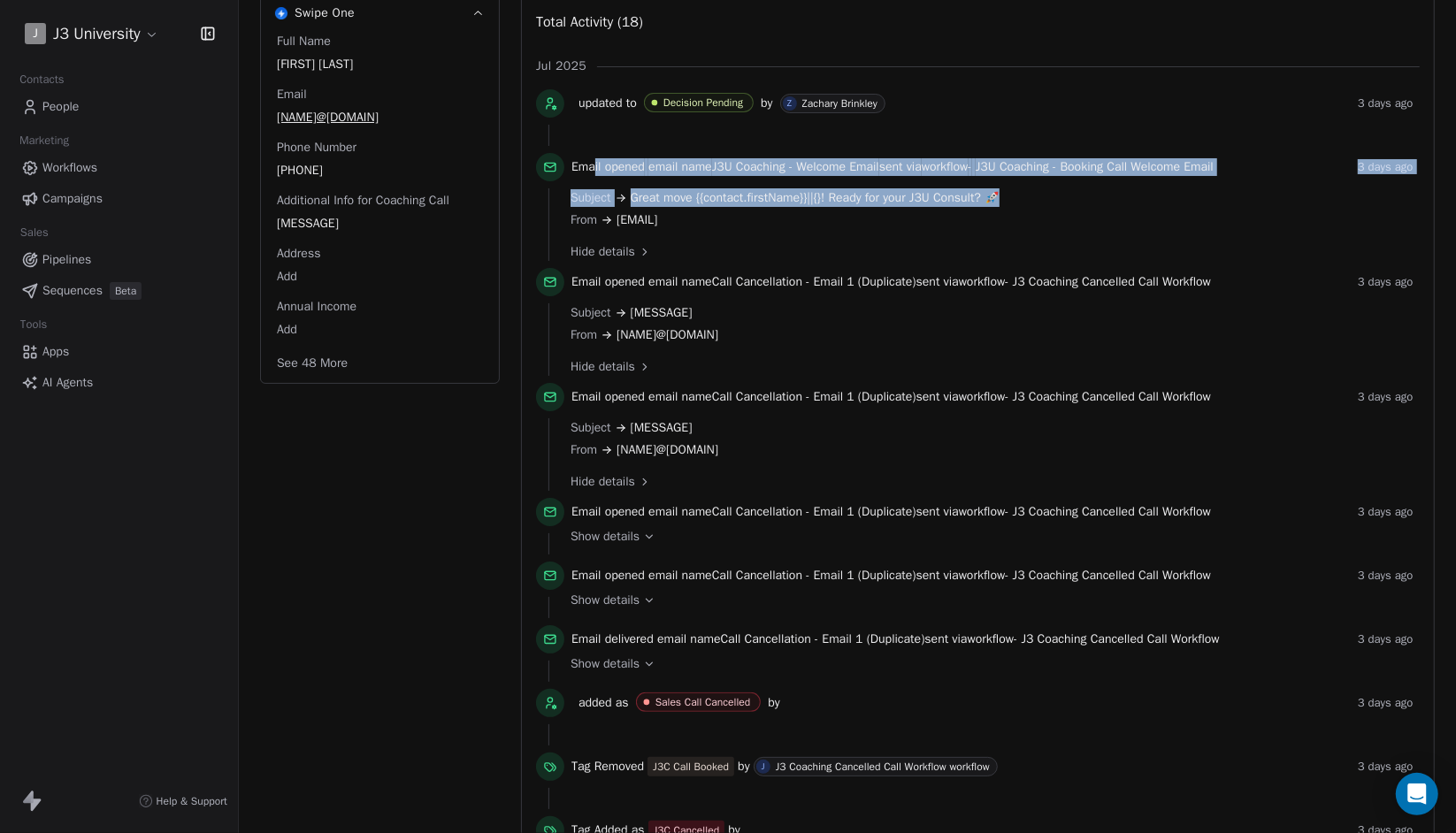 drag, startPoint x: 593, startPoint y: 168, endPoint x: 1069, endPoint y: 204, distance: 477.3594 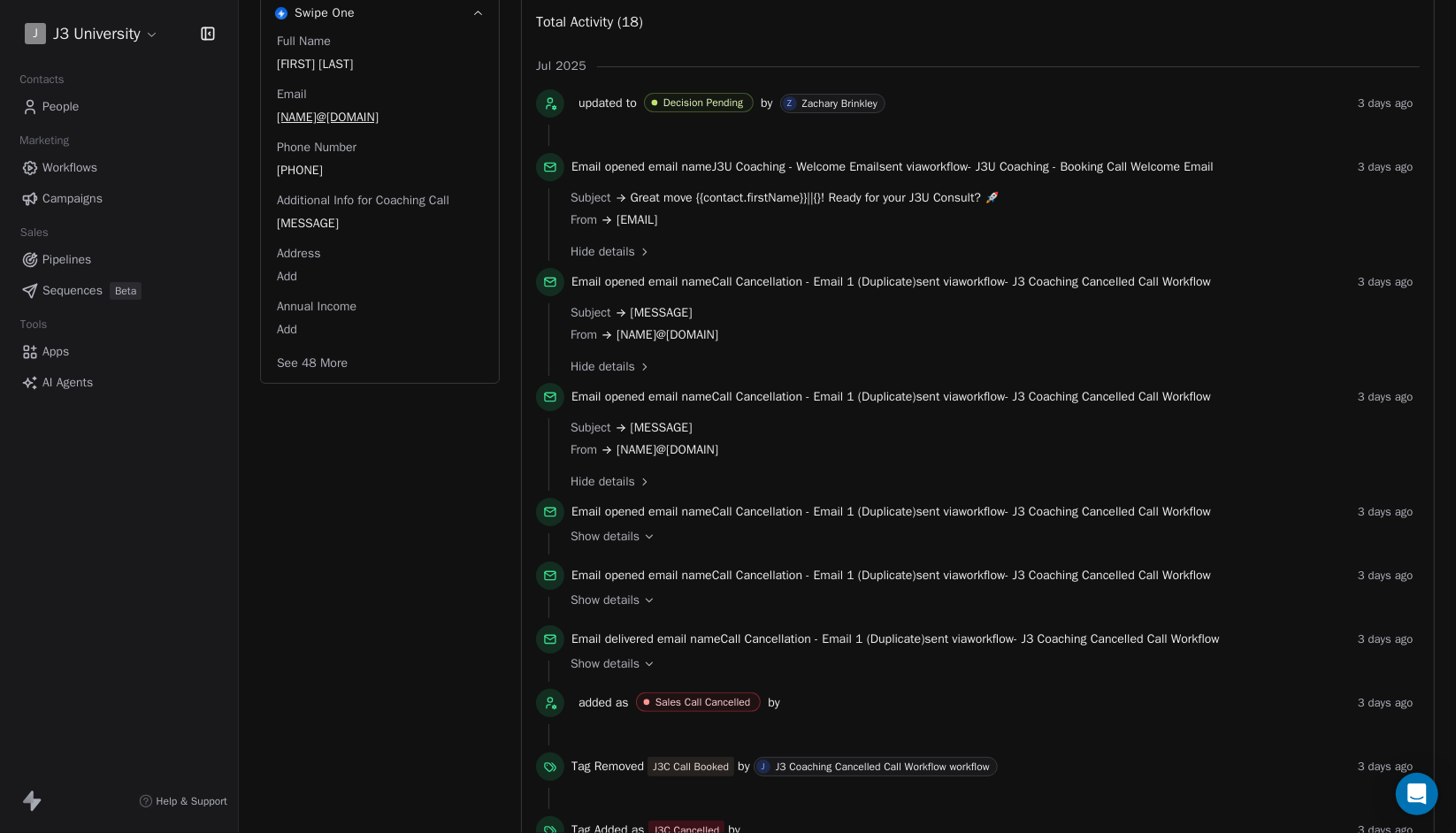 click on "Subject Great move {{contact.firstName}}||{}! Ready for your J3U Consult? 🚀" at bounding box center [989, 197] 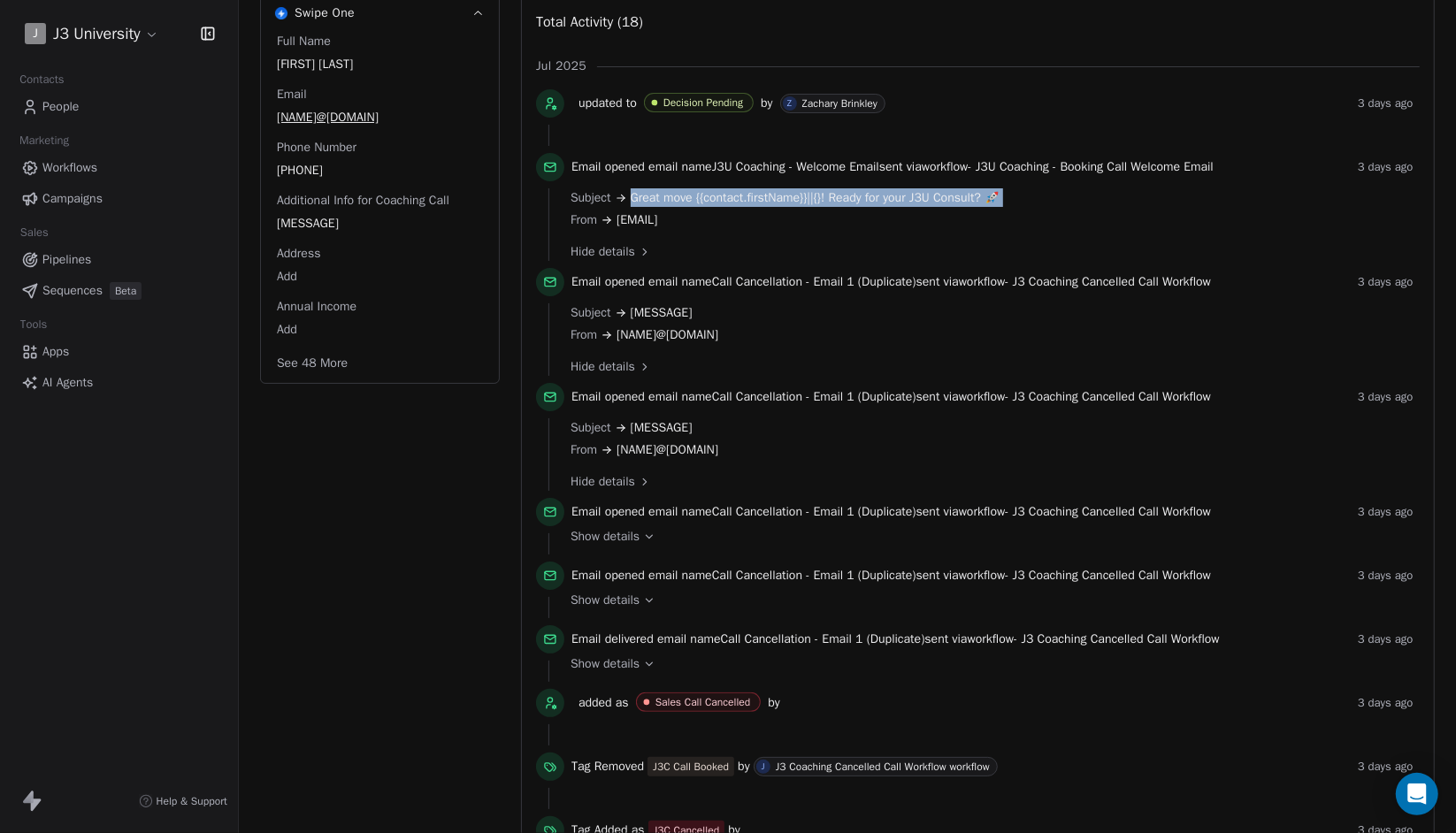 click on "Subject Great move {{contact.firstName}}||{}! Ready for your J3U Consult? 🚀" at bounding box center [989, 197] 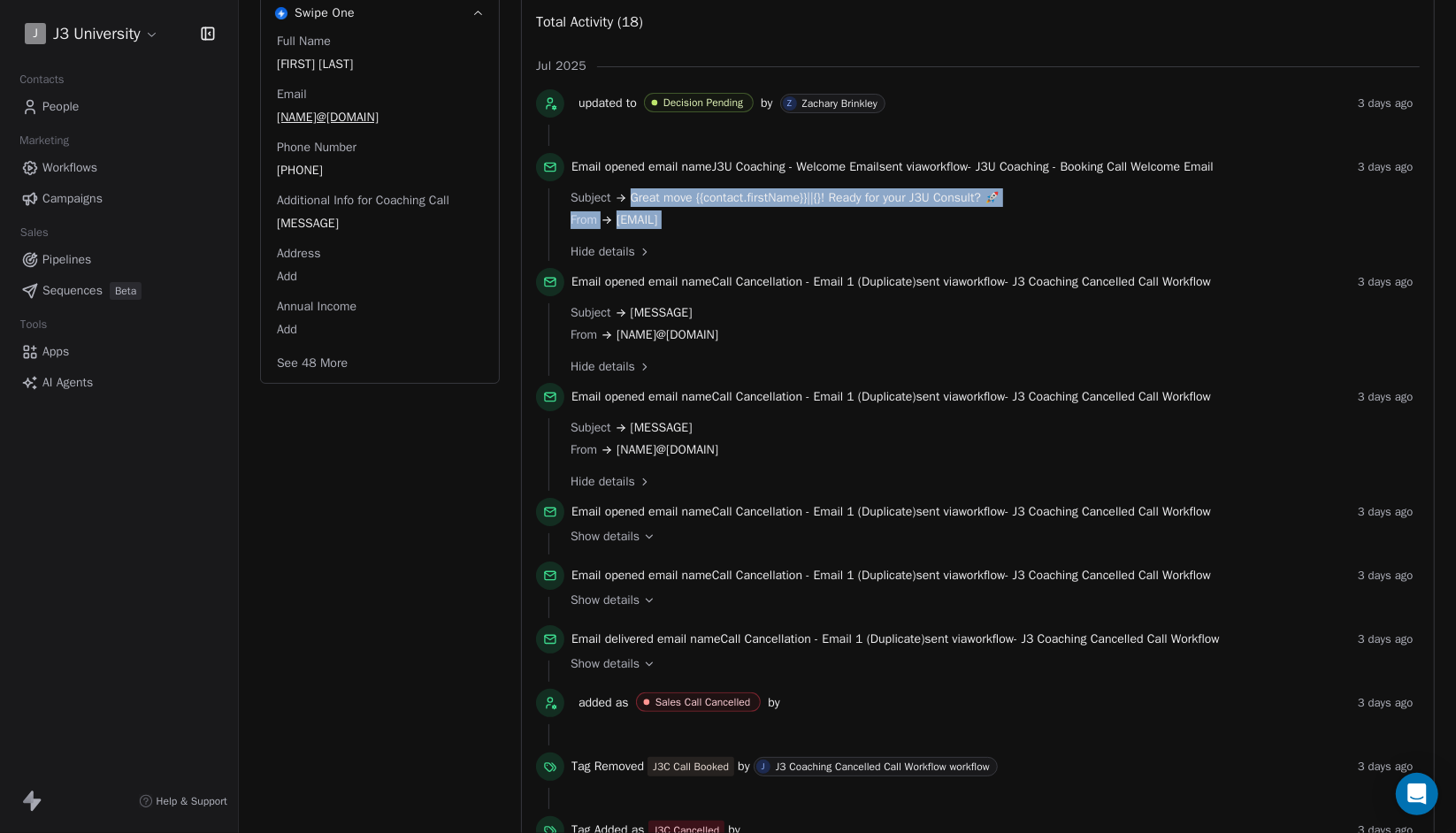 drag, startPoint x: 1069, startPoint y: 204, endPoint x: 1067, endPoint y: 220, distance: 16.124515 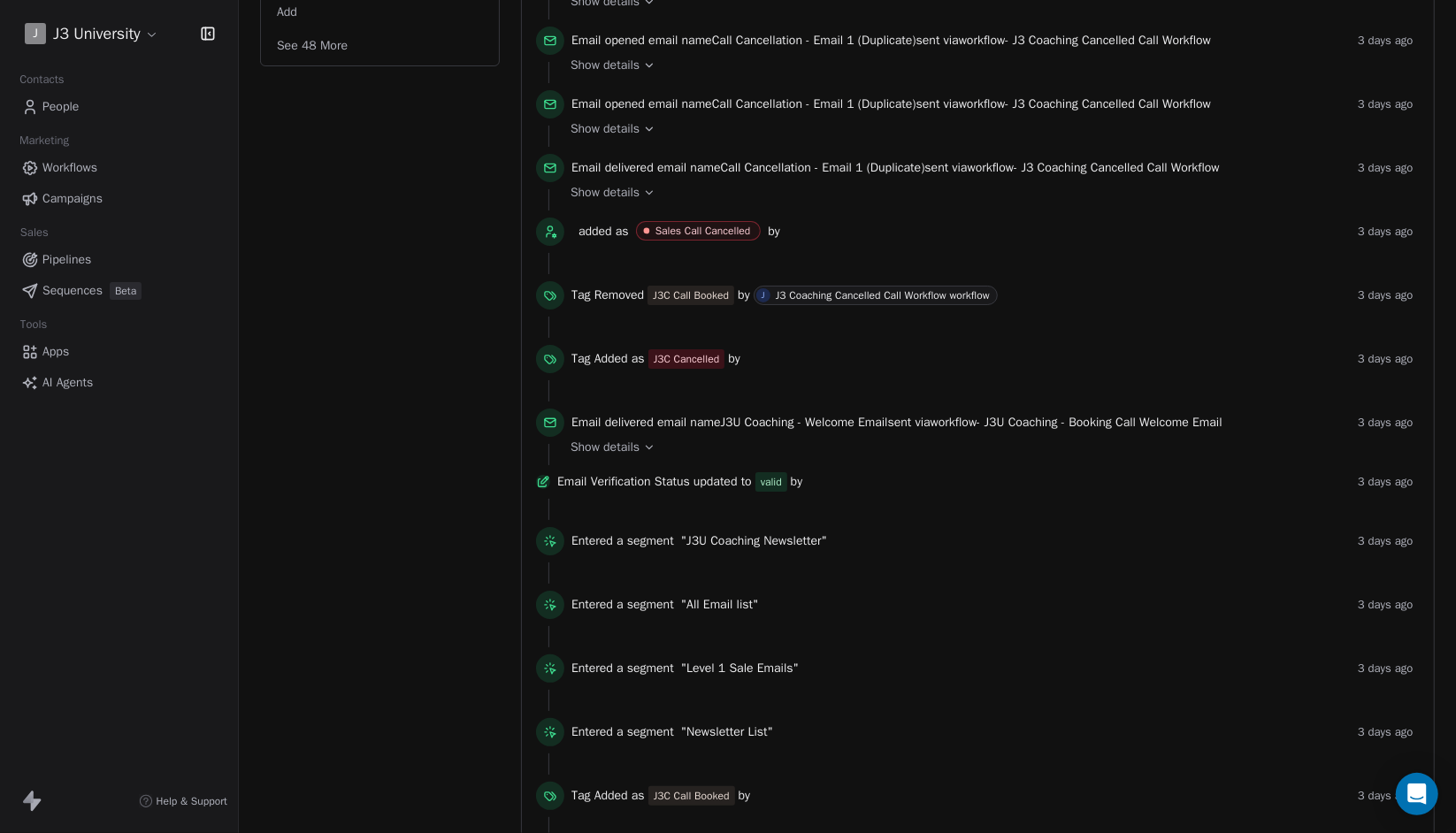 scroll, scrollTop: 394, scrollLeft: 0, axis: vertical 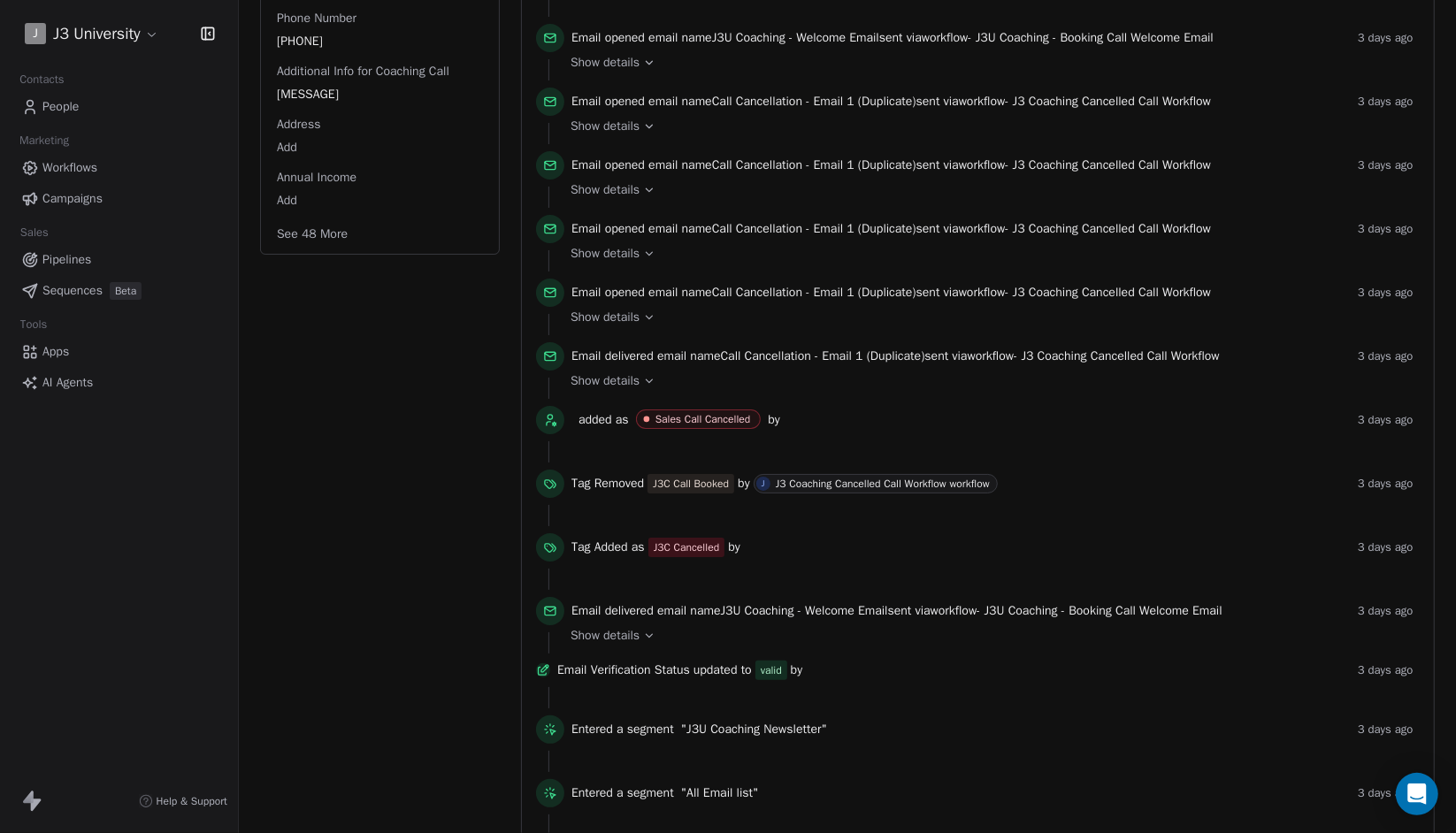 click 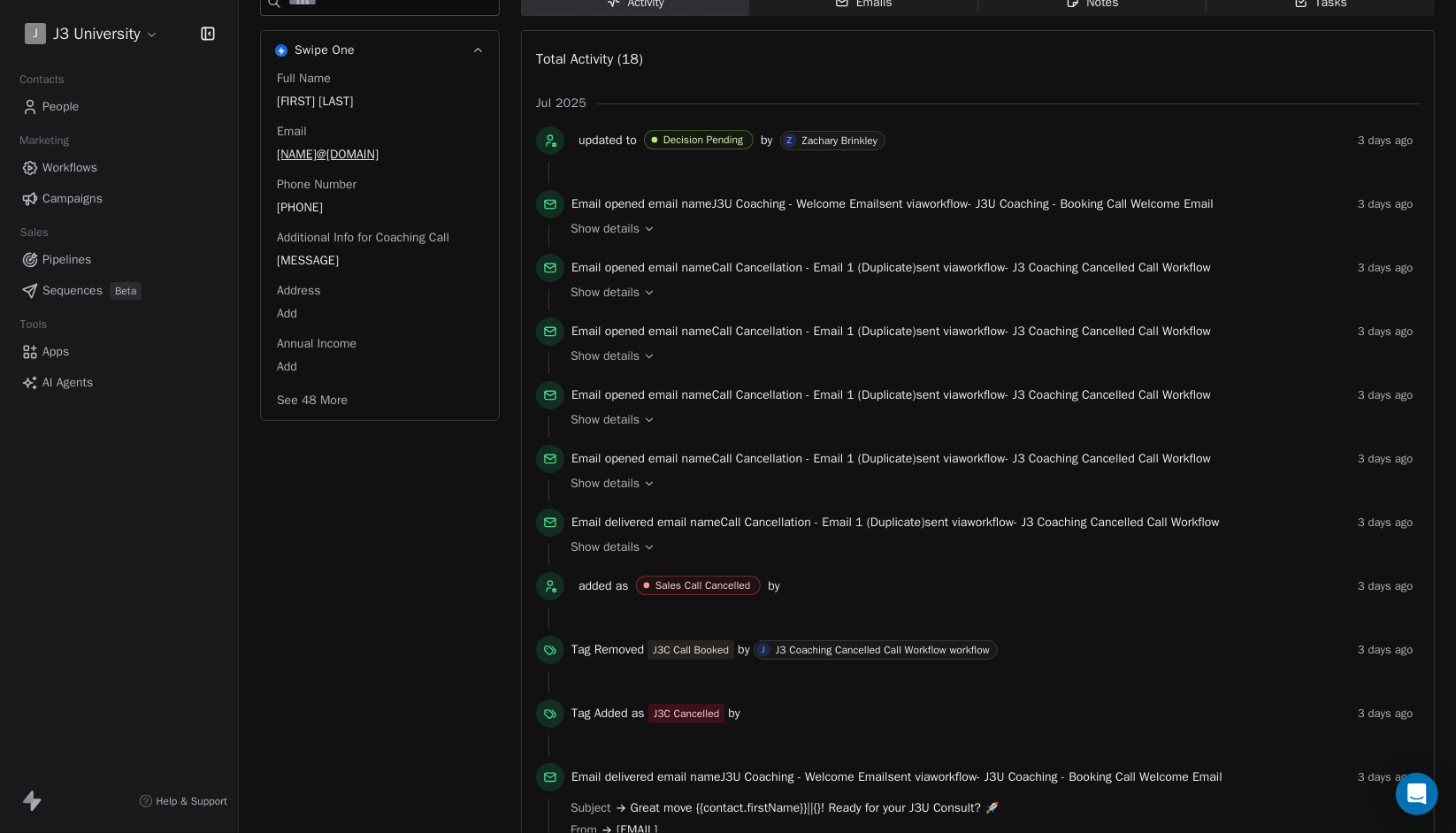 scroll, scrollTop: 218, scrollLeft: 0, axis: vertical 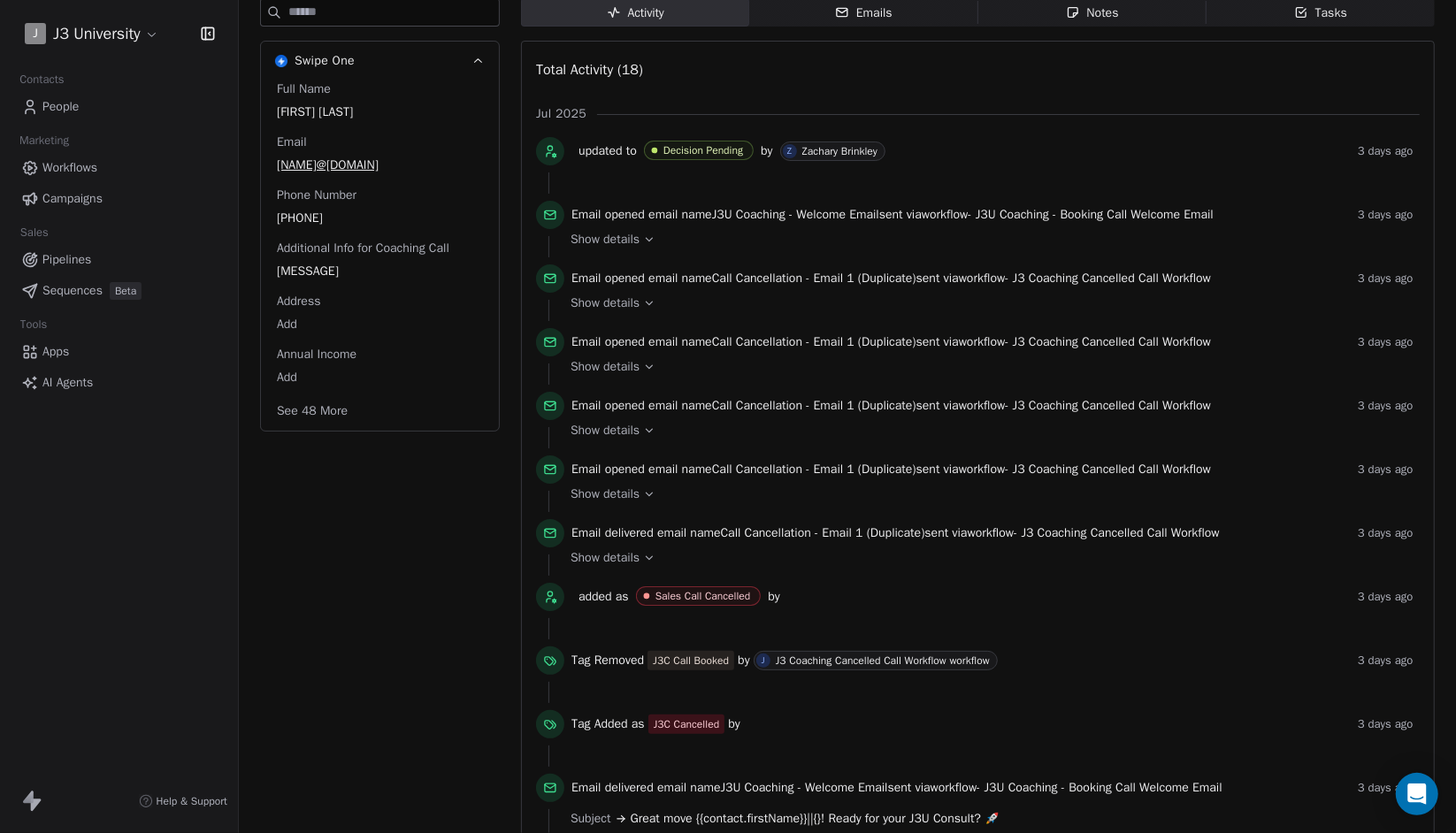 click on "Show details" at bounding box center (989, 240) 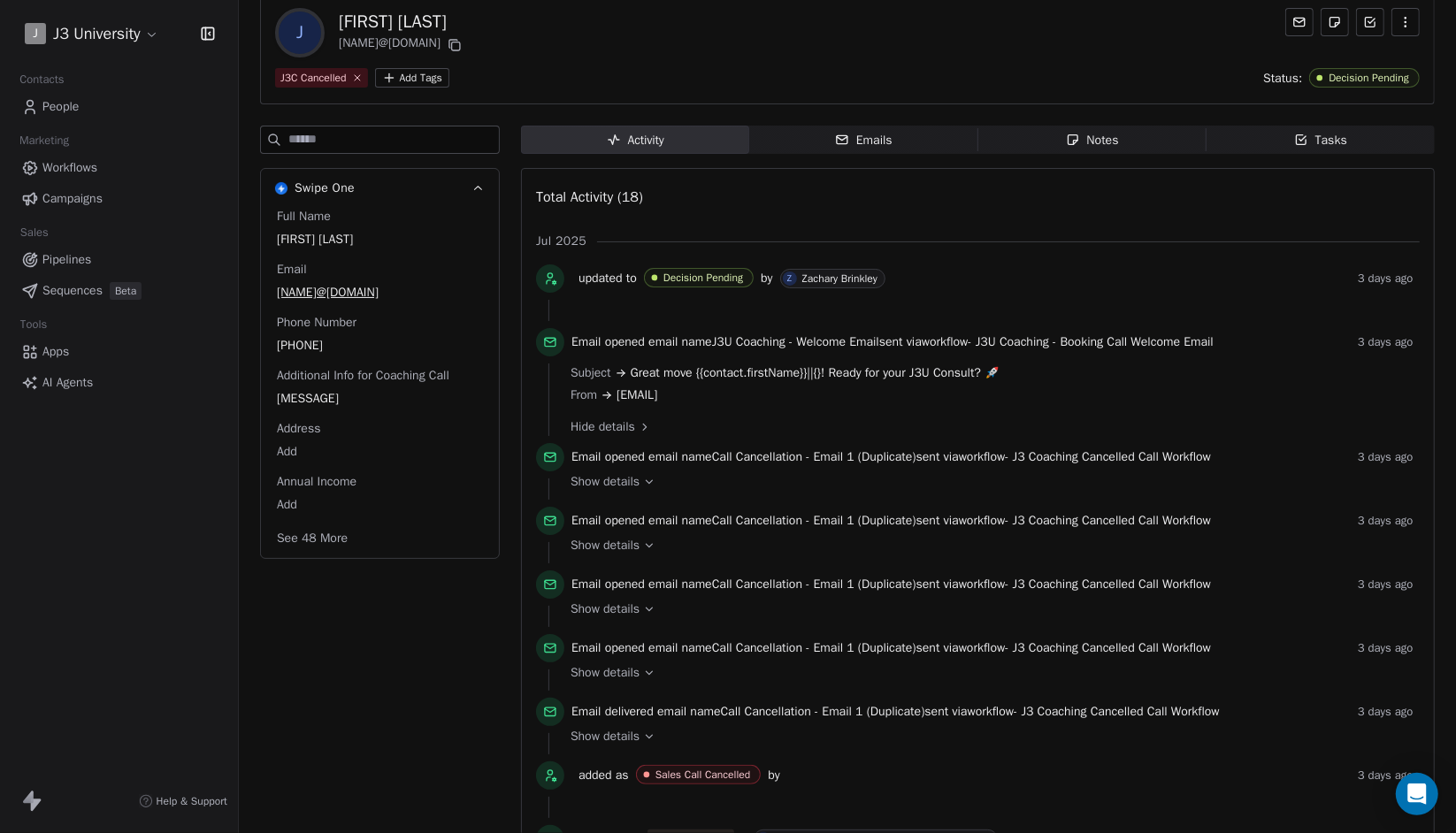 scroll, scrollTop: 0, scrollLeft: 0, axis: both 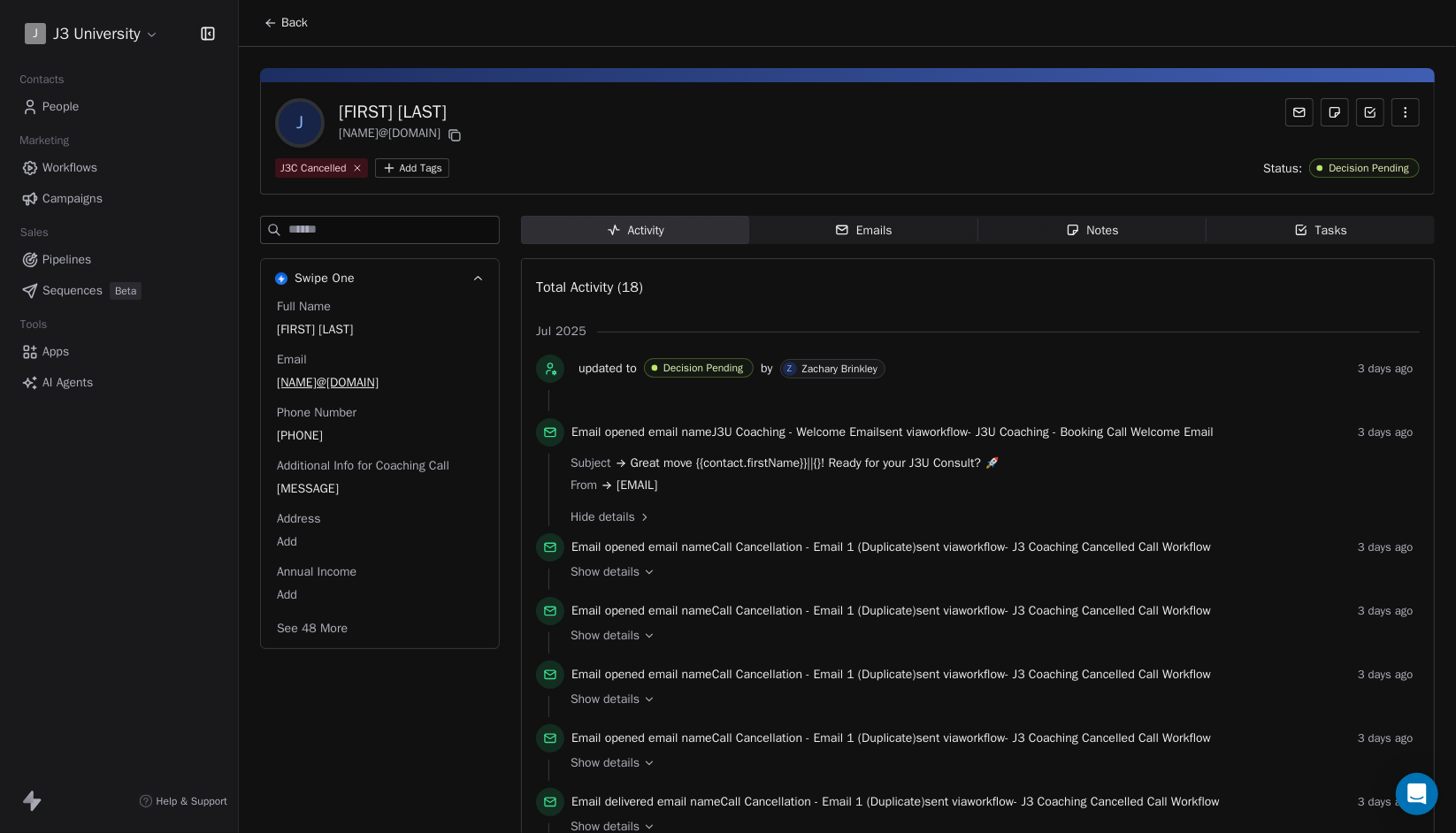 click on "Back" at bounding box center [295, 23] 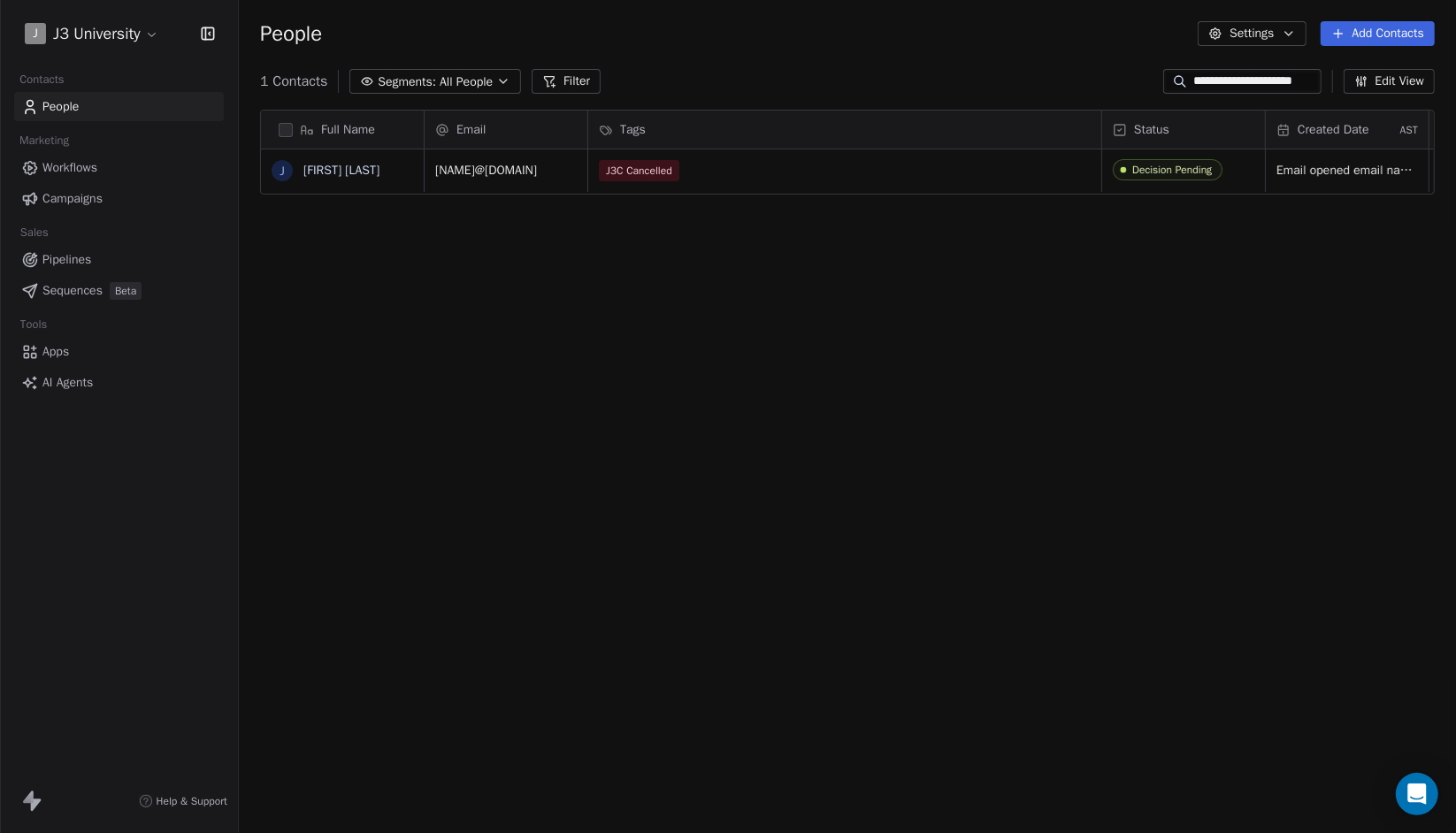 scroll, scrollTop: 14, scrollLeft: 13, axis: both 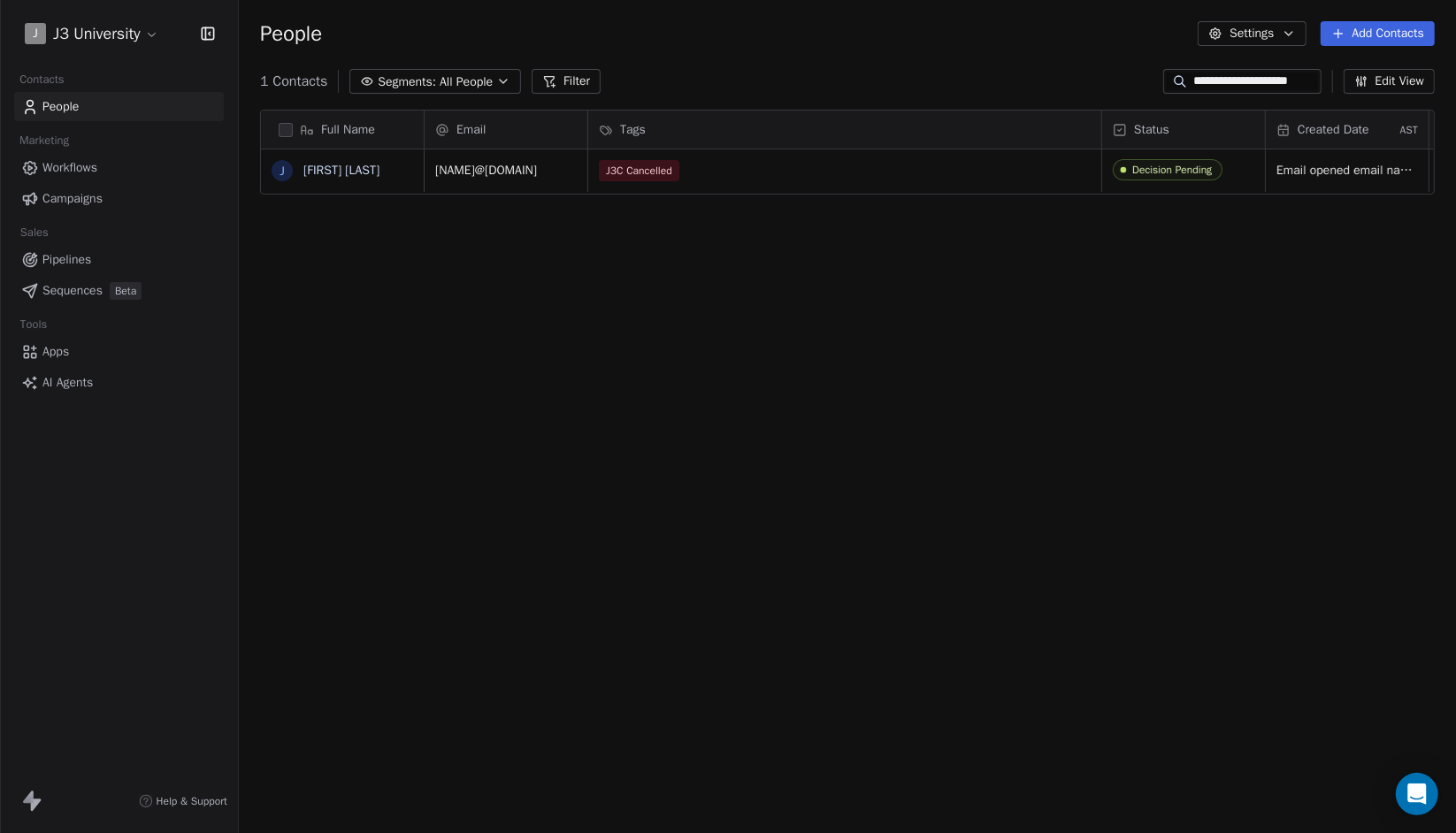 type on "**********" 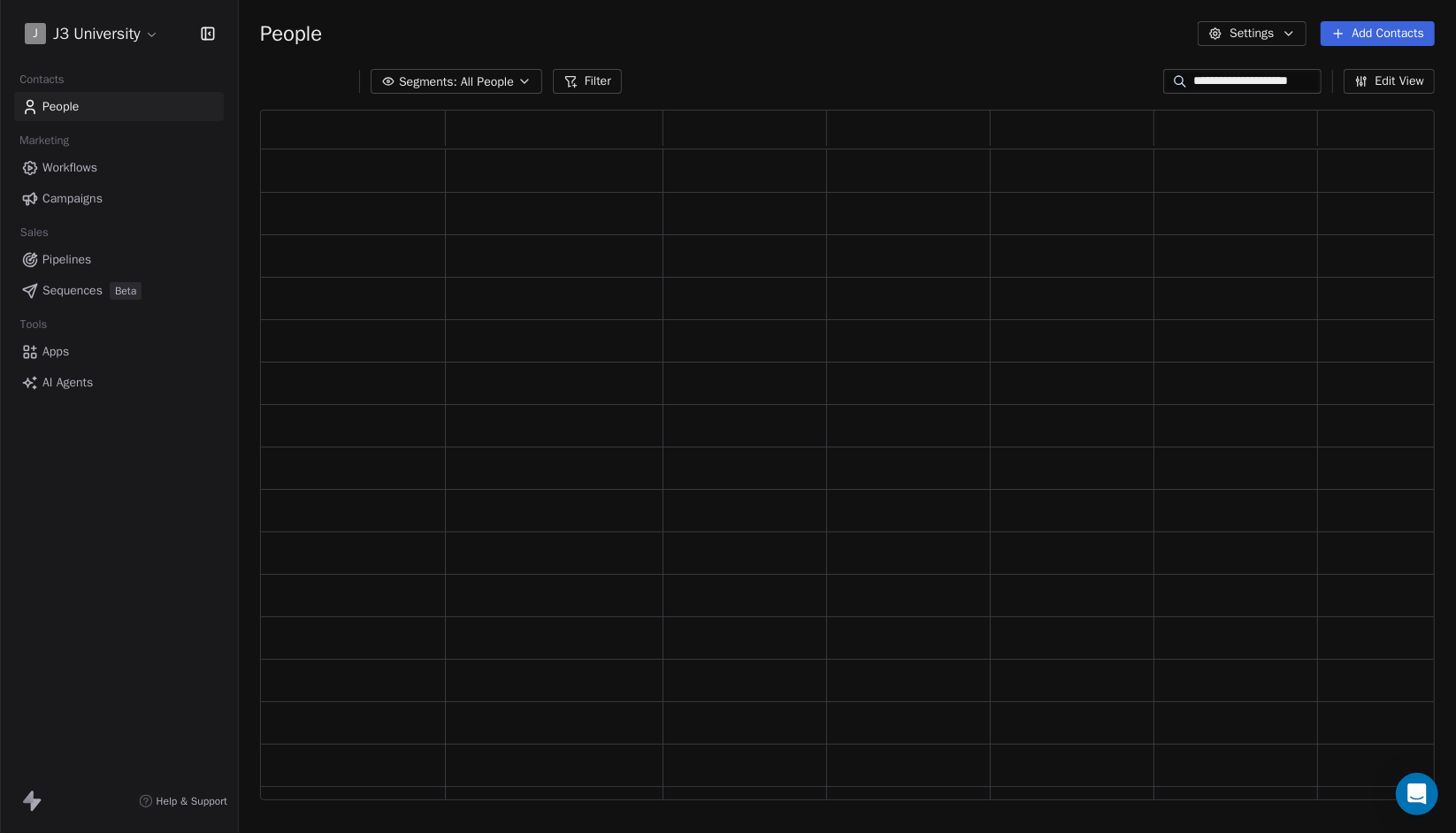 scroll, scrollTop: 14, scrollLeft: 13, axis: both 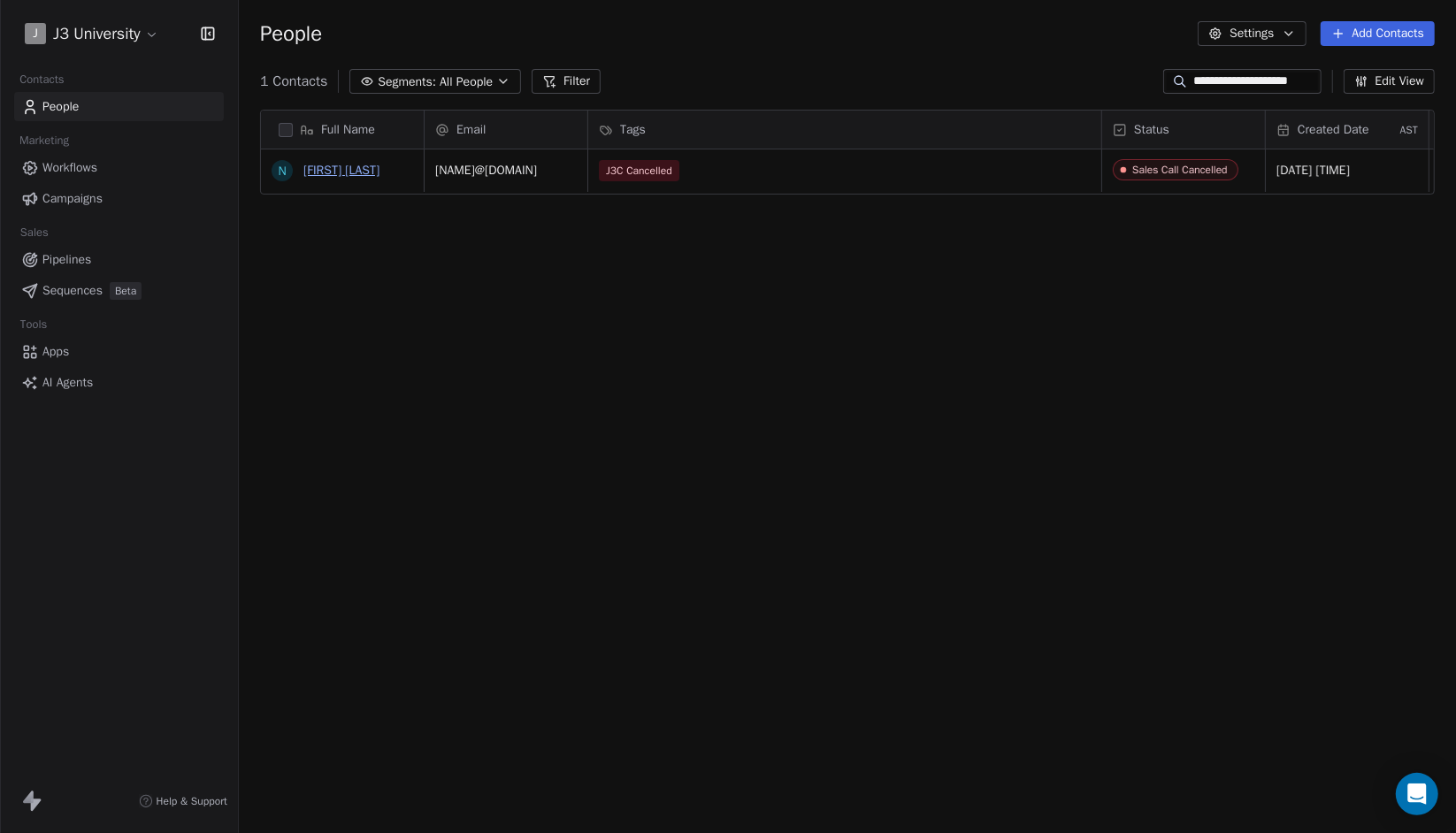 click on "Nely Servin" at bounding box center (341, 170) 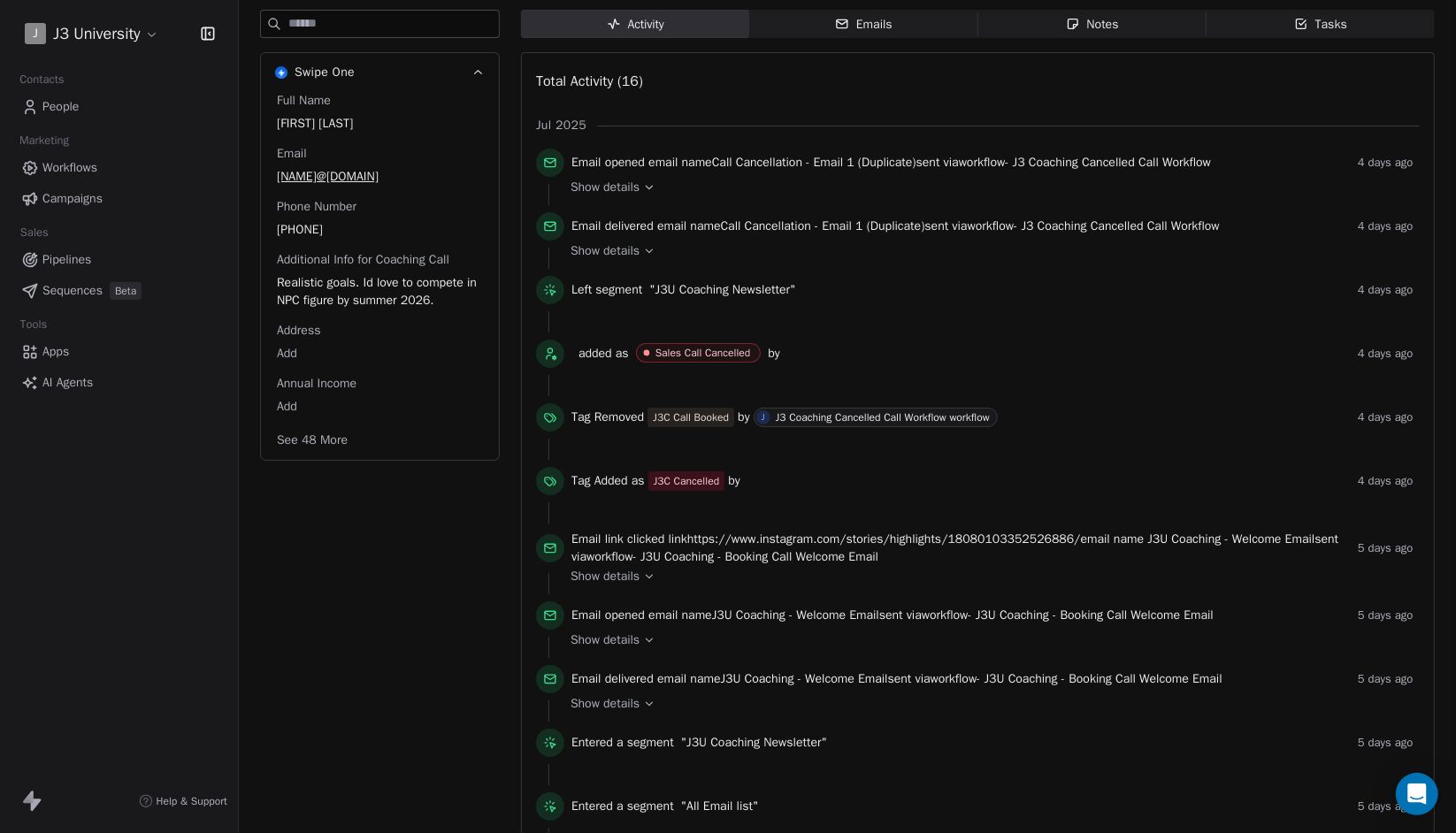 scroll, scrollTop: 202, scrollLeft: 0, axis: vertical 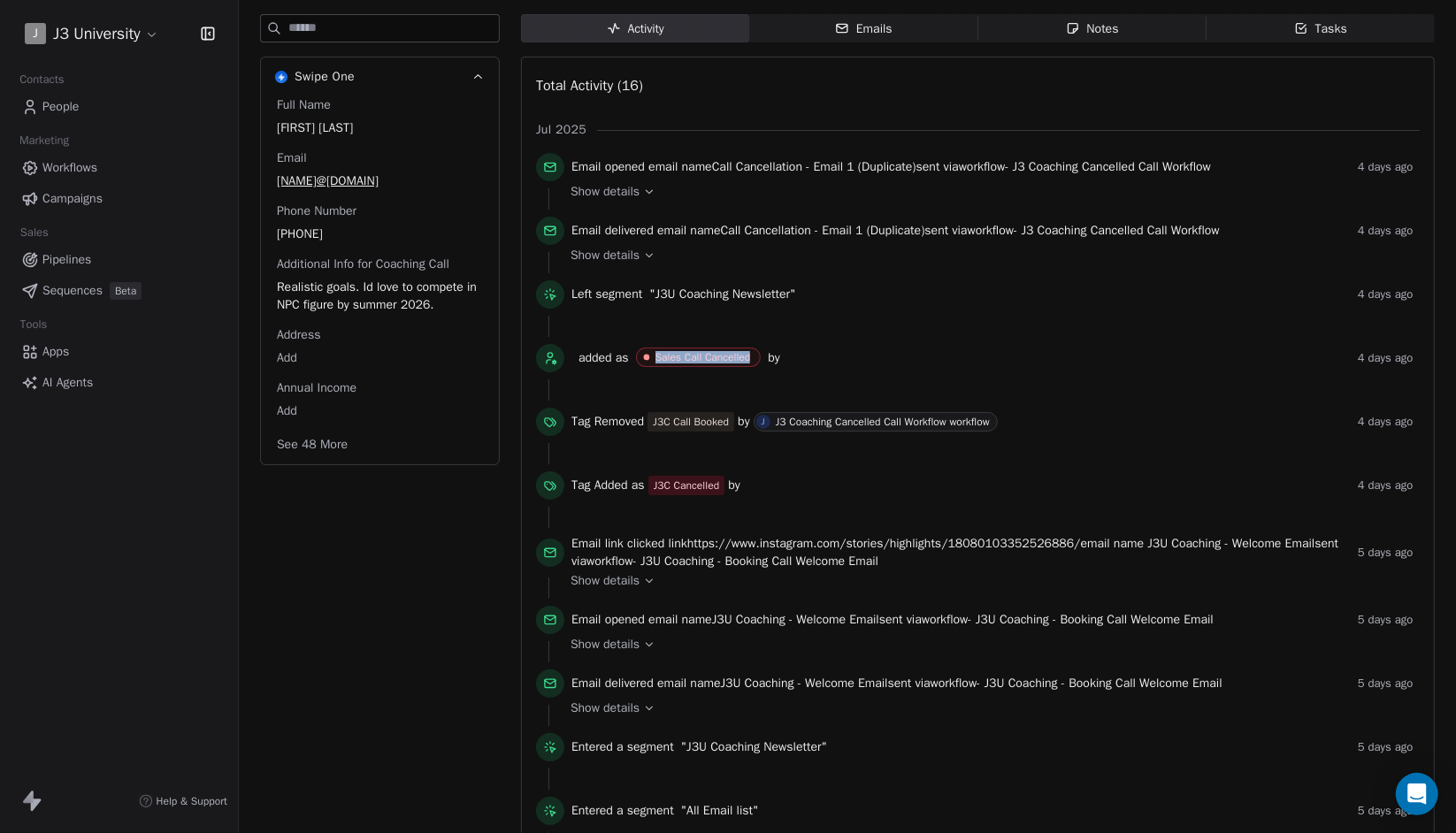 drag, startPoint x: 640, startPoint y: 358, endPoint x: 759, endPoint y: 359, distance: 119.0042 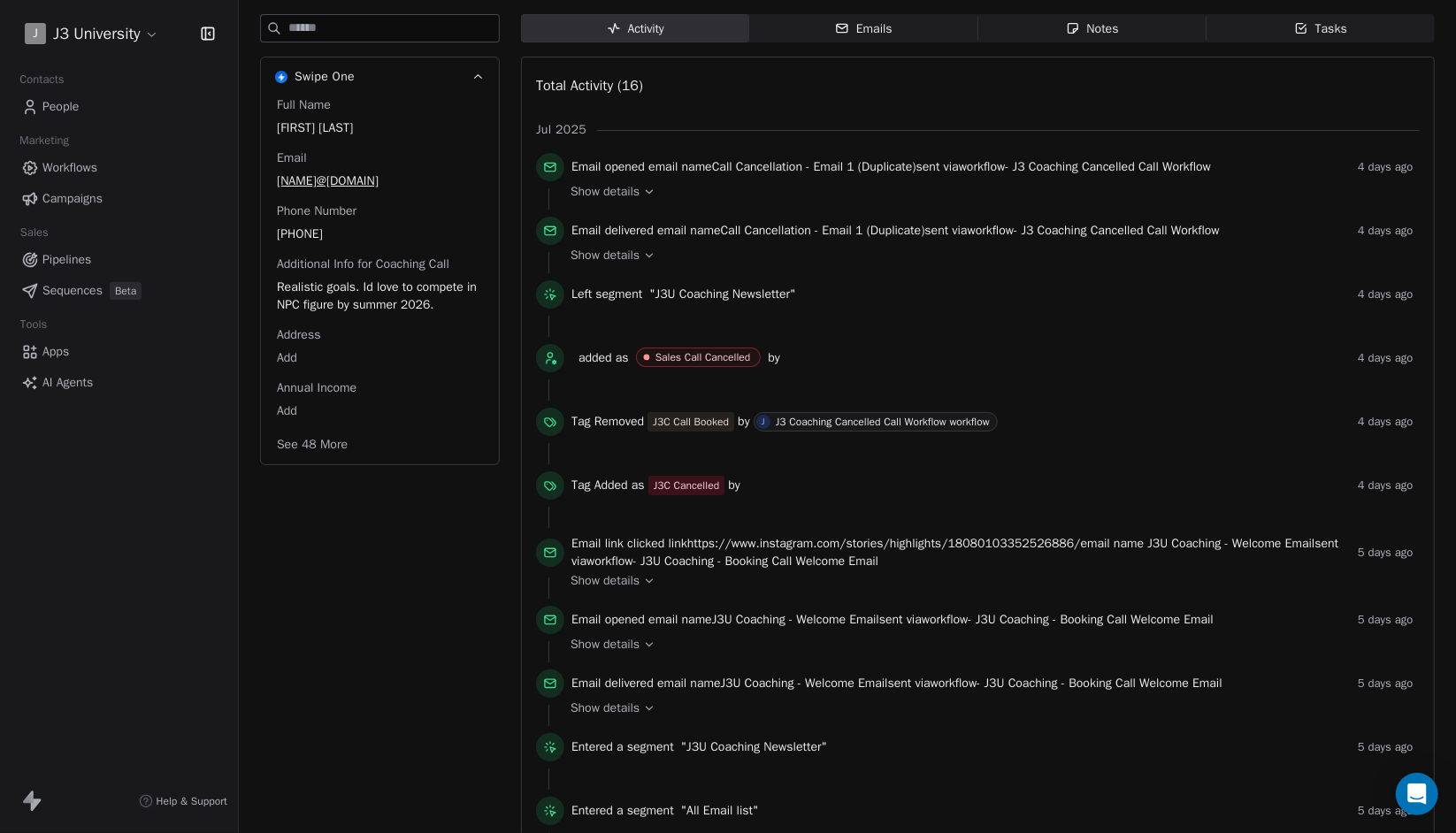 click on "added as Sales Call Cancelled by" at bounding box center [961, 358] 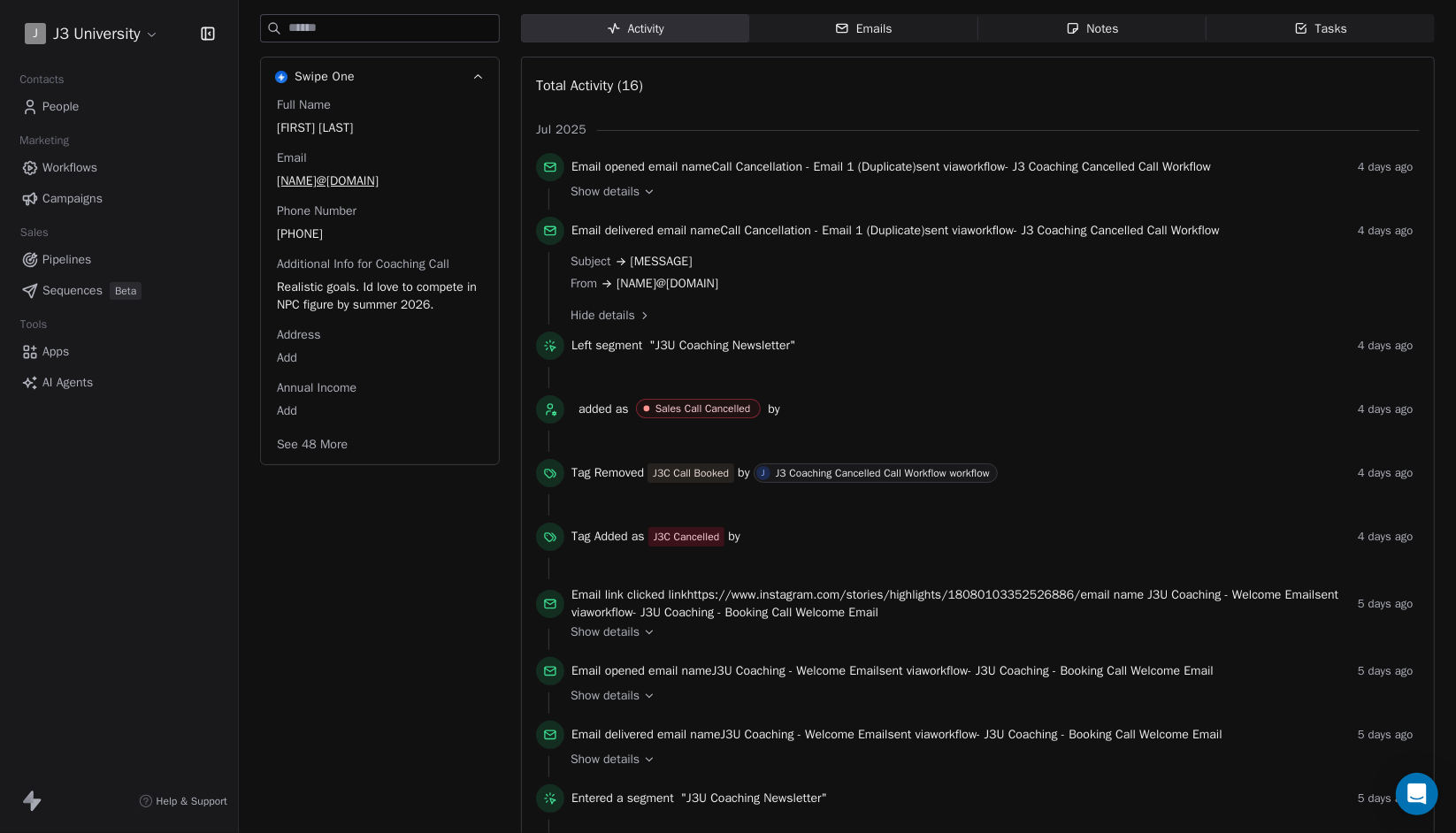 click 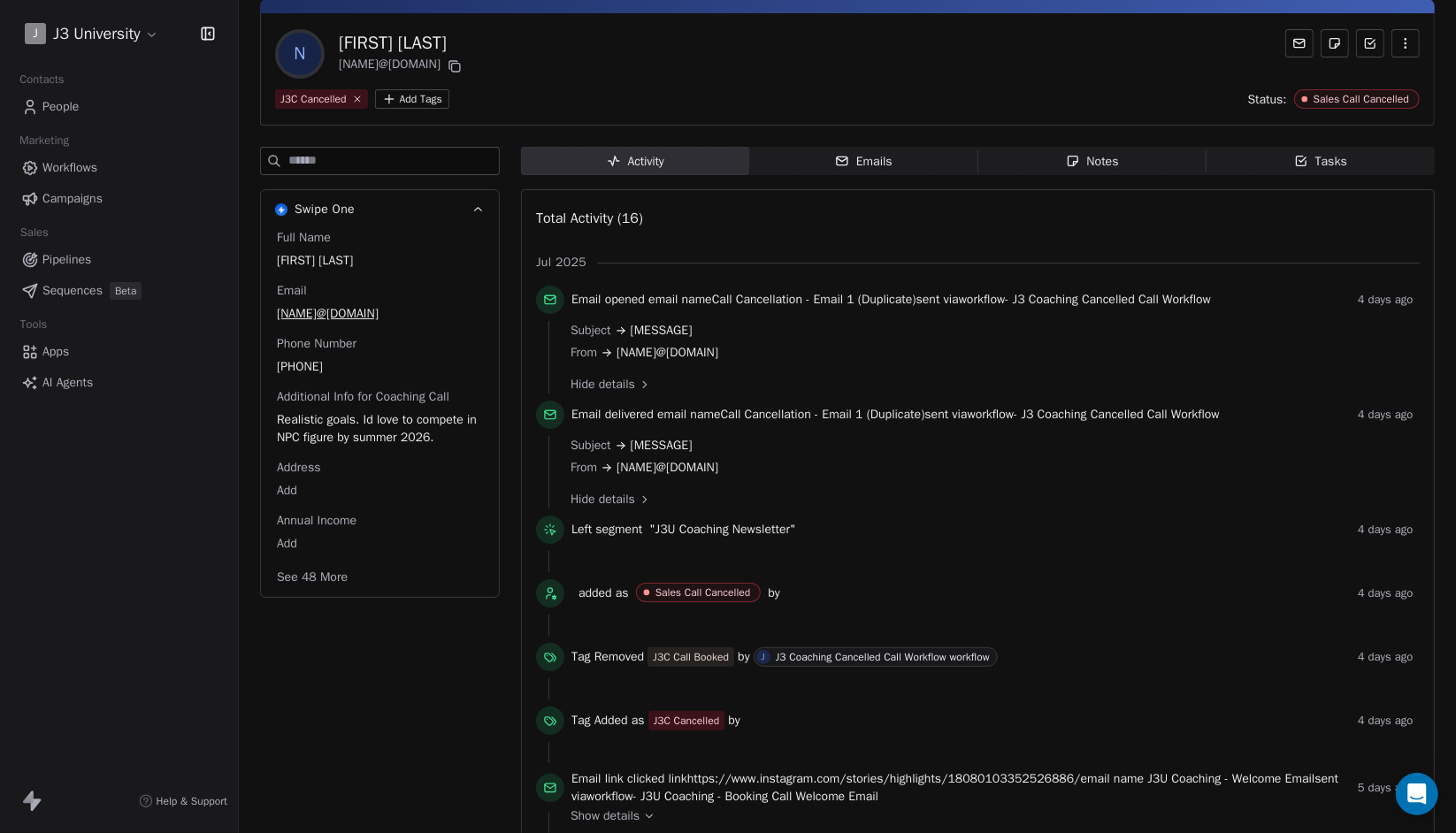 scroll, scrollTop: 0, scrollLeft: 0, axis: both 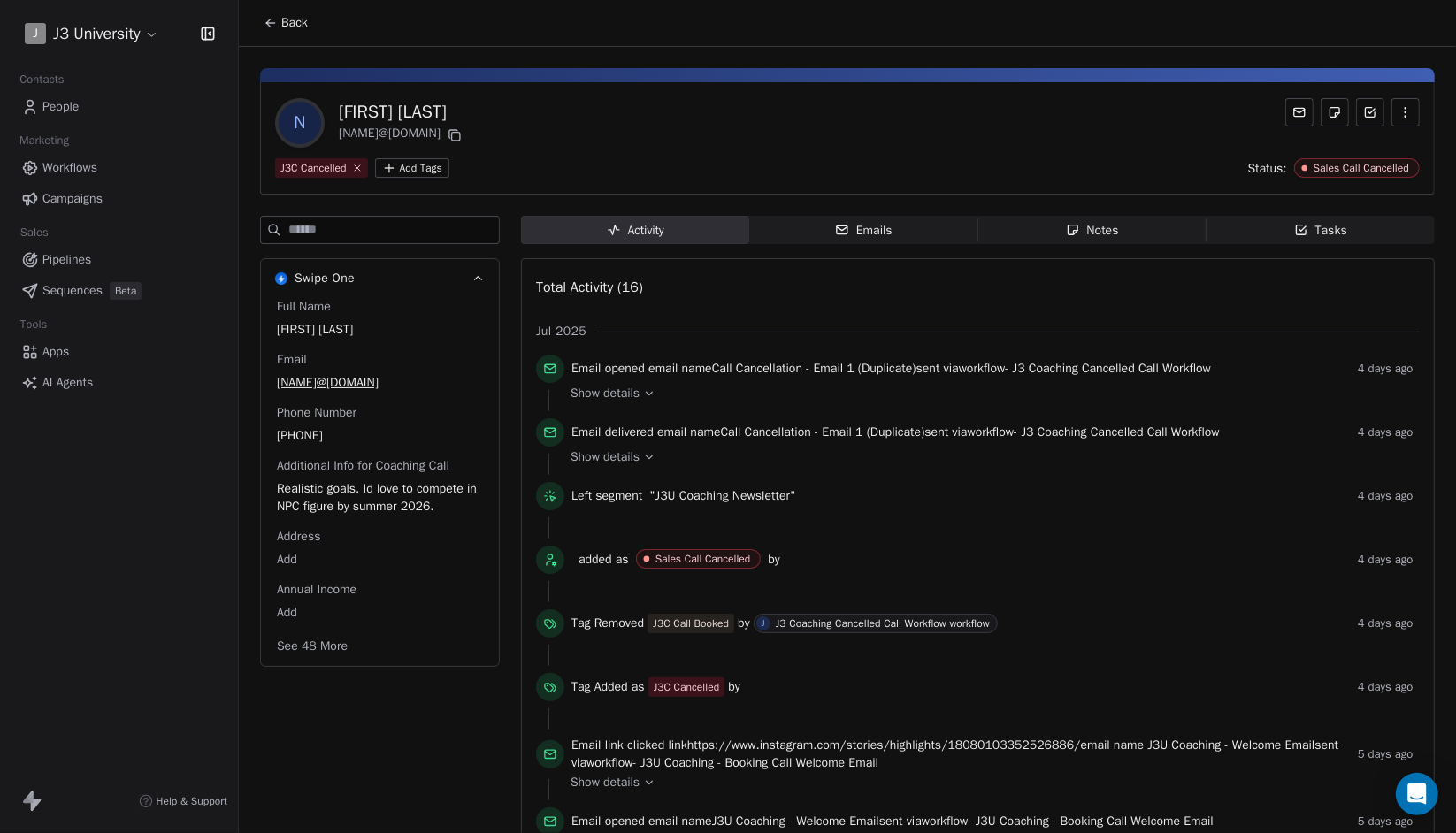 click on "Back" at bounding box center (295, 23) 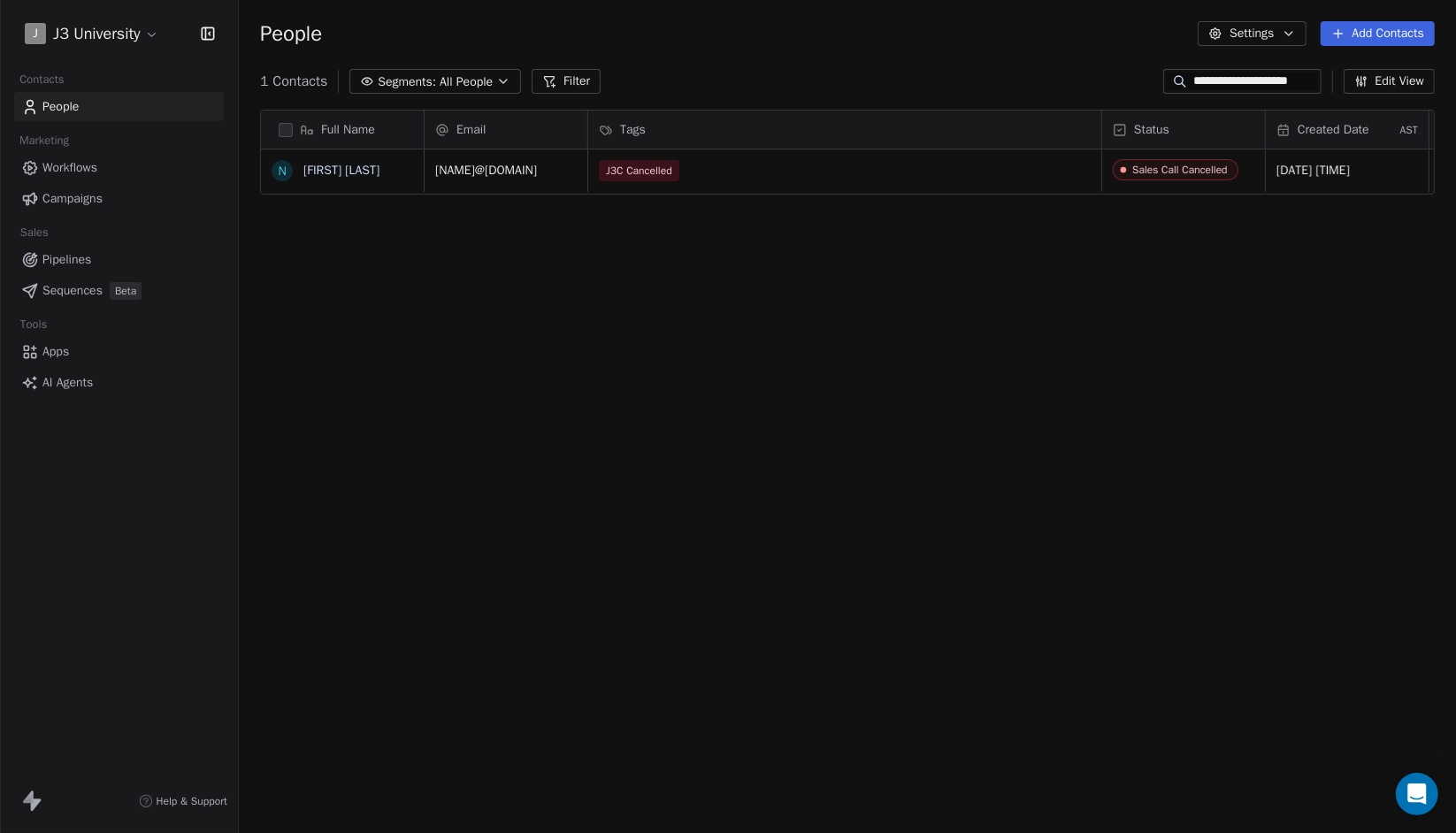 scroll, scrollTop: 14, scrollLeft: 13, axis: both 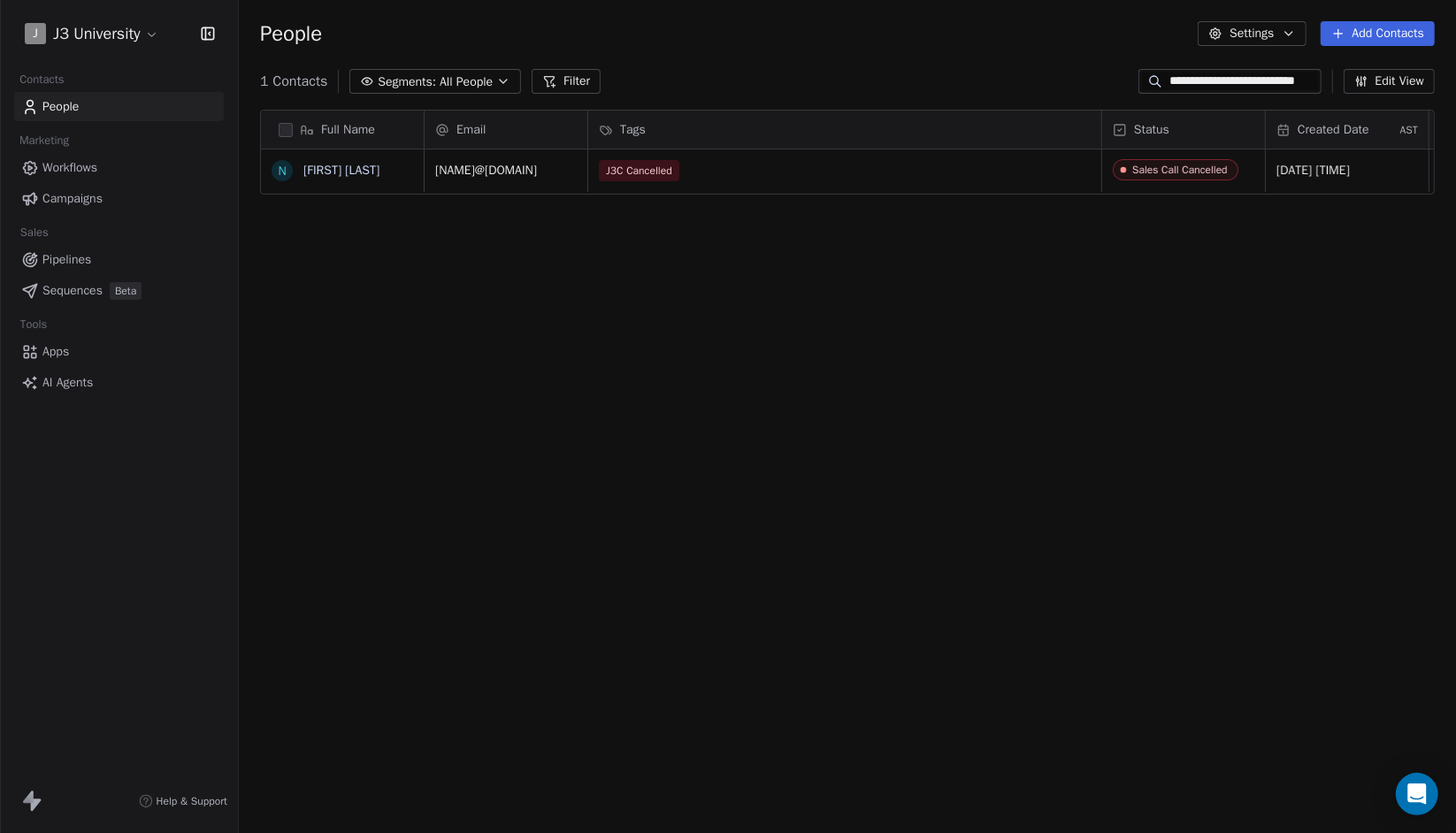 type on "**********" 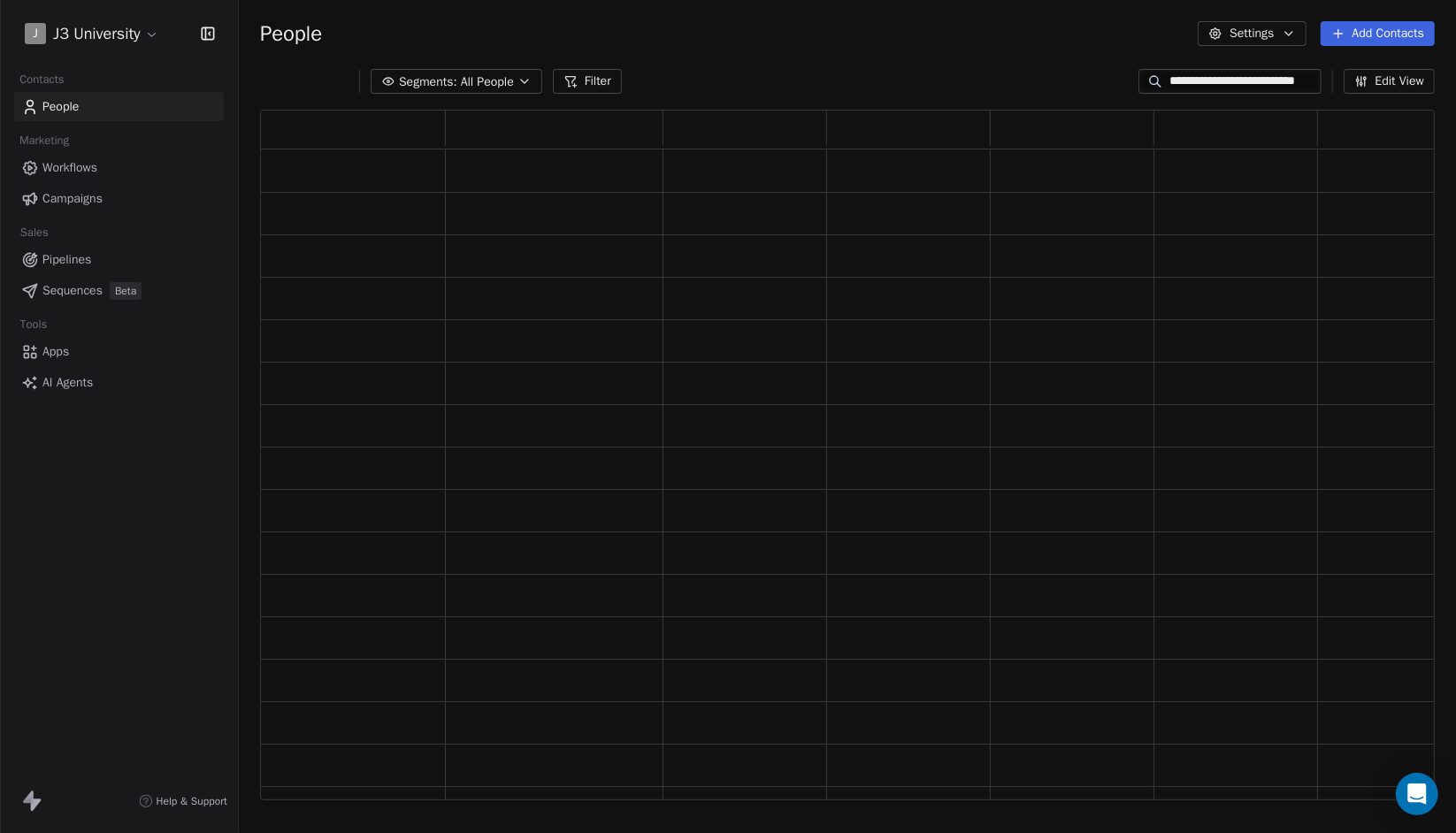 click at bounding box center (1072, 425) 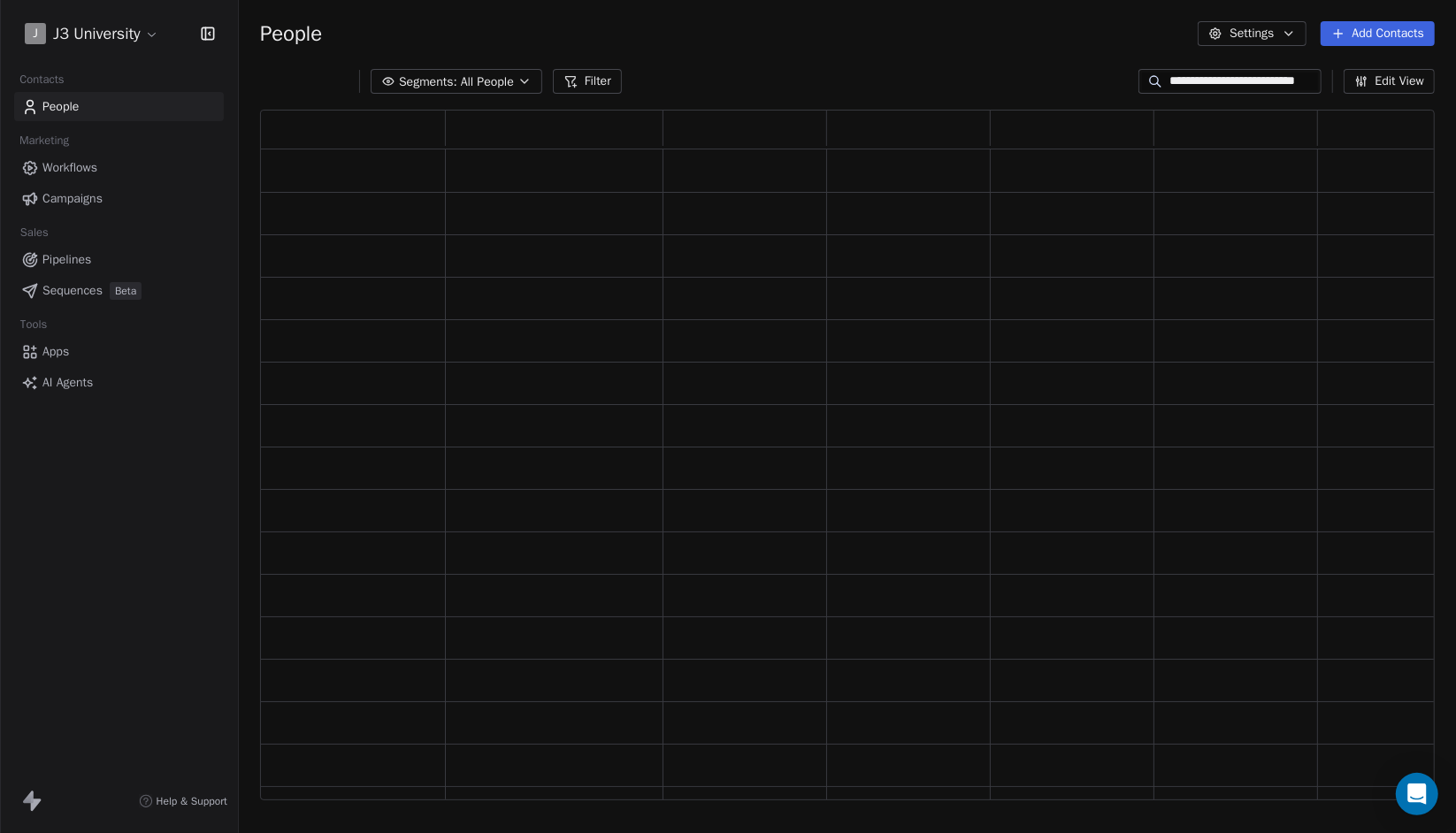 scroll, scrollTop: 677, scrollLeft: 1161, axis: both 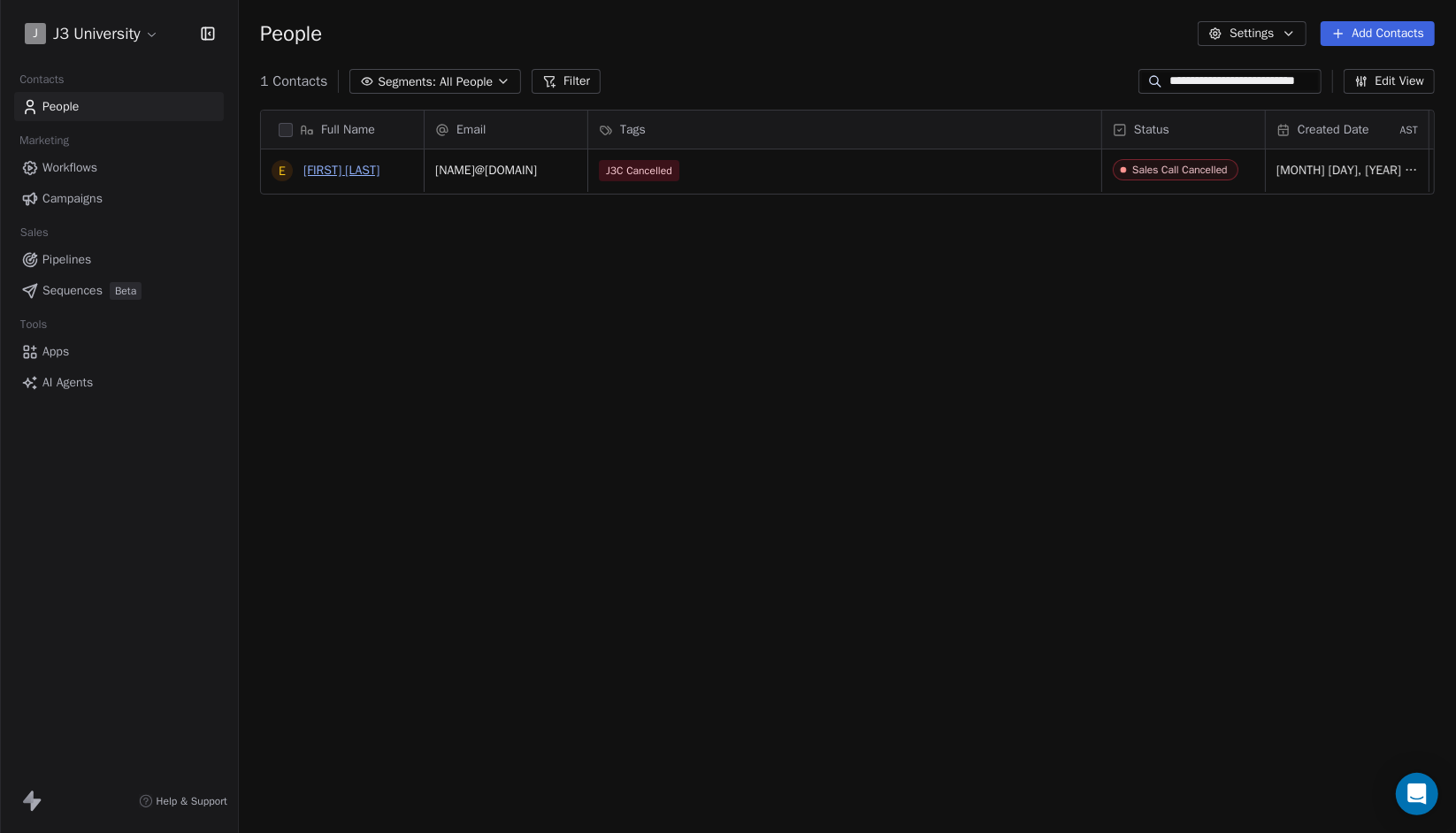 click on "Emmalee Souvaliotis" at bounding box center [341, 170] 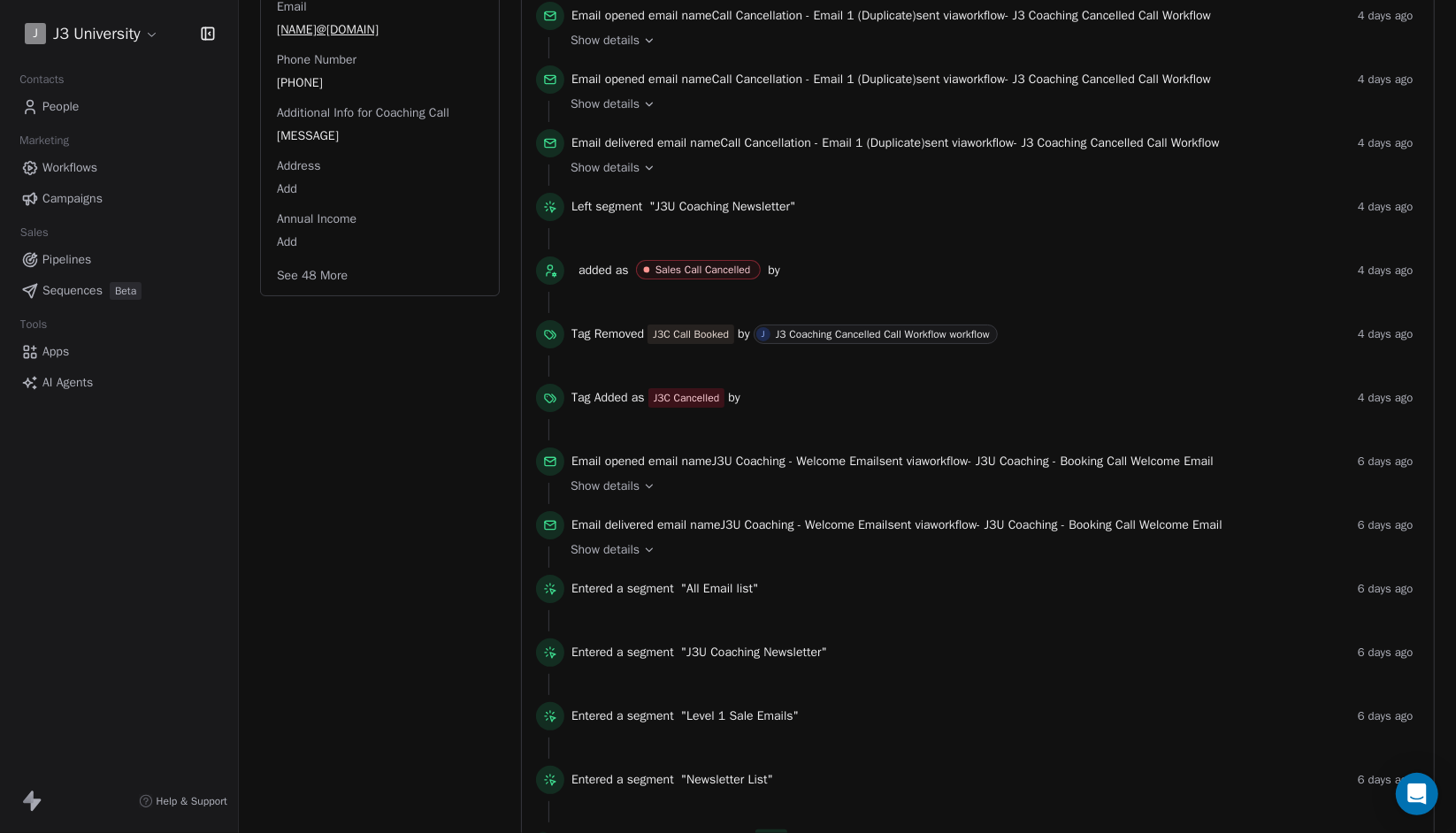 scroll, scrollTop: 354, scrollLeft: 0, axis: vertical 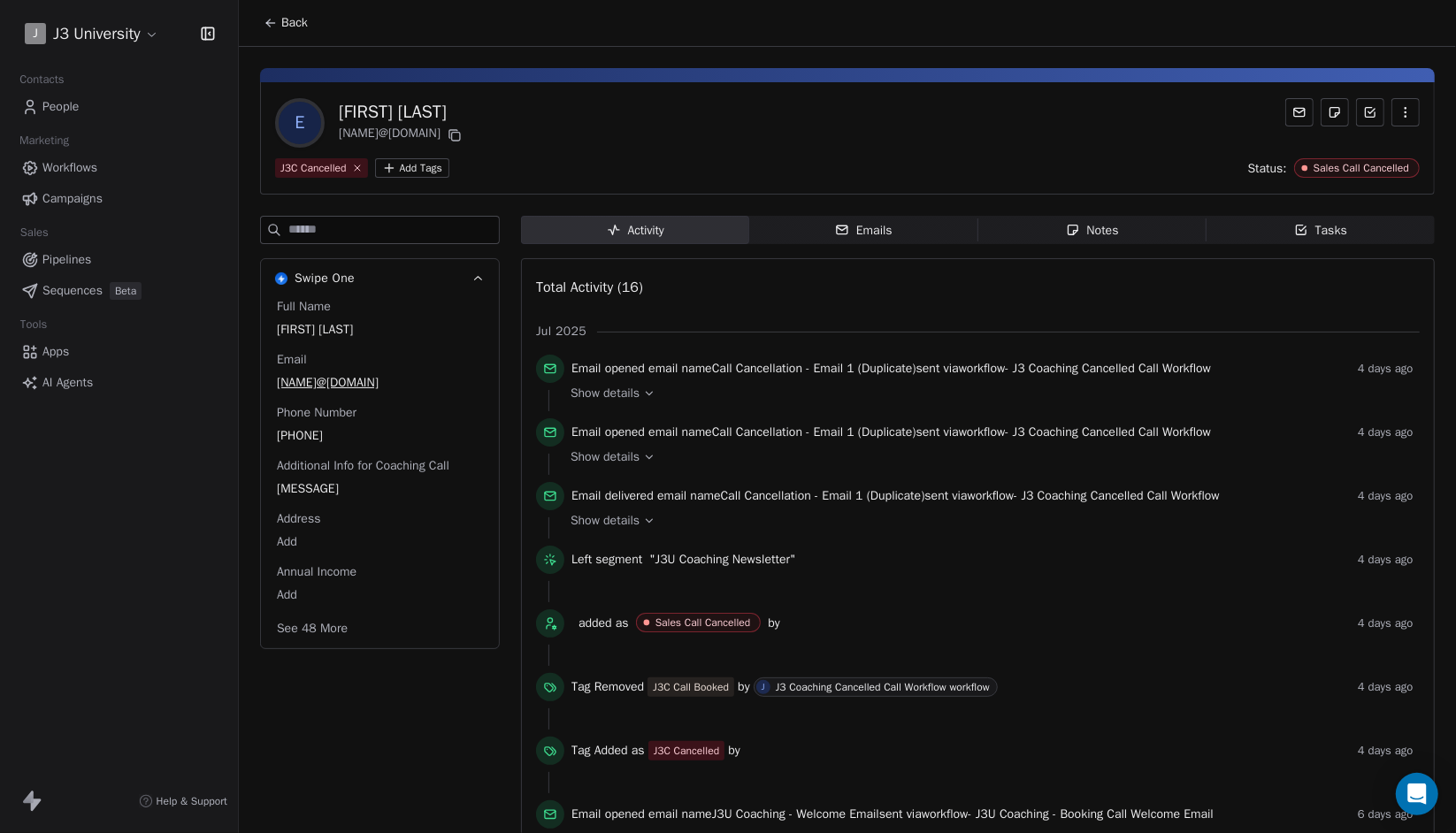 click on "Back" at bounding box center [286, 23] 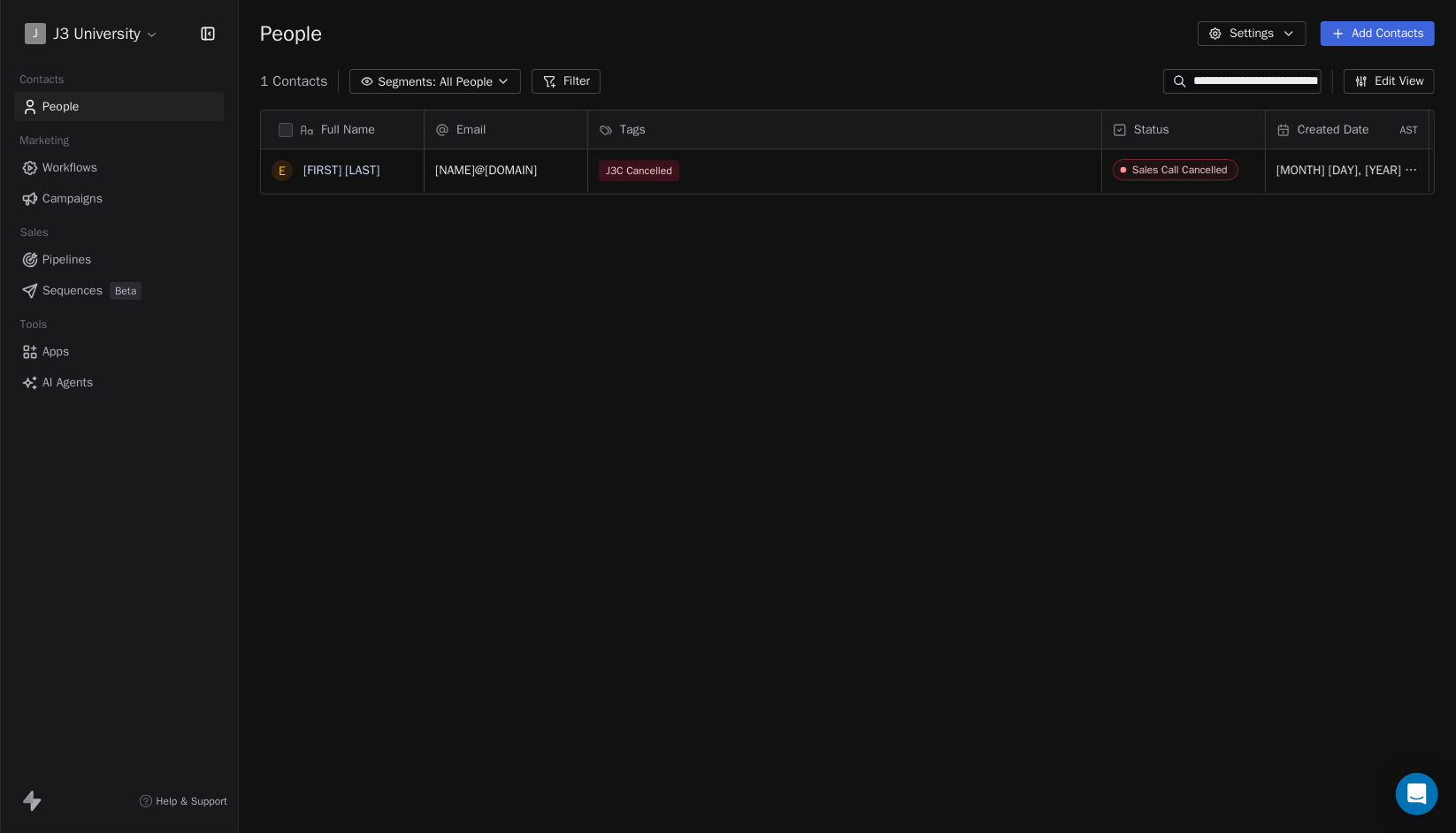 scroll, scrollTop: 14, scrollLeft: 13, axis: both 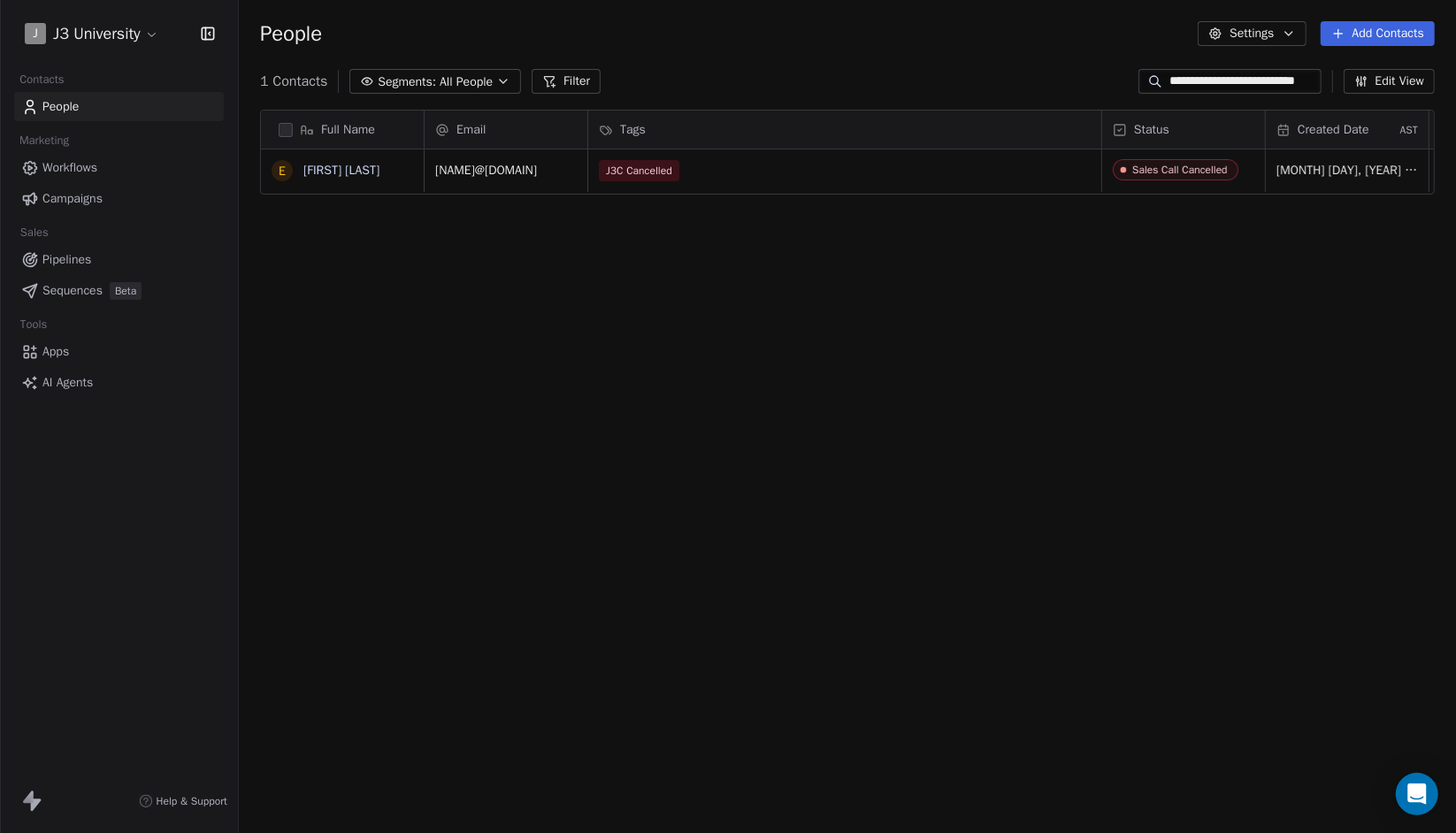 type on "**********" 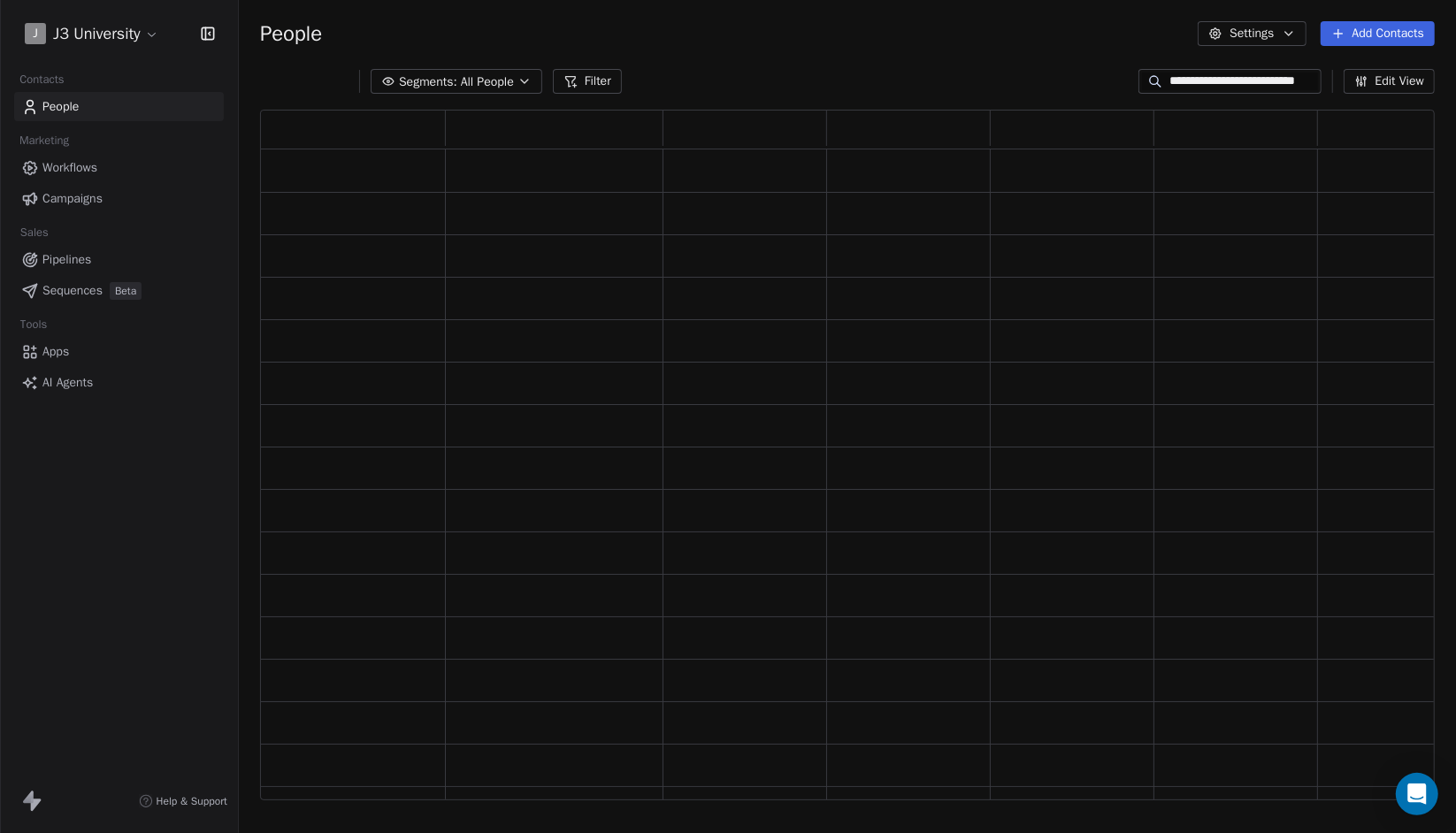 click at bounding box center (847, 462) 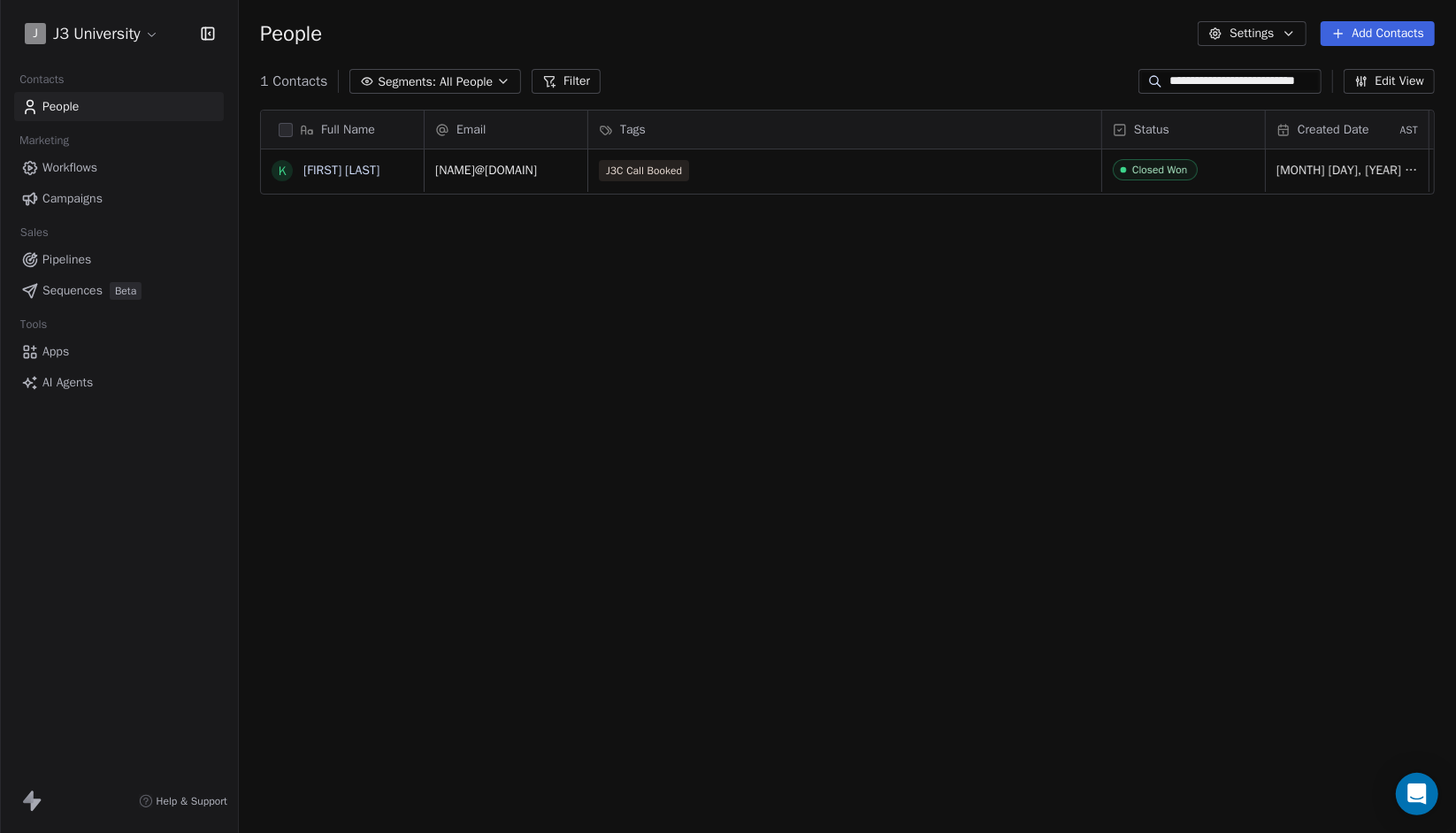 scroll, scrollTop: 14, scrollLeft: 13, axis: both 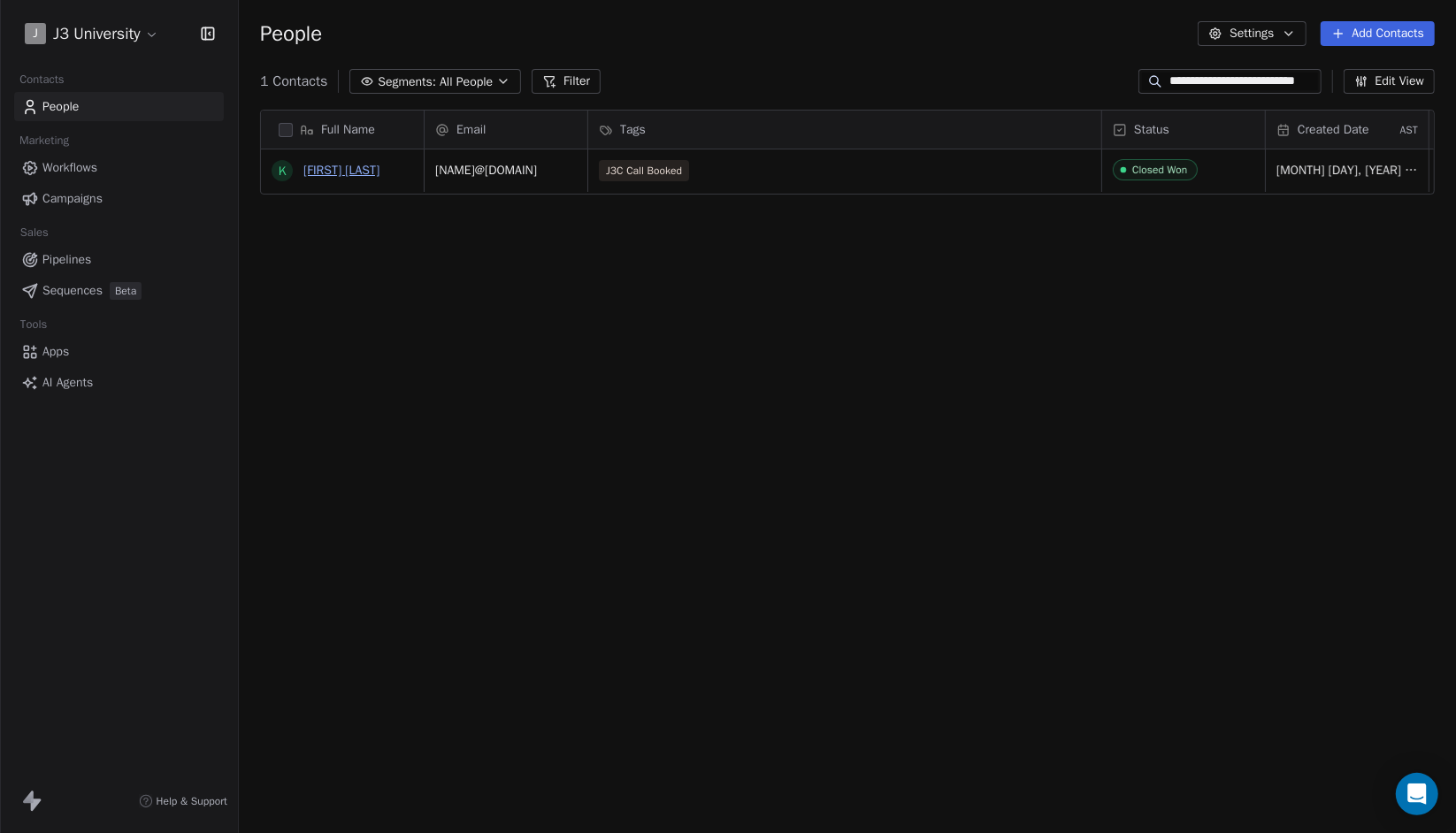 click on "Kiona Hadsell" at bounding box center [341, 170] 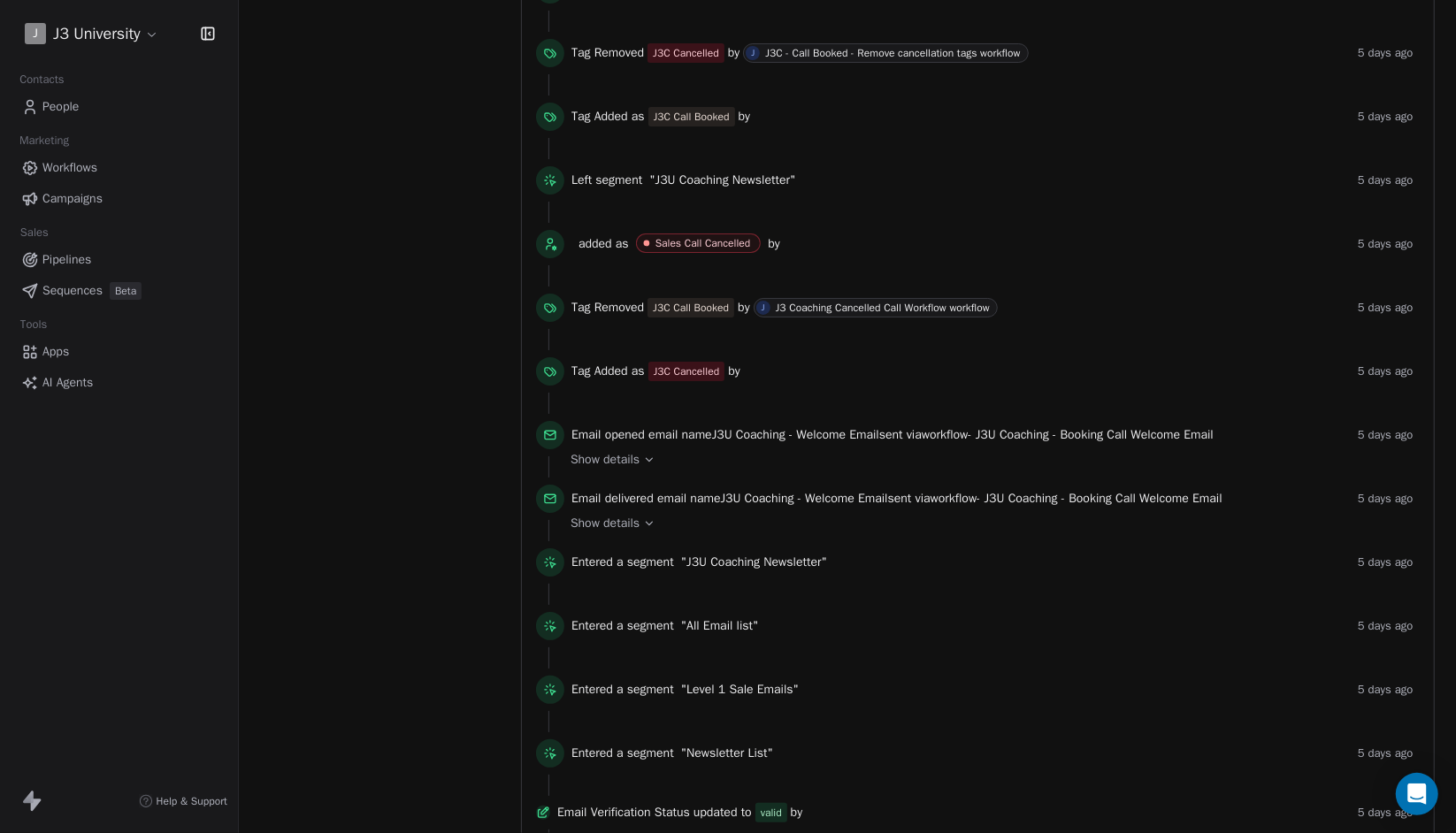 scroll, scrollTop: 695, scrollLeft: 0, axis: vertical 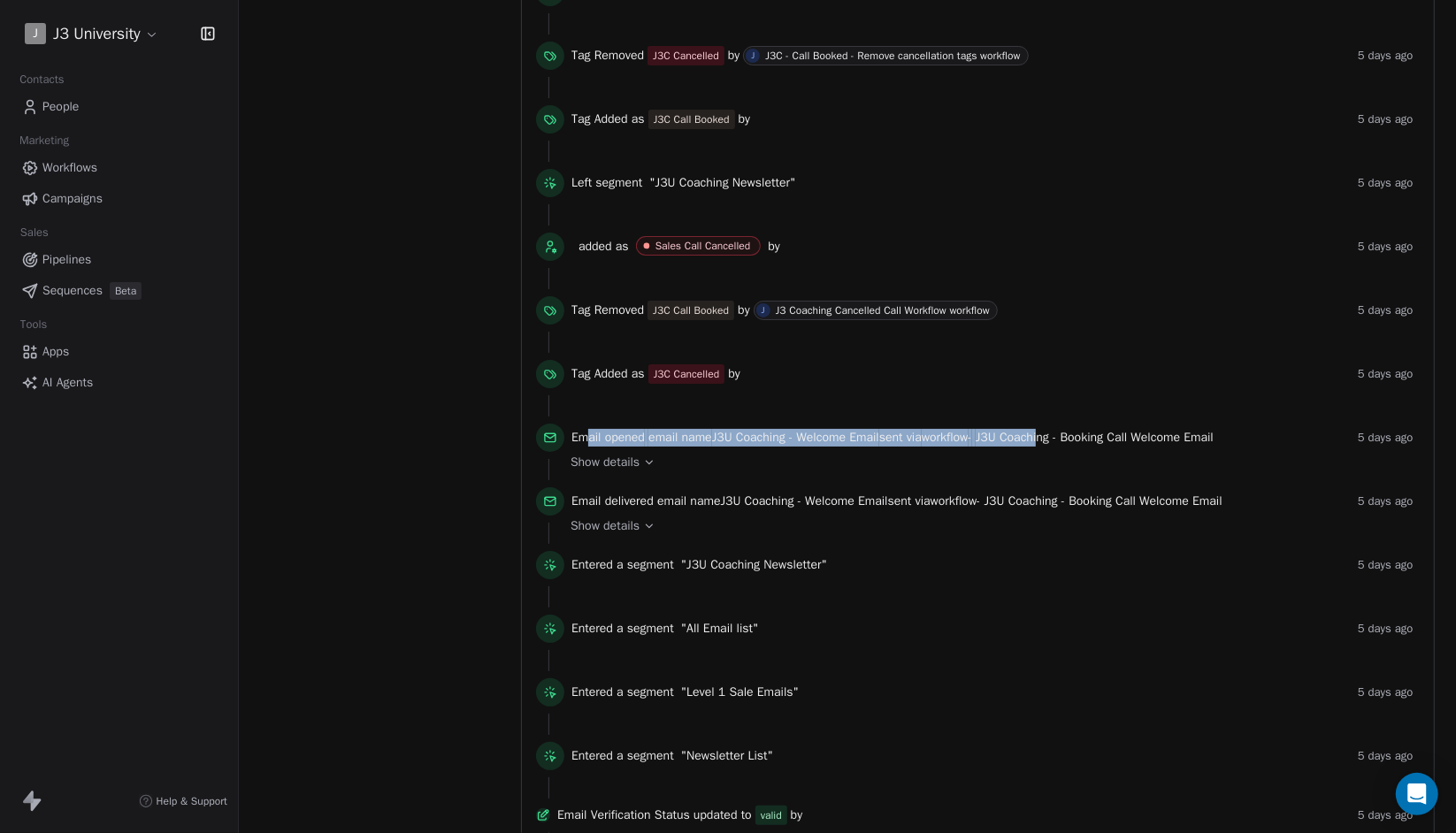 drag, startPoint x: 591, startPoint y: 438, endPoint x: 1086, endPoint y: 434, distance: 495.0162 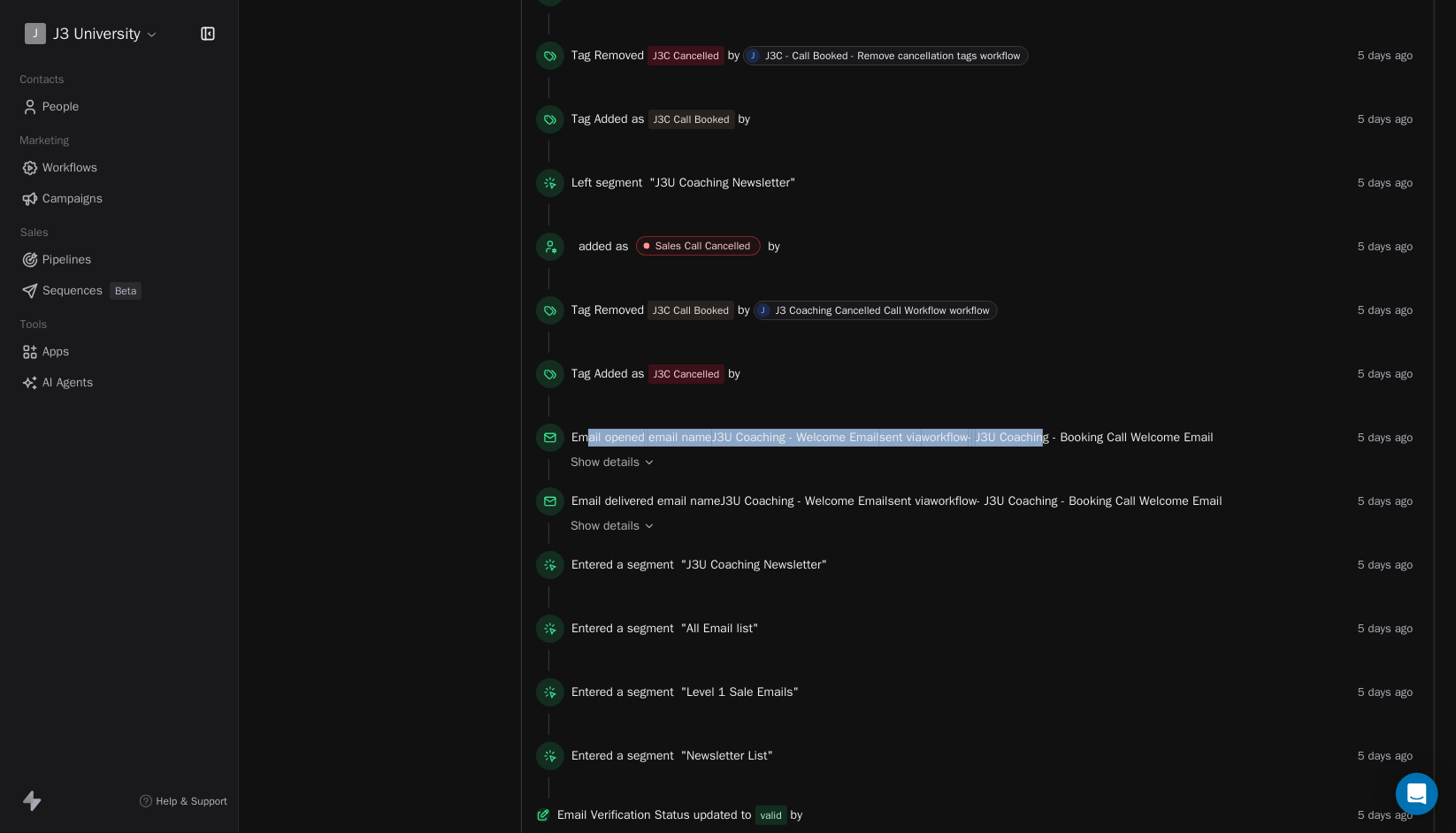 click on "J3U Coaching - Booking Call Welcome Email" at bounding box center [1094, 437] 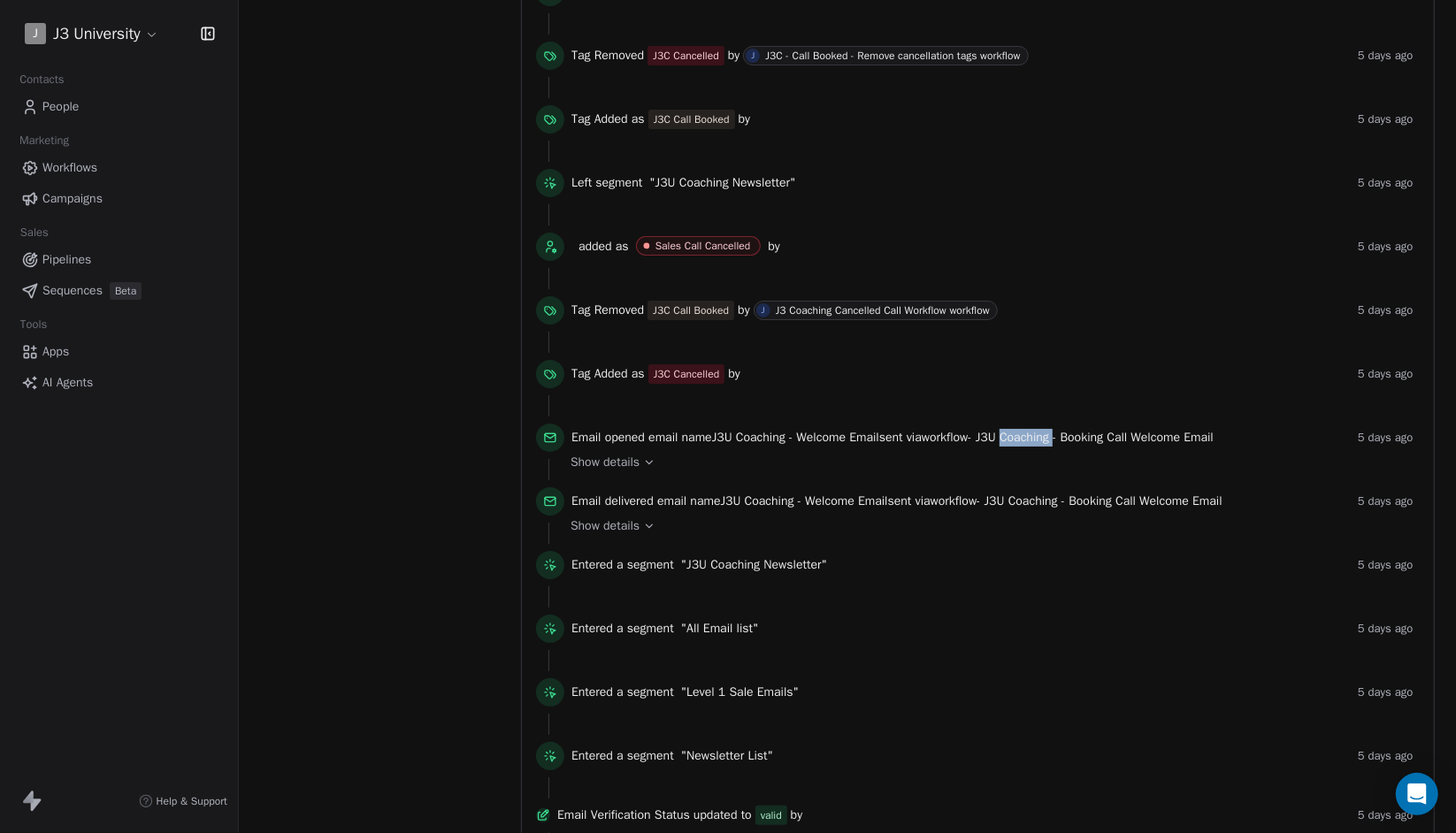 click on "J3U Coaching - Booking Call Welcome Email" at bounding box center [1094, 437] 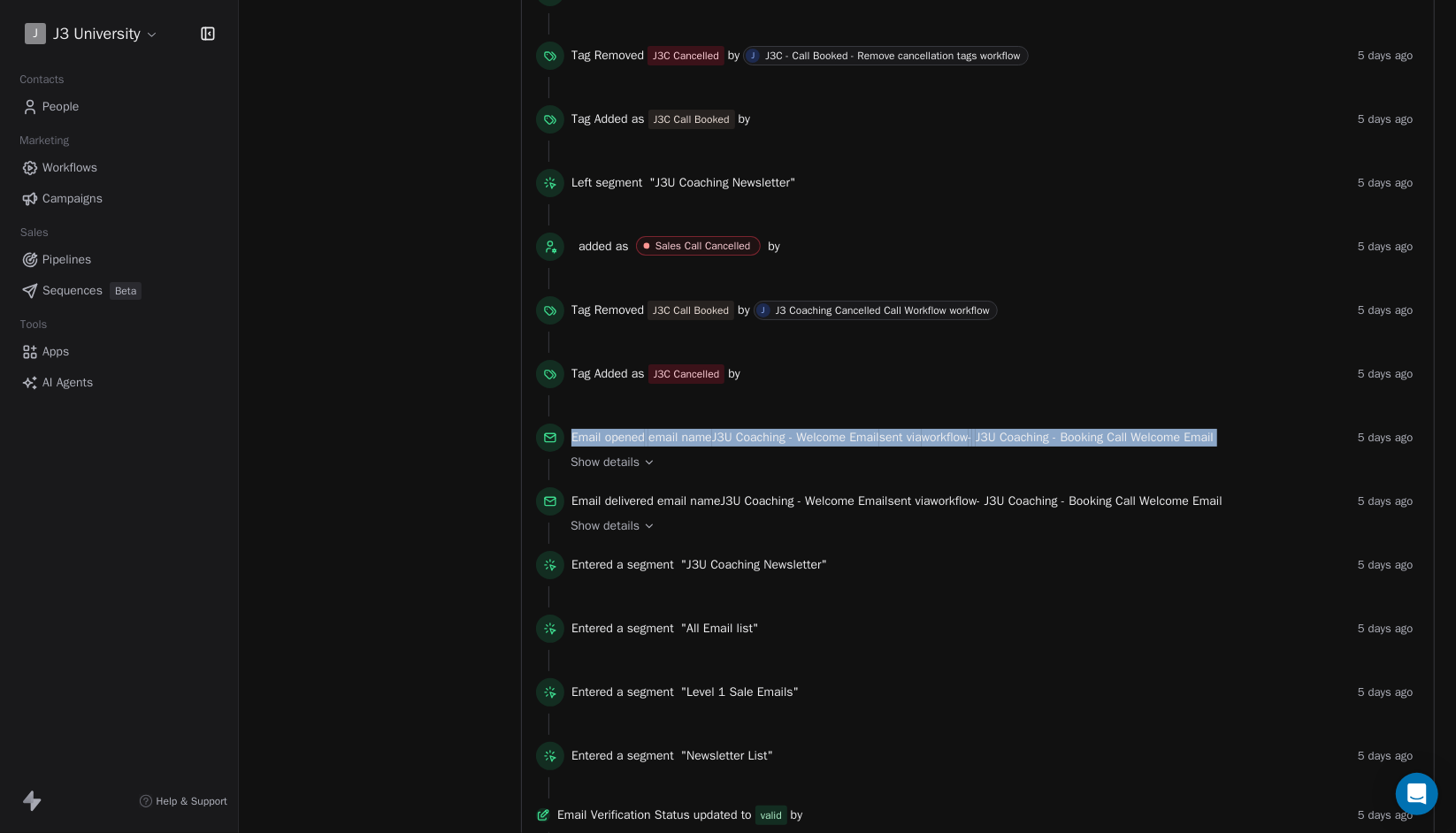 click on "J3U Coaching - Booking Call Welcome Email" at bounding box center (1094, 437) 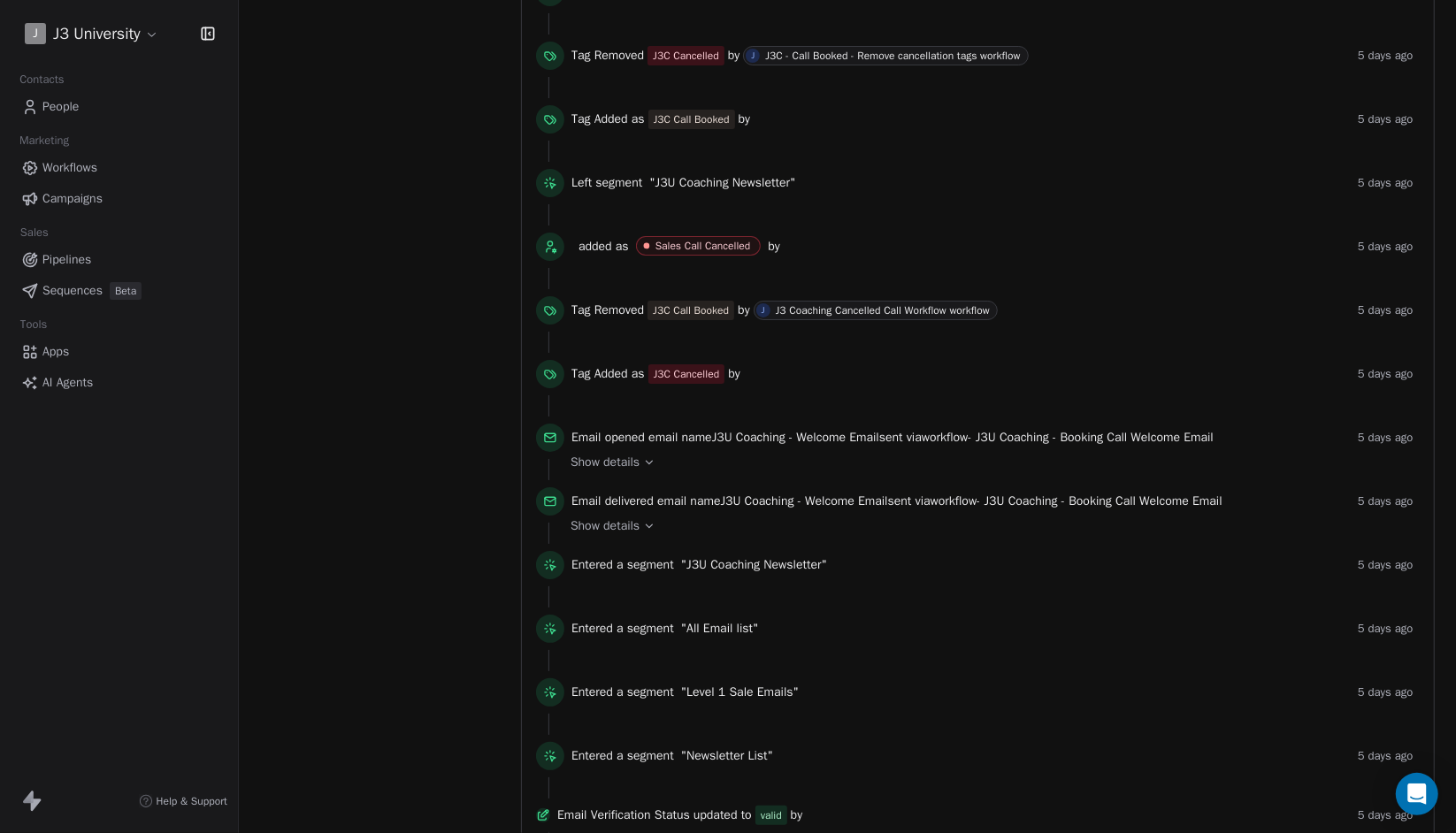 click on "J3U Coaching - Booking Call Welcome Email" at bounding box center (1103, 501) 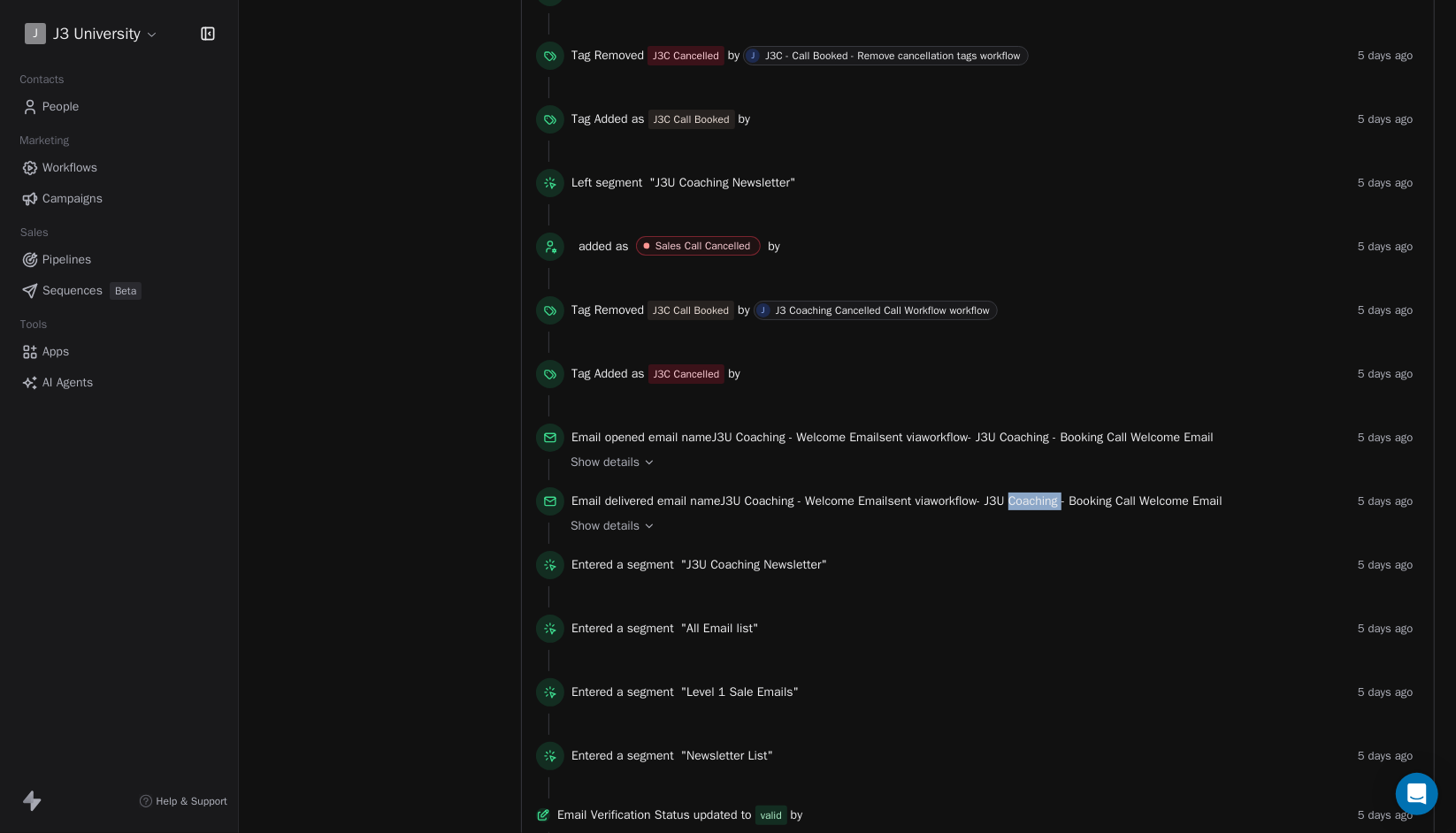 click on "J3U Coaching - Booking Call Welcome Email" at bounding box center [1103, 501] 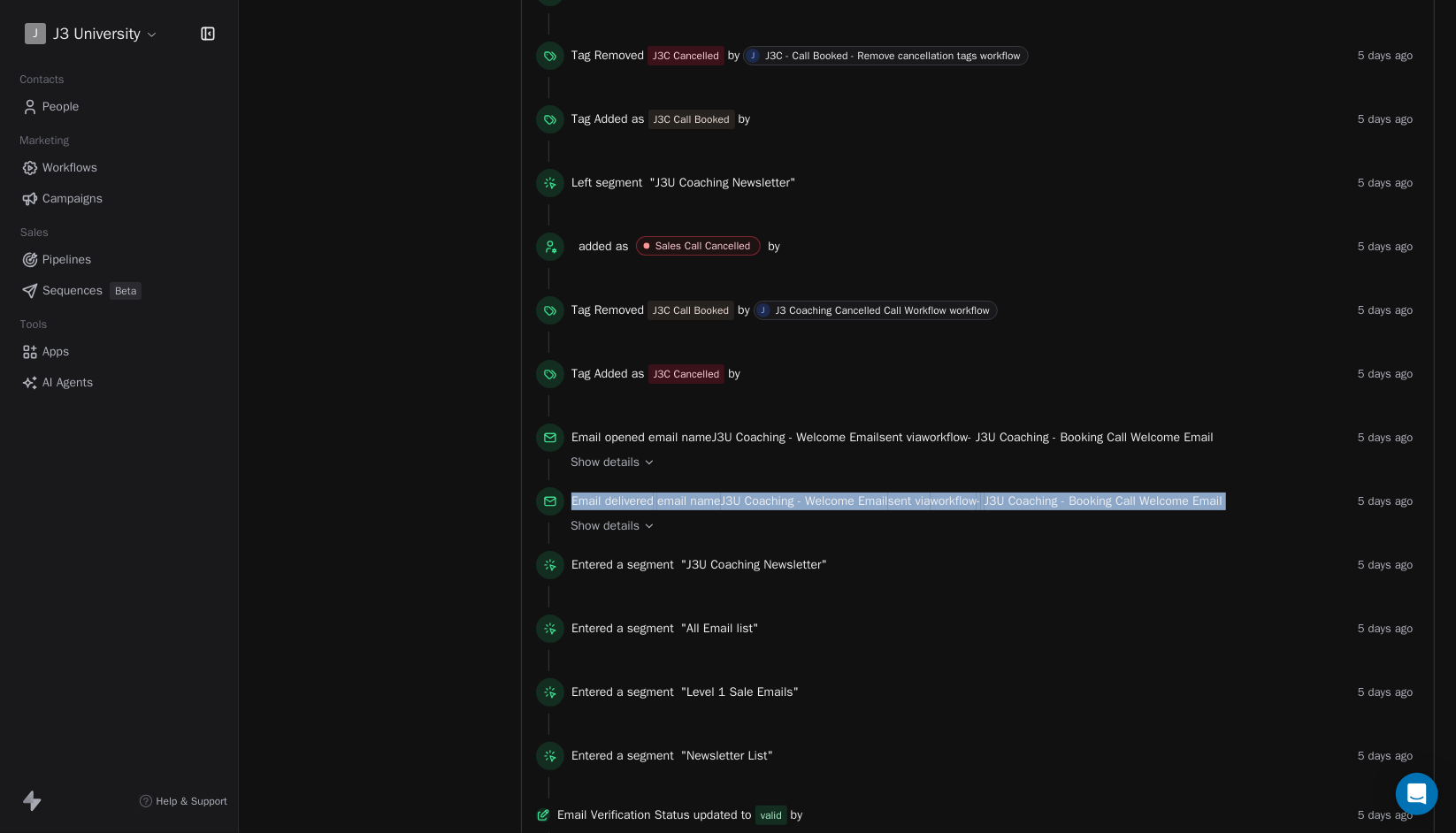 click on "J3U Coaching - Booking Call Welcome Email" at bounding box center [1103, 501] 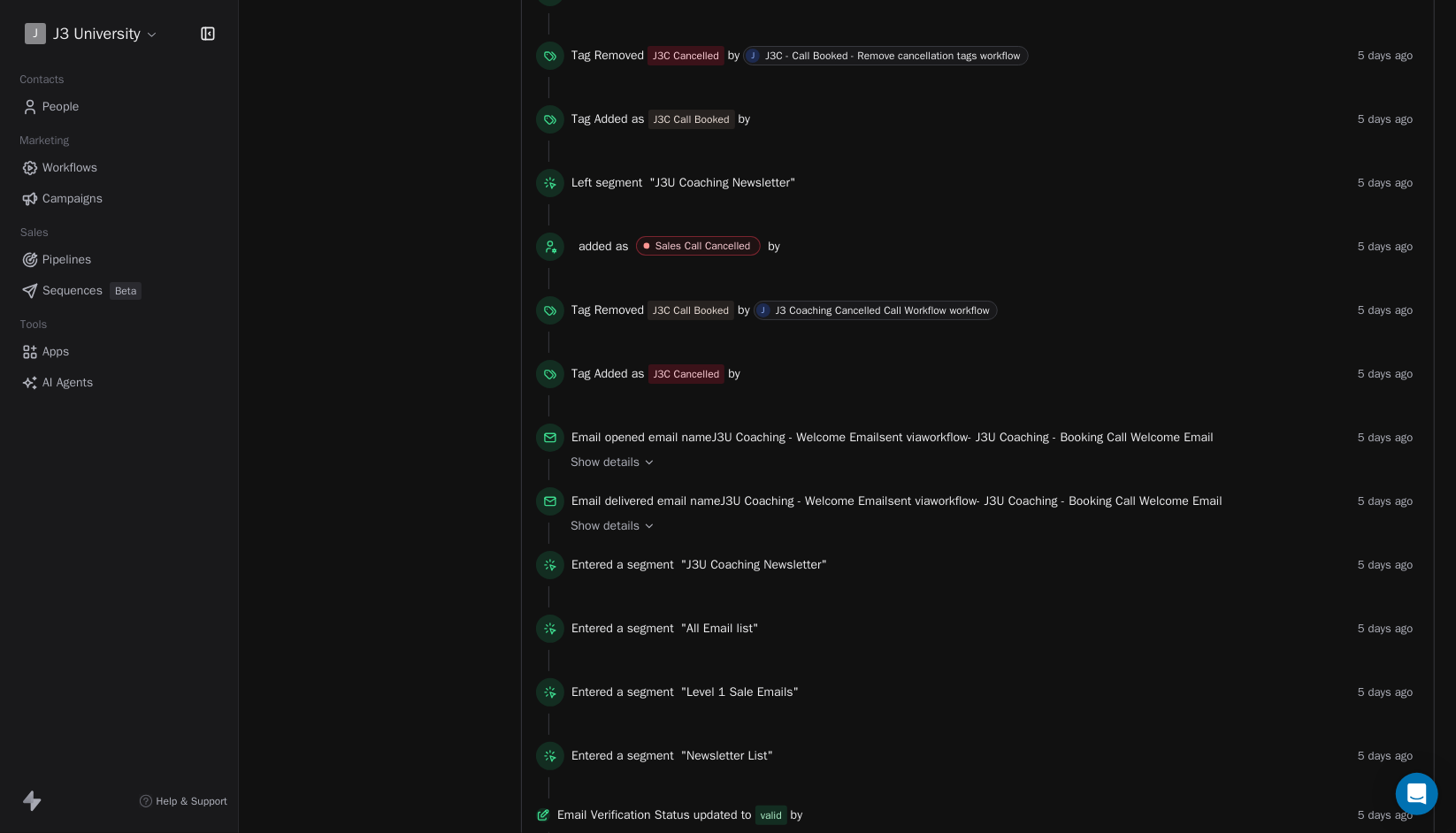 click at bounding box center [977, 279] 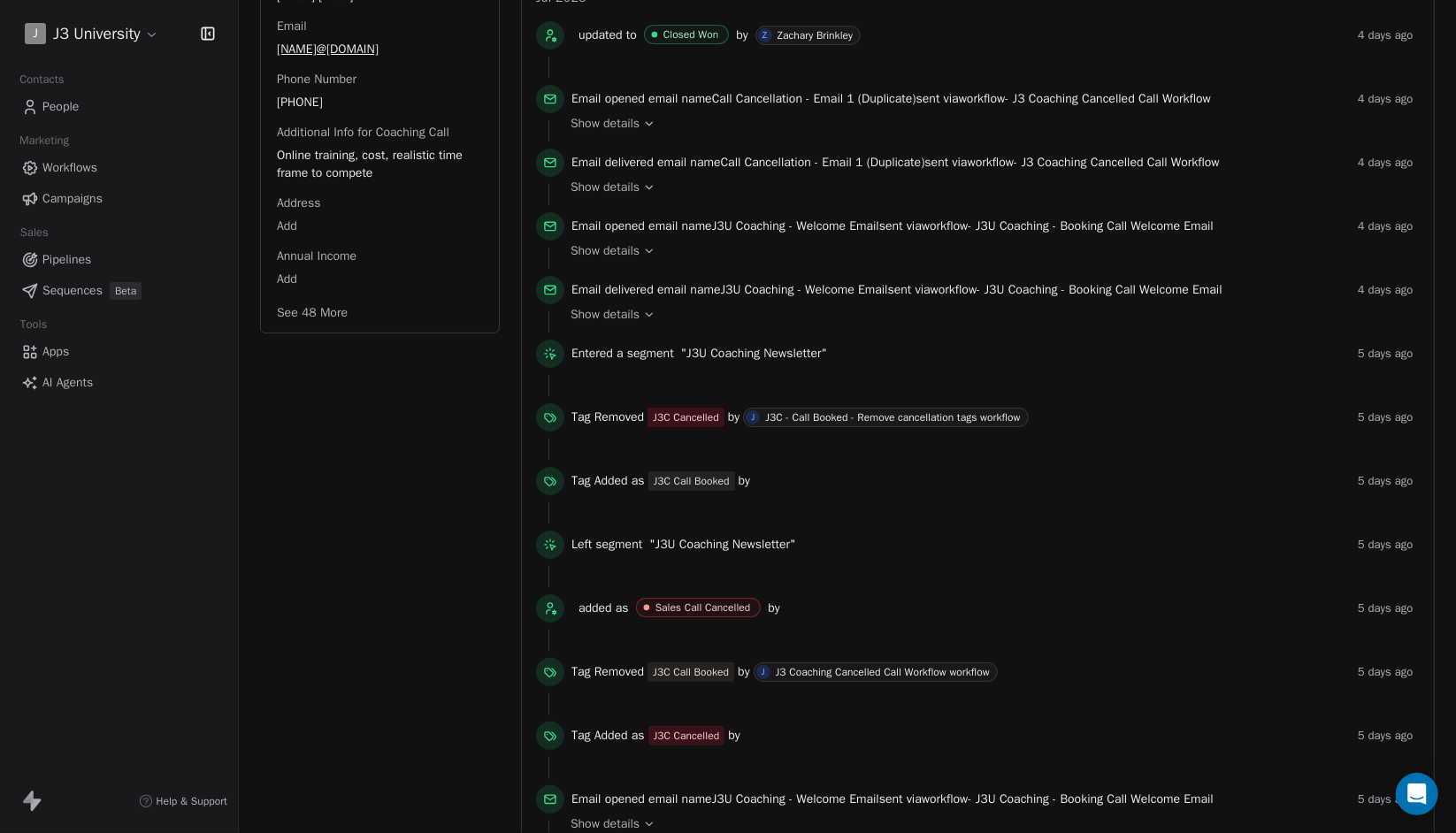scroll, scrollTop: 341, scrollLeft: 0, axis: vertical 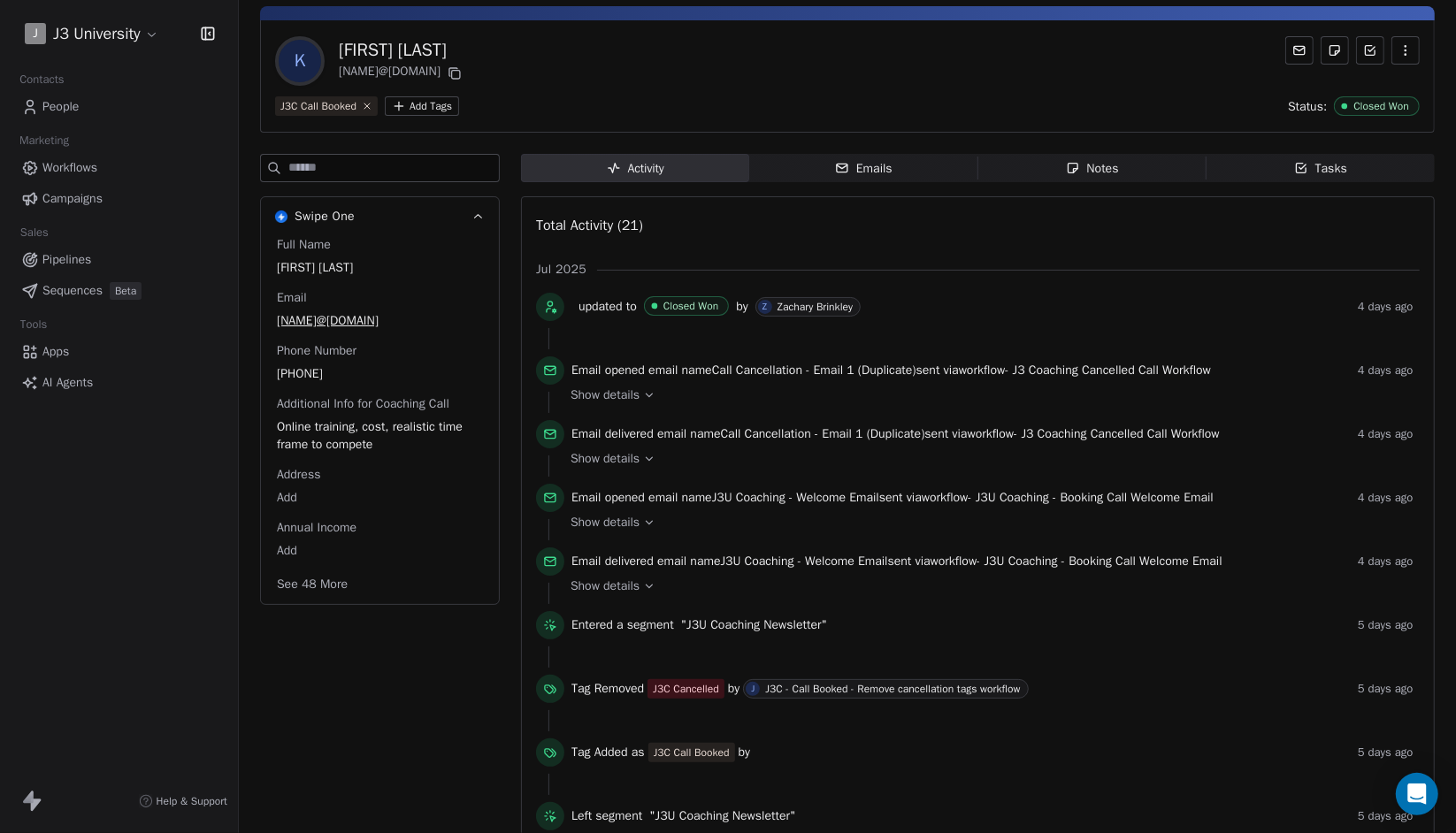 click 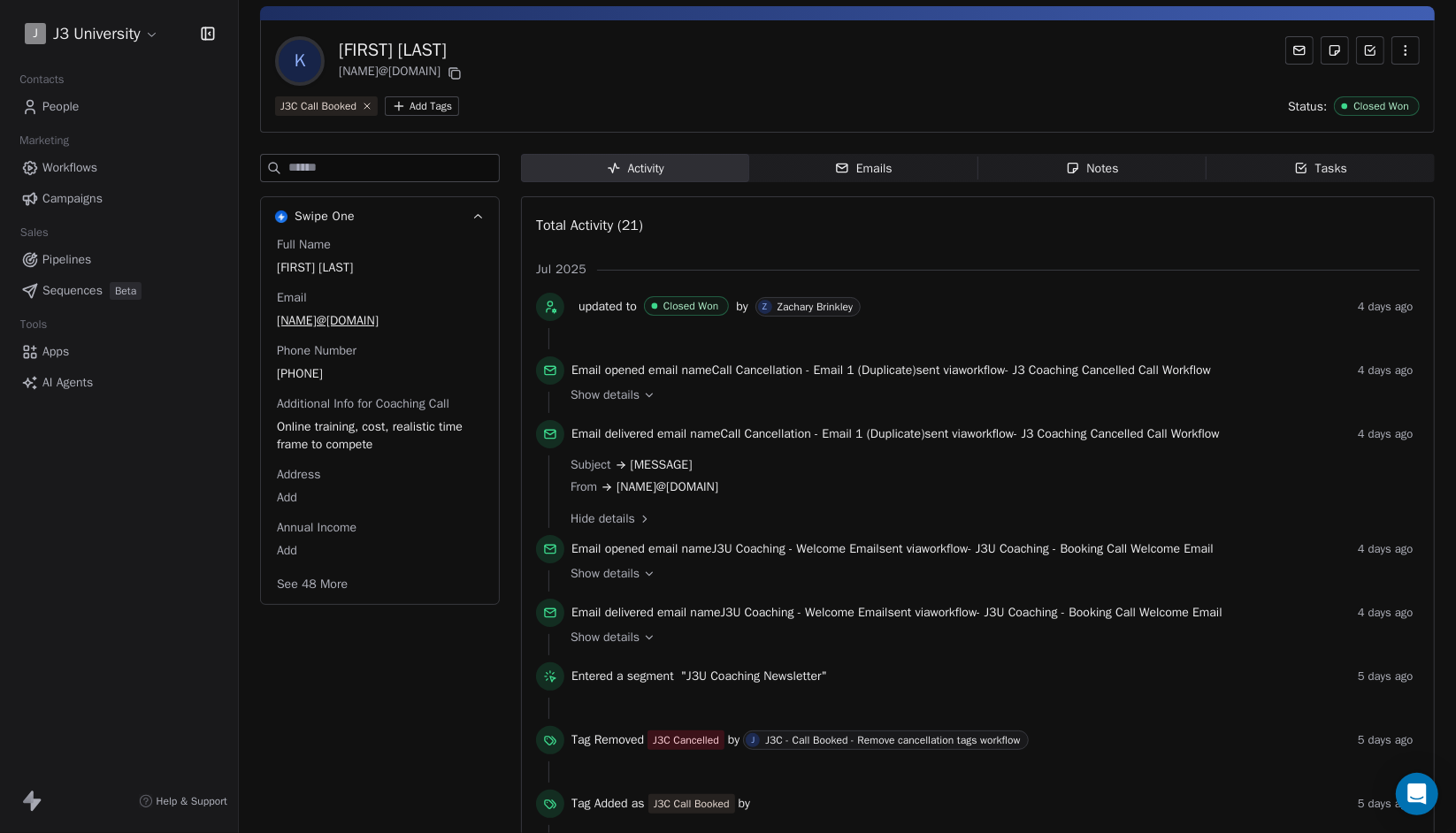 click 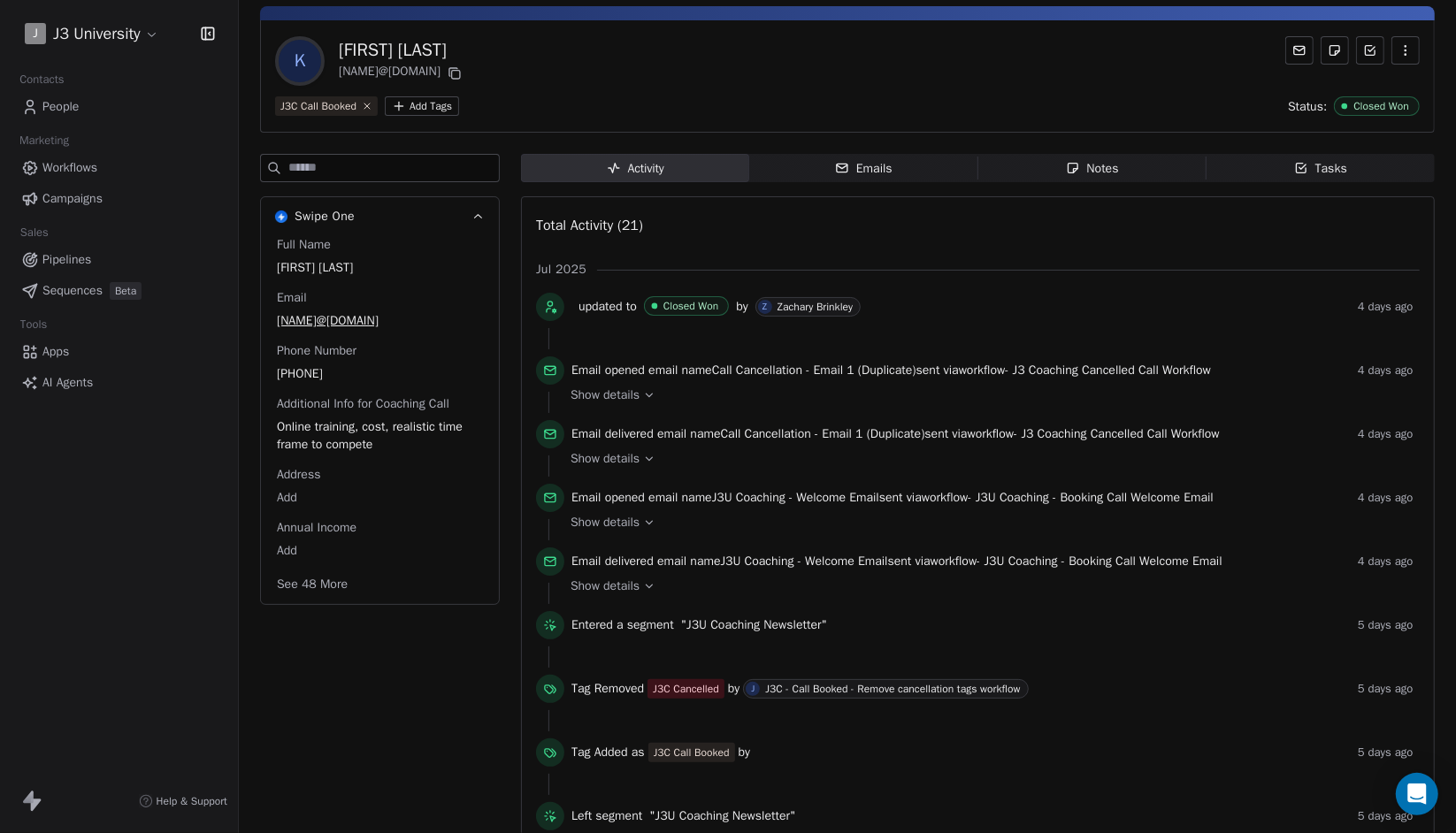 click 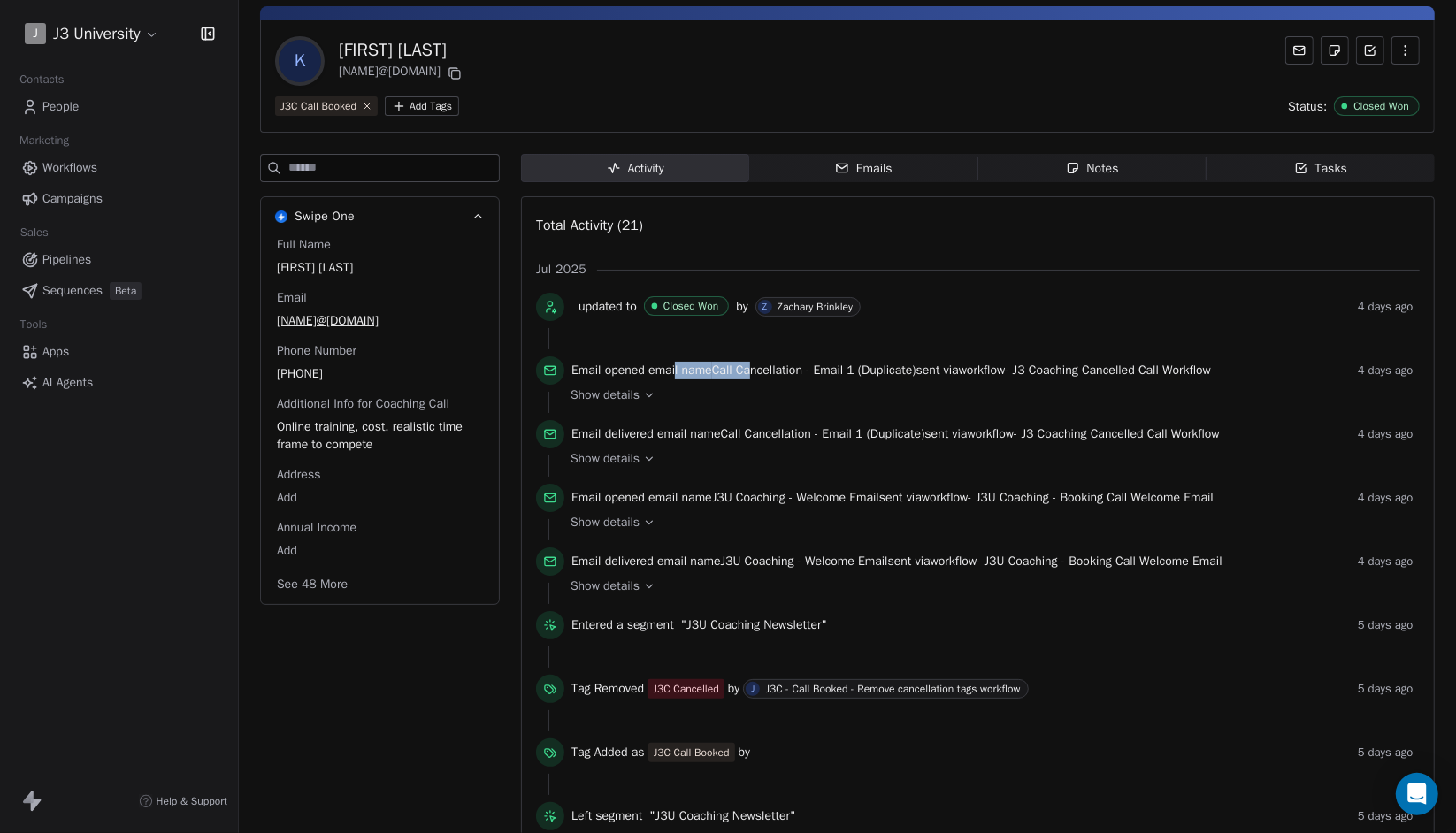 drag, startPoint x: 680, startPoint y: 373, endPoint x: 759, endPoint y: 374, distance: 79.006329 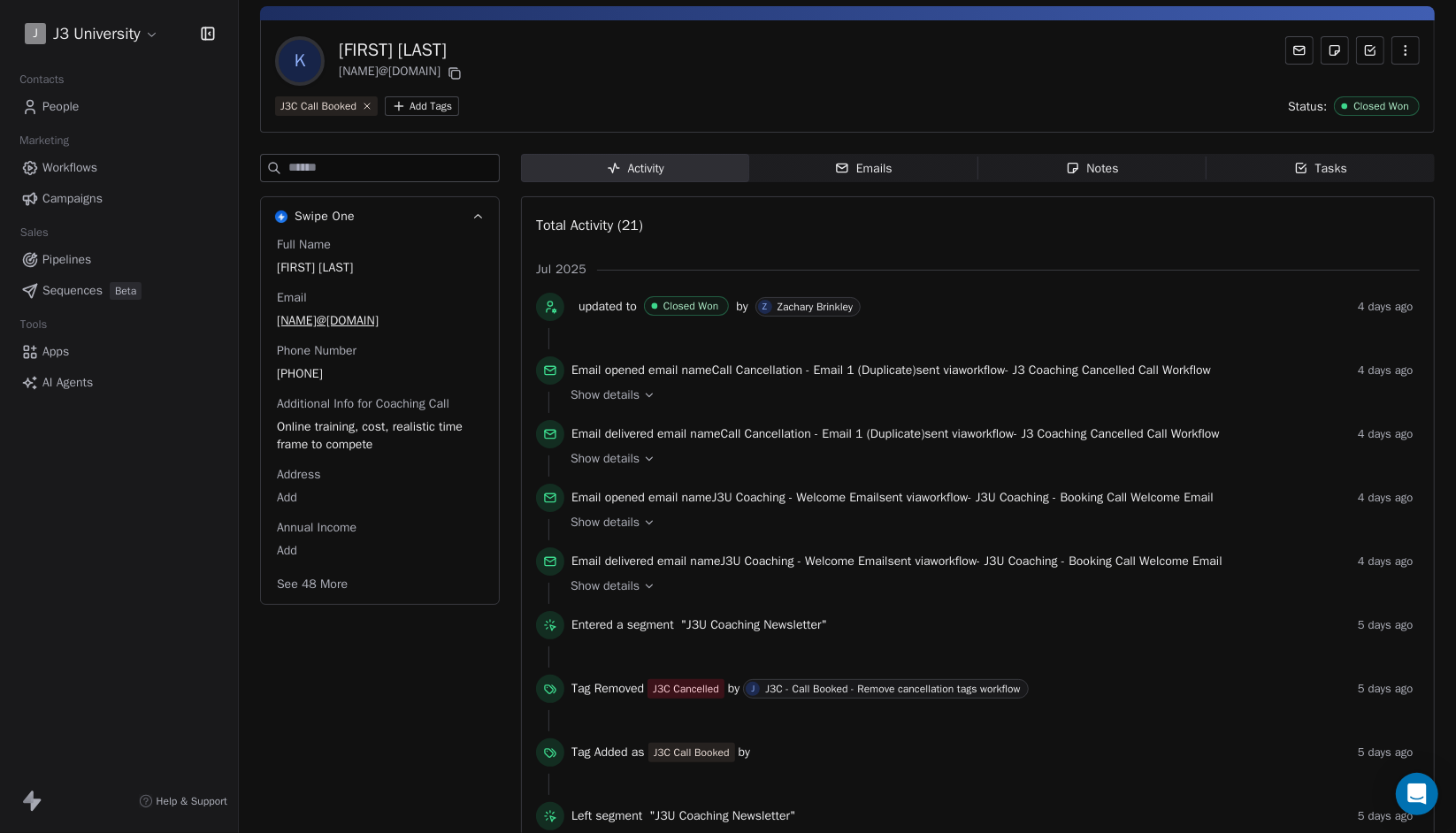 click on "See   48   More" at bounding box center [312, 585] 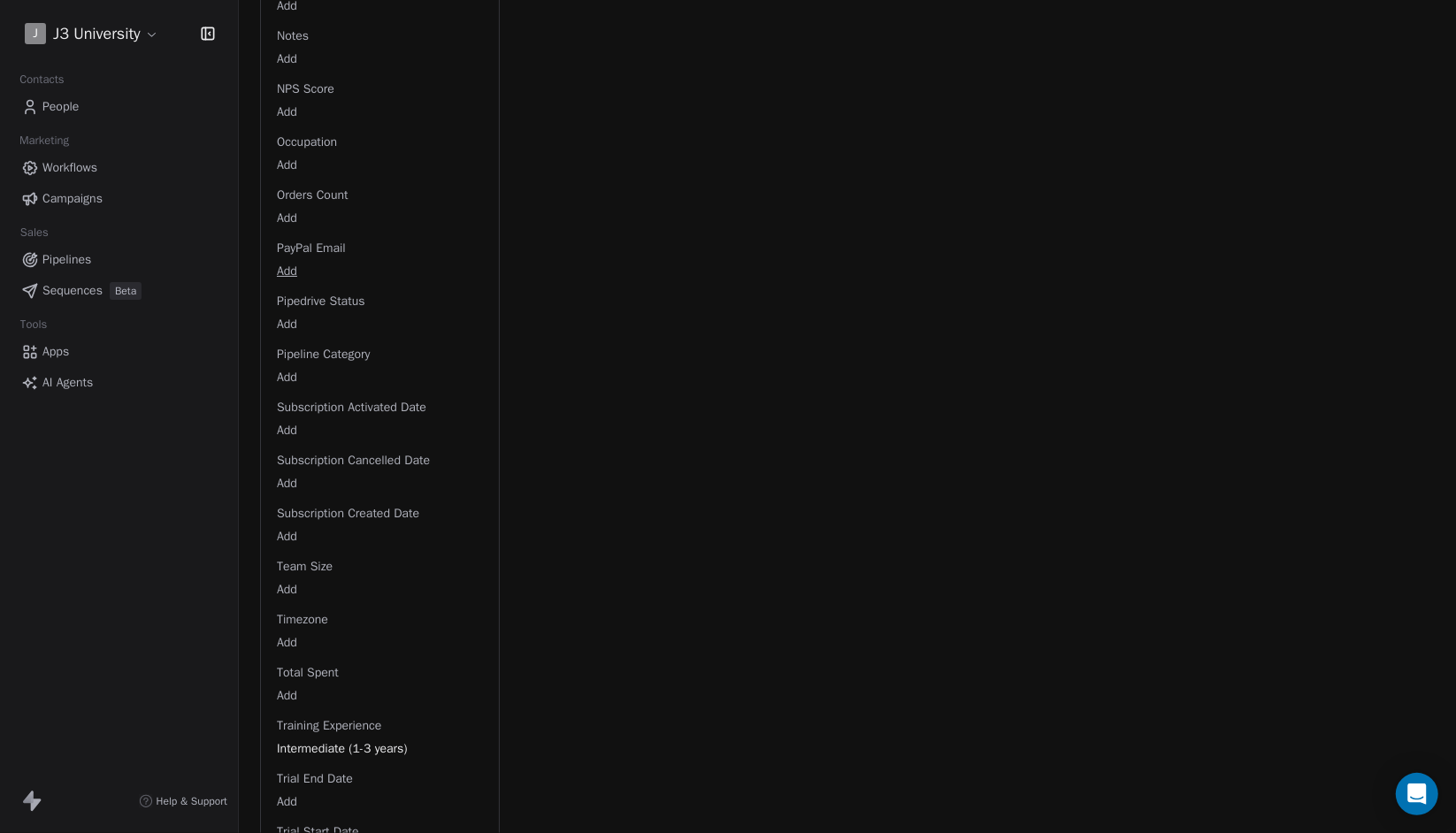 scroll, scrollTop: 2358, scrollLeft: 0, axis: vertical 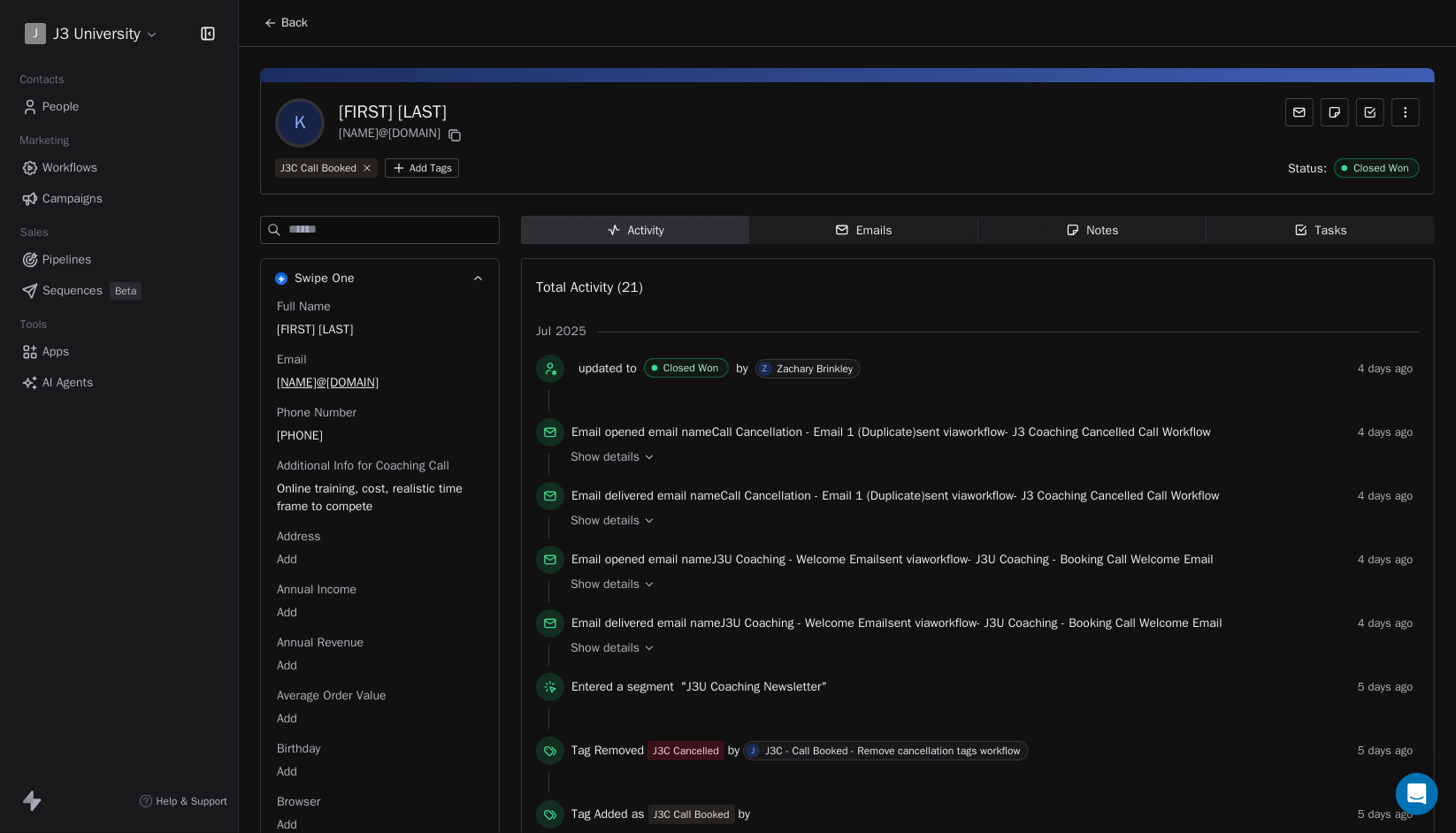 click on "Back" at bounding box center [295, 23] 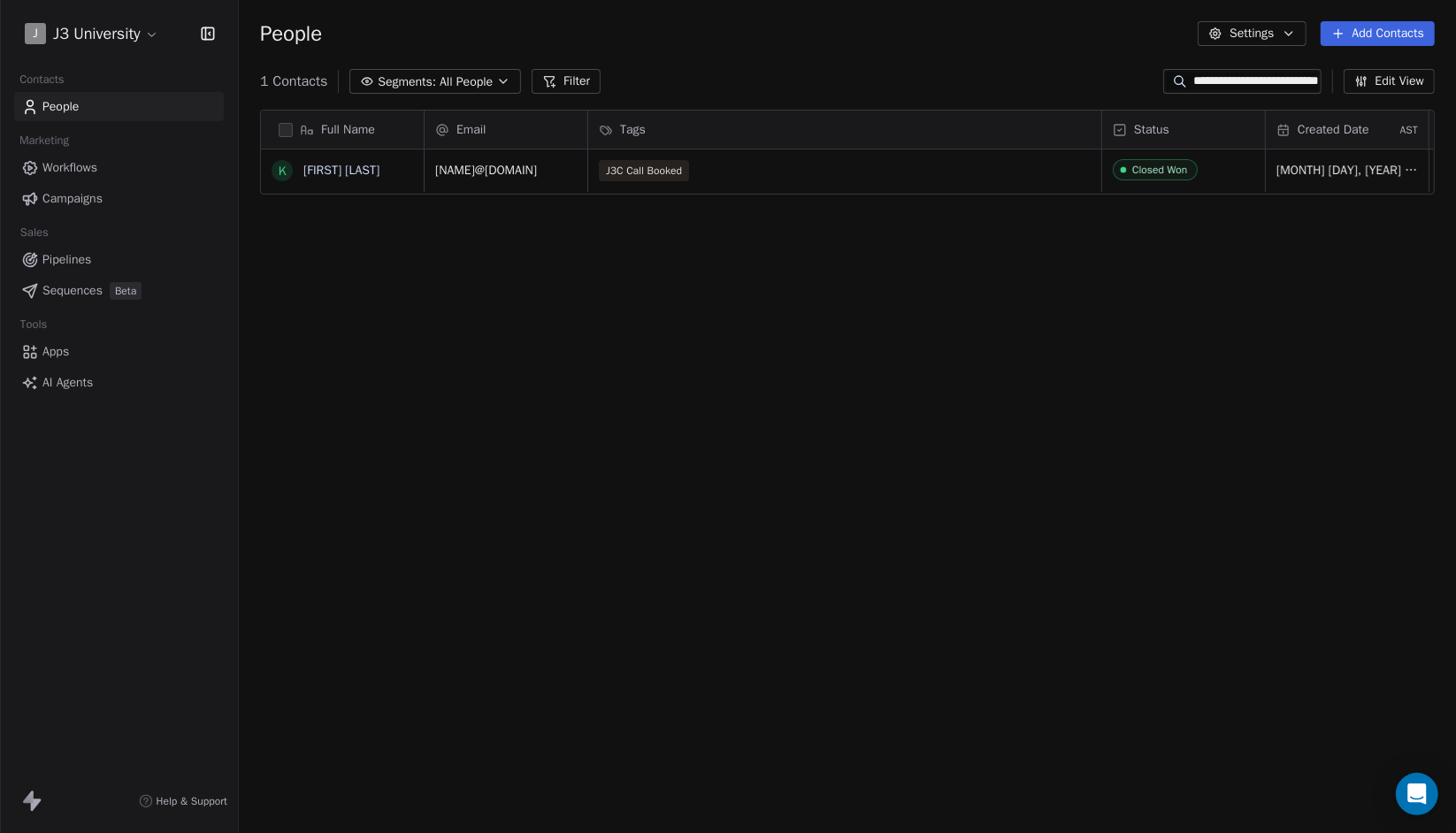 scroll, scrollTop: 14, scrollLeft: 13, axis: both 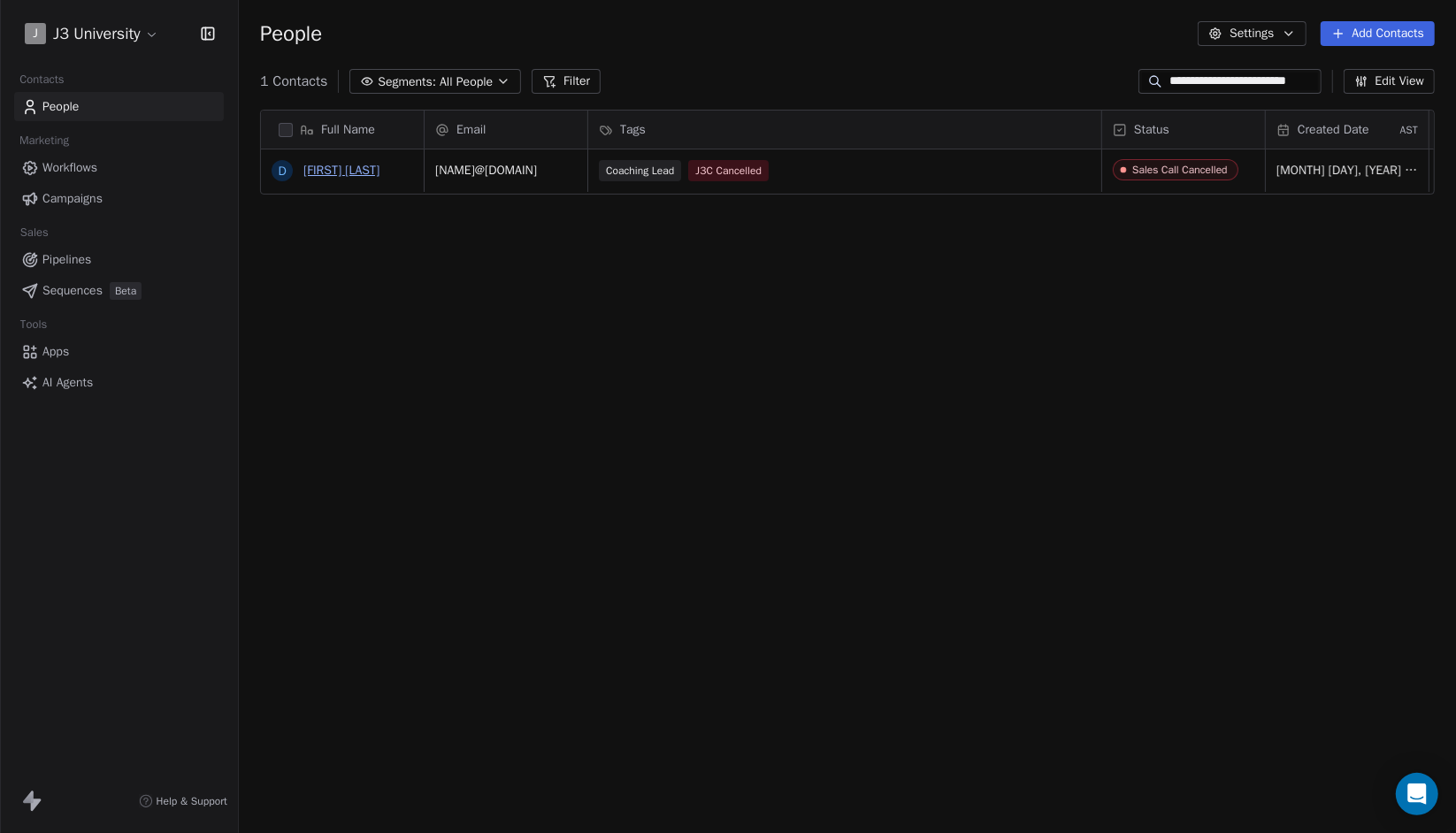 type on "**********" 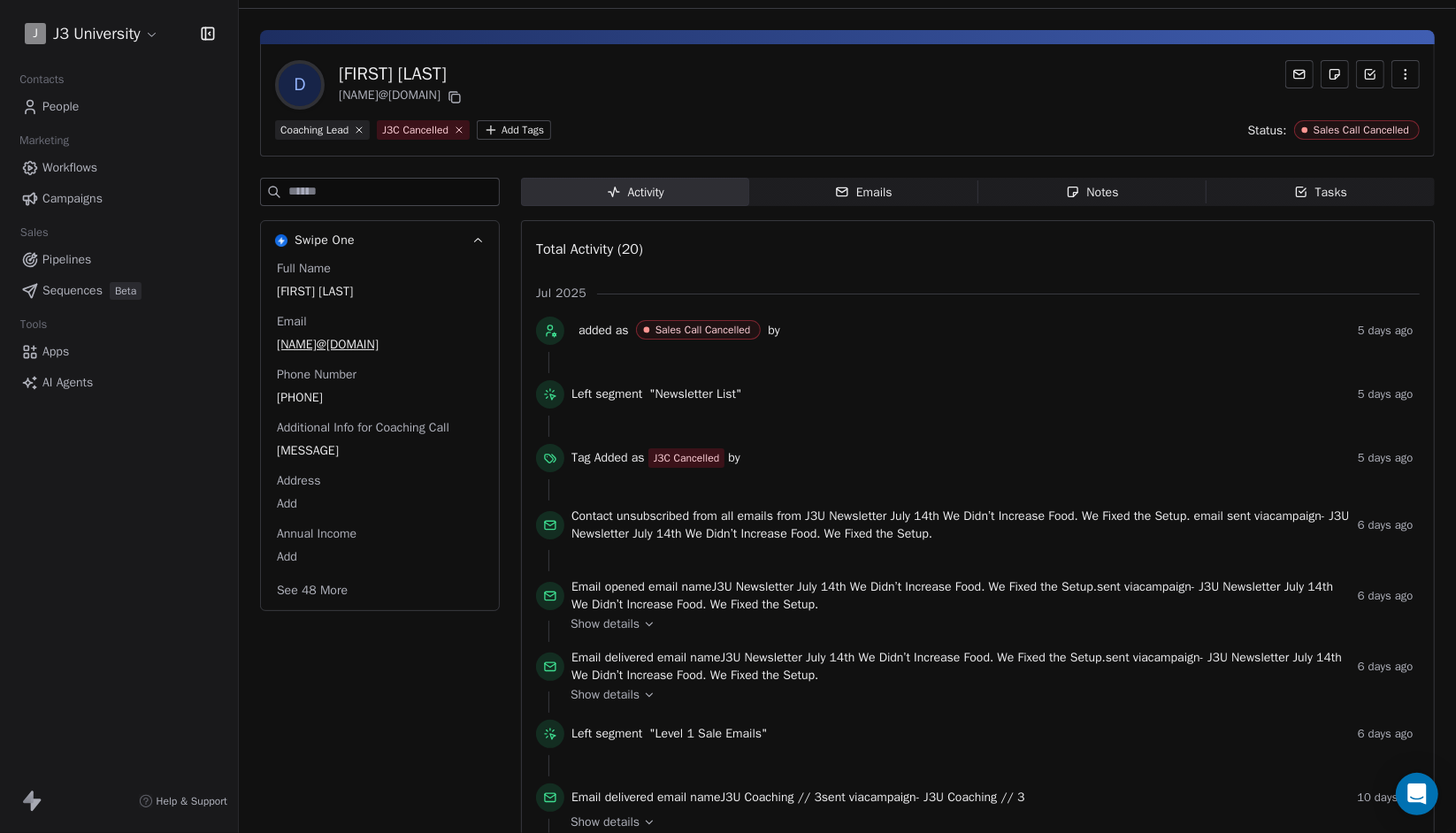 scroll, scrollTop: 0, scrollLeft: 0, axis: both 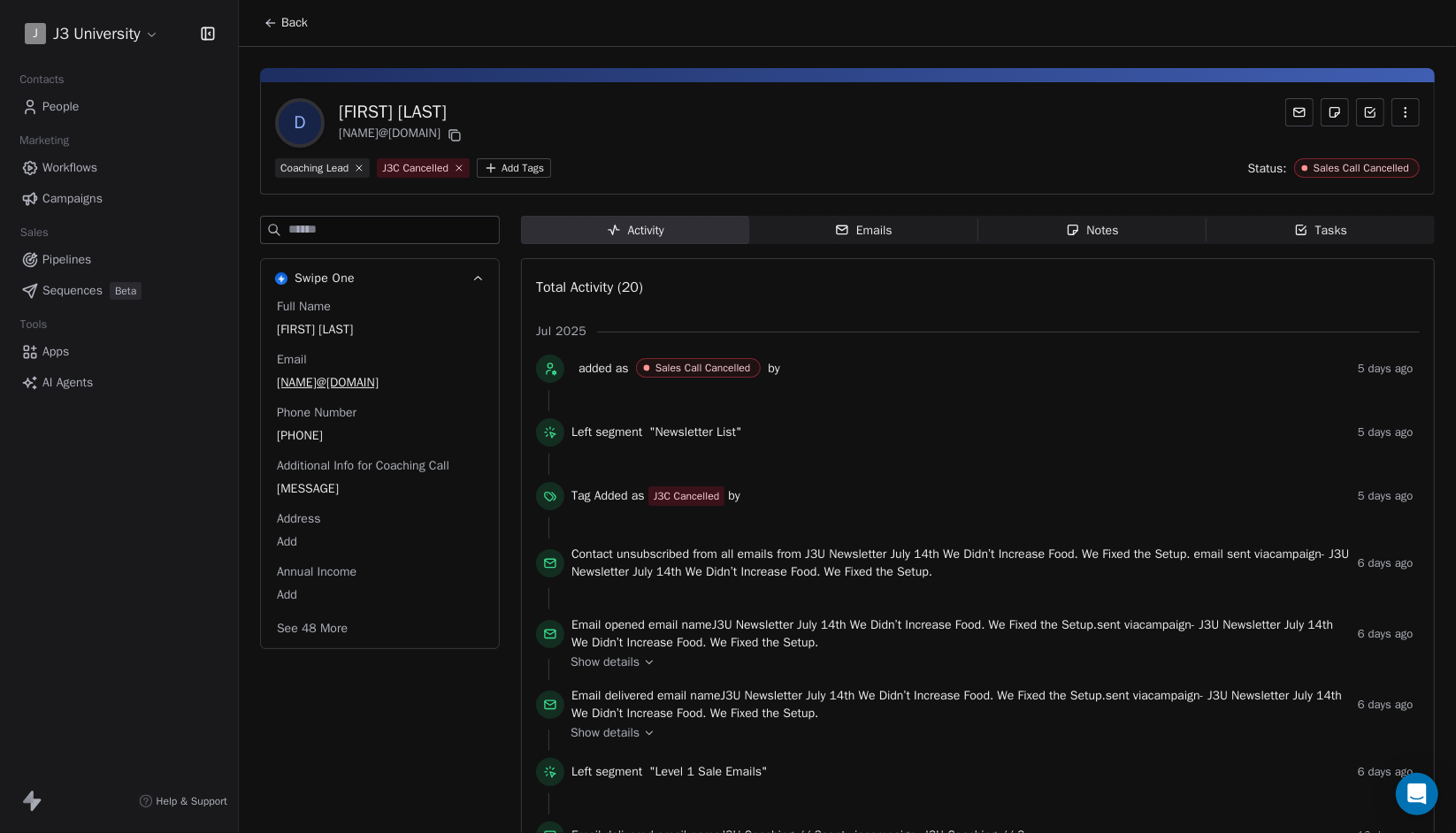 click on "See   48   More" at bounding box center (312, 629) 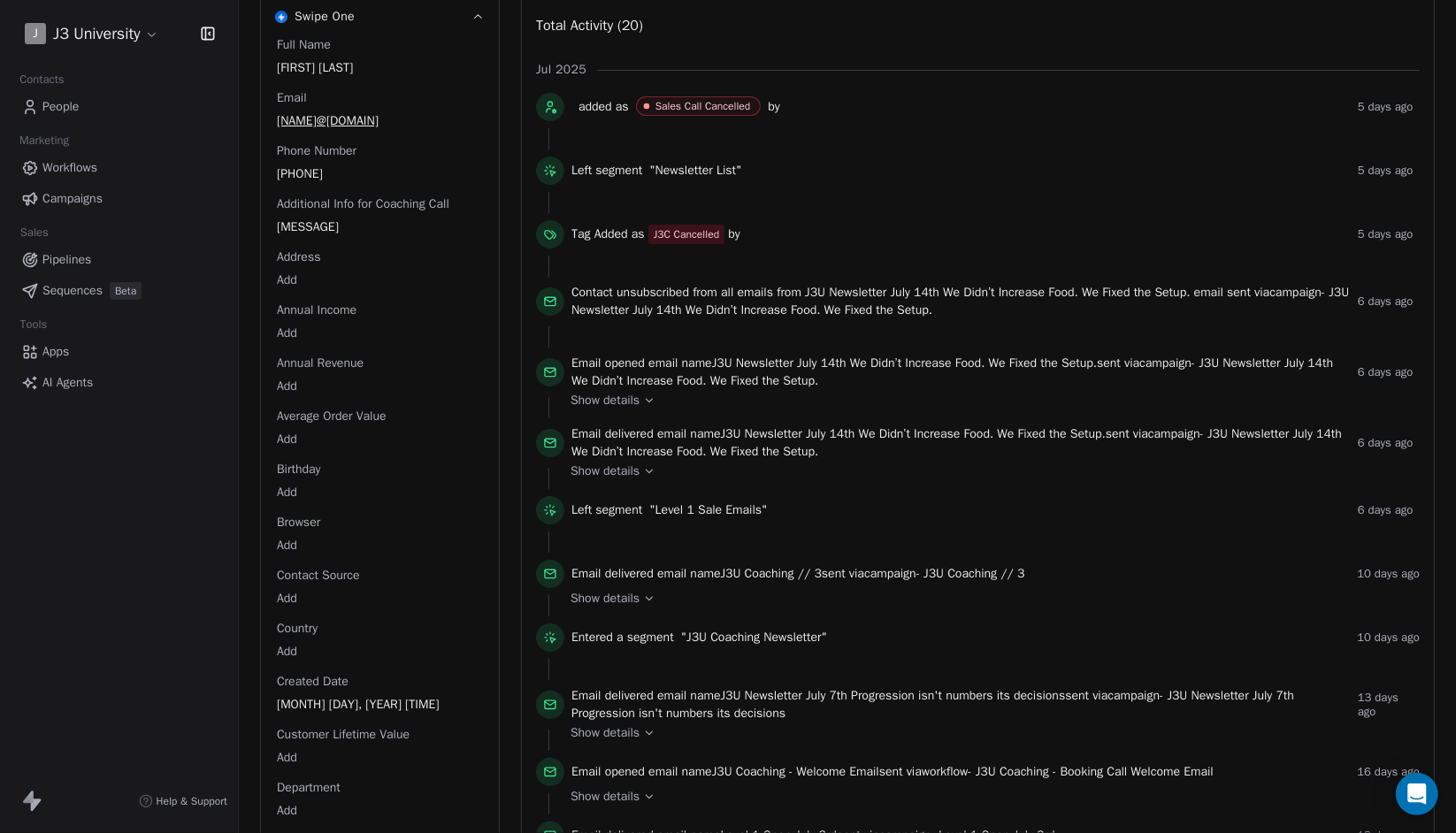 scroll, scrollTop: 0, scrollLeft: 0, axis: both 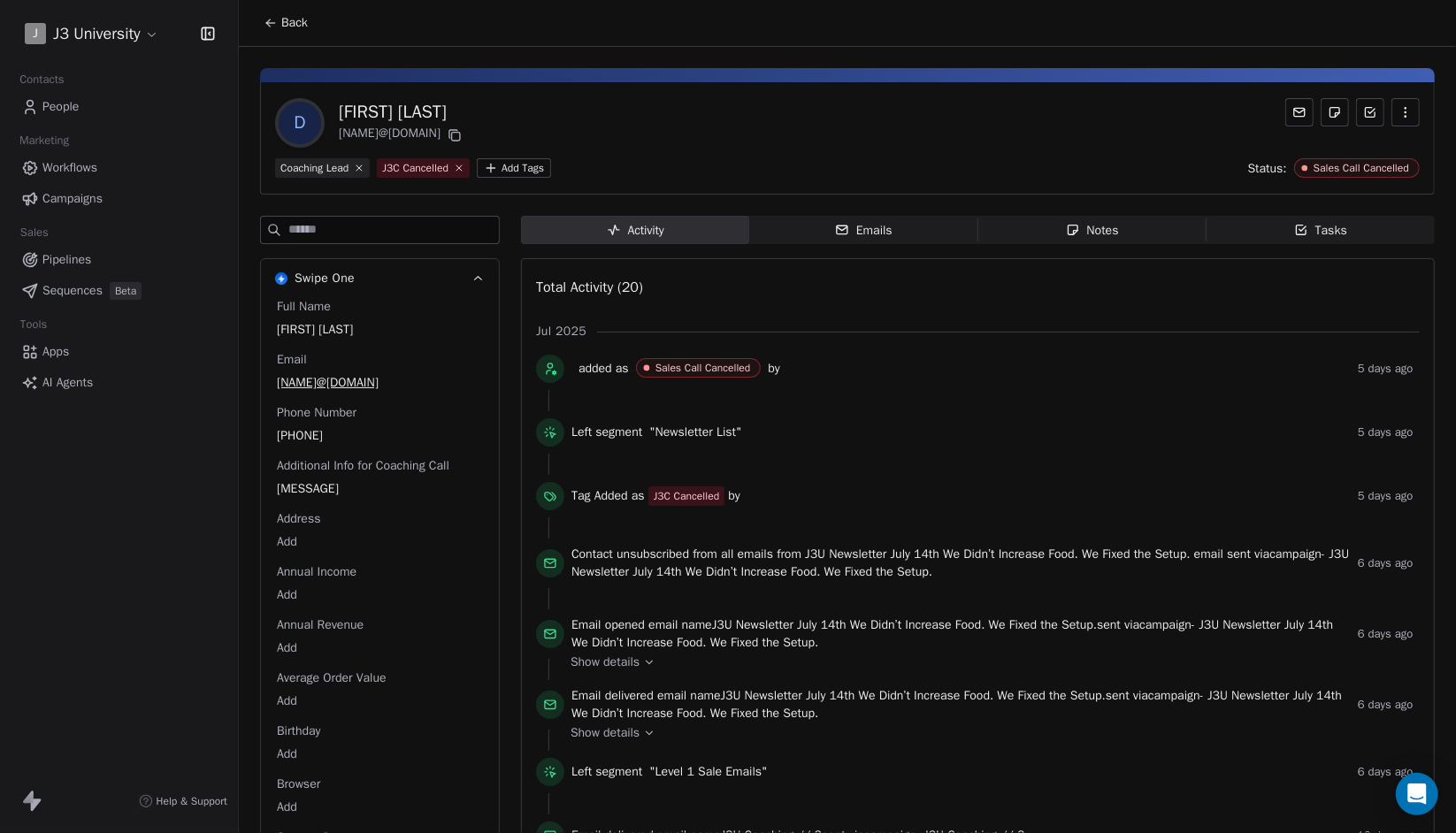 click on "Back" at bounding box center (286, 23) 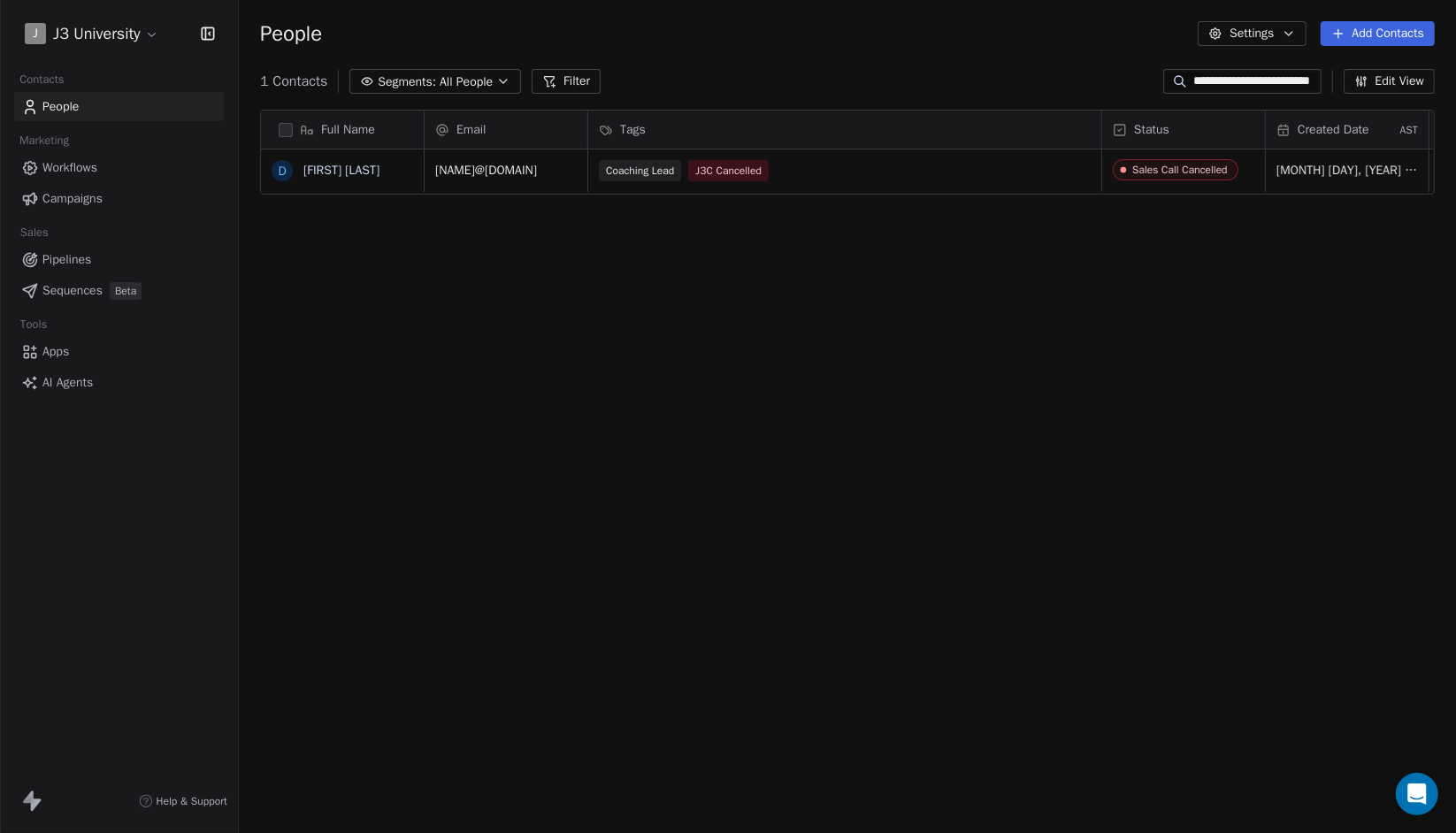 scroll, scrollTop: 14, scrollLeft: 13, axis: both 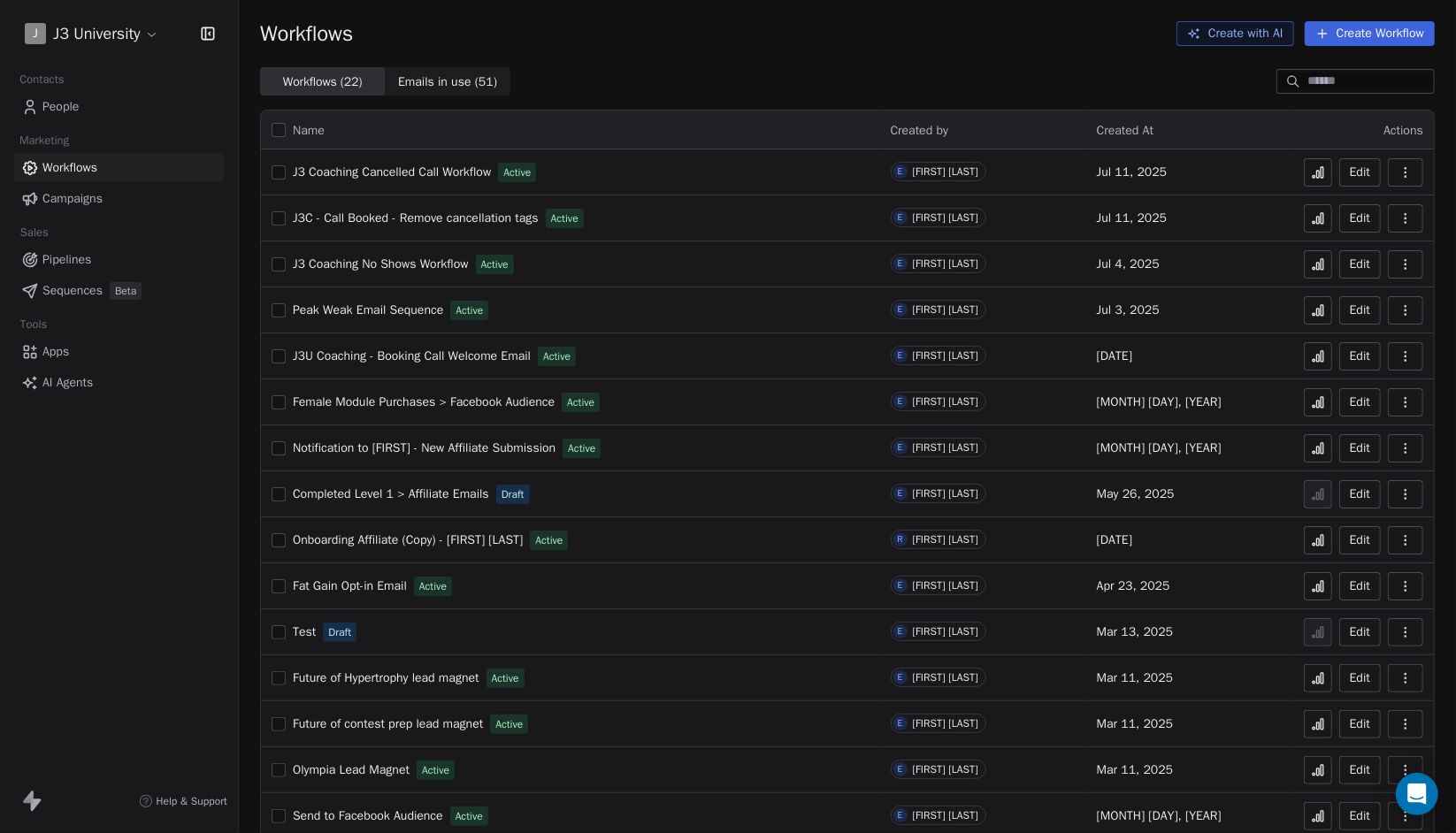 click on "Edit" at bounding box center (1360, 172) 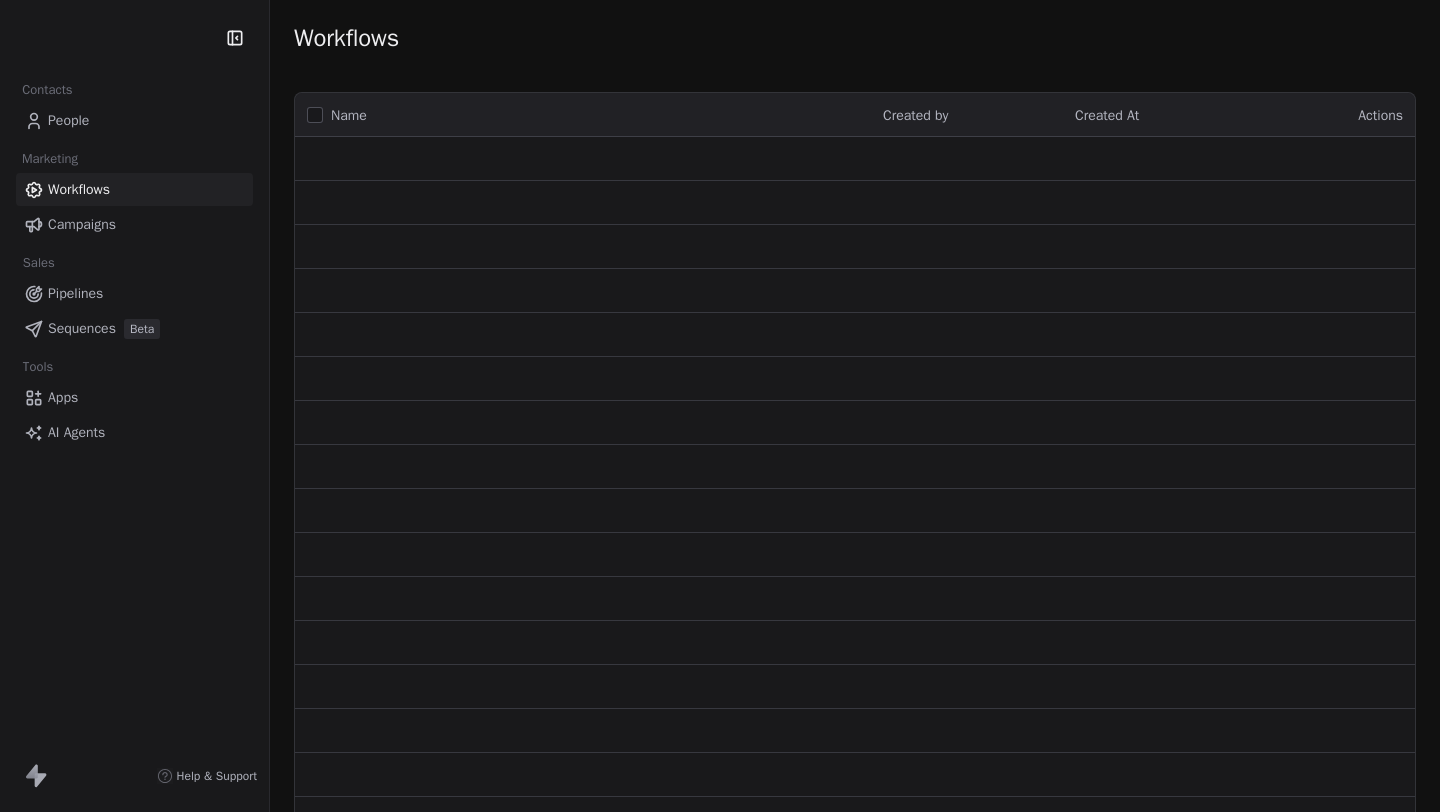 scroll, scrollTop: 0, scrollLeft: 0, axis: both 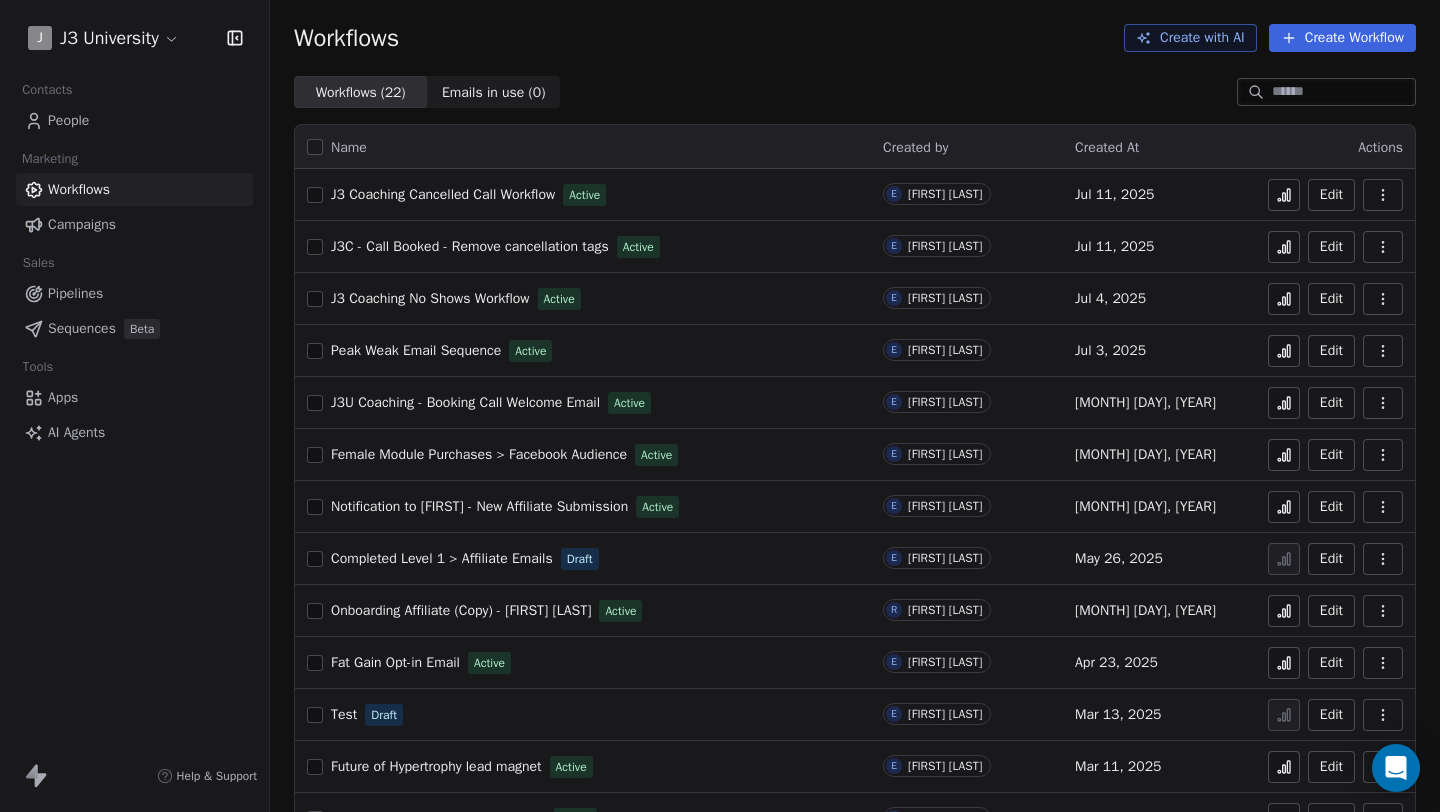 click on "Edit" at bounding box center (1331, 195) 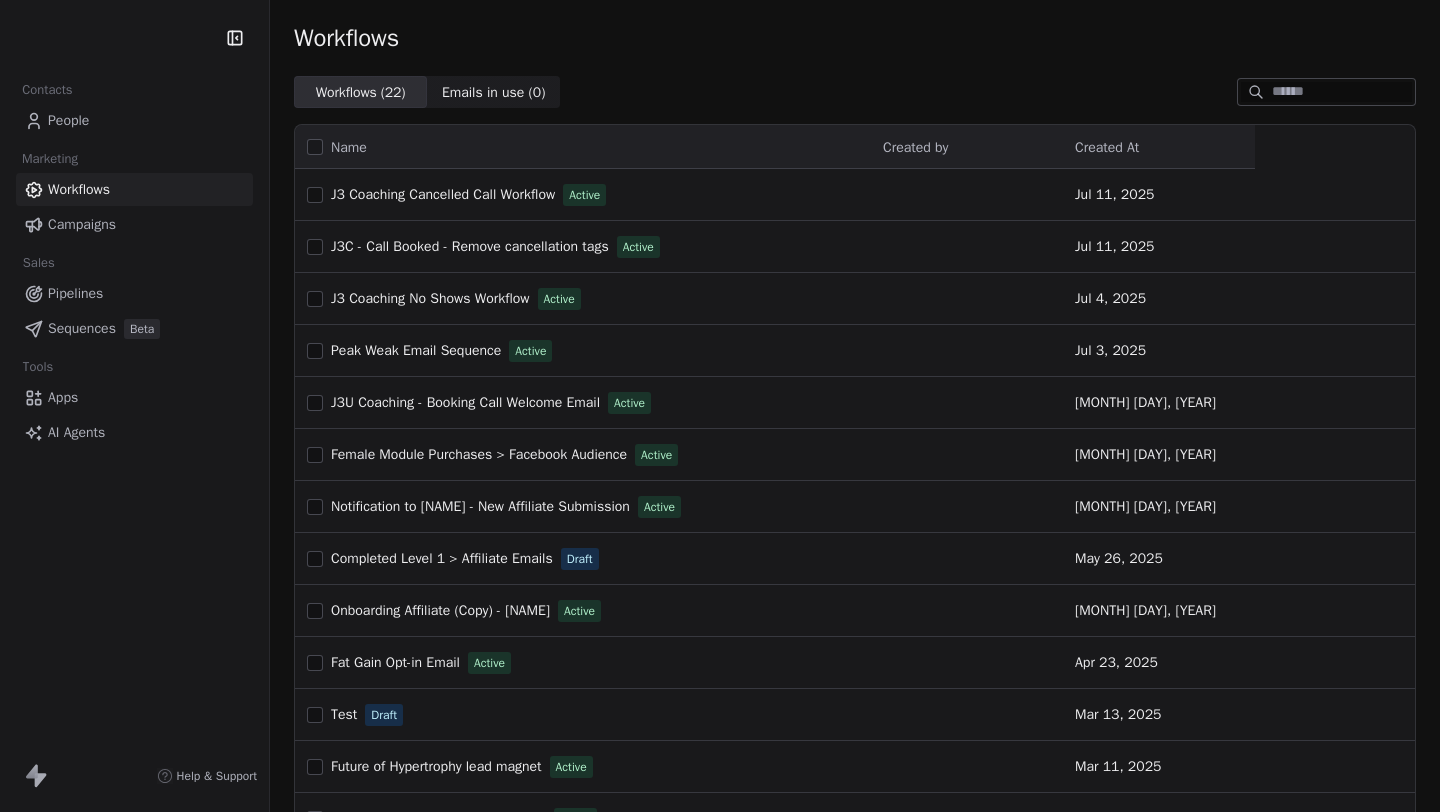scroll, scrollTop: 0, scrollLeft: 0, axis: both 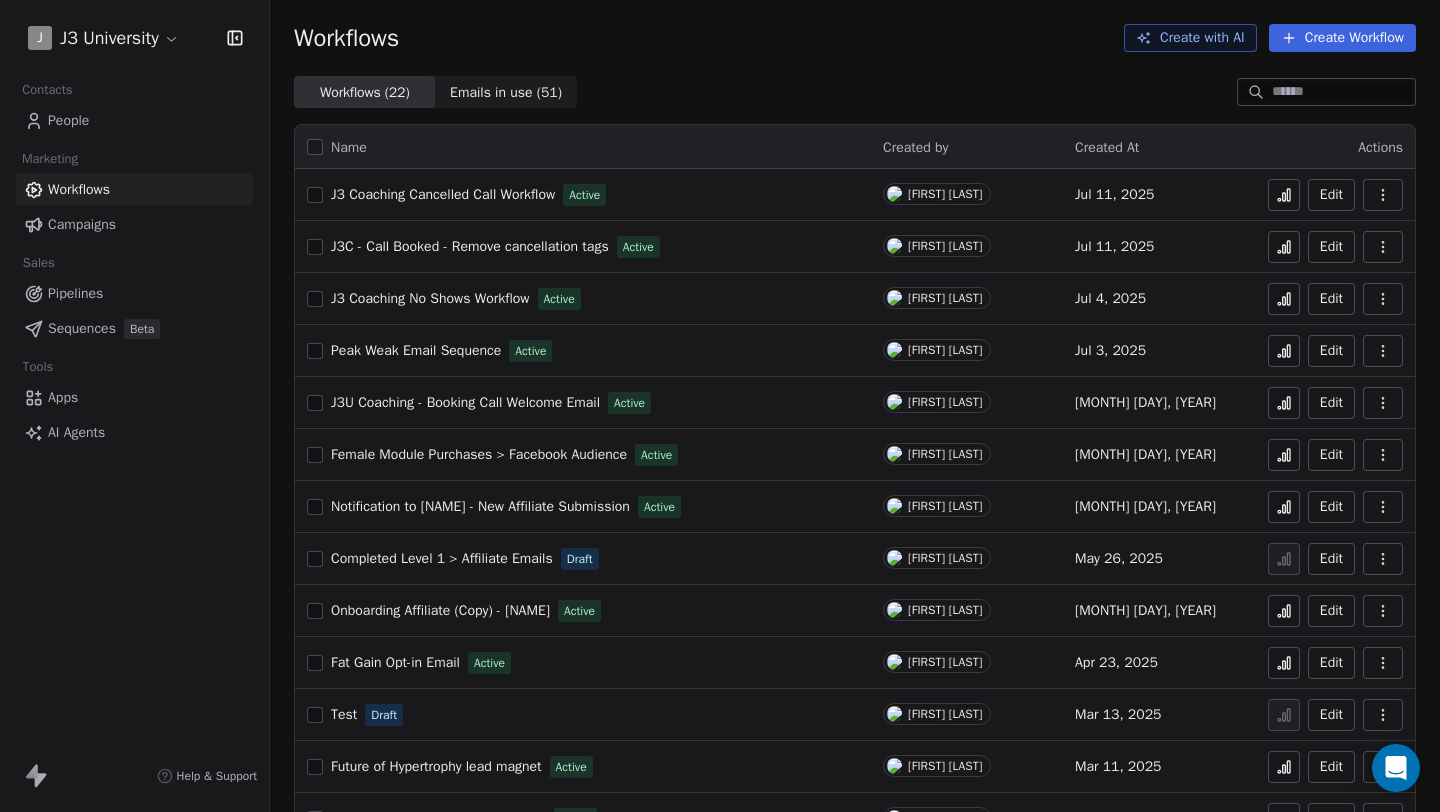 click on "Edit" at bounding box center (1331, 195) 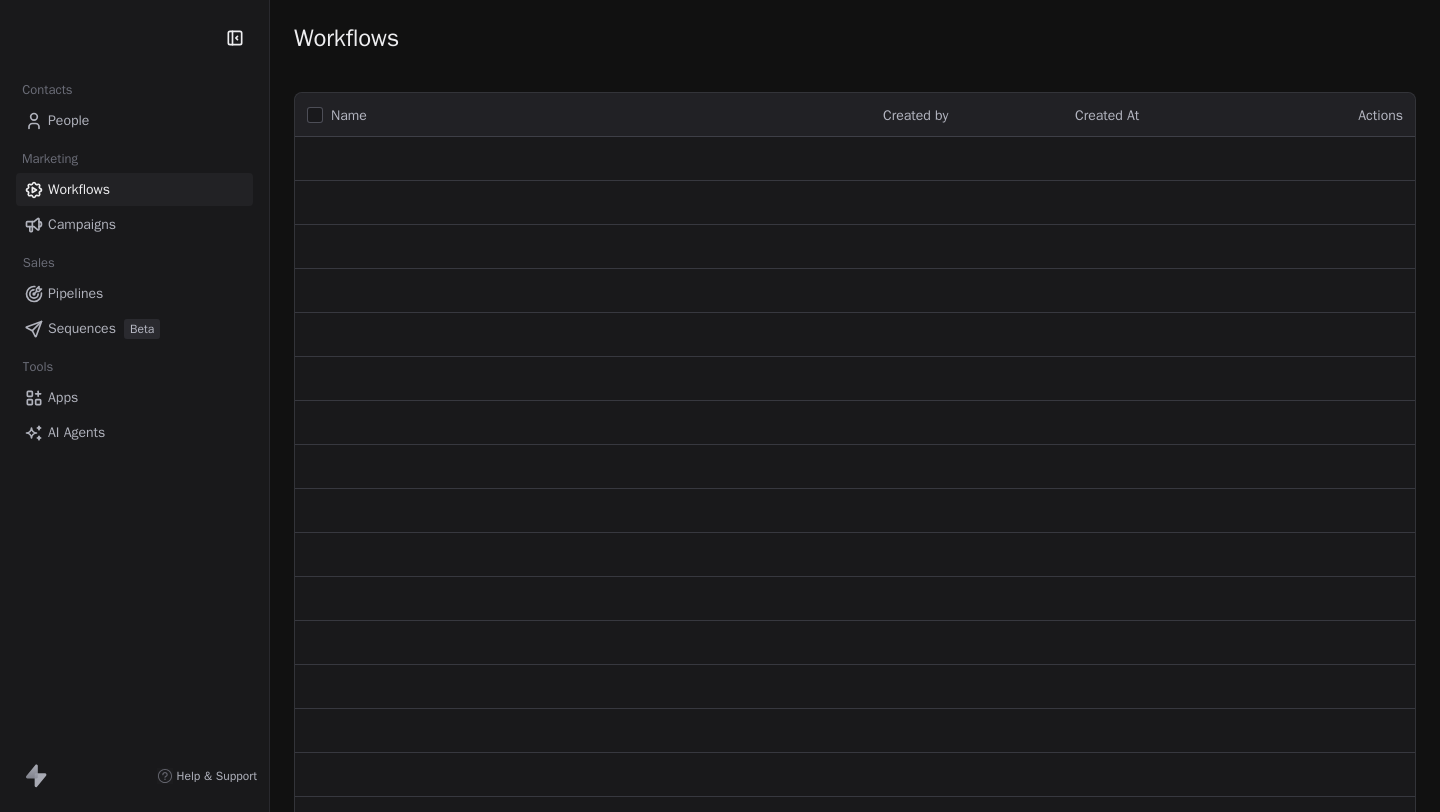 scroll, scrollTop: 0, scrollLeft: 0, axis: both 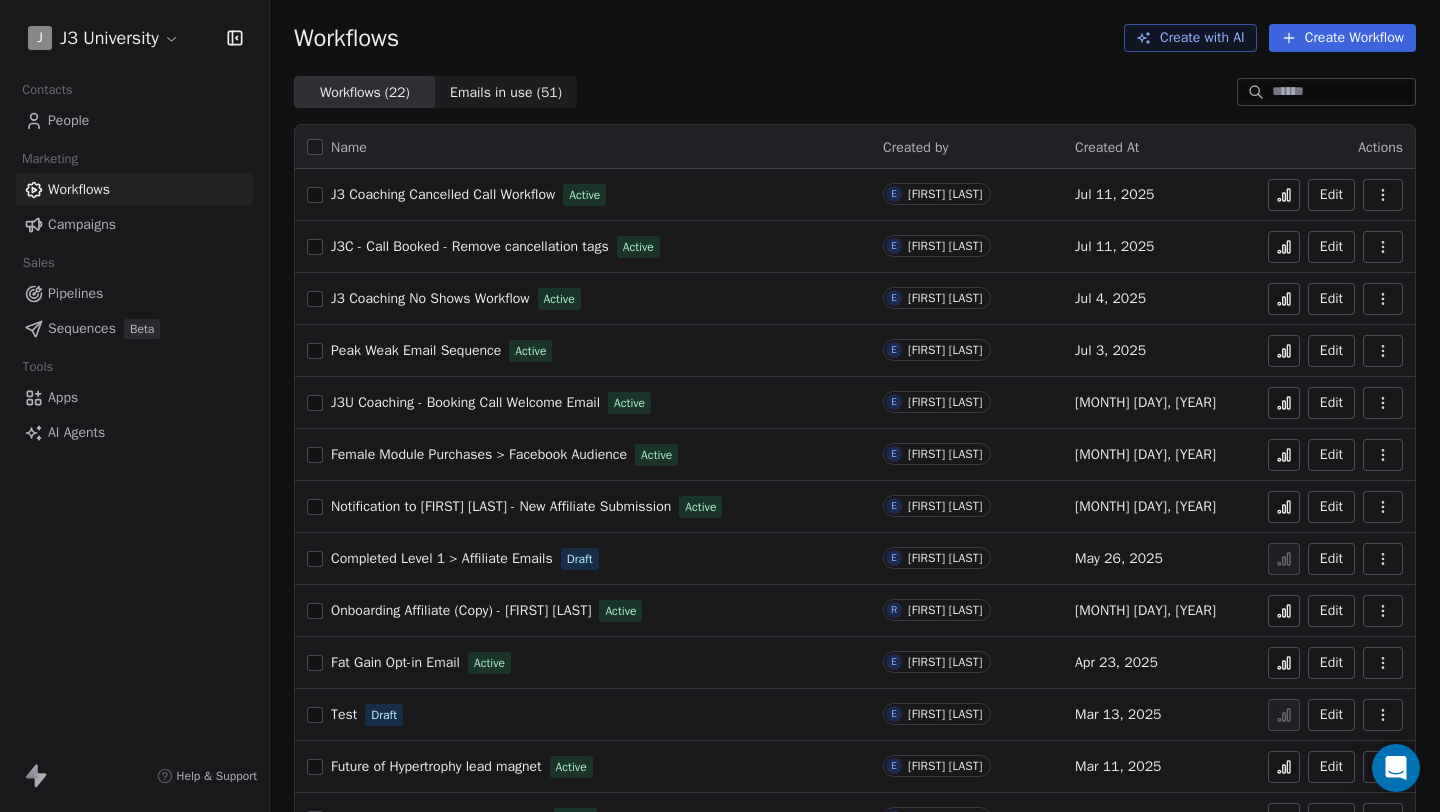 click on "J3 Coaching Cancelled Call Workflow" at bounding box center [443, 194] 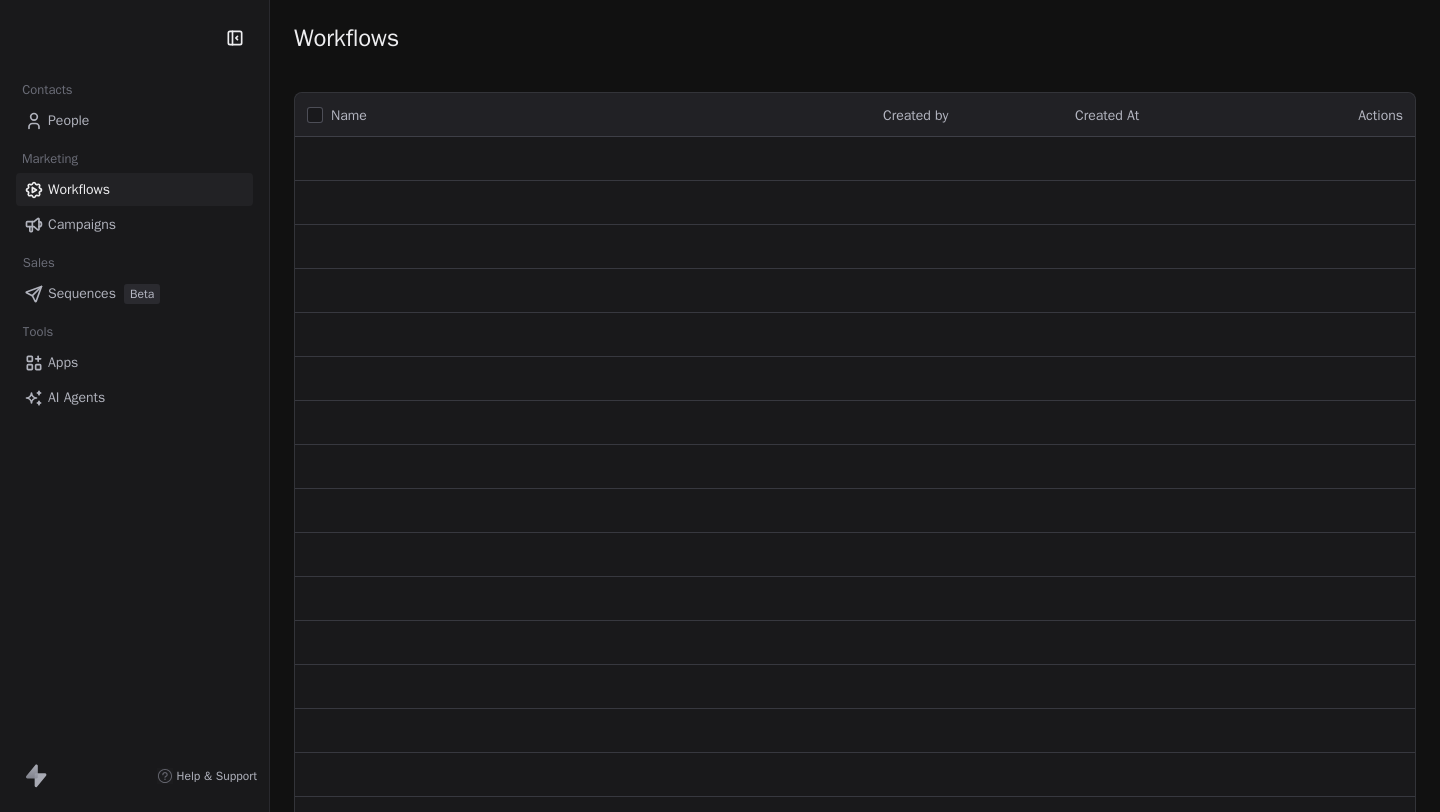 scroll, scrollTop: 0, scrollLeft: 0, axis: both 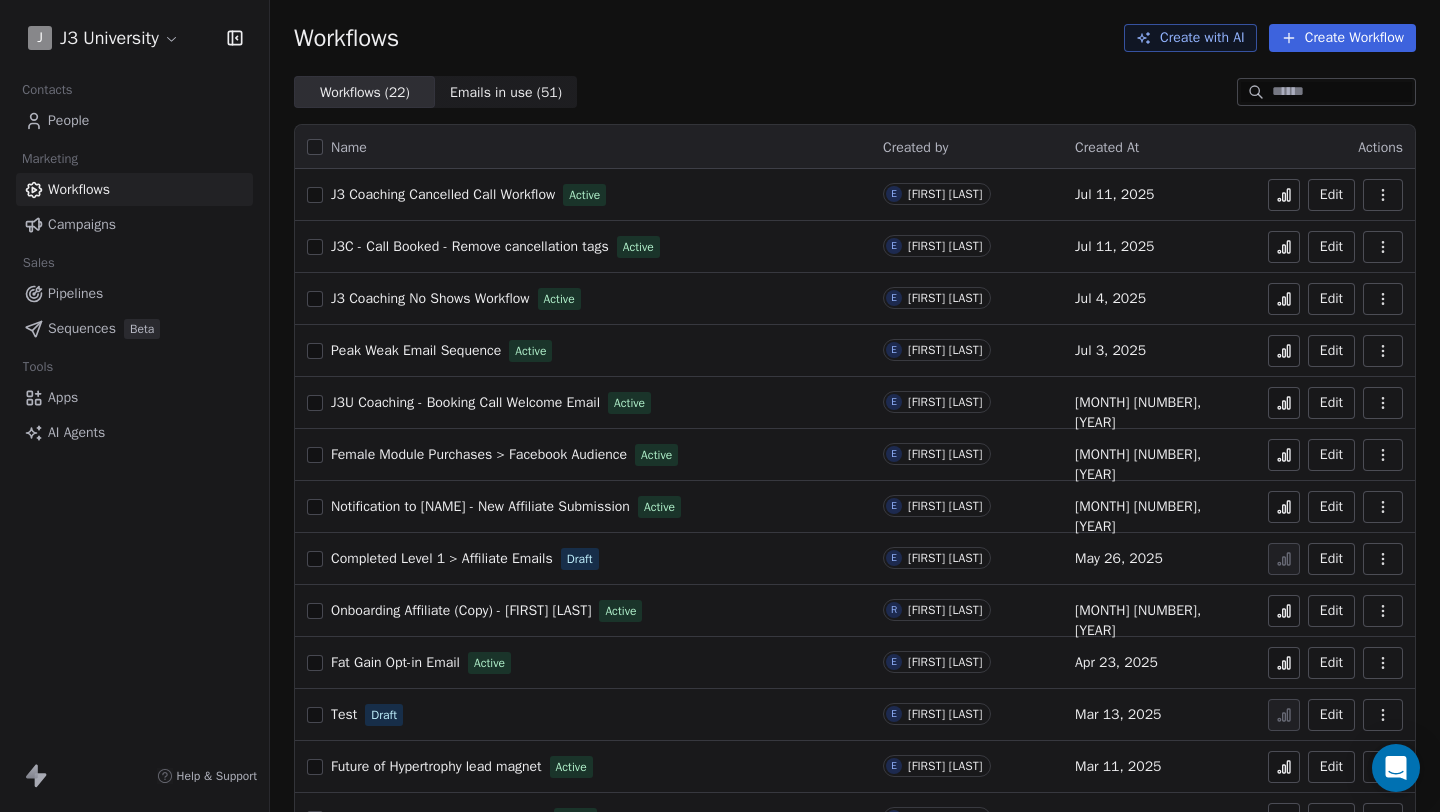 click 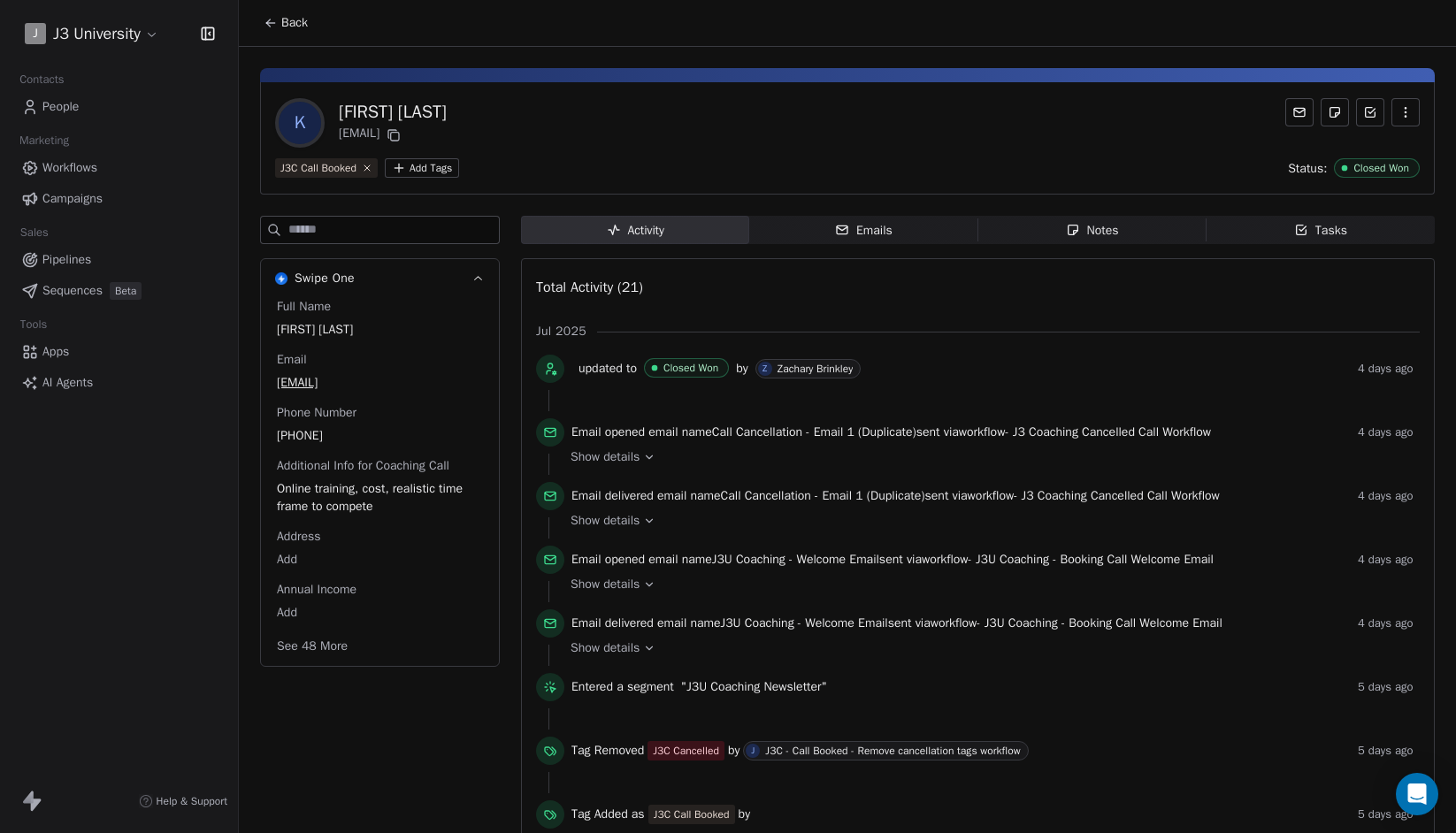 scroll, scrollTop: 0, scrollLeft: 0, axis: both 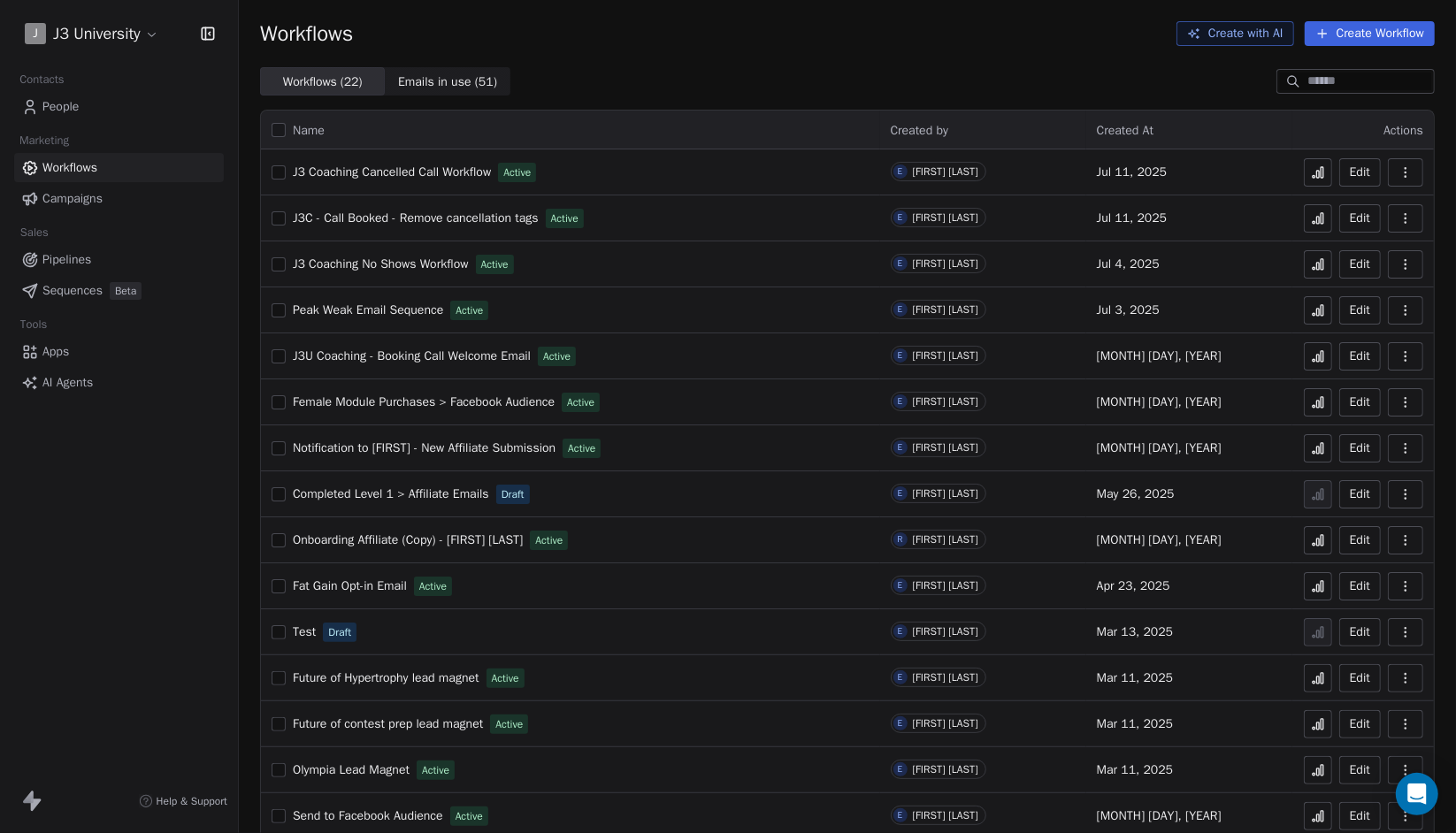 click on "J3 Coaching Cancelled Call Workflow" at bounding box center (392, 172) 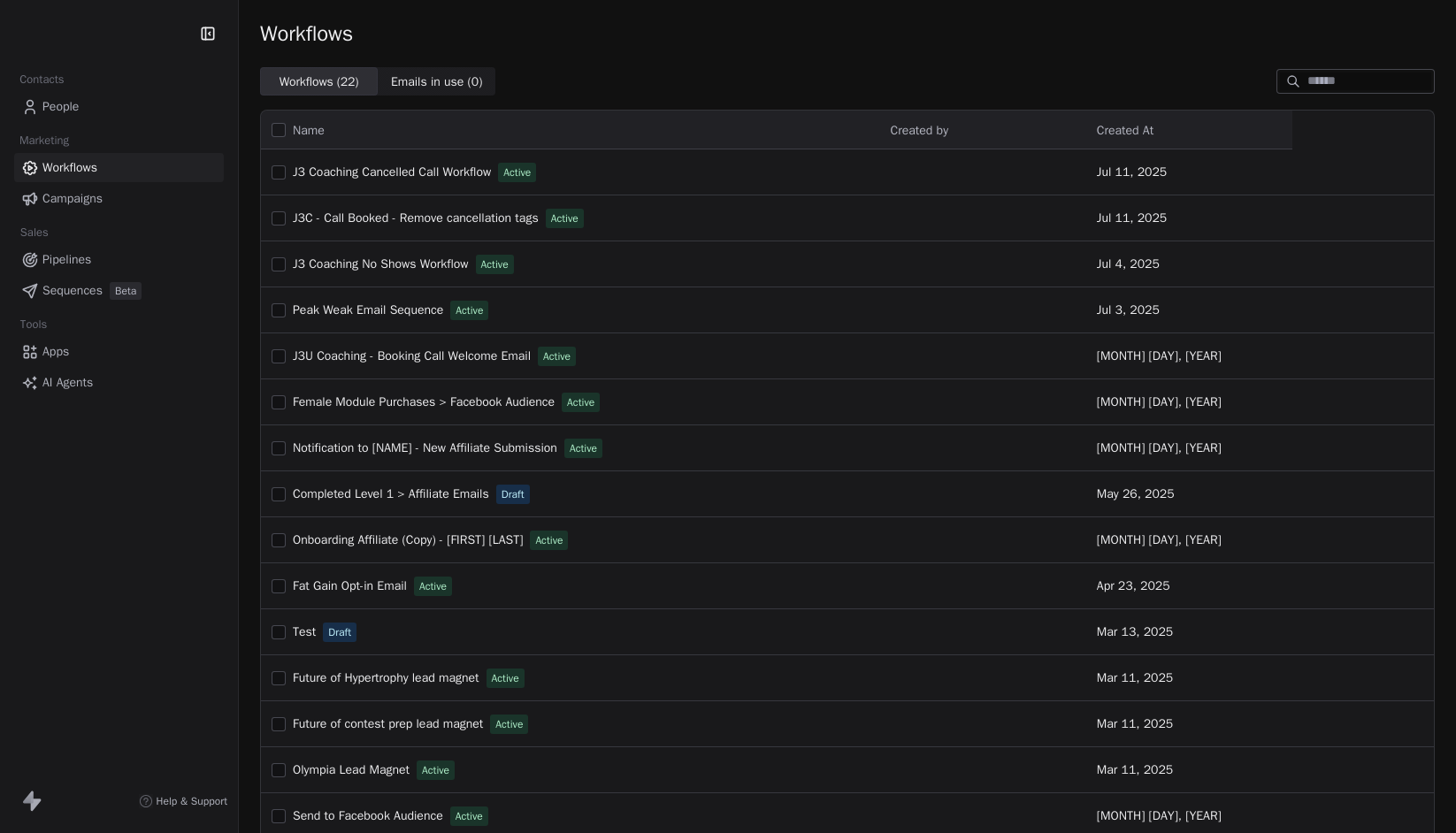 scroll, scrollTop: 0, scrollLeft: 0, axis: both 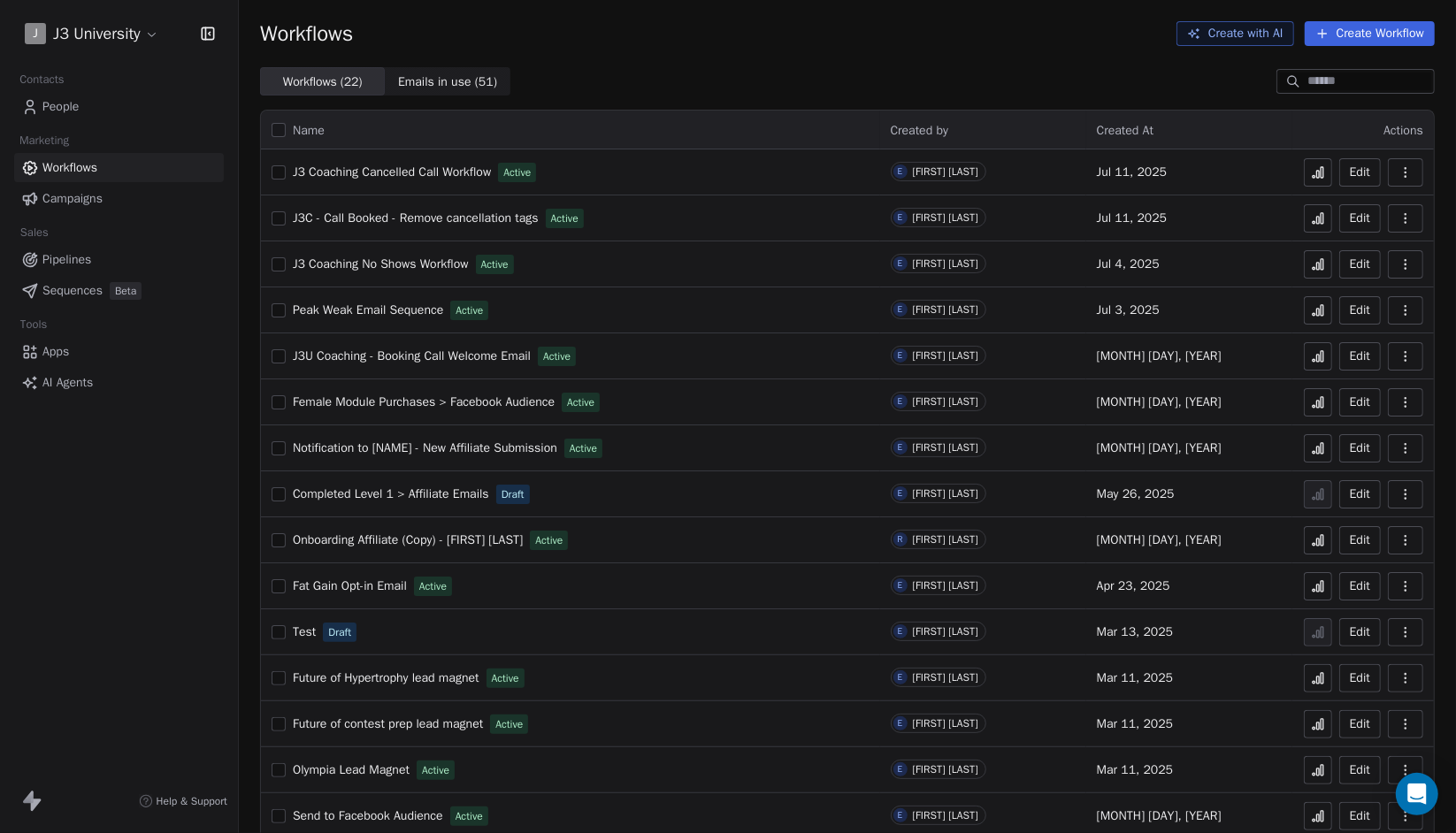 click at bounding box center [1318, 172] 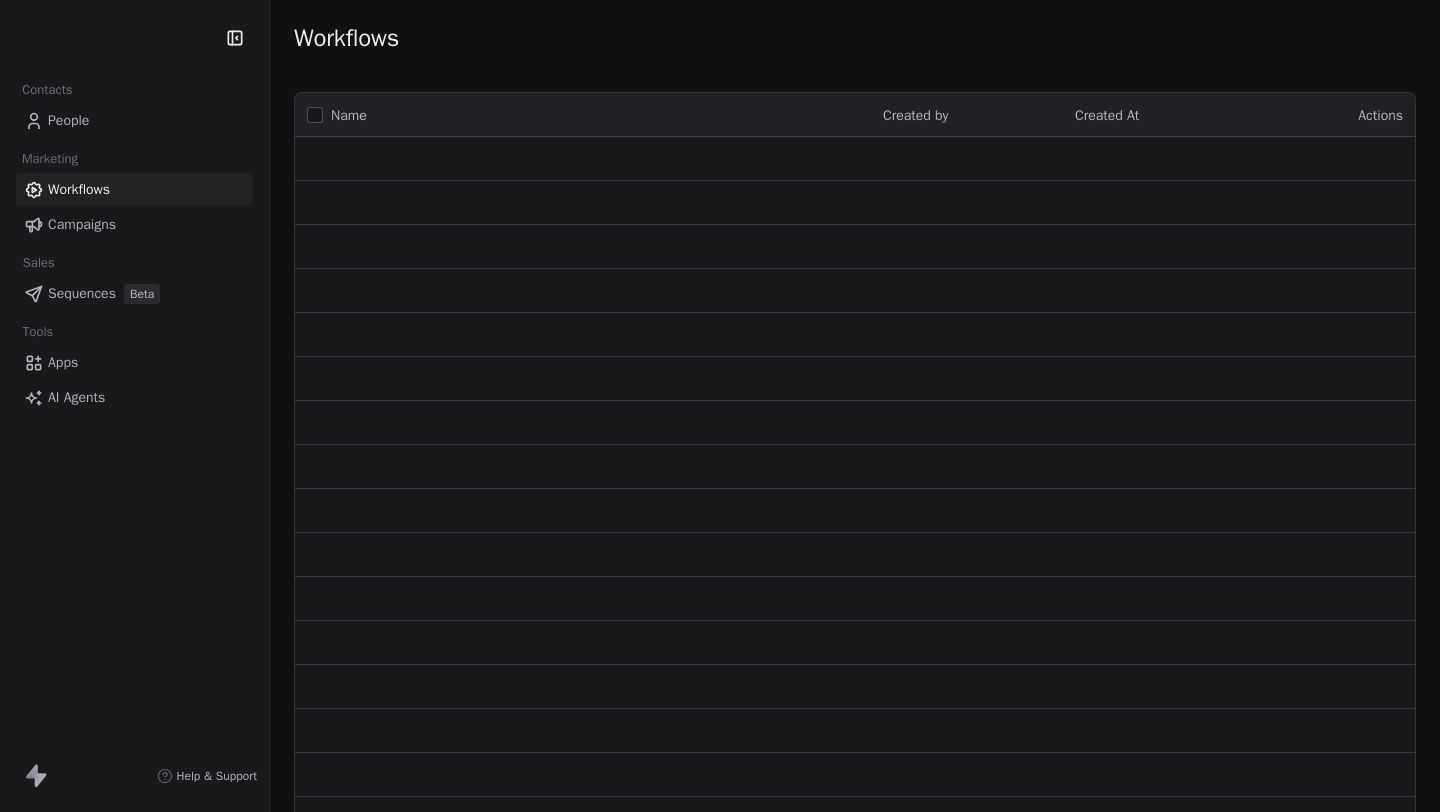 scroll, scrollTop: 0, scrollLeft: 0, axis: both 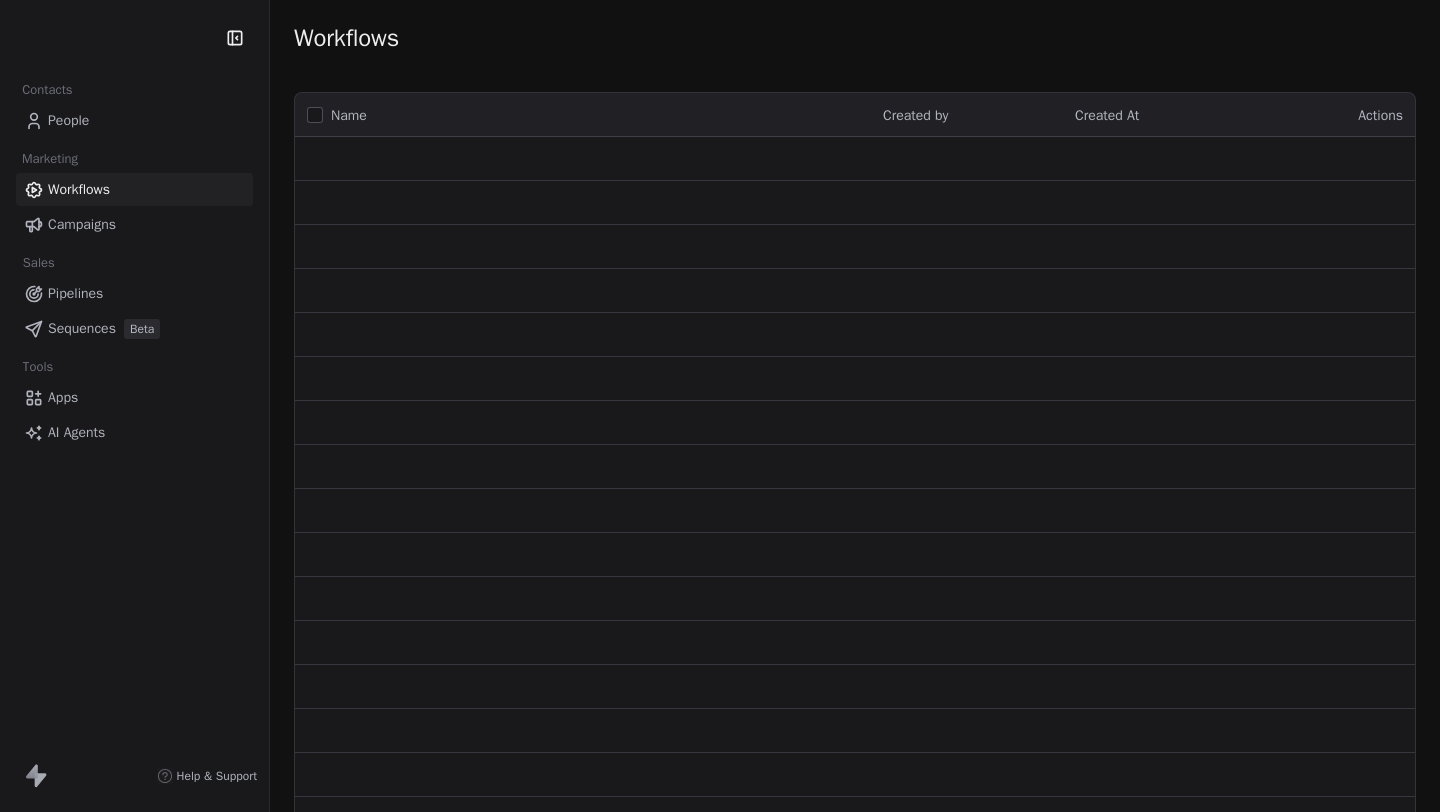 click on "People" at bounding box center (134, 120) 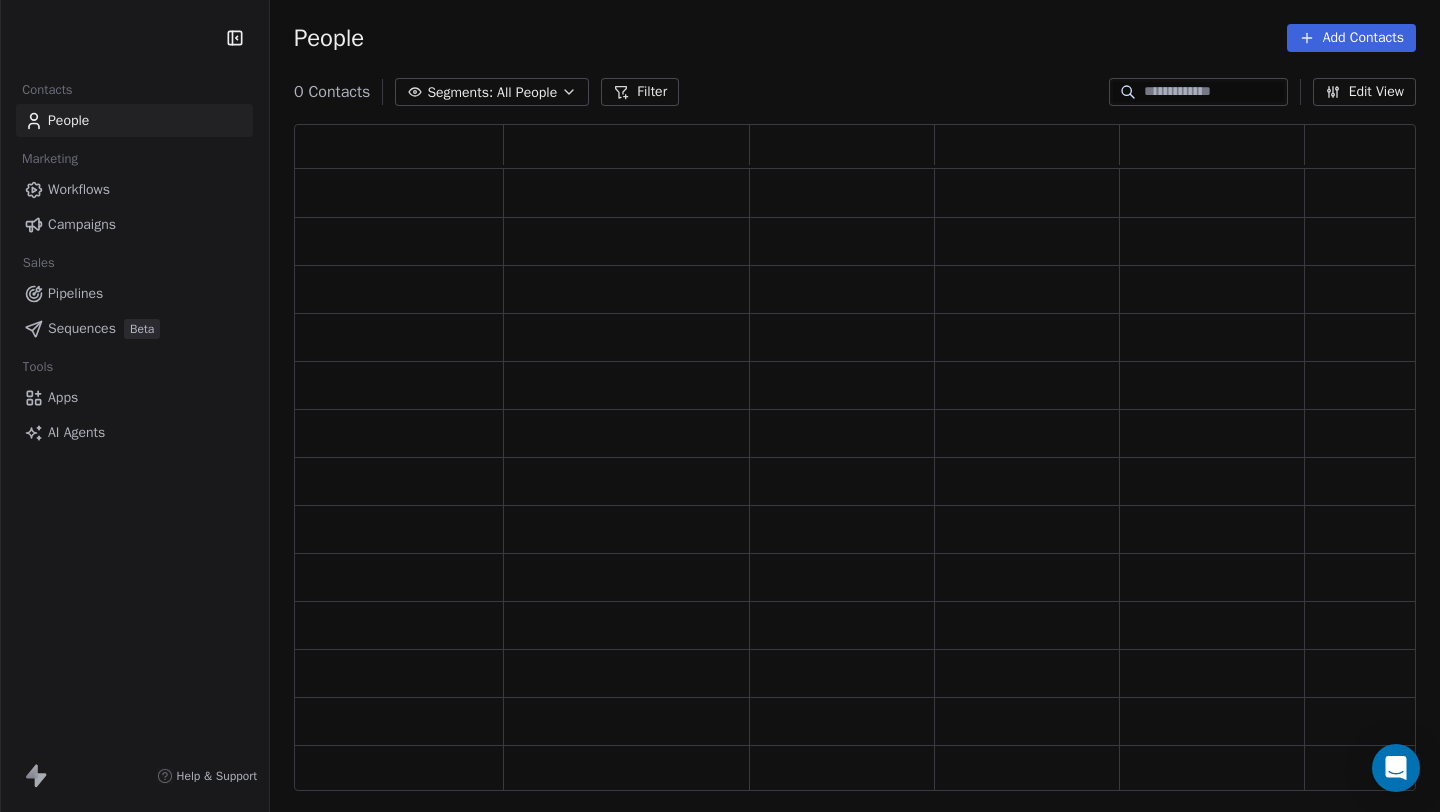 scroll, scrollTop: 16, scrollLeft: 16, axis: both 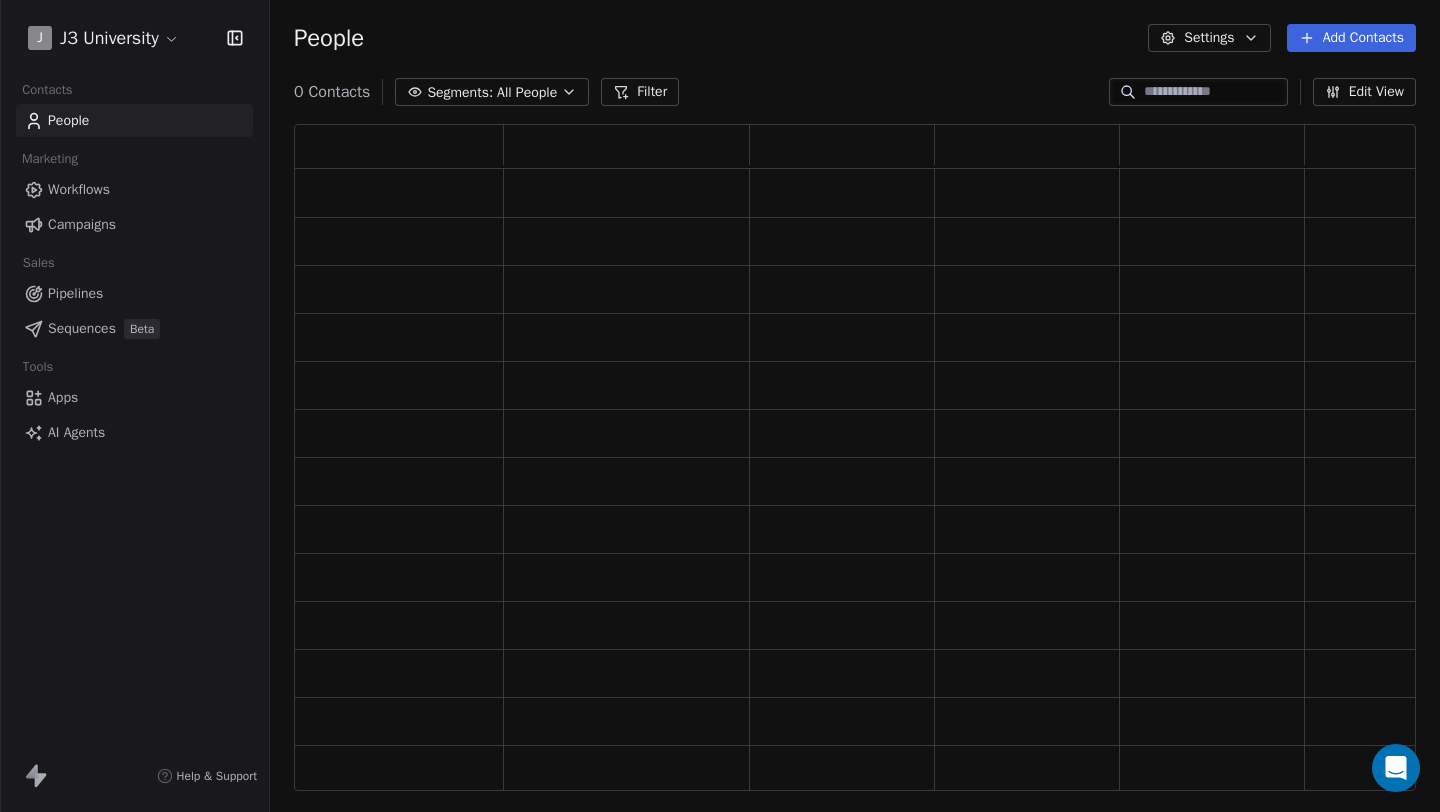 click on "People Settings  Add Contacts" at bounding box center (855, 38) 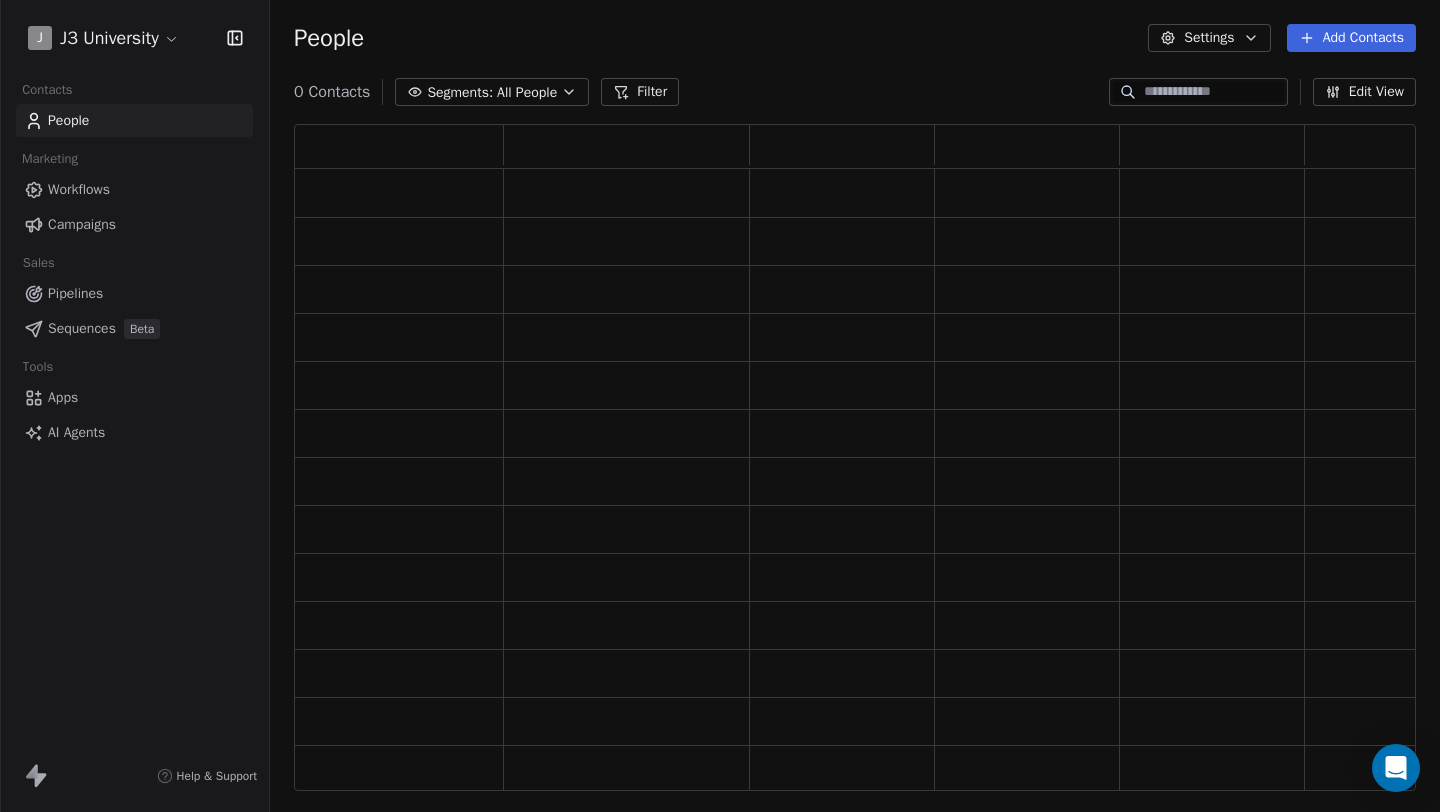 click at bounding box center [1214, 92] 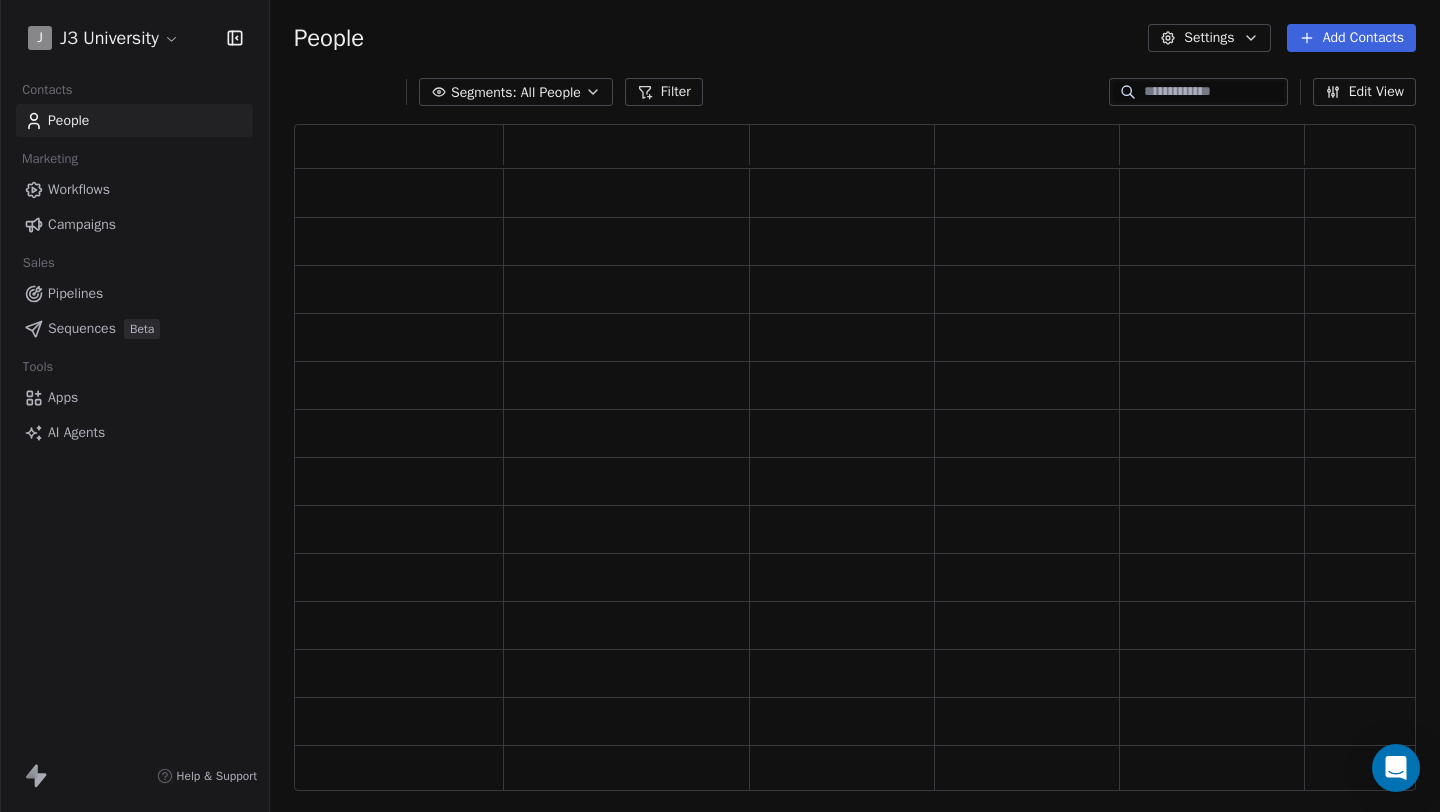 paste on "**********" 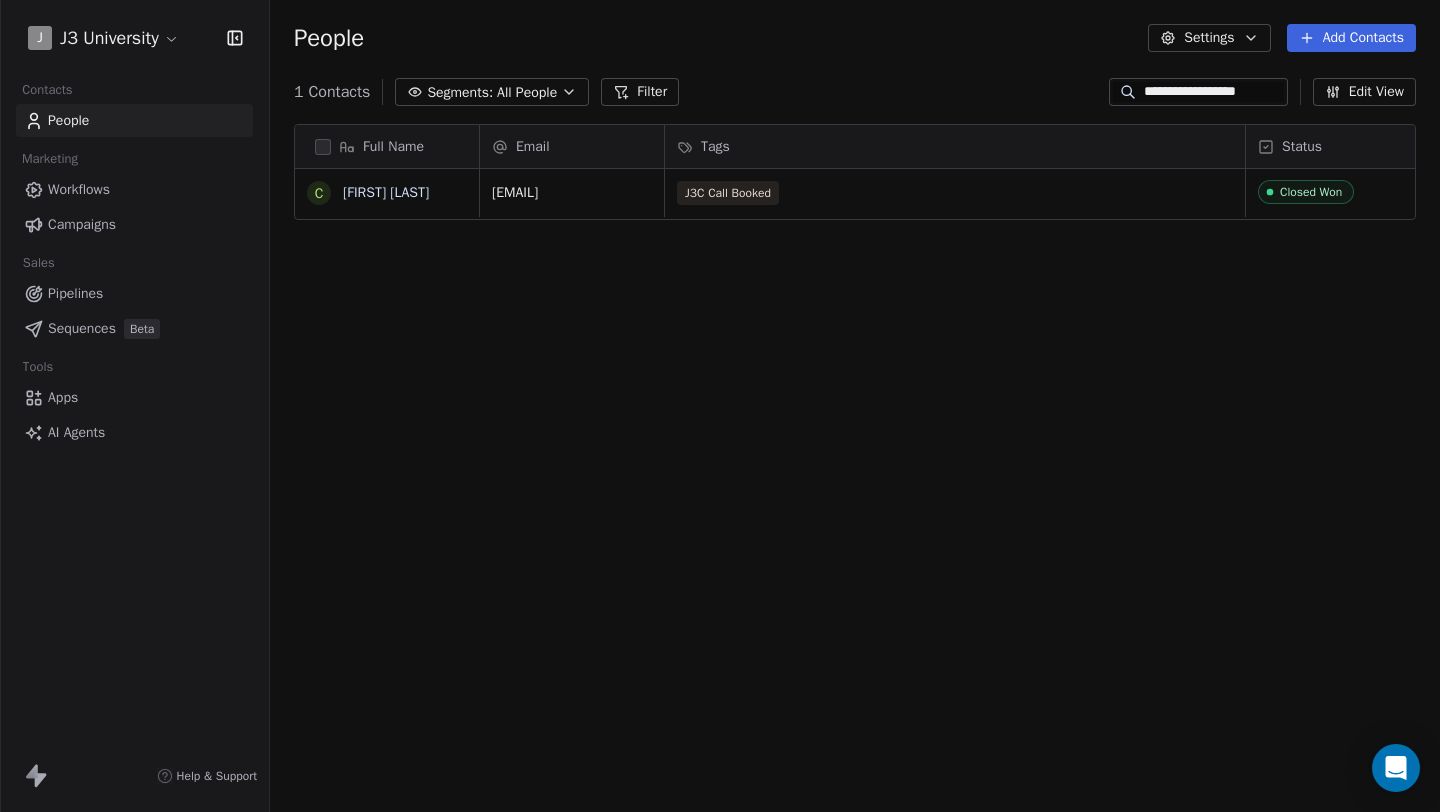 scroll, scrollTop: 16, scrollLeft: 16, axis: both 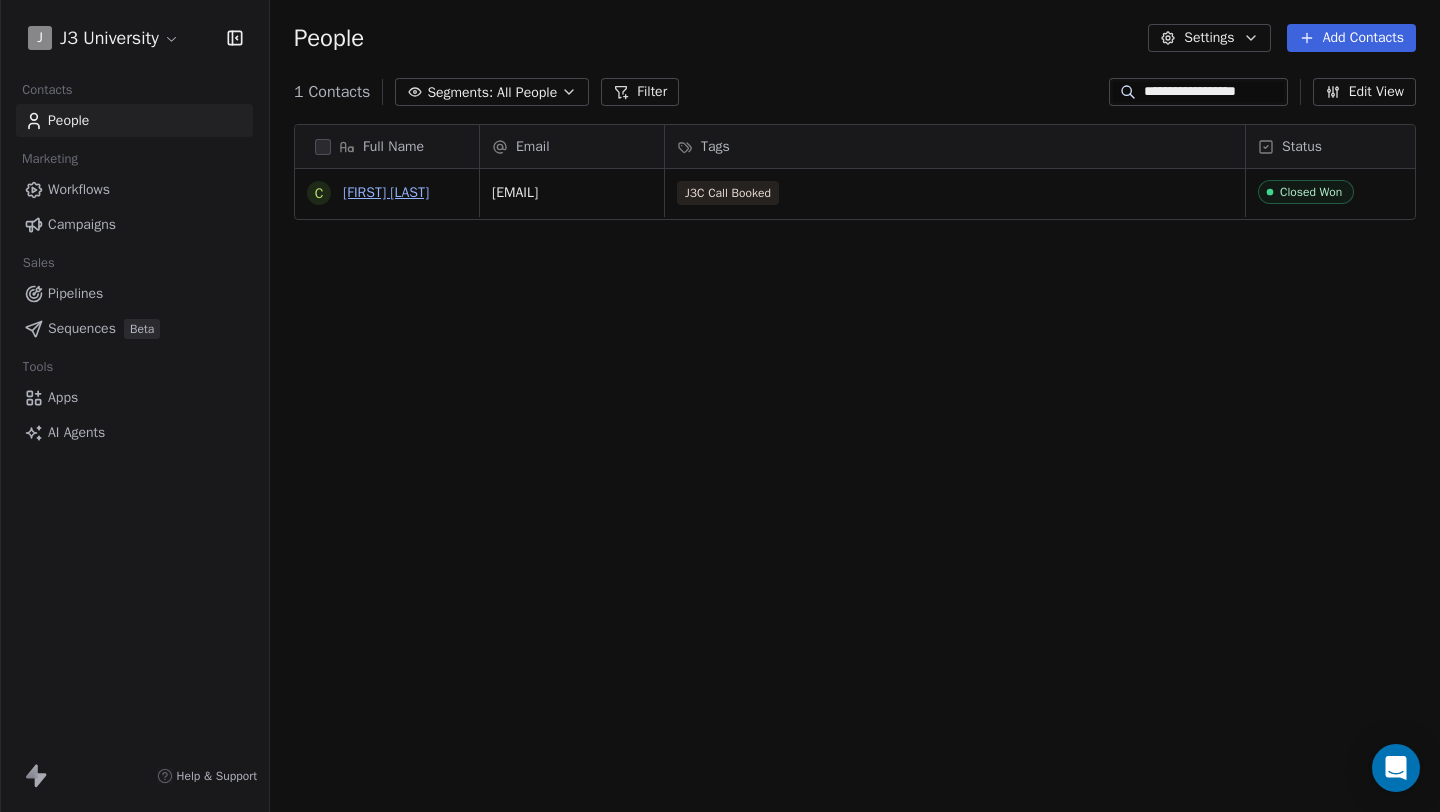 type on "**********" 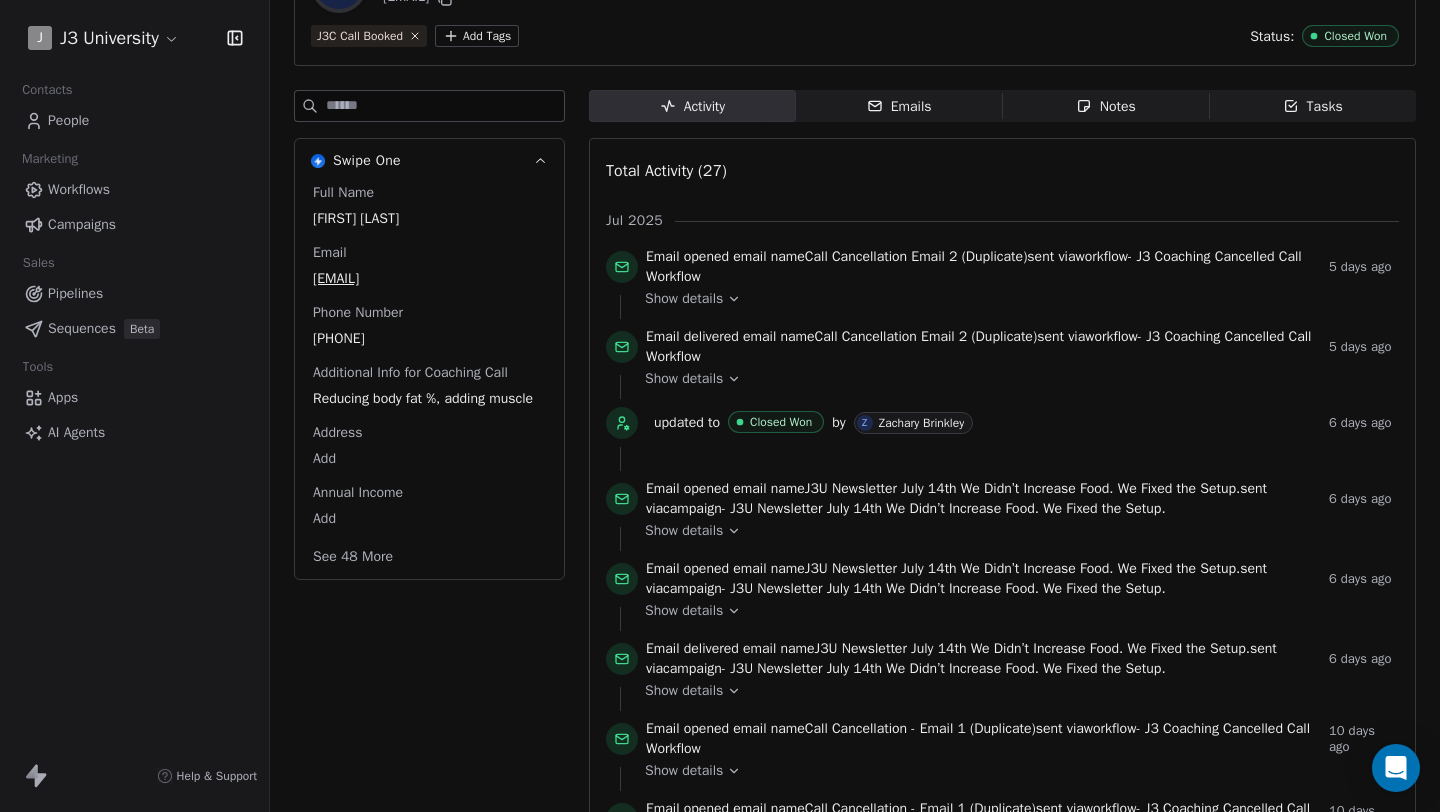 scroll, scrollTop: 0, scrollLeft: 0, axis: both 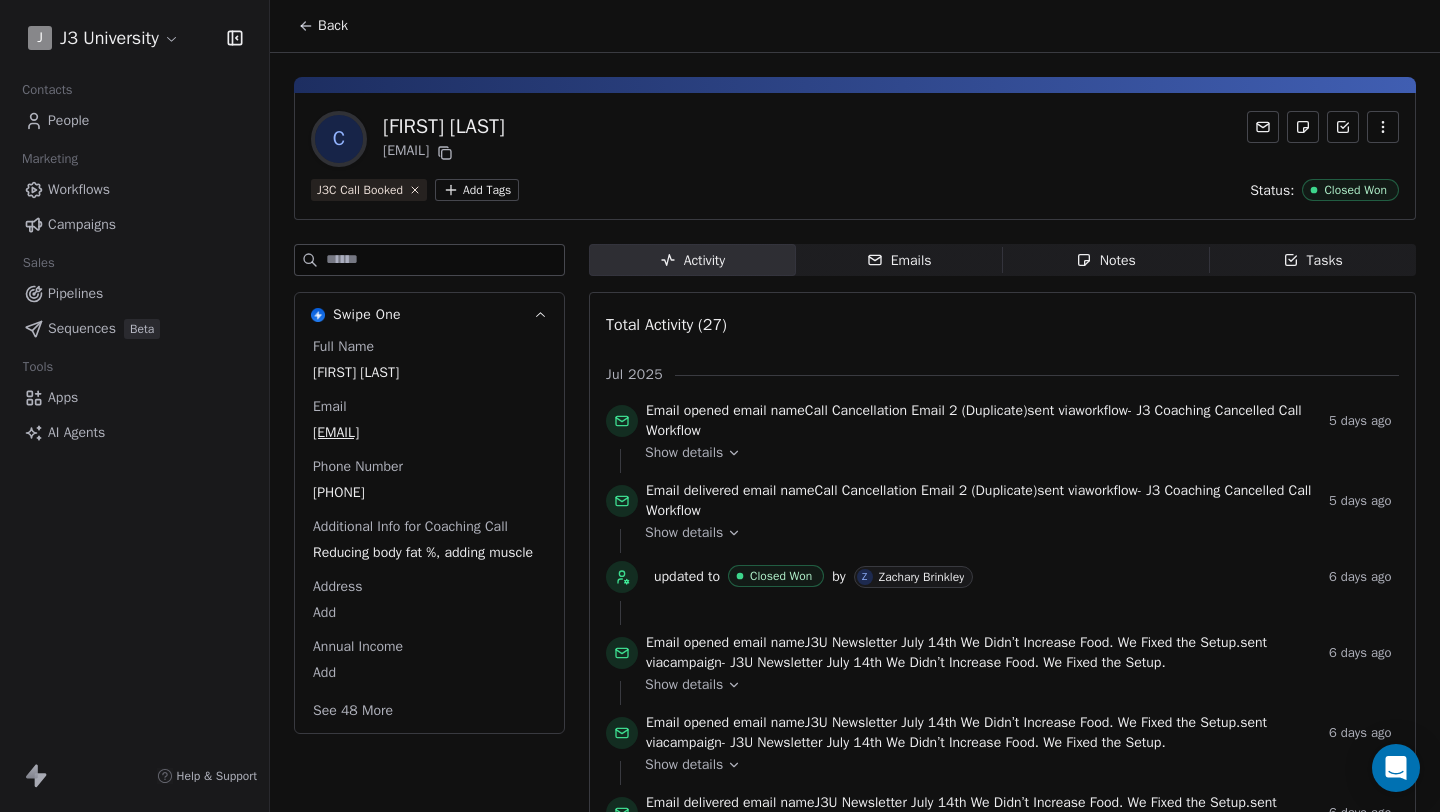 click on "People" at bounding box center [134, 120] 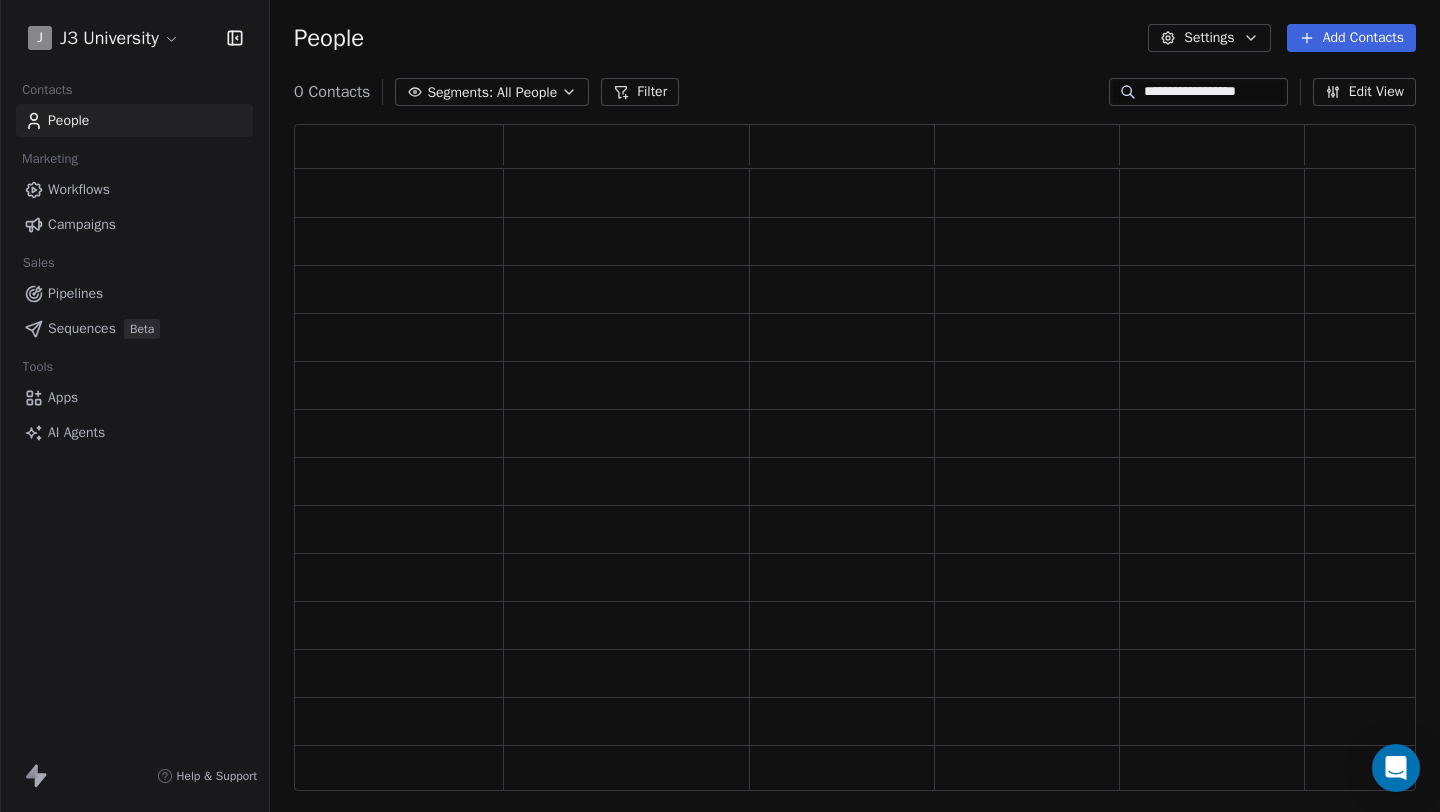 scroll, scrollTop: 16, scrollLeft: 16, axis: both 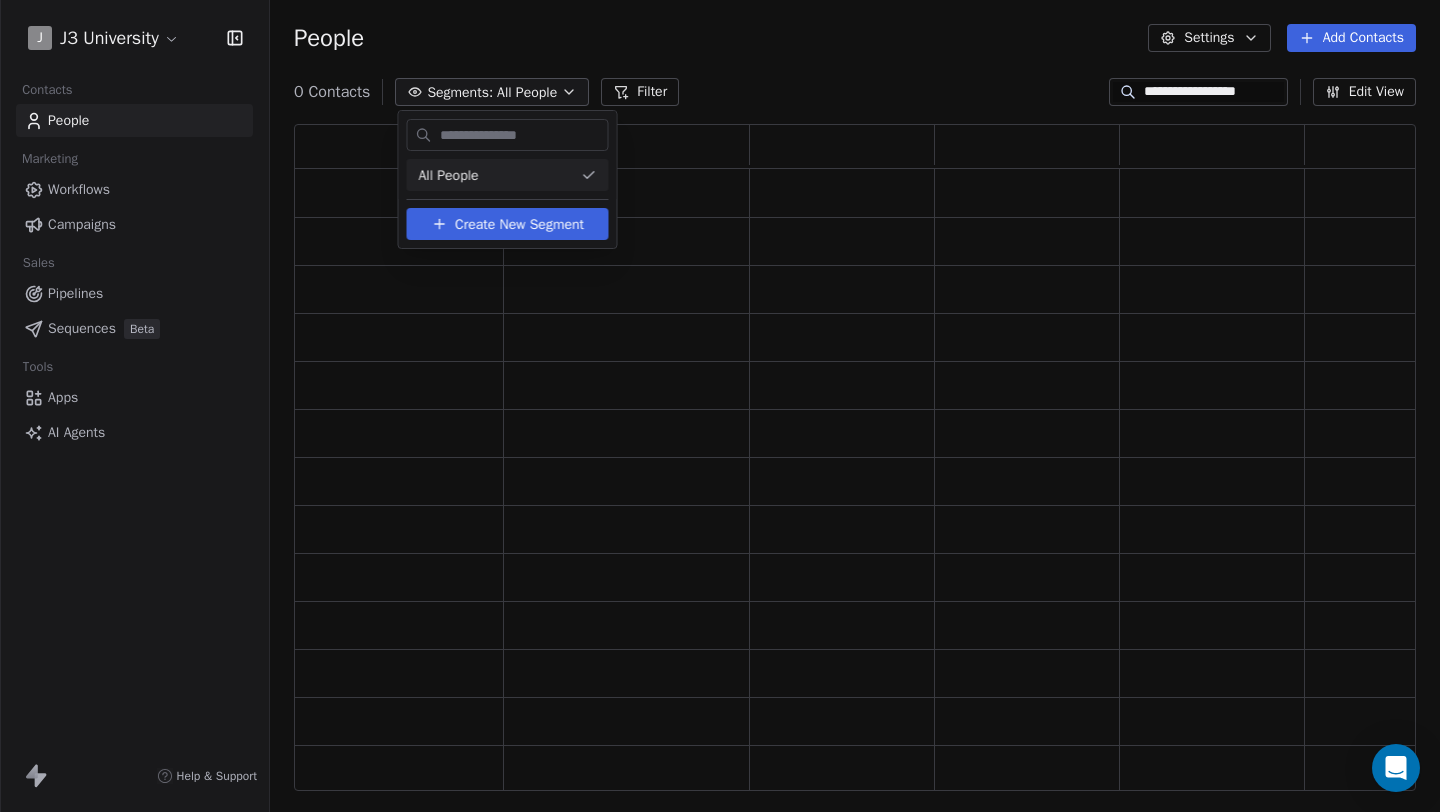 click on "**********" at bounding box center [720, 406] 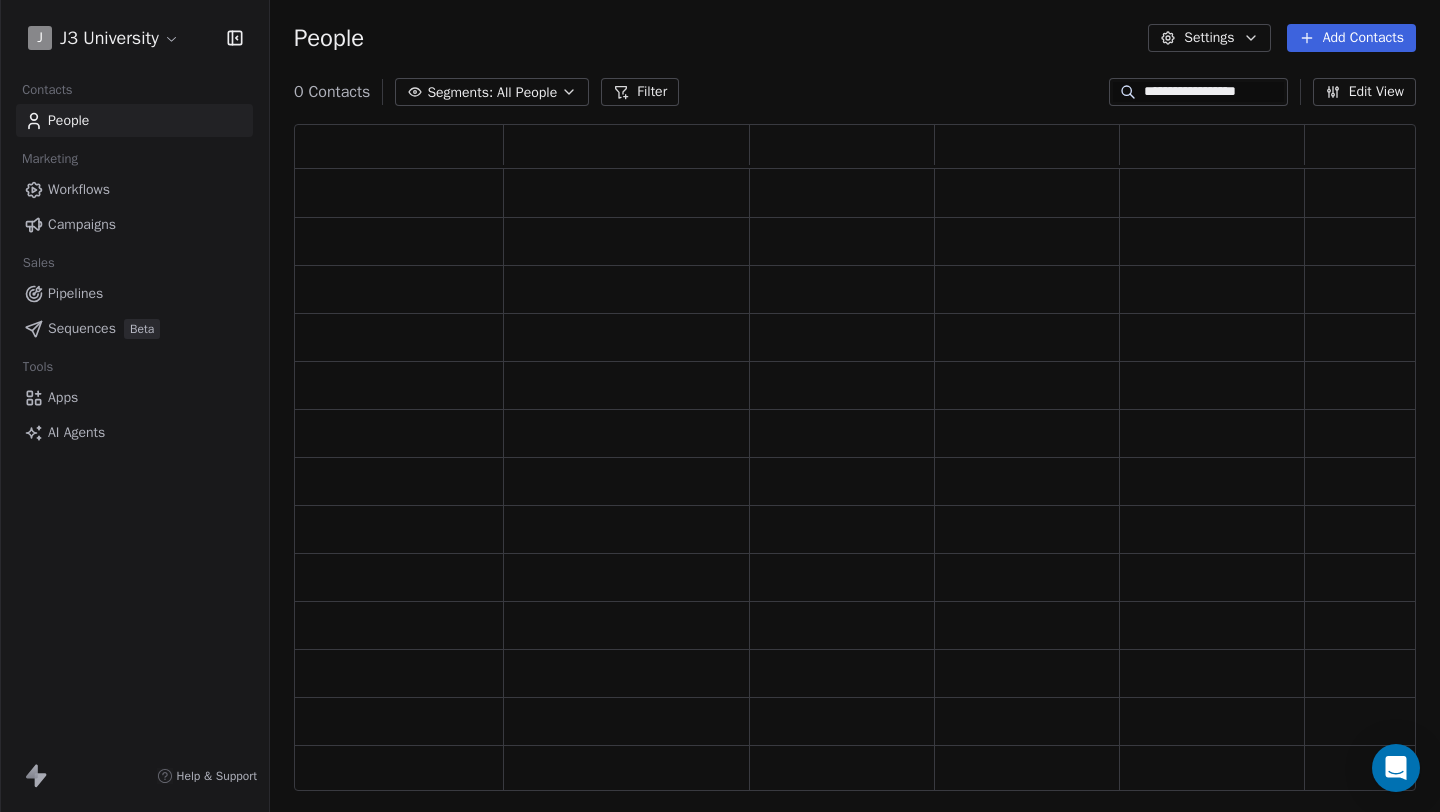 click on "Filter" at bounding box center (640, 92) 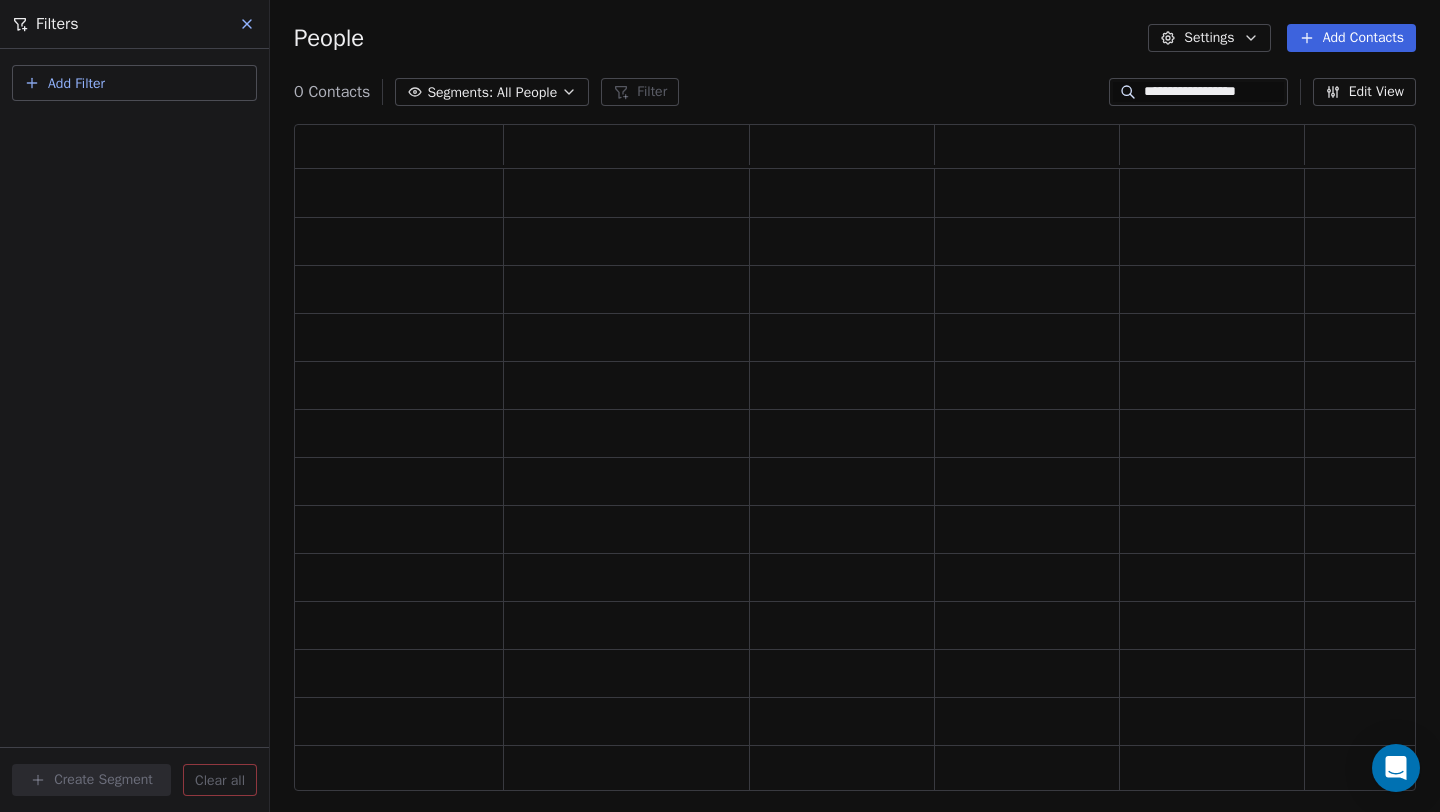 click on "Add Filter" at bounding box center [76, 83] 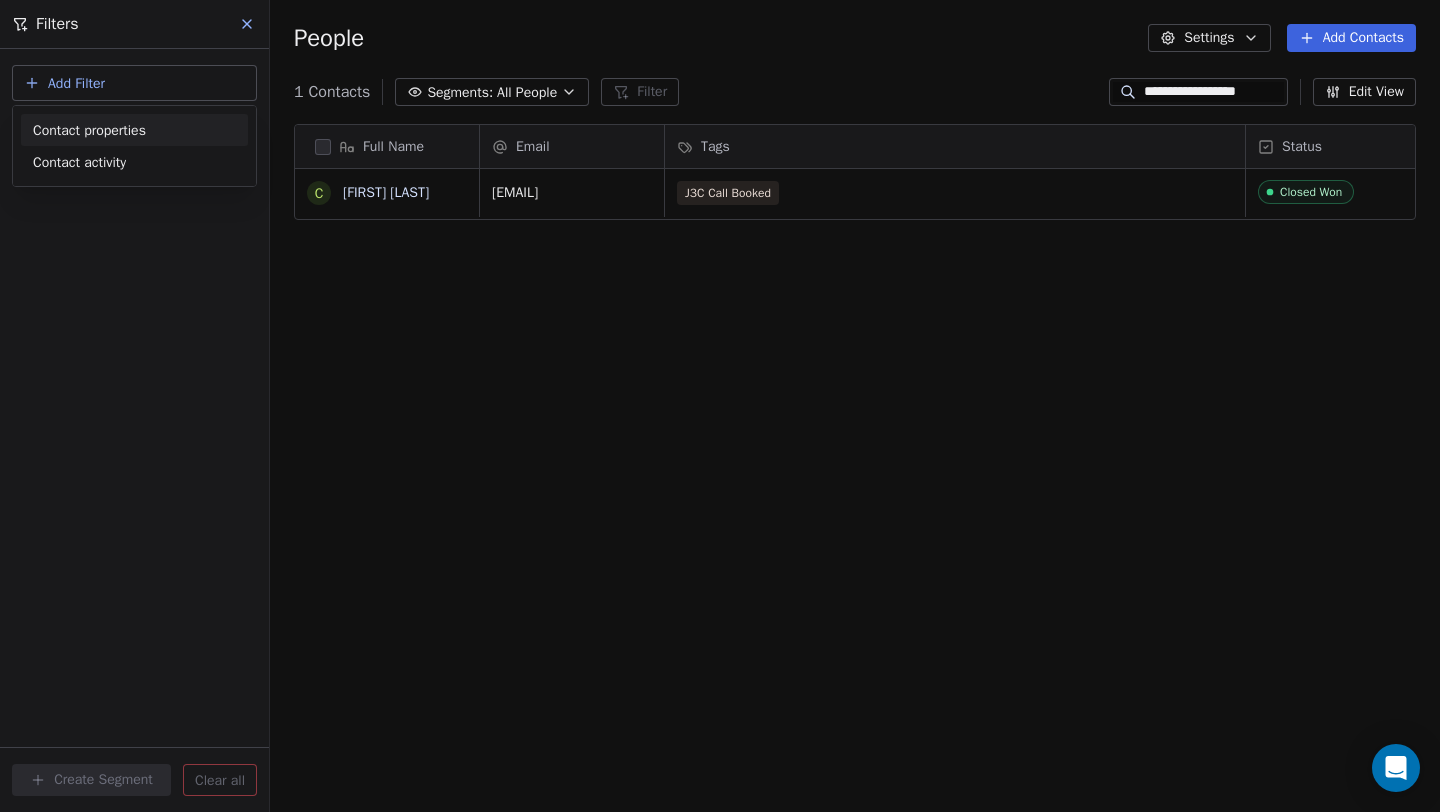 scroll, scrollTop: 16, scrollLeft: 16, axis: both 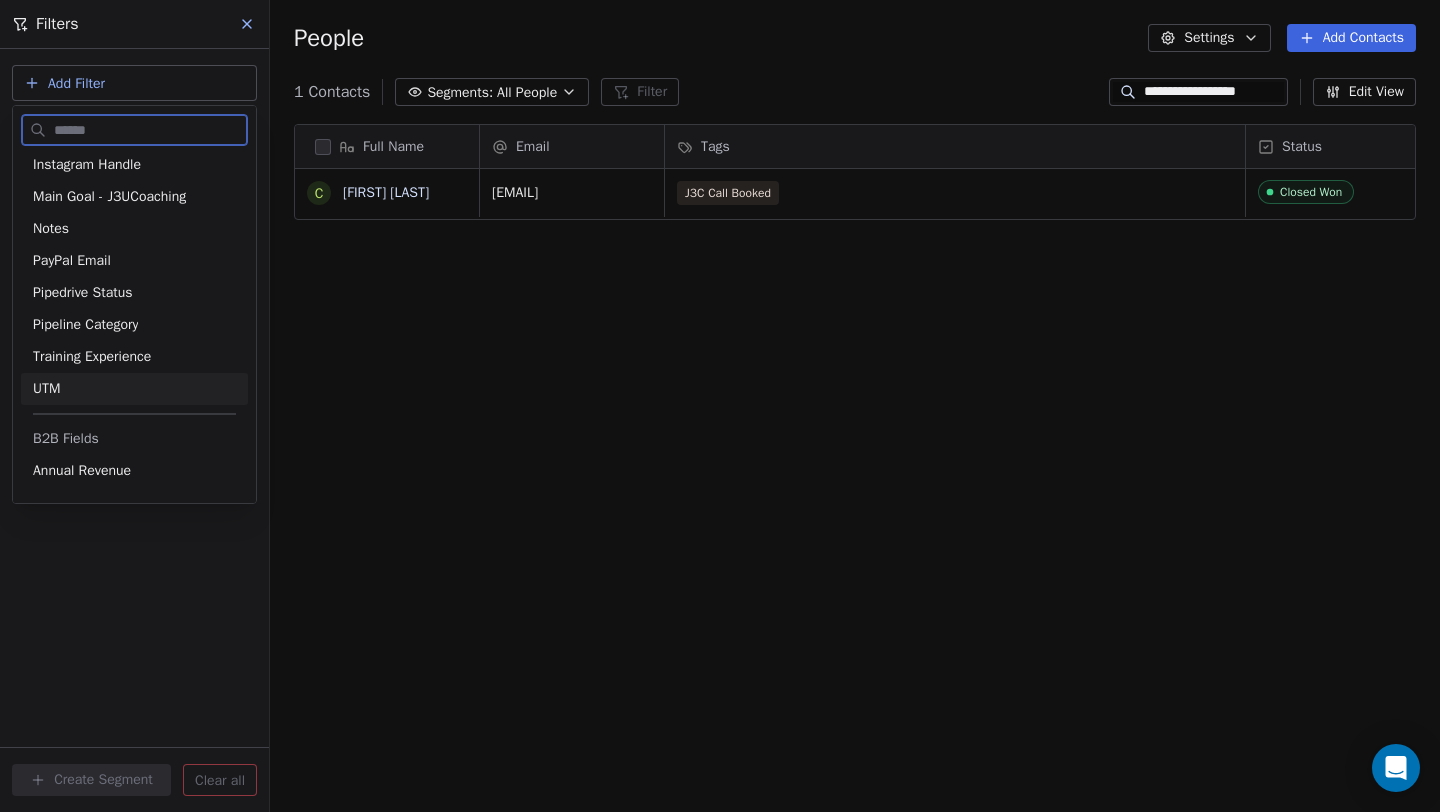 click on "UTM" at bounding box center [134, 389] 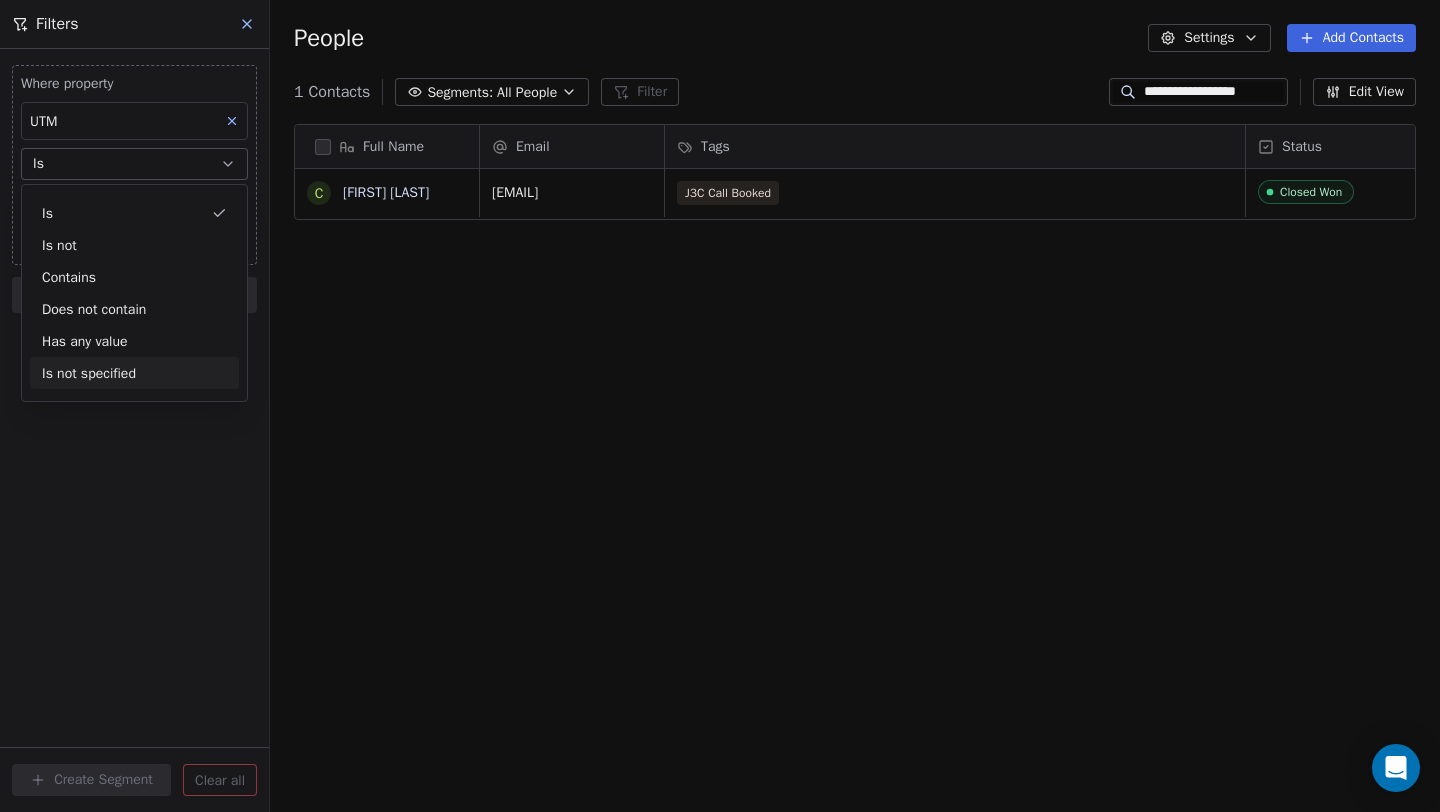 click on "Where property   UTM   Is Add filter to this group Add another filter  Create Segment Clear all" at bounding box center [134, 430] 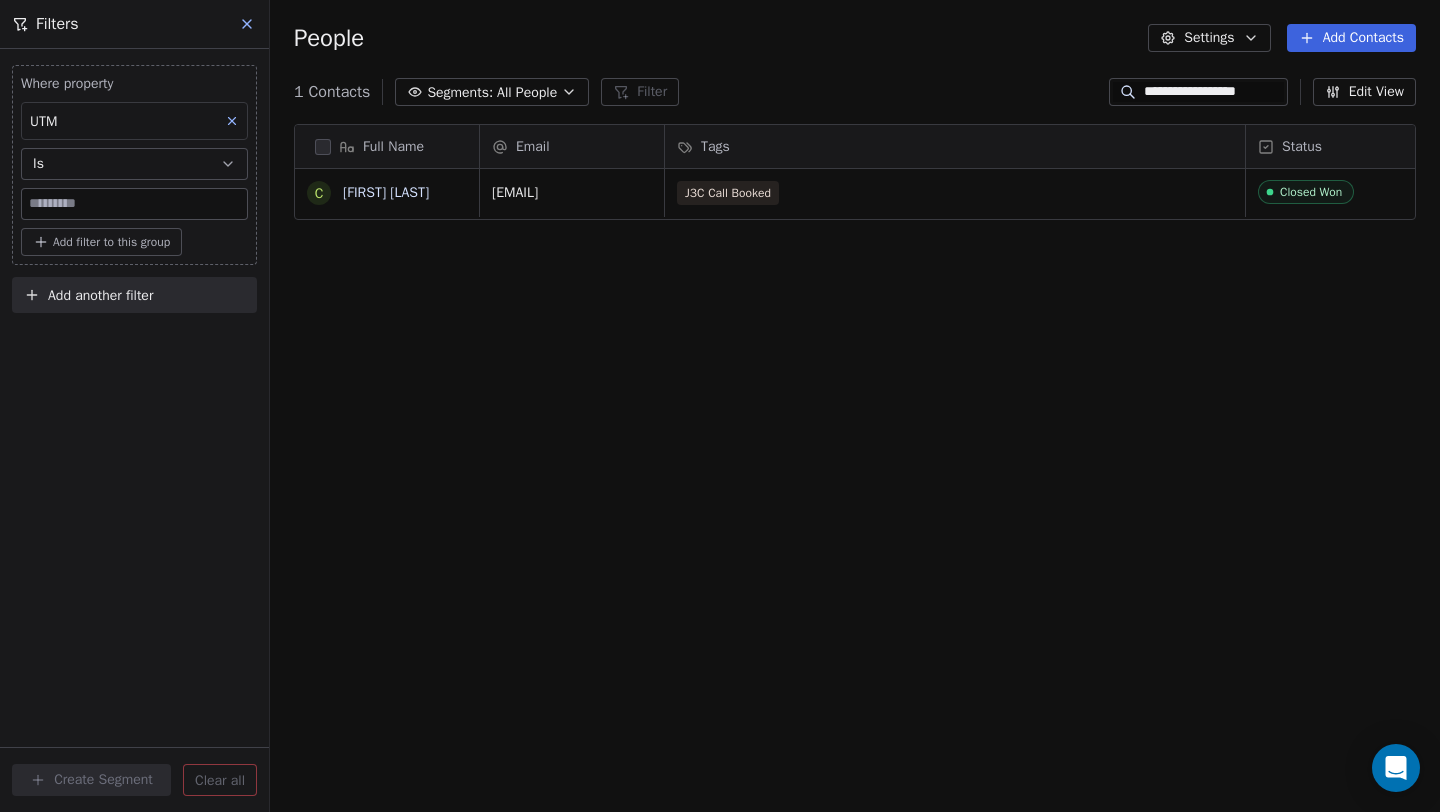 click at bounding box center (134, 204) 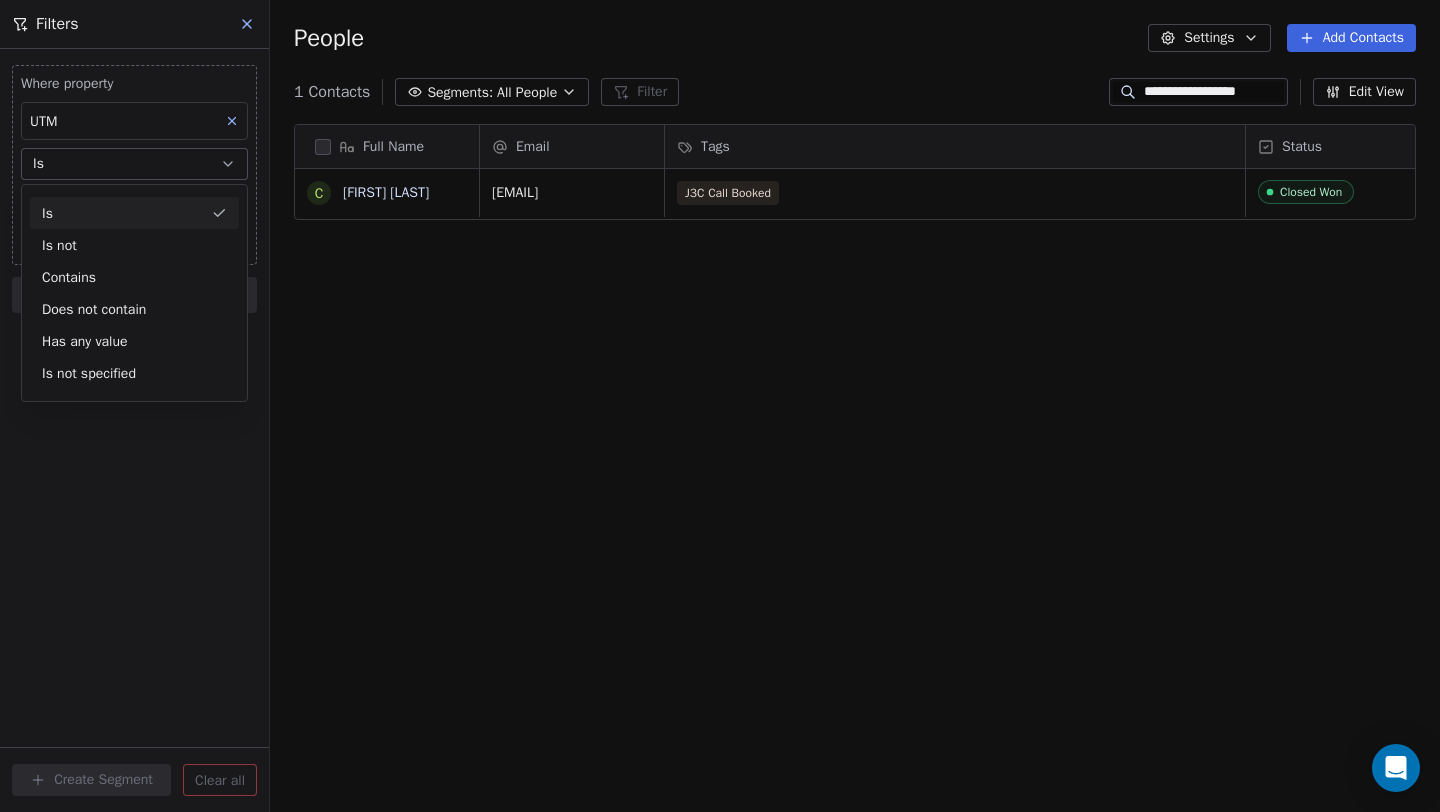 click on "Is" at bounding box center [134, 164] 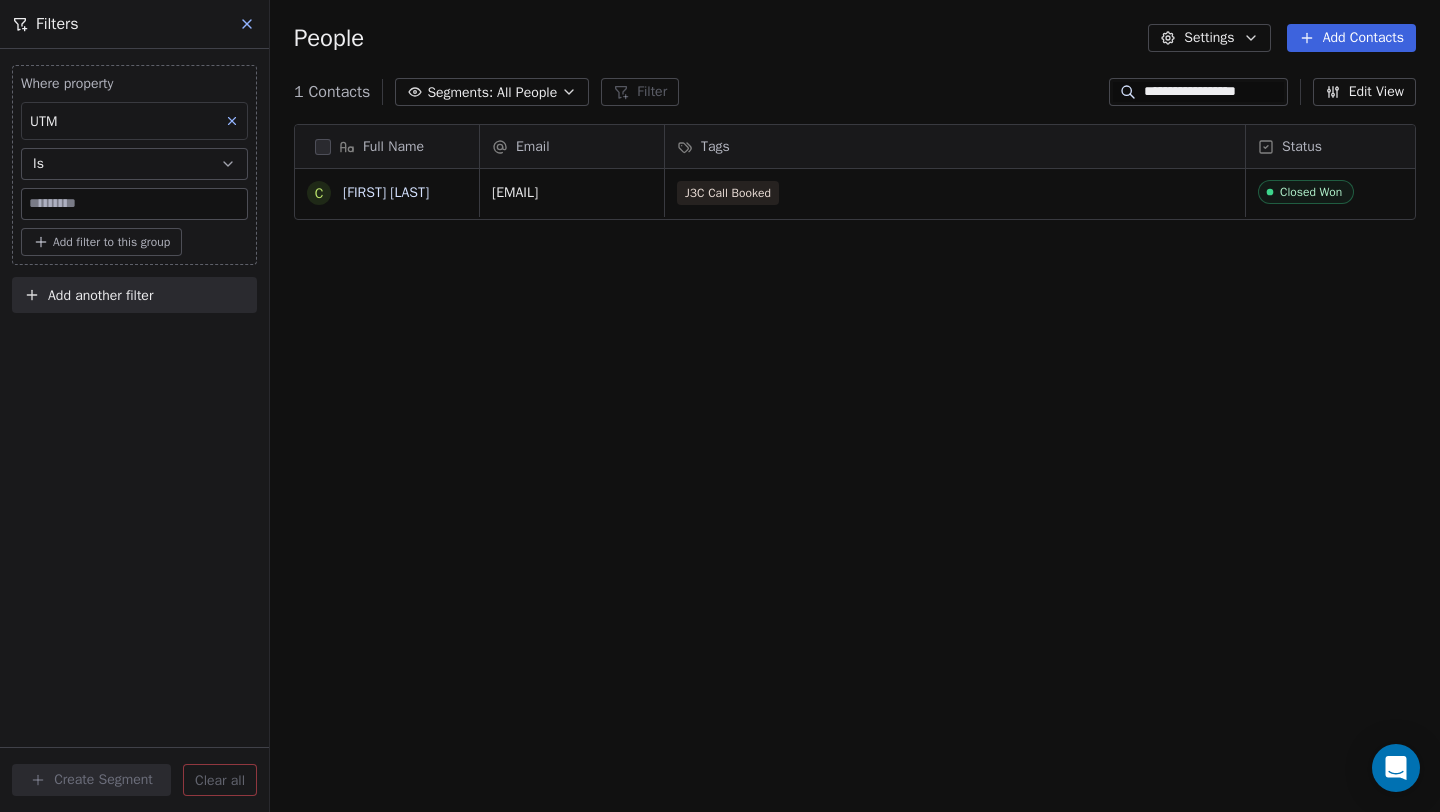 click at bounding box center (134, 204) 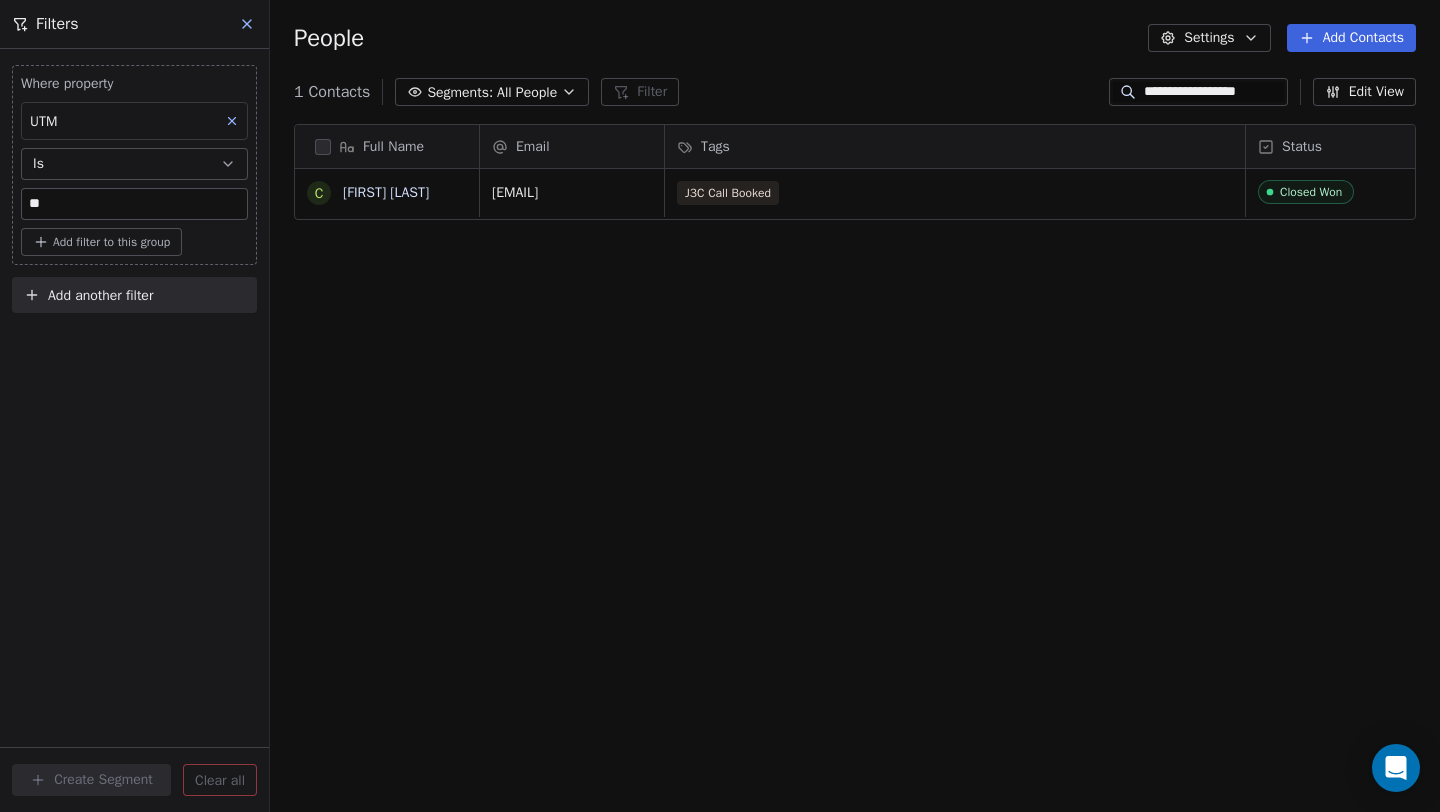 type on "**" 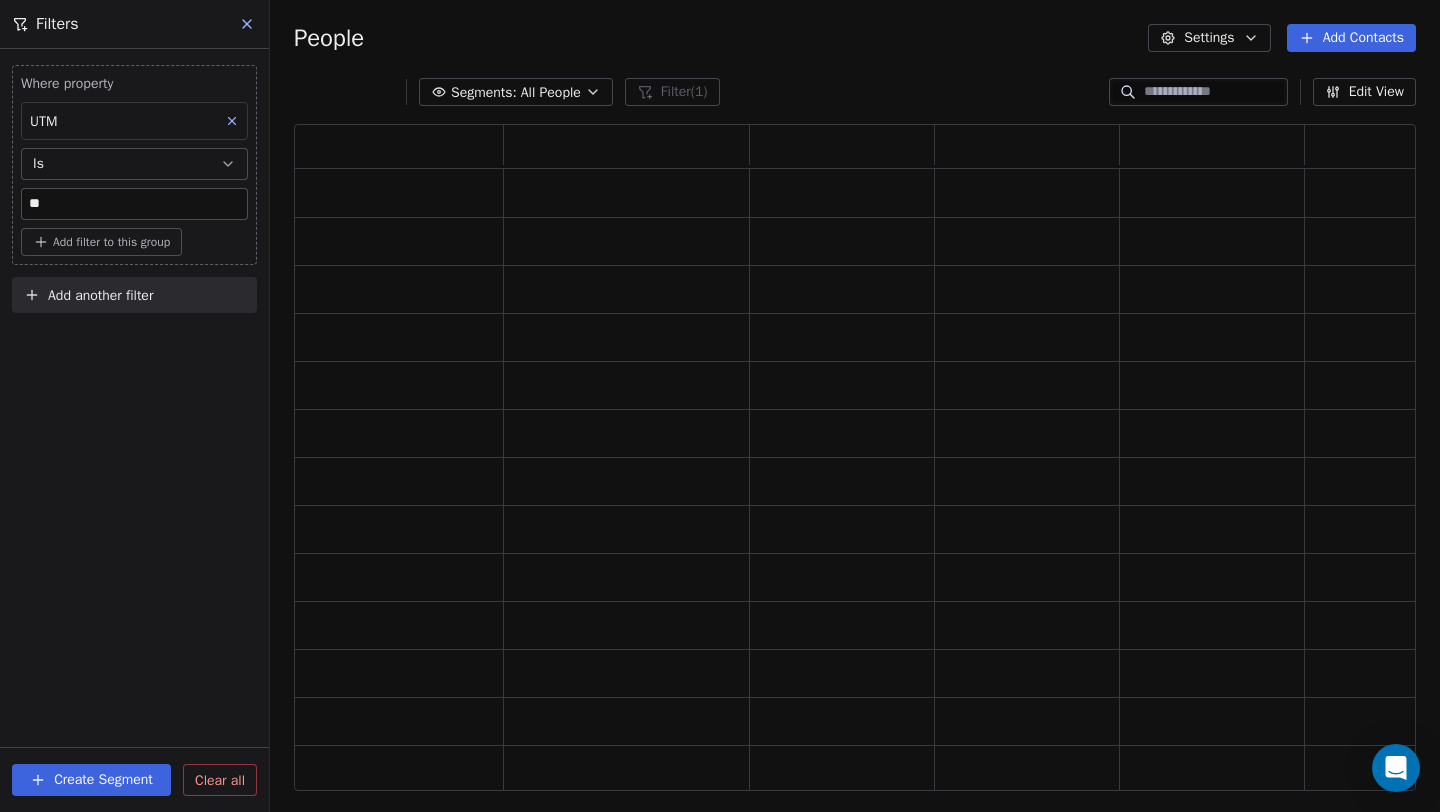 click on "Is" at bounding box center (134, 164) 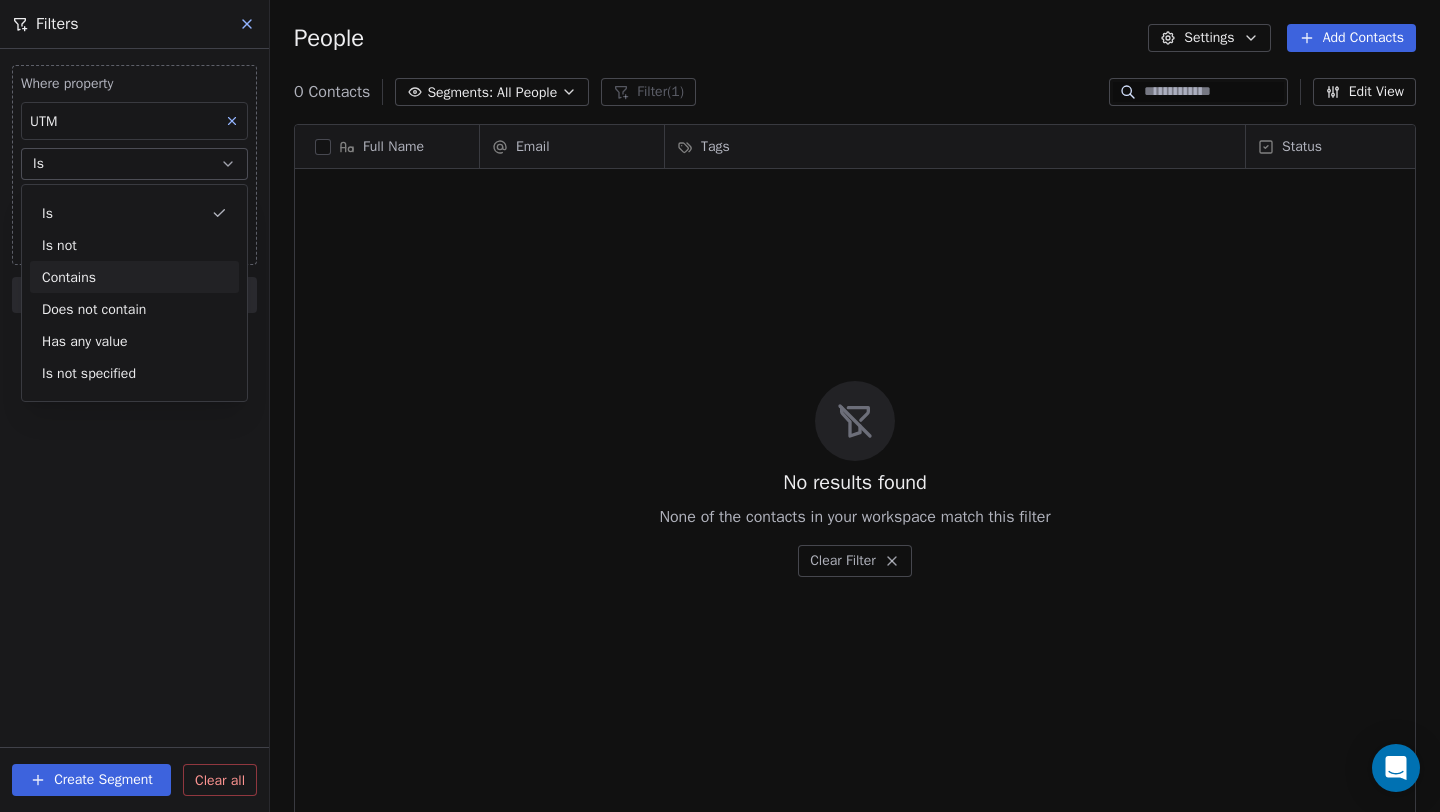 scroll, scrollTop: 16, scrollLeft: 16, axis: both 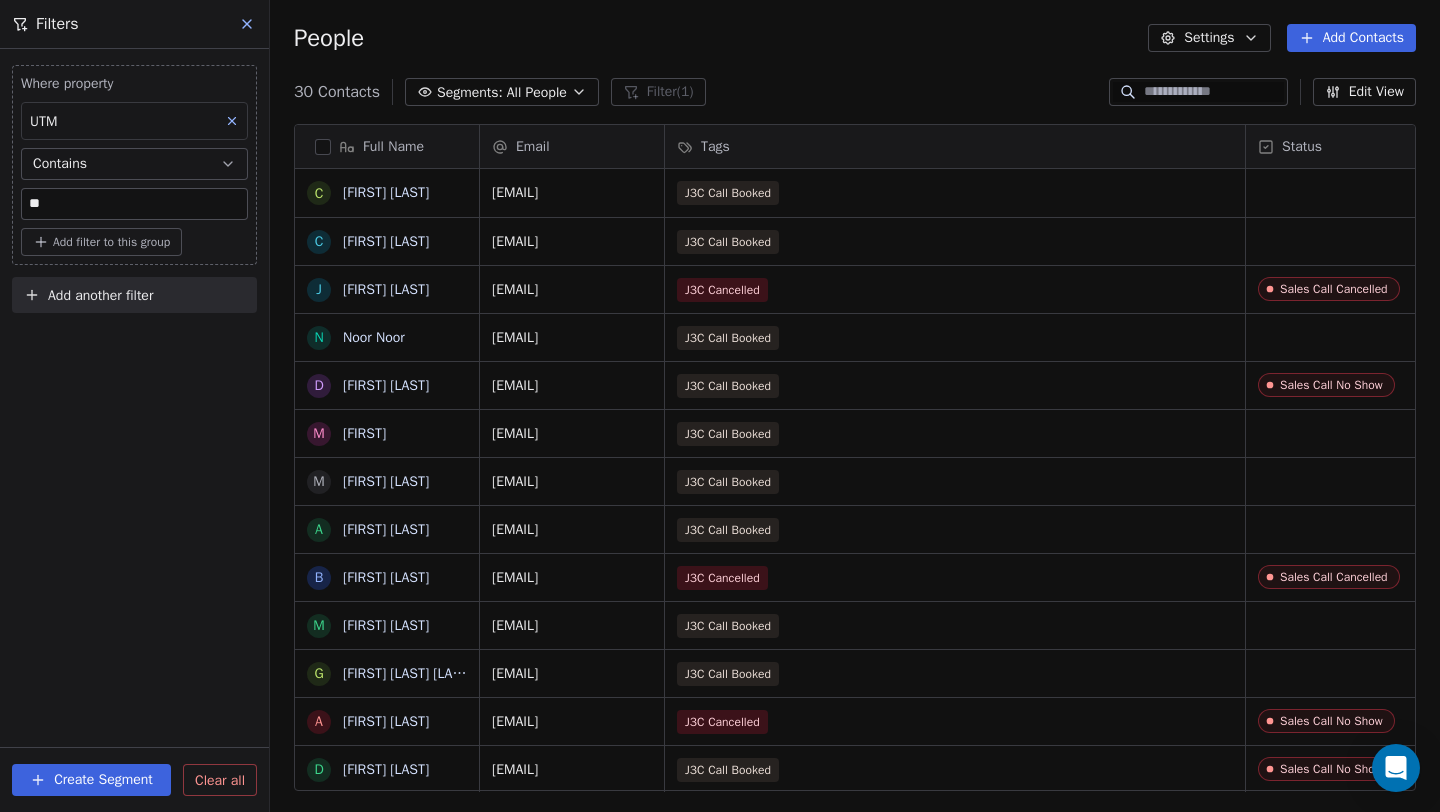 click on "Where property   UTM   Contains ** Add filter to this group Add another filter  Create Segment Clear all" at bounding box center (134, 430) 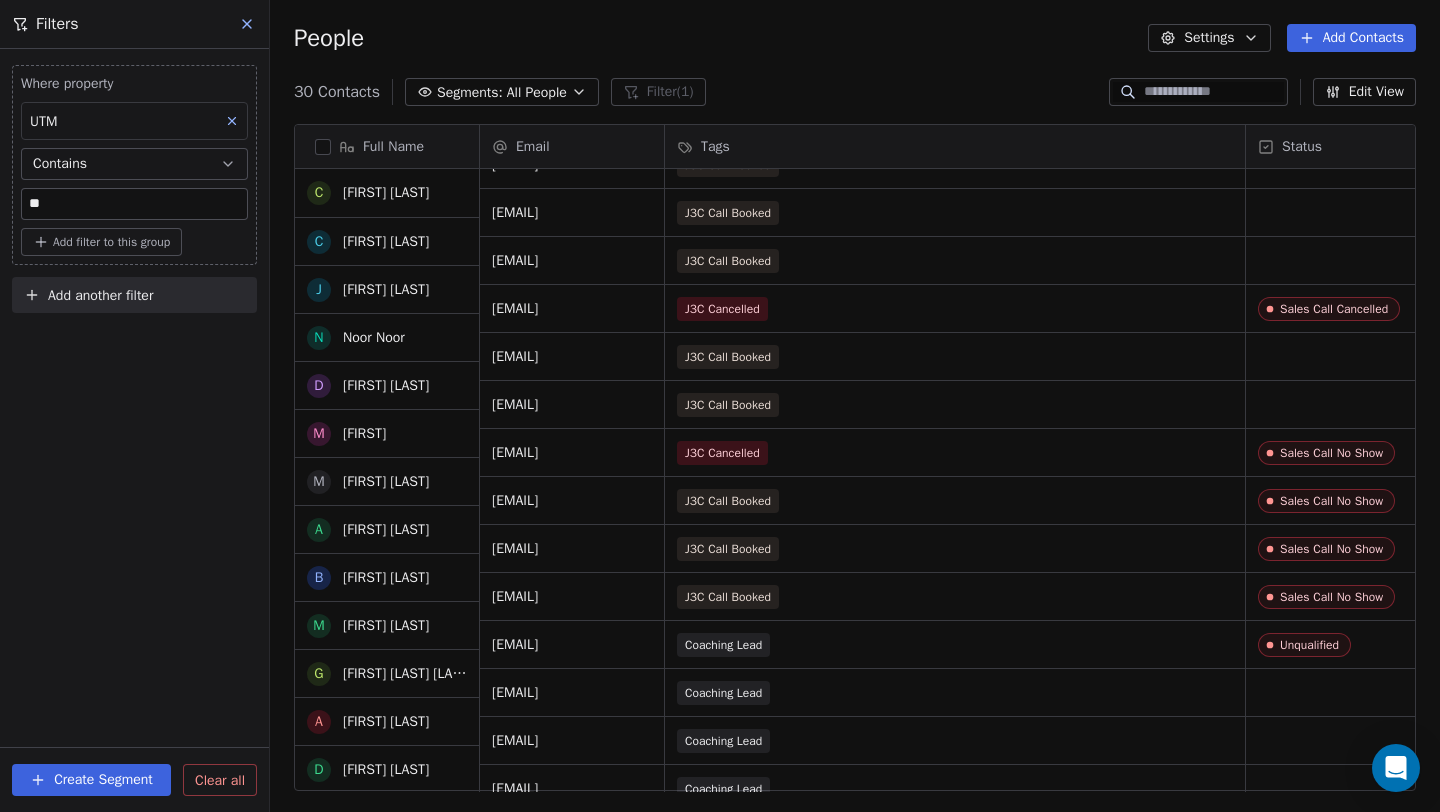 scroll, scrollTop: 400, scrollLeft: 0, axis: vertical 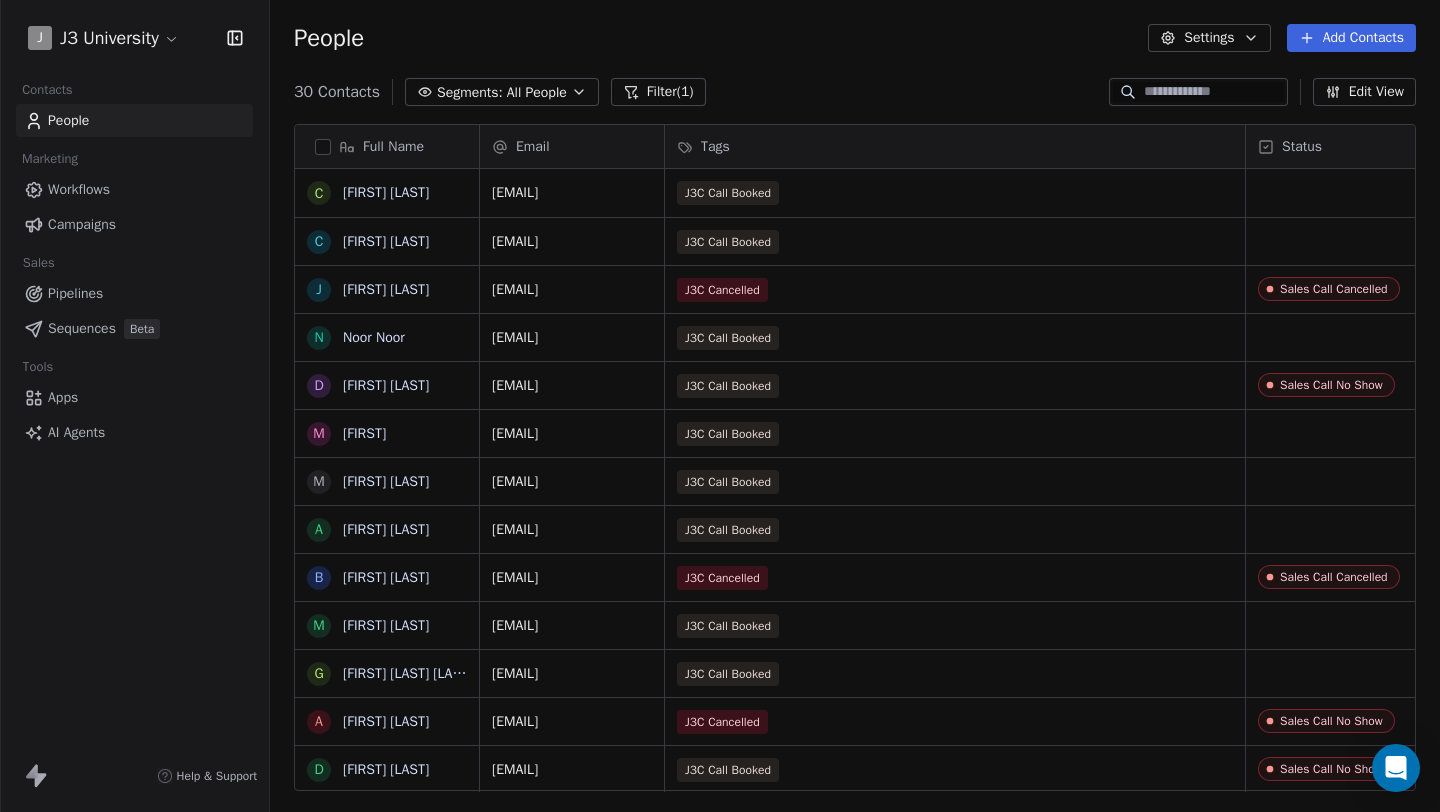 click on "Filter  (1)" at bounding box center [658, 92] 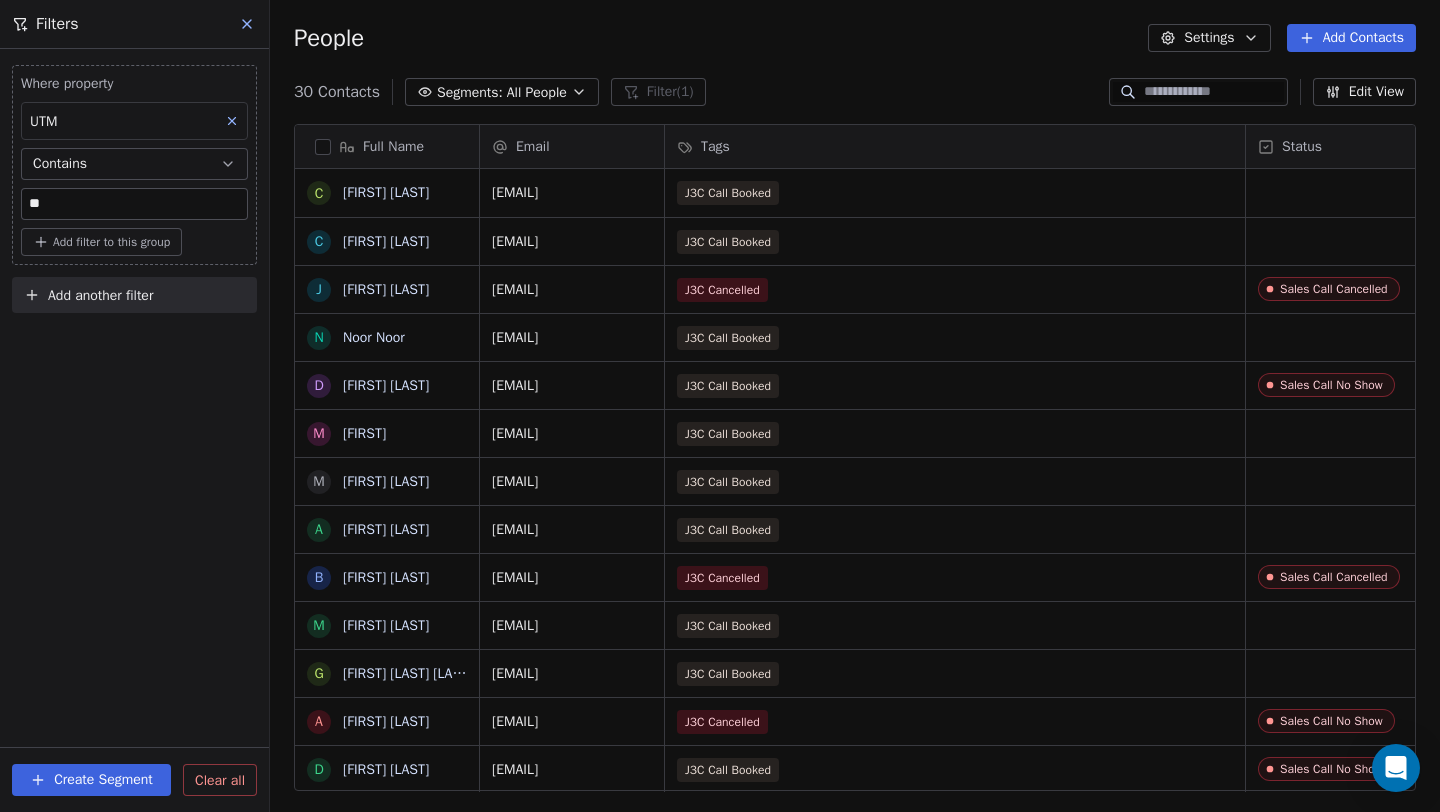 click on "People Settings  Add Contacts" at bounding box center [855, 38] 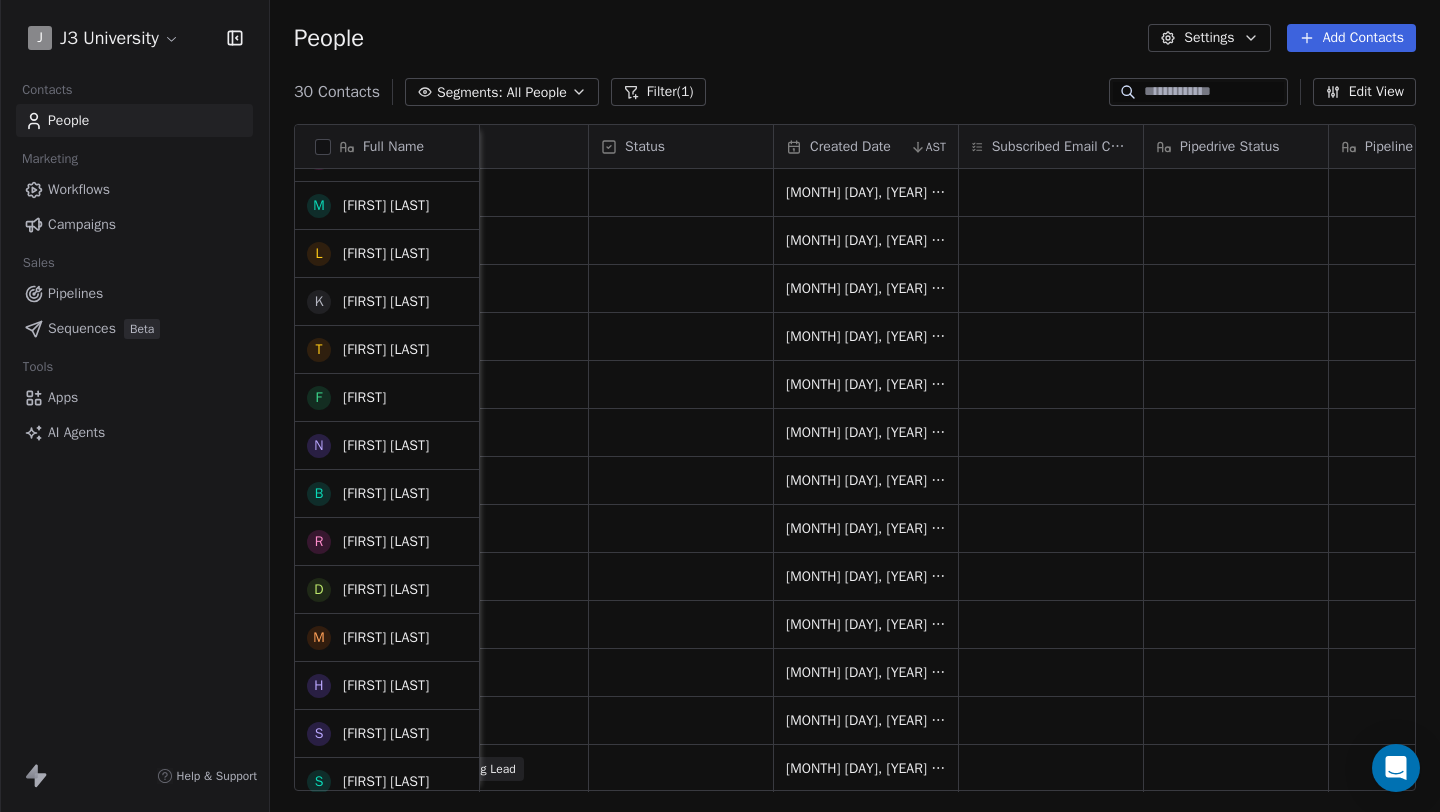 scroll, scrollTop: 817, scrollLeft: 0, axis: vertical 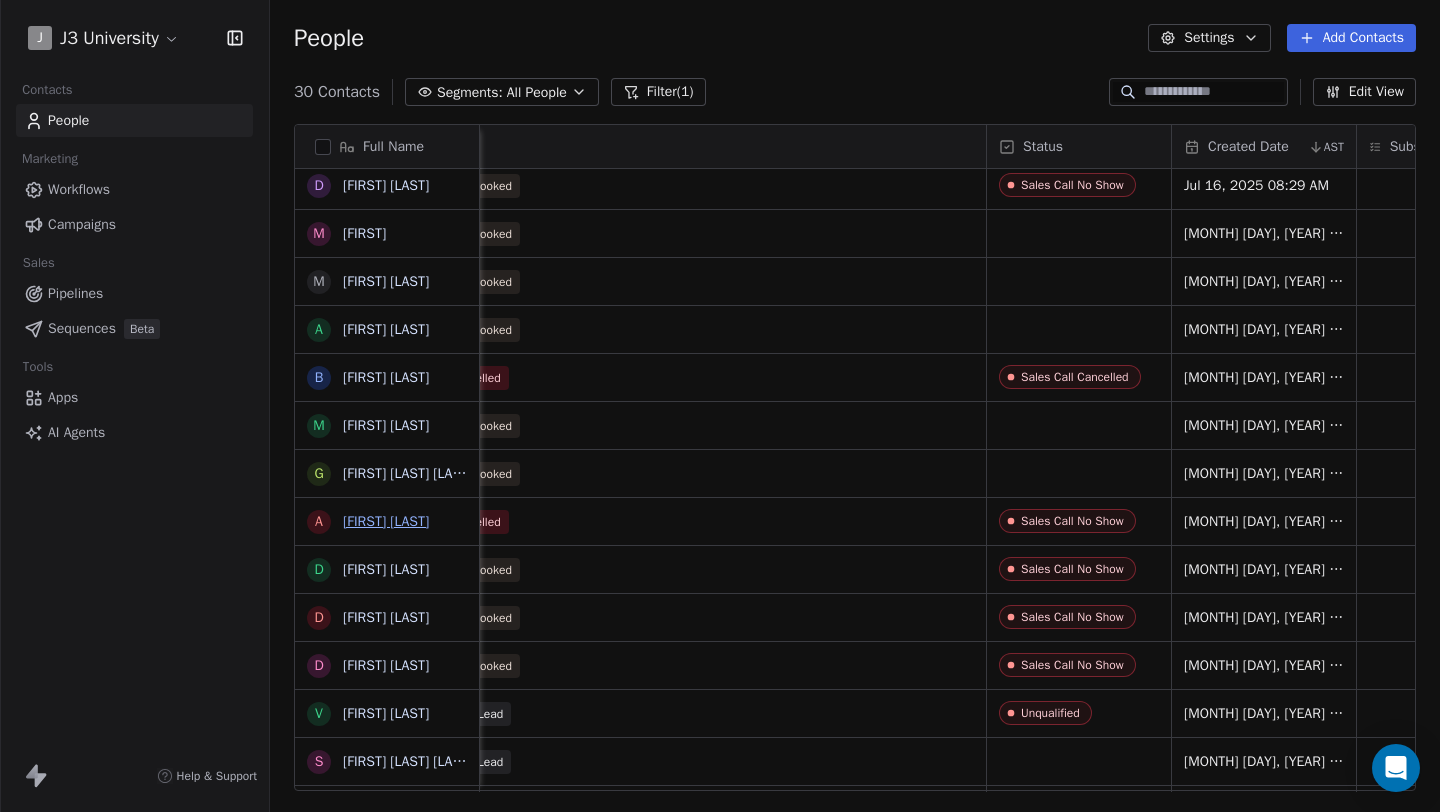 click on "Anne Palladino" at bounding box center (386, 521) 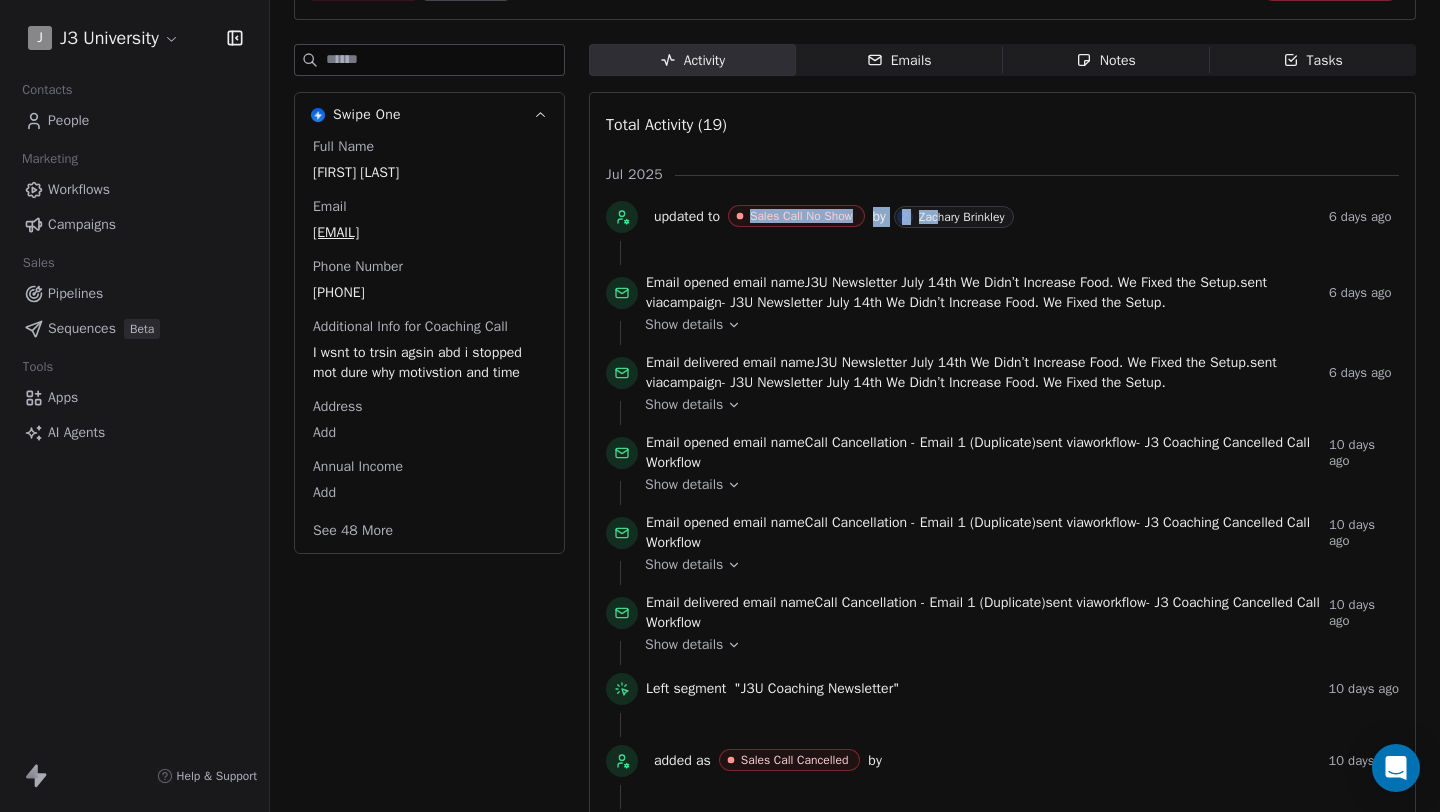 drag, startPoint x: 751, startPoint y: 213, endPoint x: 953, endPoint y: 237, distance: 203.42075 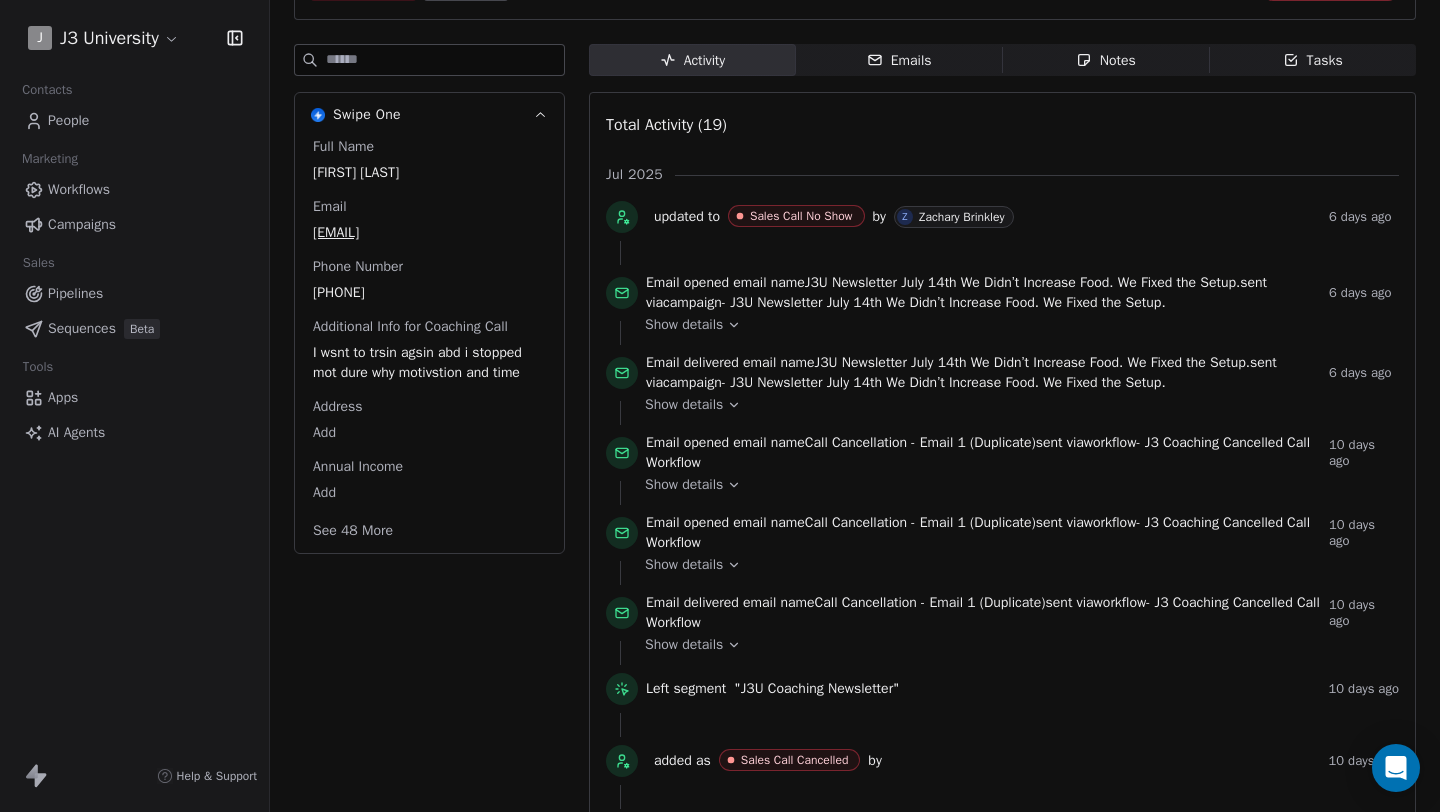 click on "People" at bounding box center (134, 120) 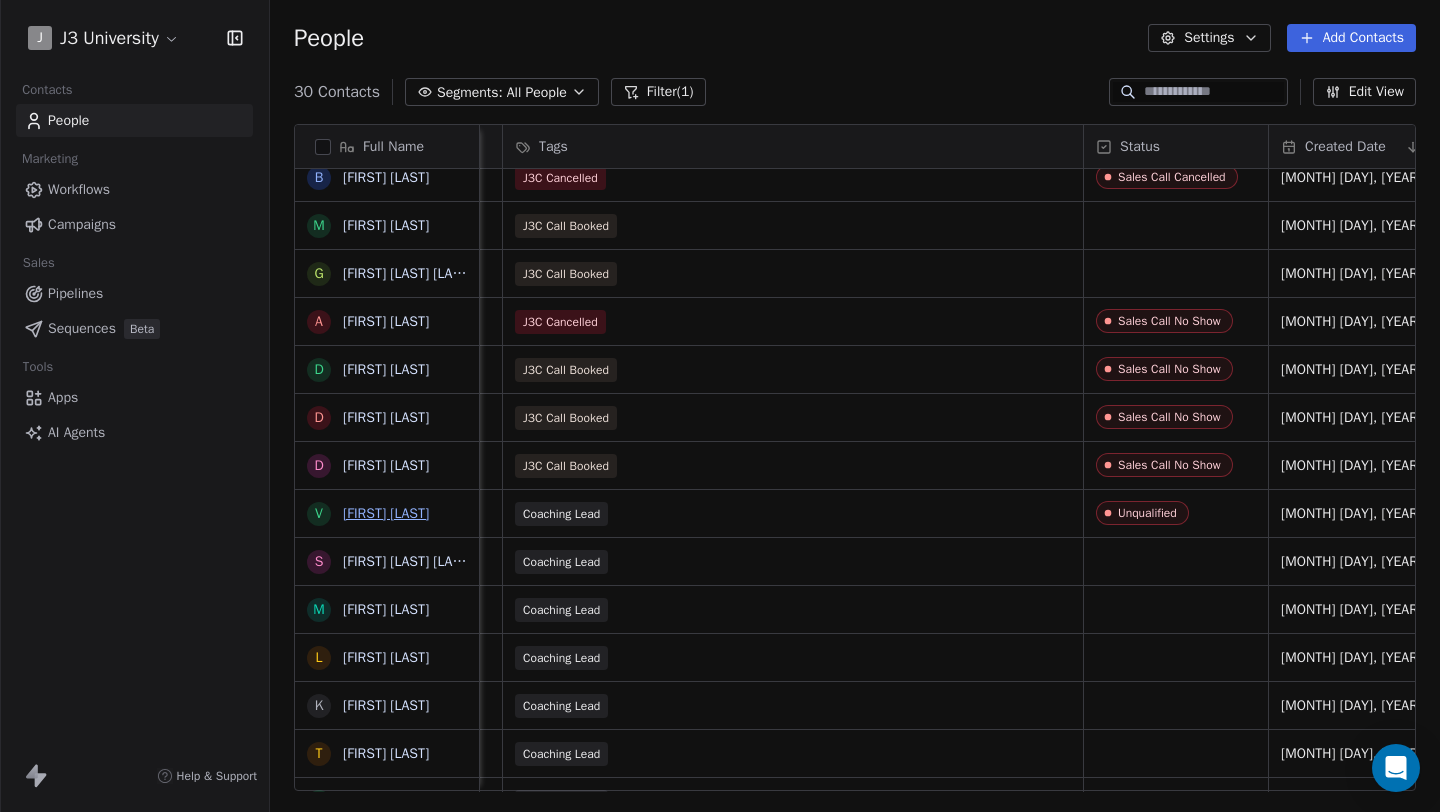 click on "Vianka ruiz" at bounding box center [386, 513] 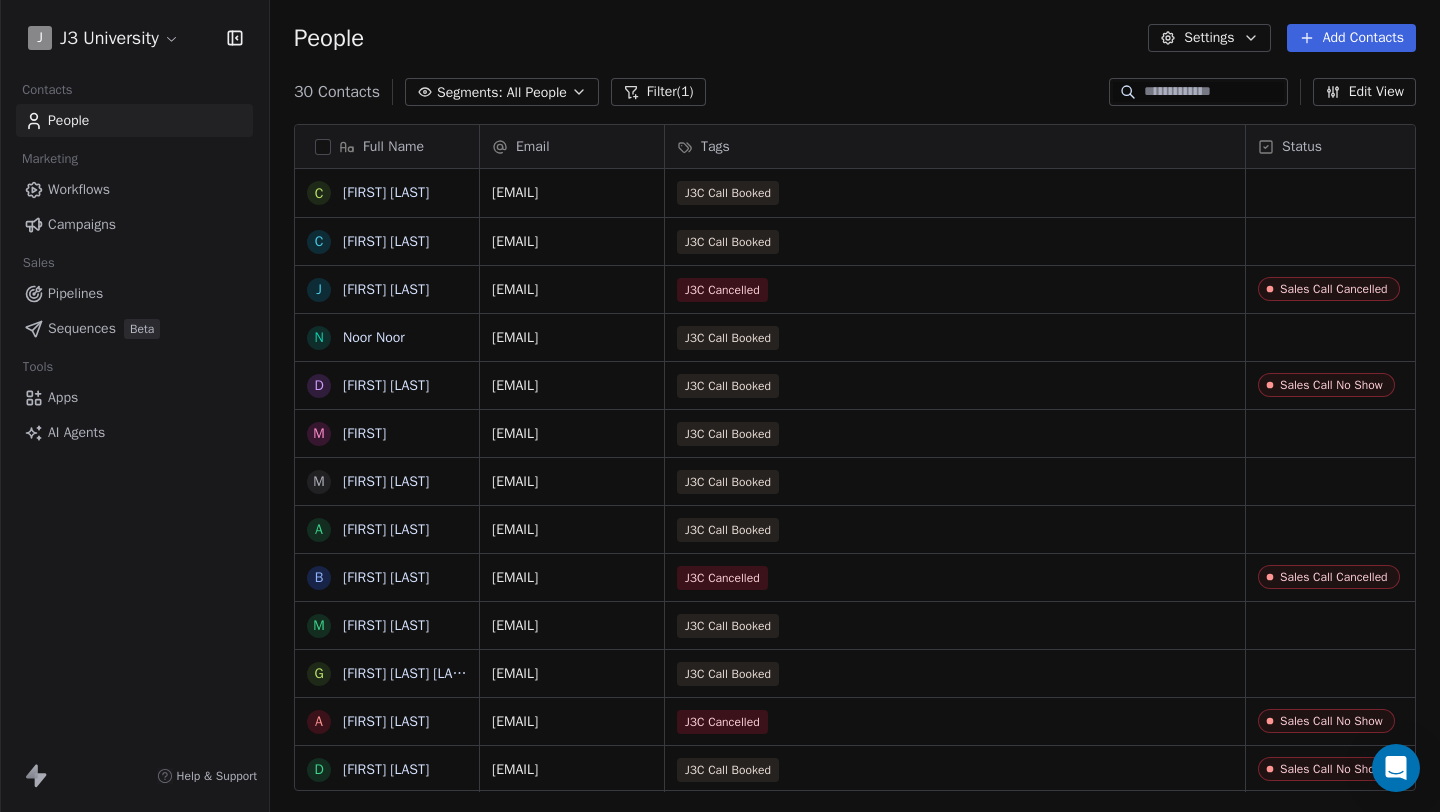 click on "Filter  (1)" at bounding box center [658, 92] 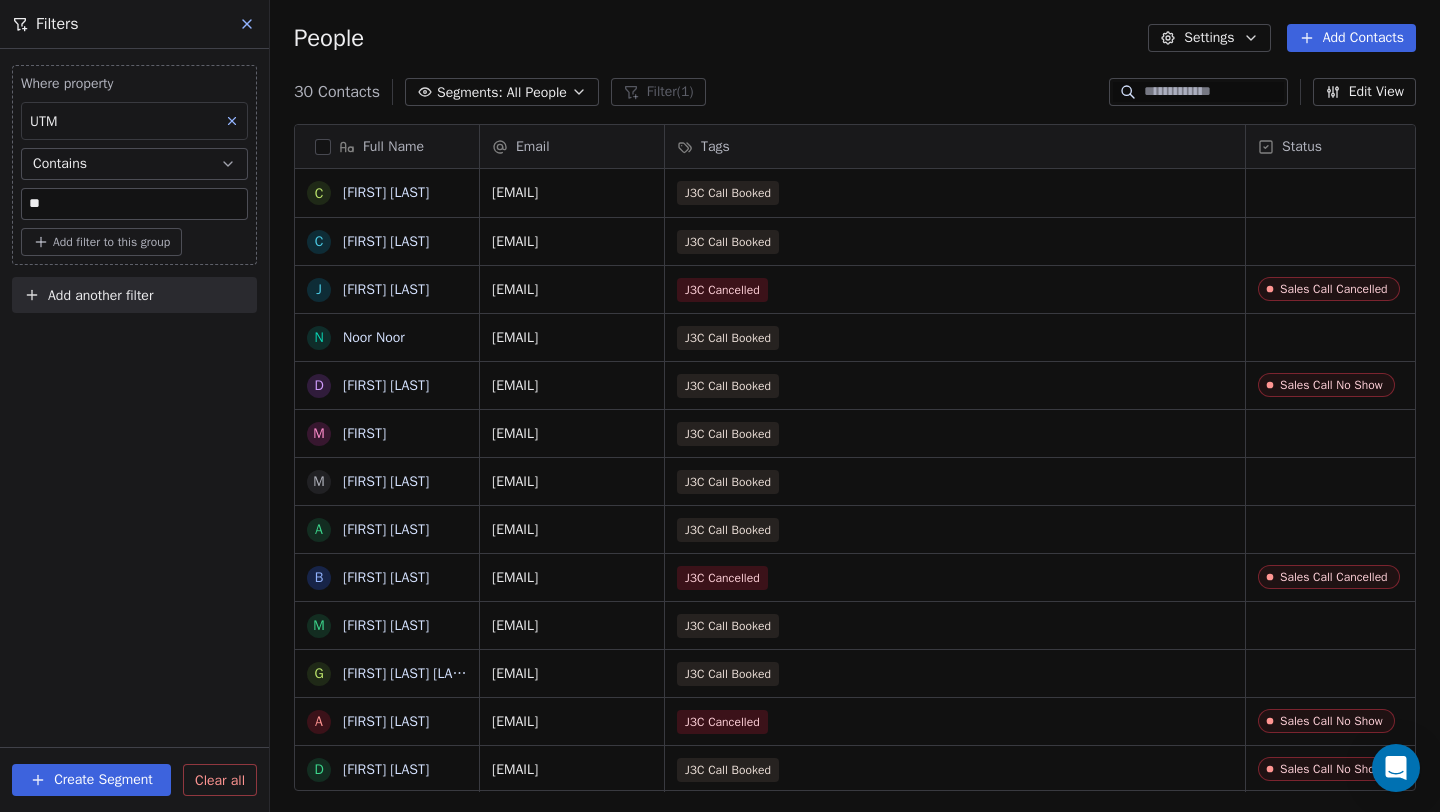 click on "People Settings  Add Contacts" at bounding box center (855, 38) 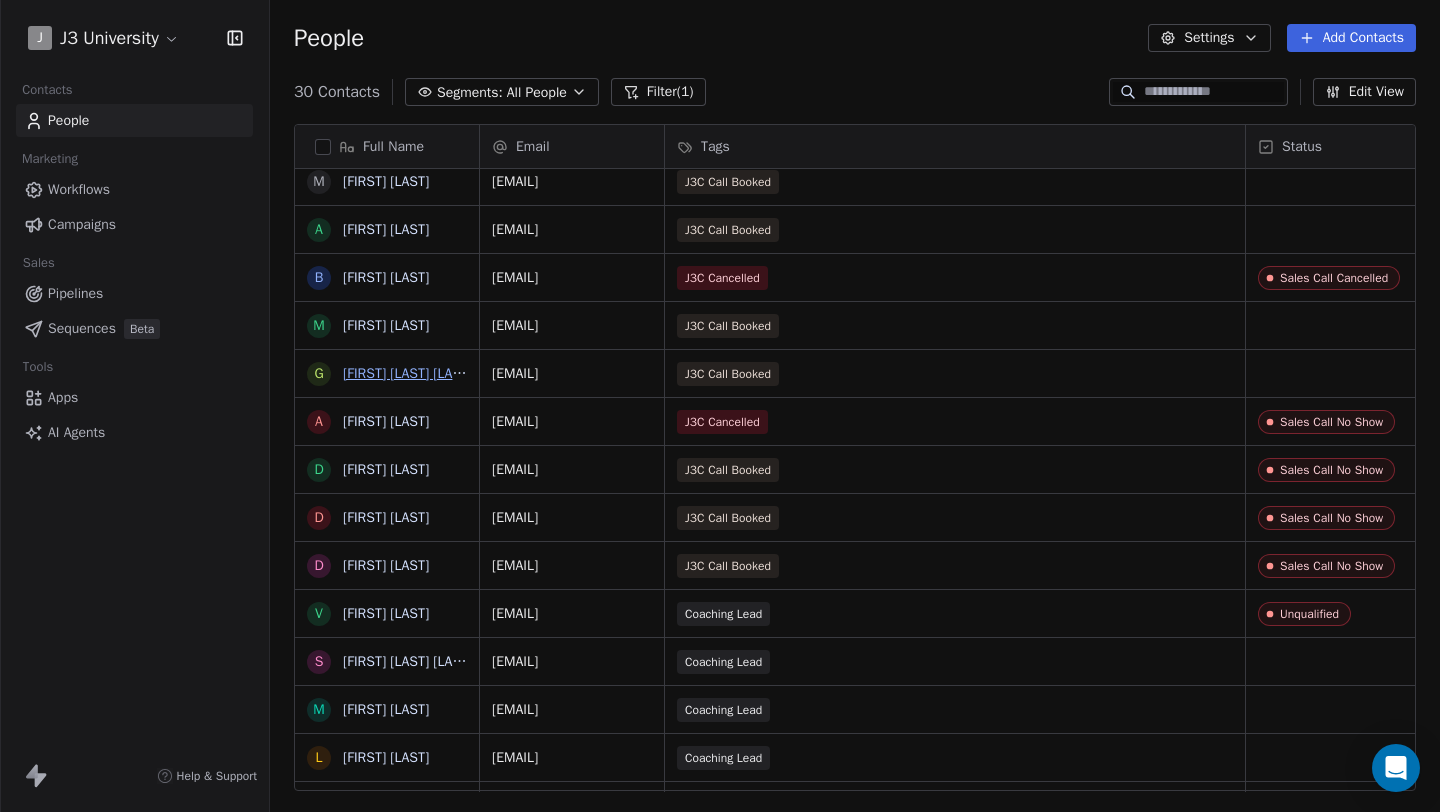 click on "Gigi Alvarez Alvarez" at bounding box center (407, 373) 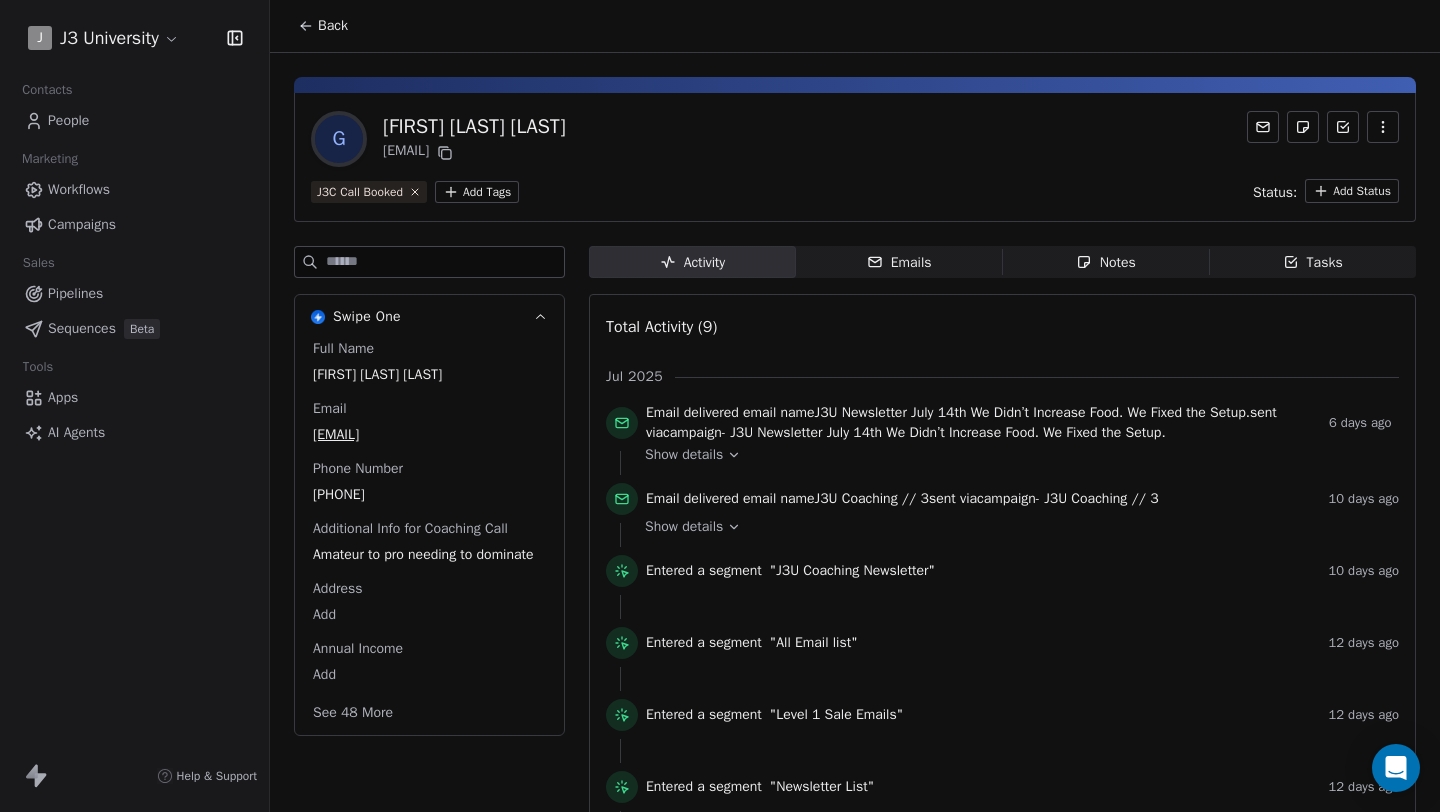 click on "Back" at bounding box center [333, 26] 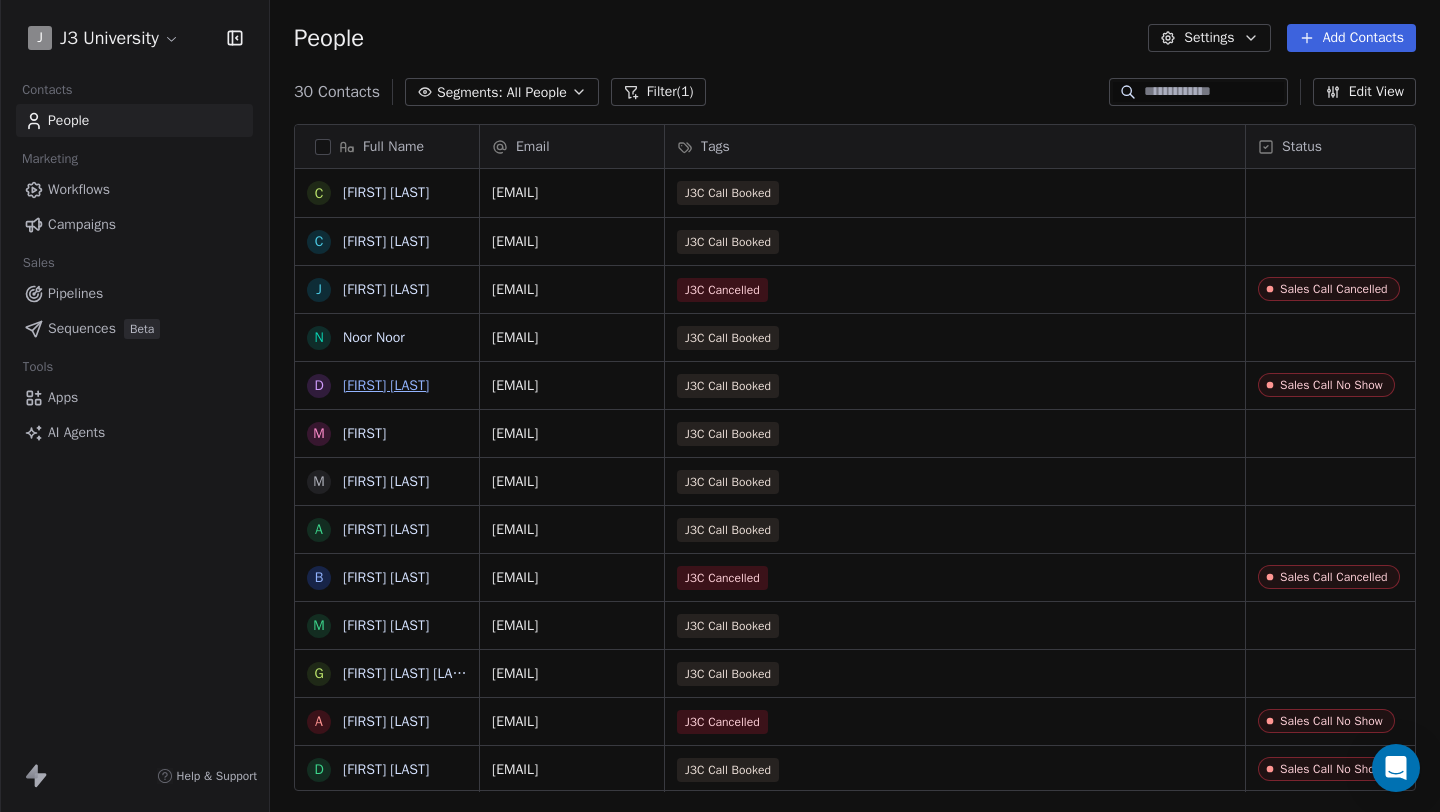 click on "Donmenic Dorty" at bounding box center [386, 385] 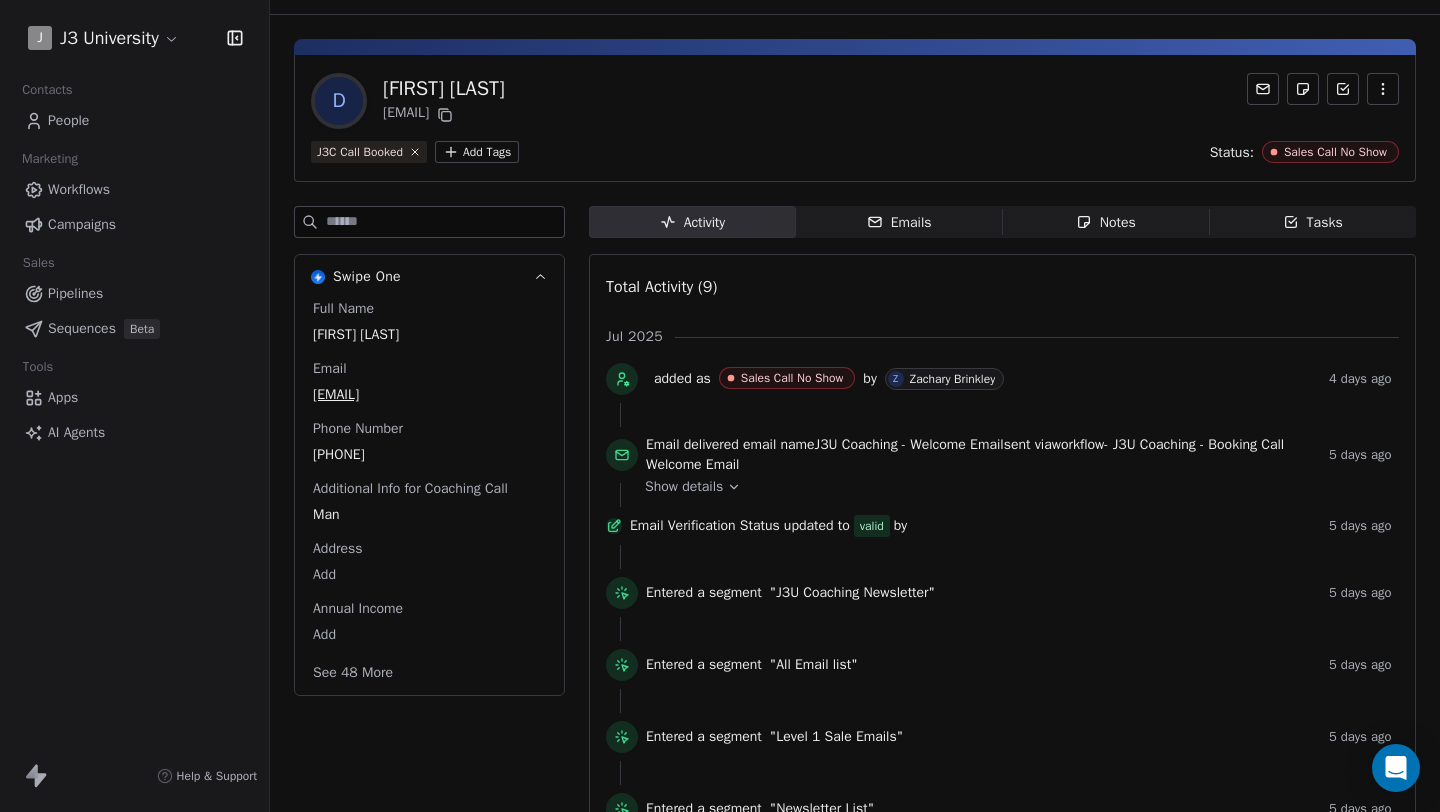 click on "People" at bounding box center [134, 120] 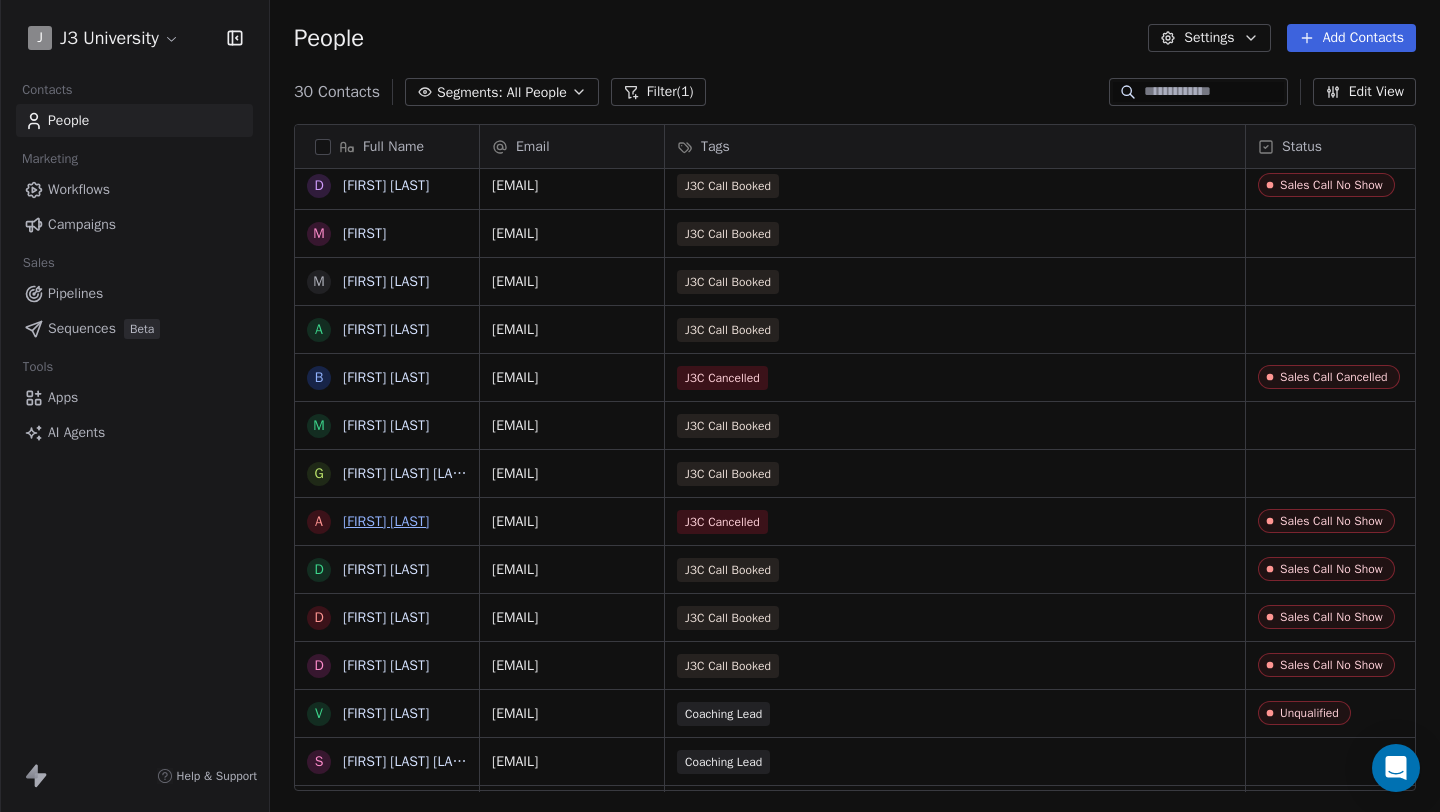click on "Anne Palladino" at bounding box center [386, 521] 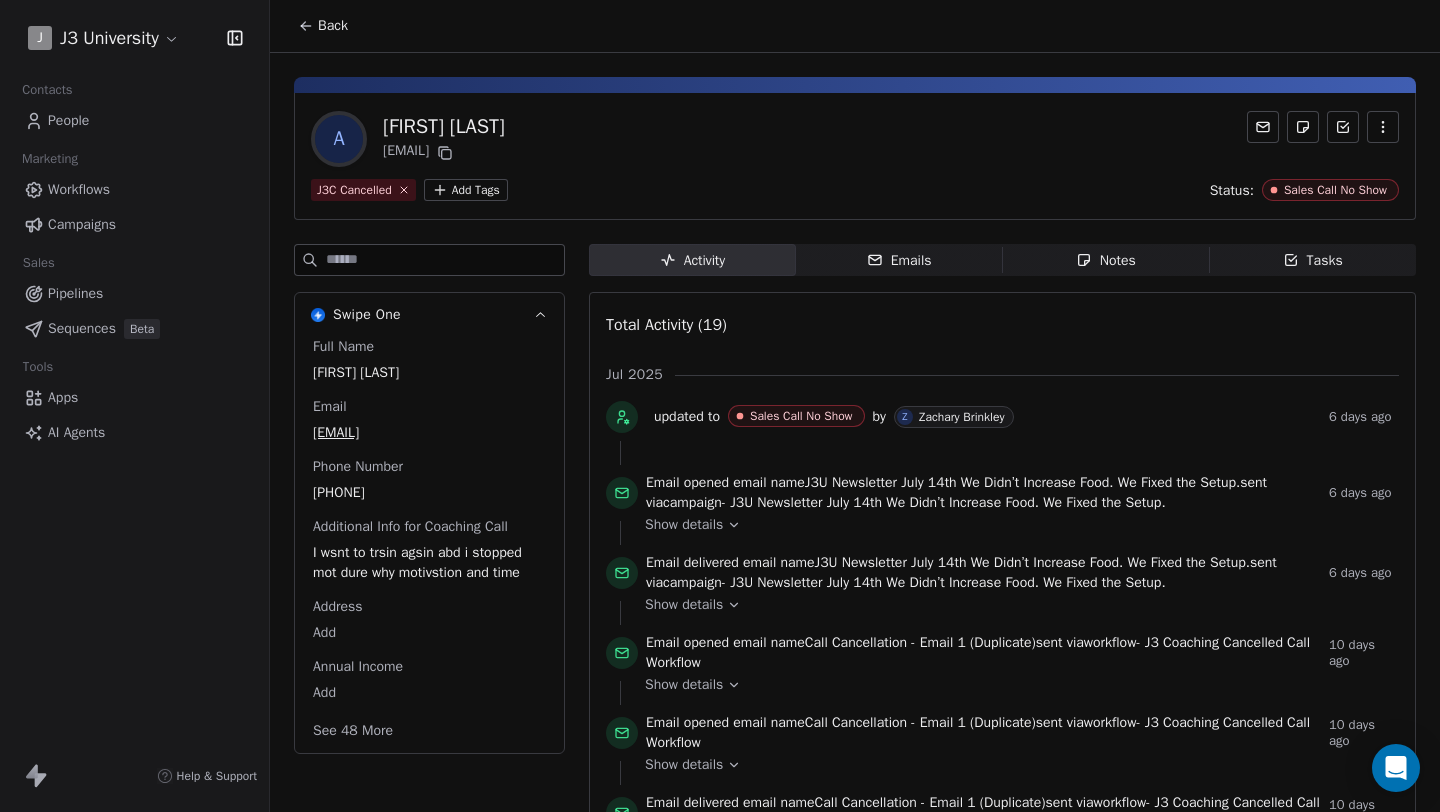 click on "People" at bounding box center [134, 120] 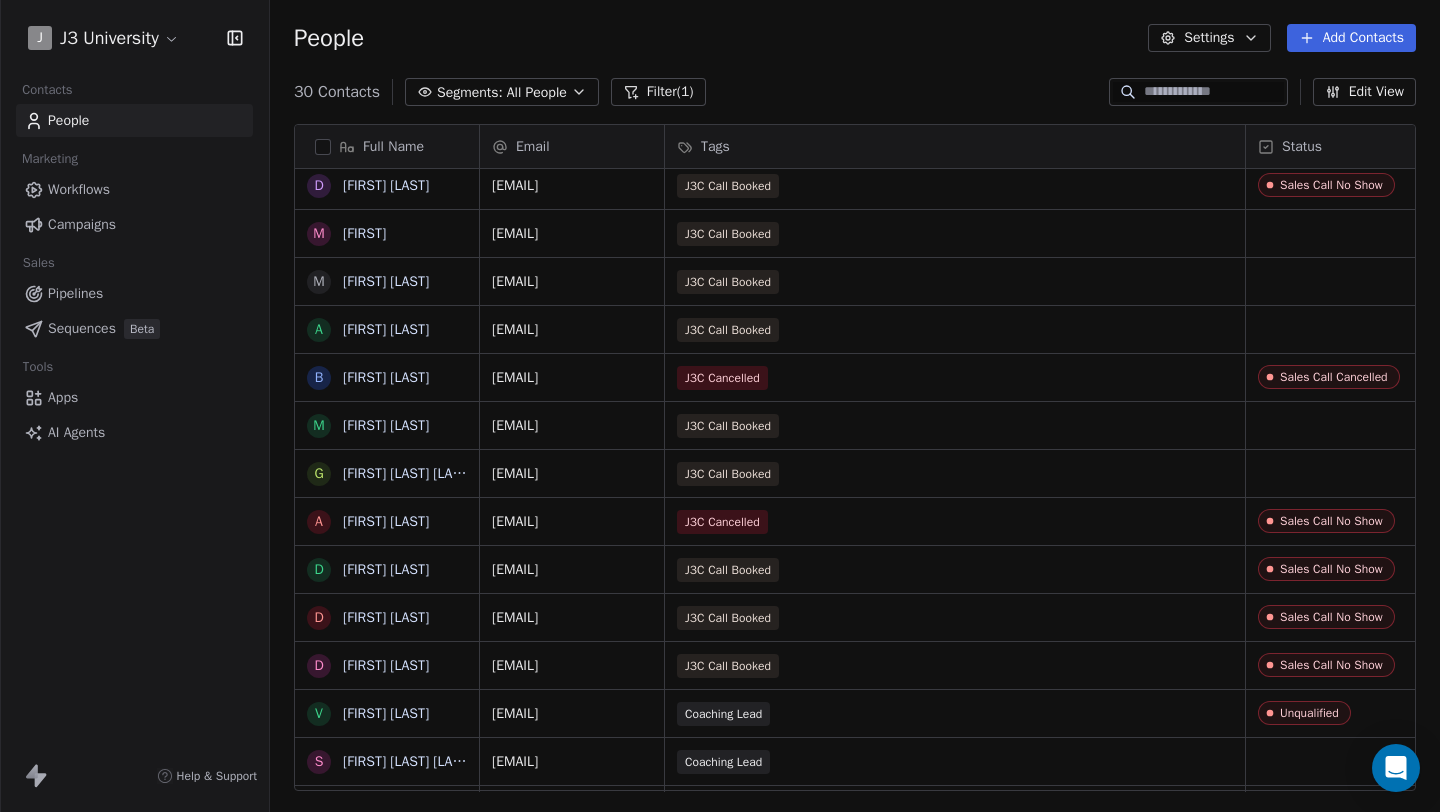 click on "People" at bounding box center [134, 120] 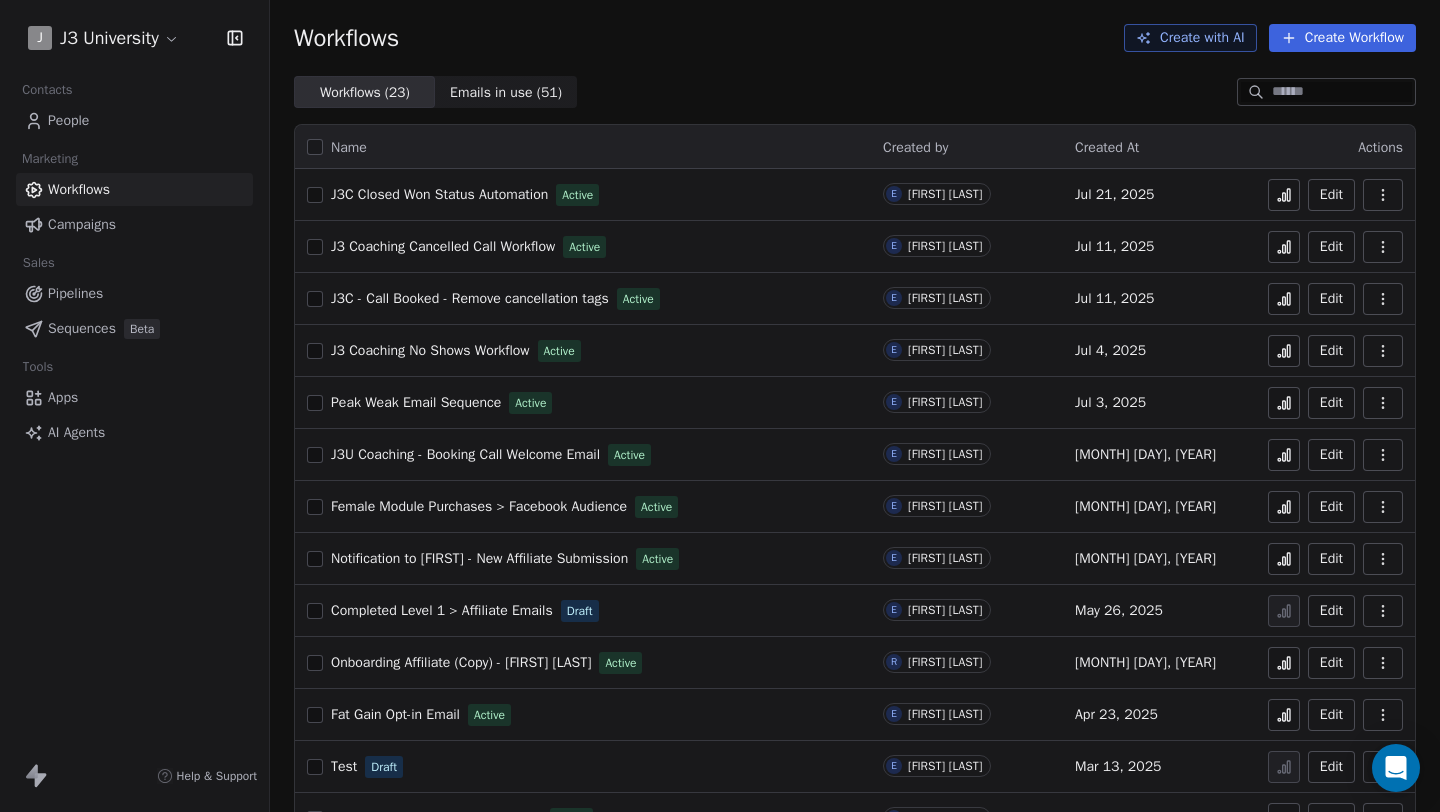 click on "J3 Coaching No Shows Workflow" at bounding box center [430, 350] 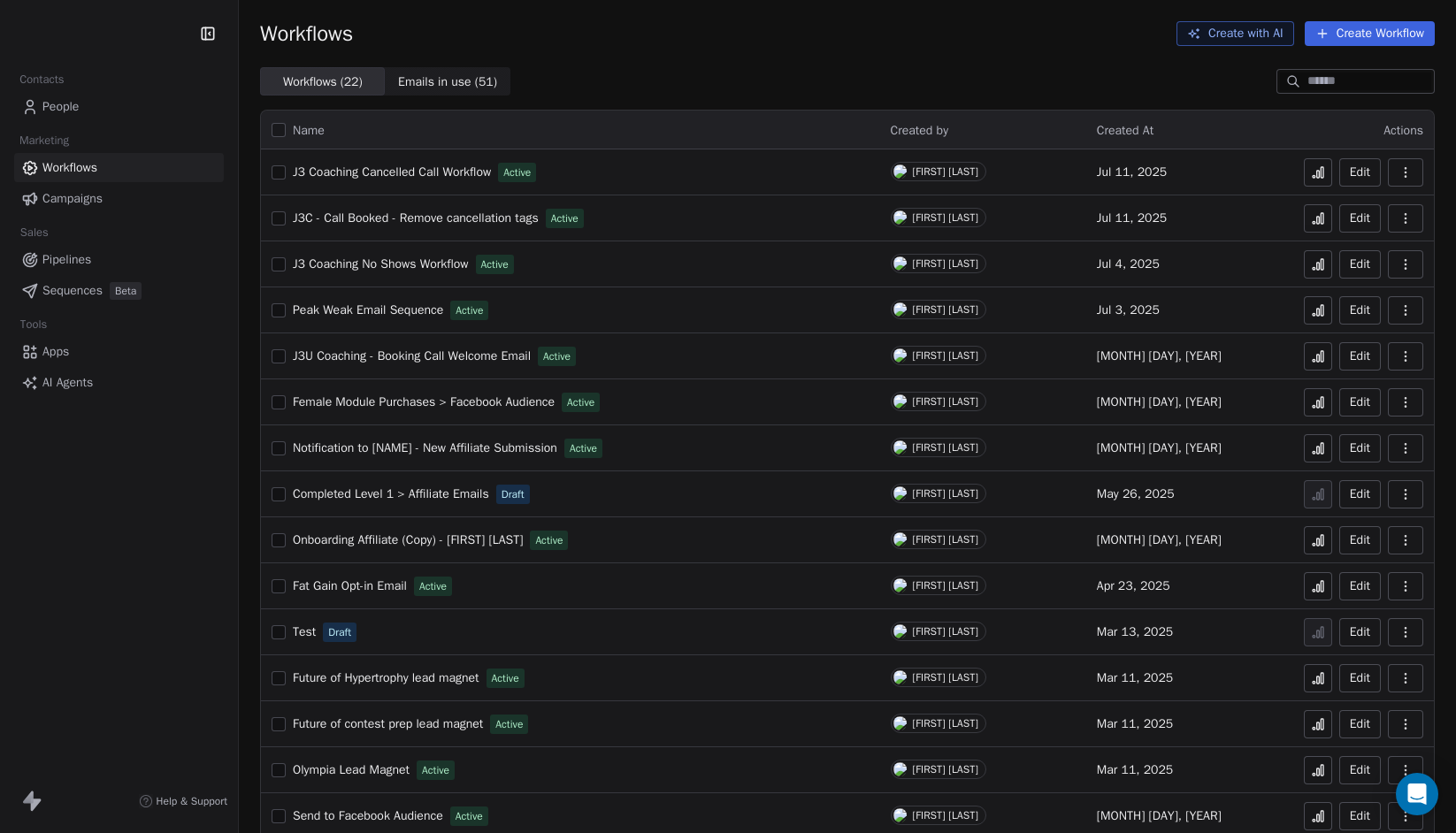 scroll, scrollTop: 0, scrollLeft: 0, axis: both 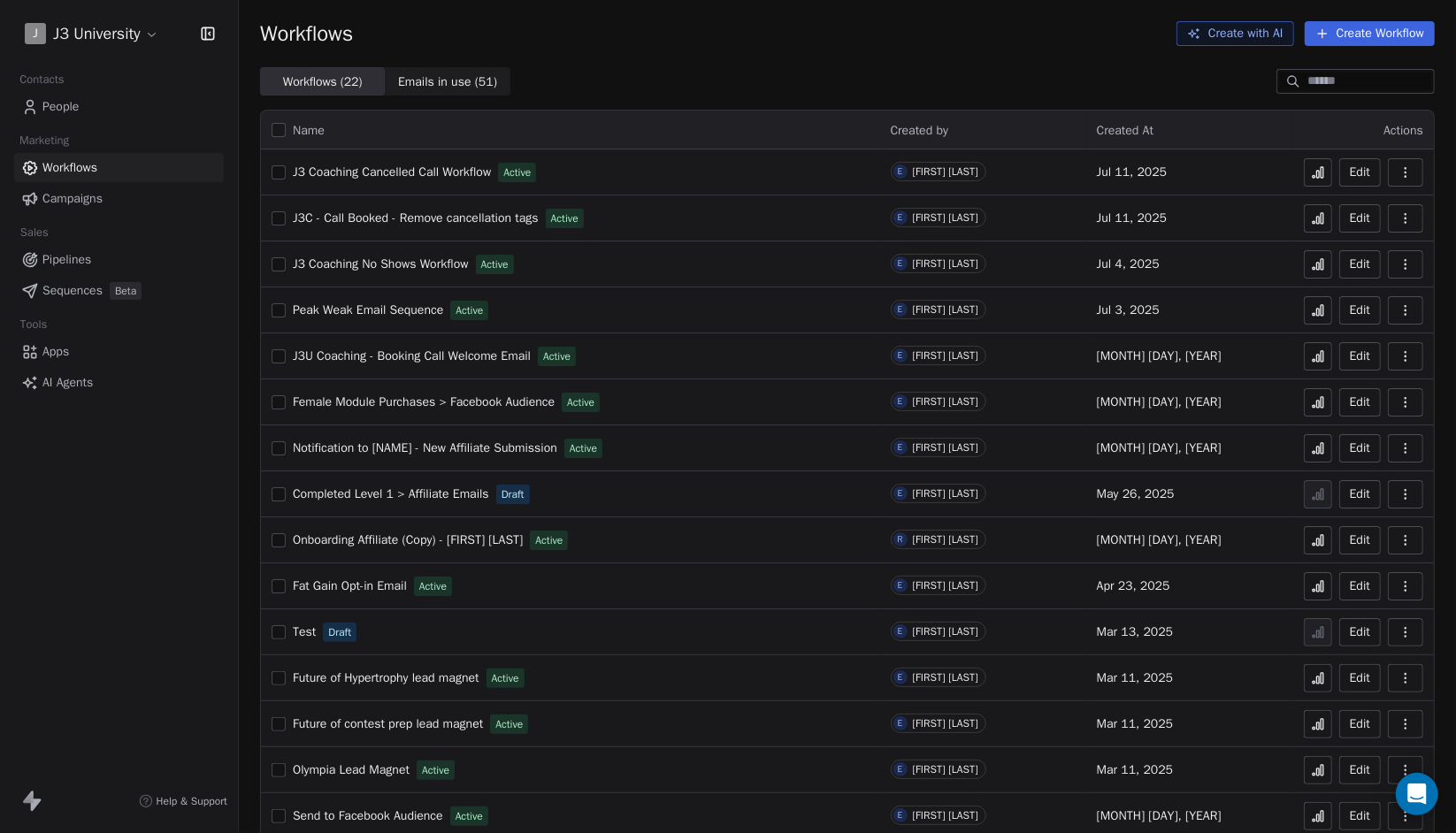 click on "Edit" at bounding box center (1360, 172) 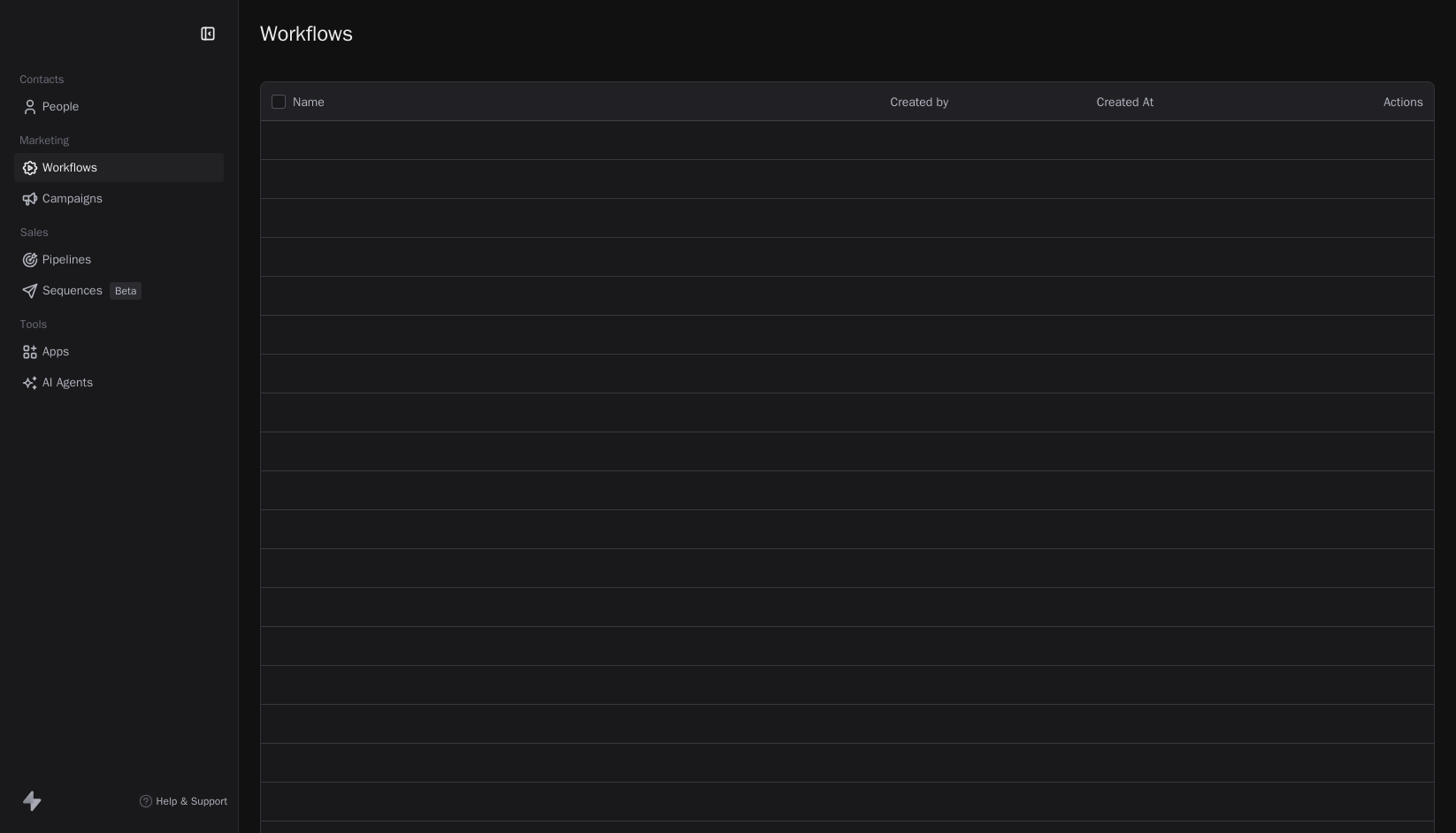 scroll, scrollTop: 0, scrollLeft: 0, axis: both 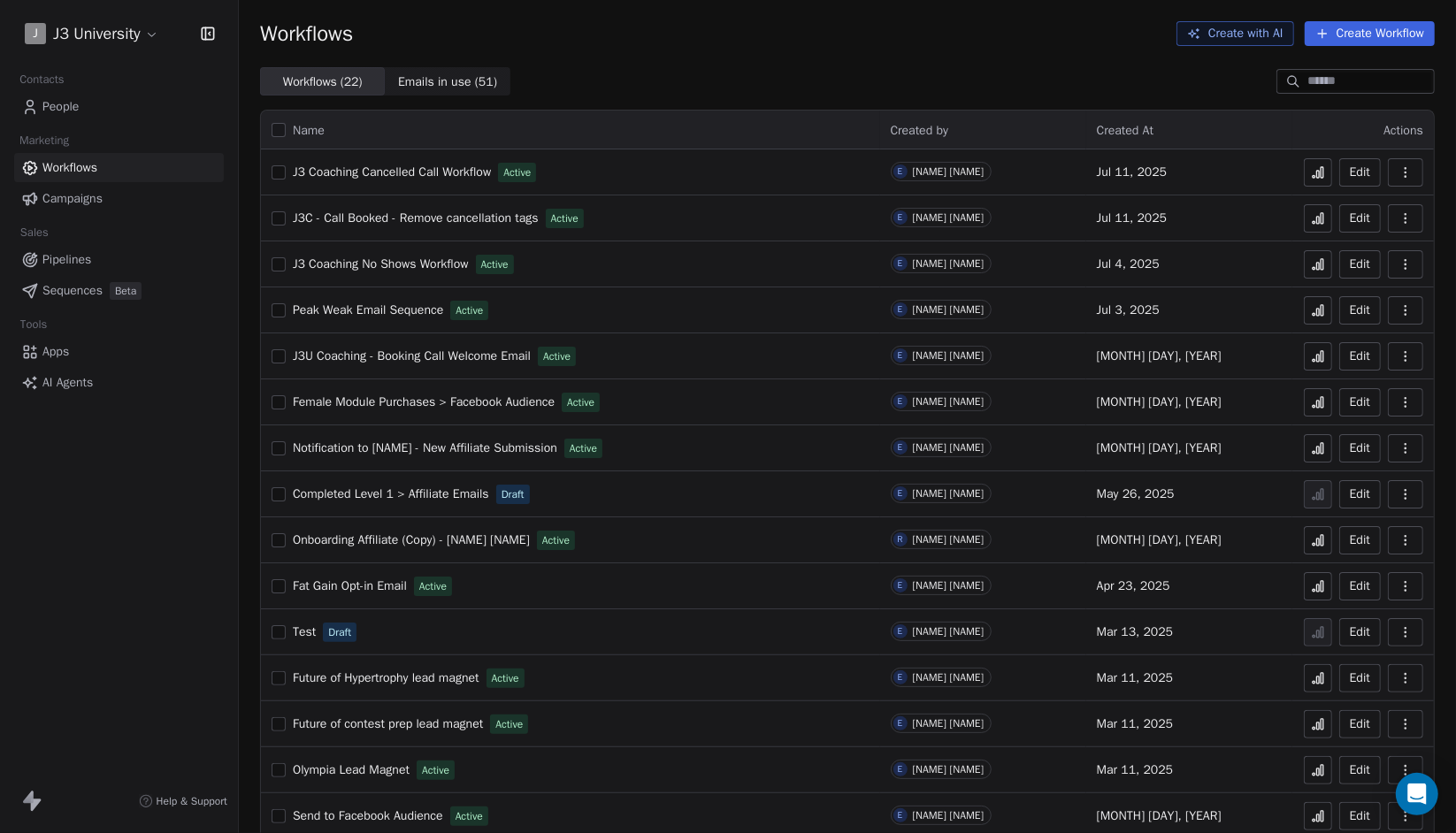 click on "J3C - Call Booked - Remove cancellation tags" at bounding box center [416, 218] 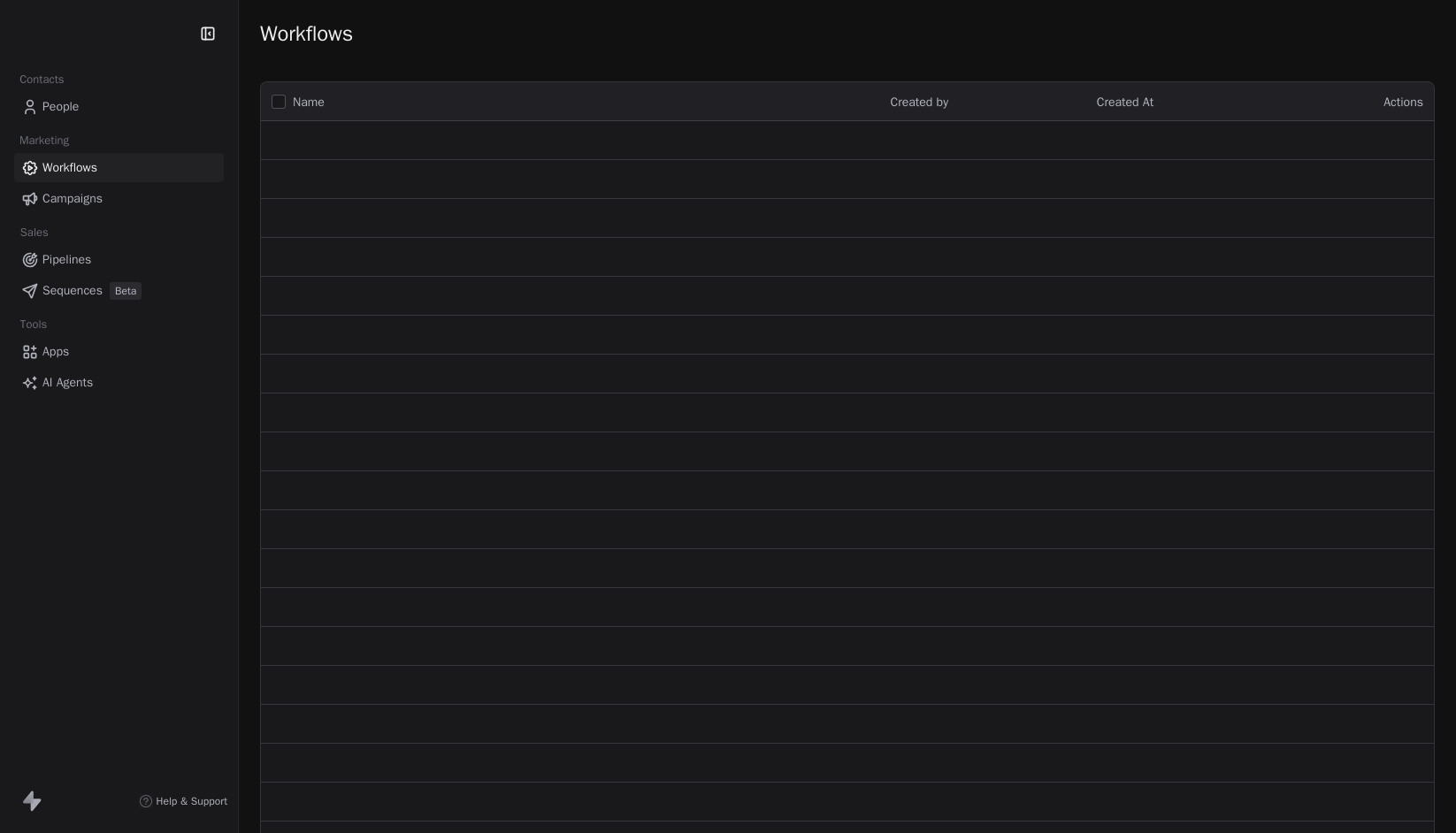 scroll, scrollTop: 0, scrollLeft: 0, axis: both 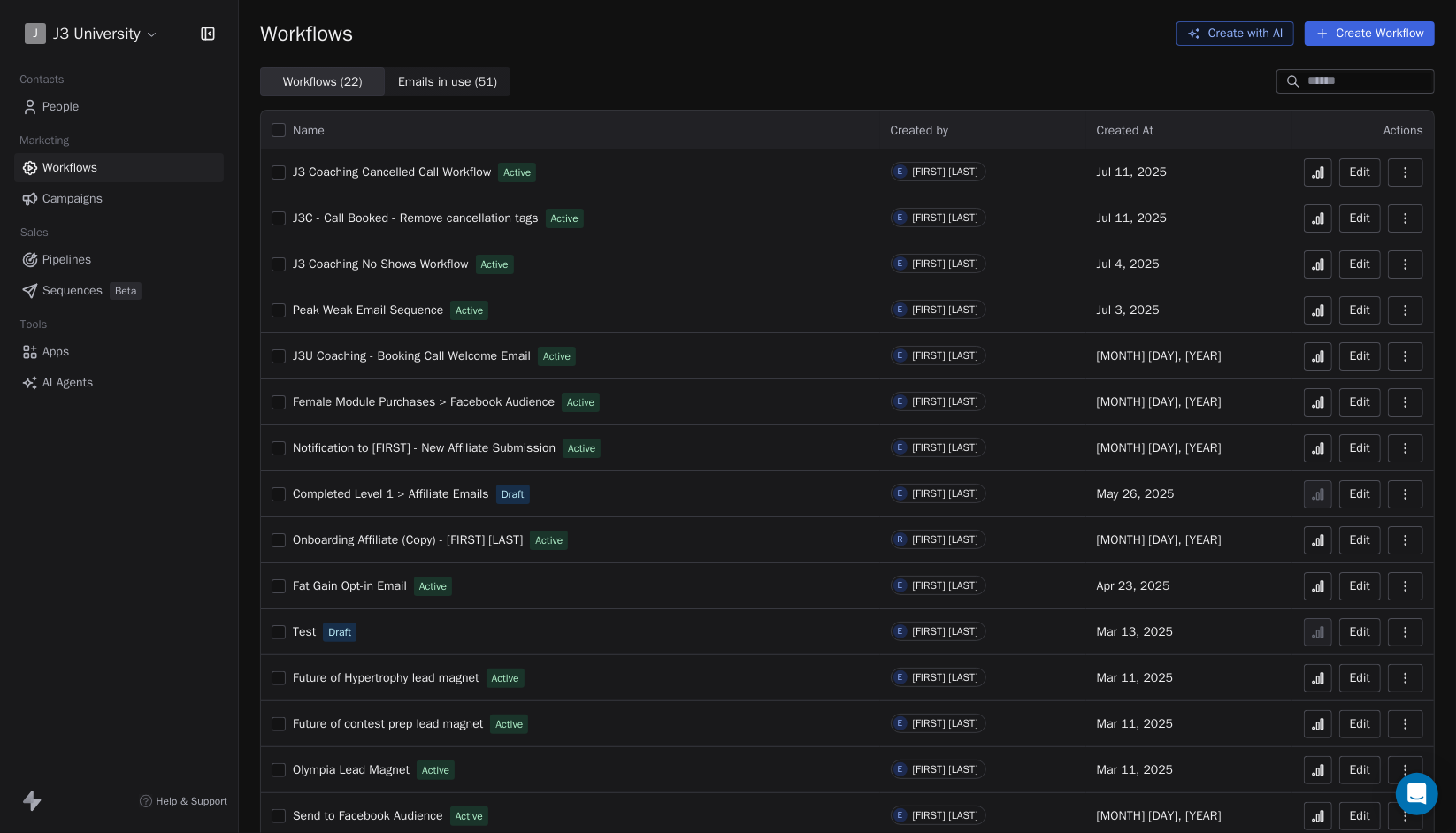 click on "J3U Coaching - Booking Call Welcome Email" at bounding box center [411, 355] 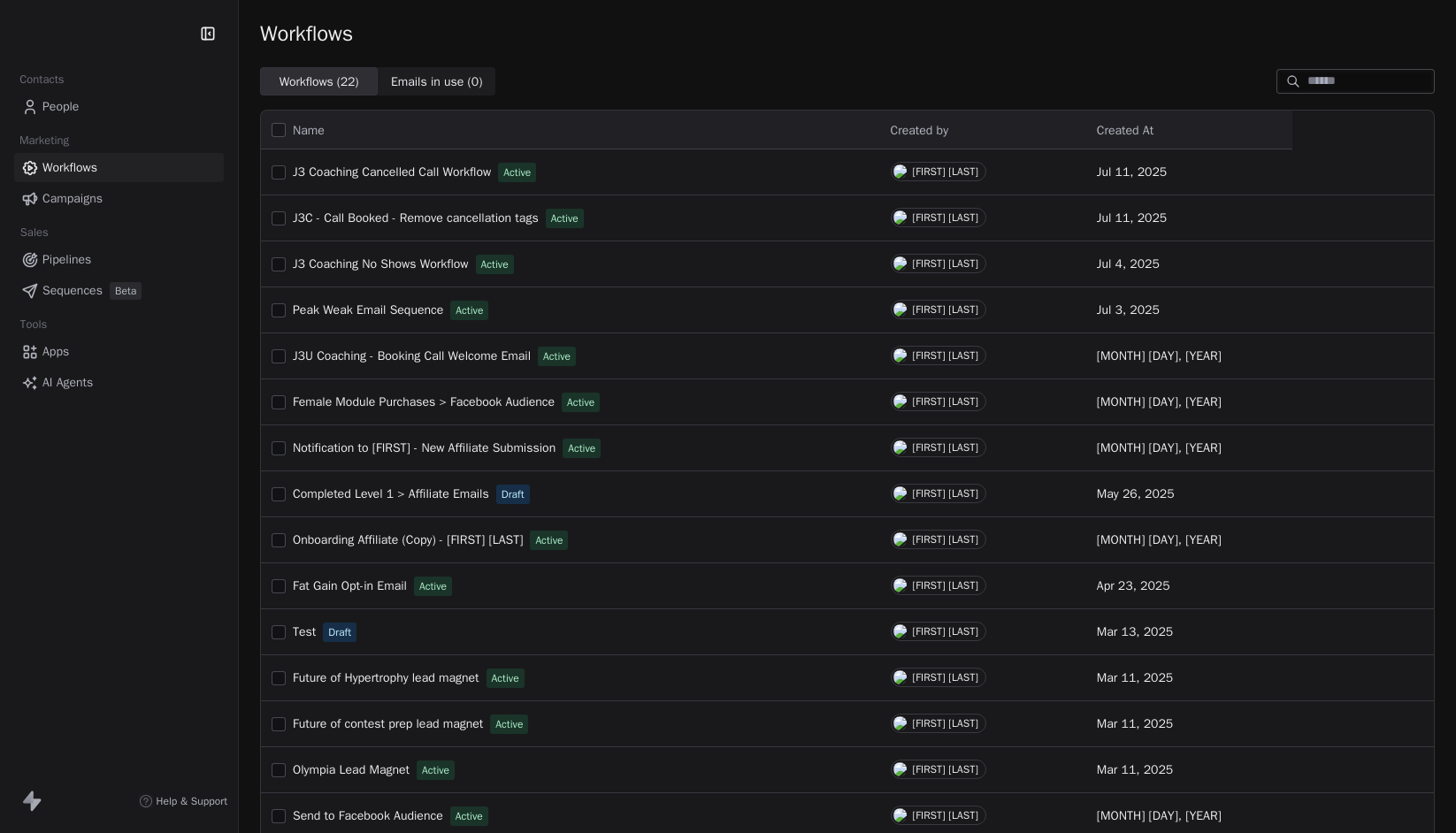 scroll, scrollTop: 0, scrollLeft: 0, axis: both 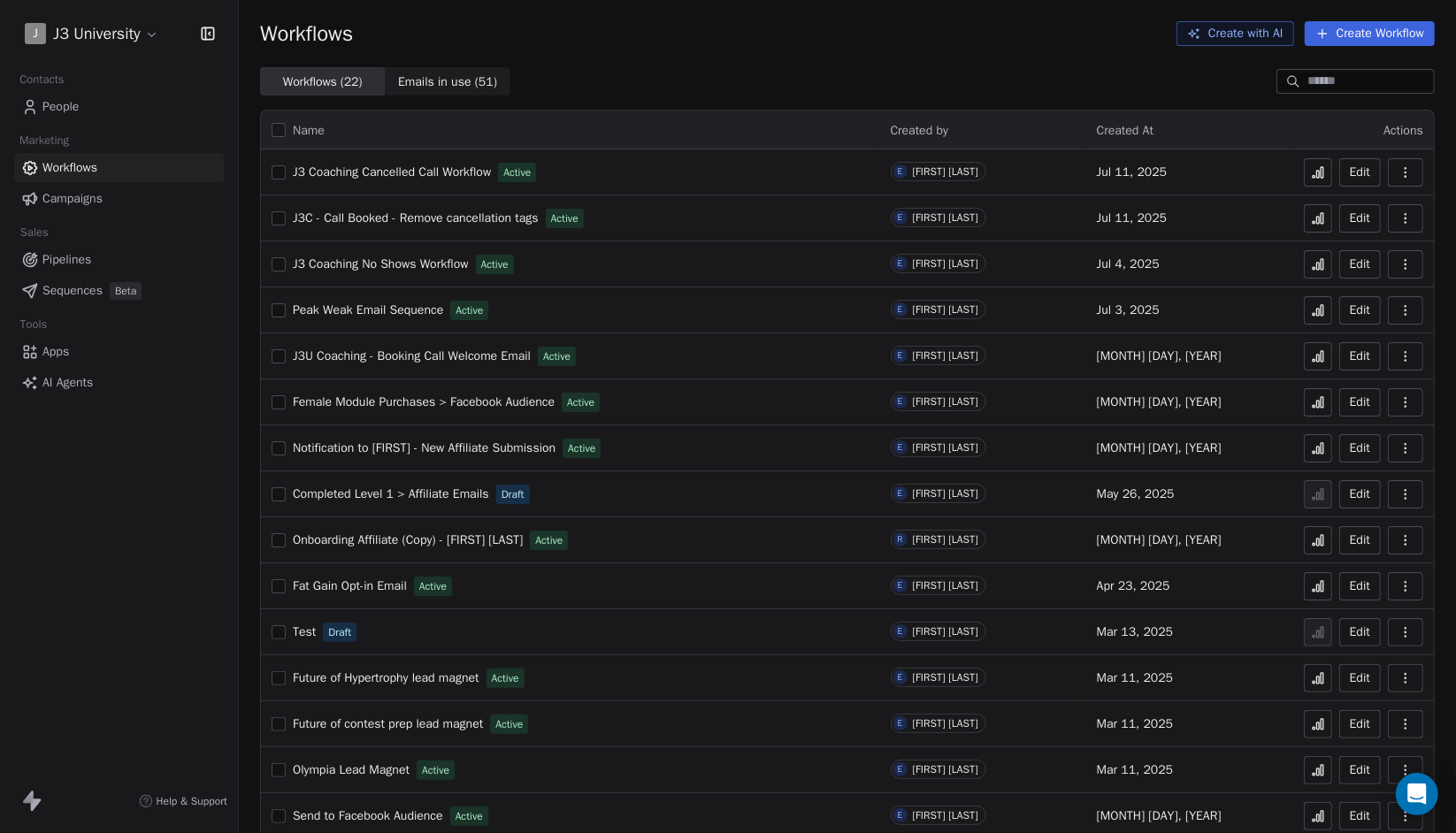 click on "J3C - Call Booked - Remove cancellation tags" at bounding box center [416, 218] 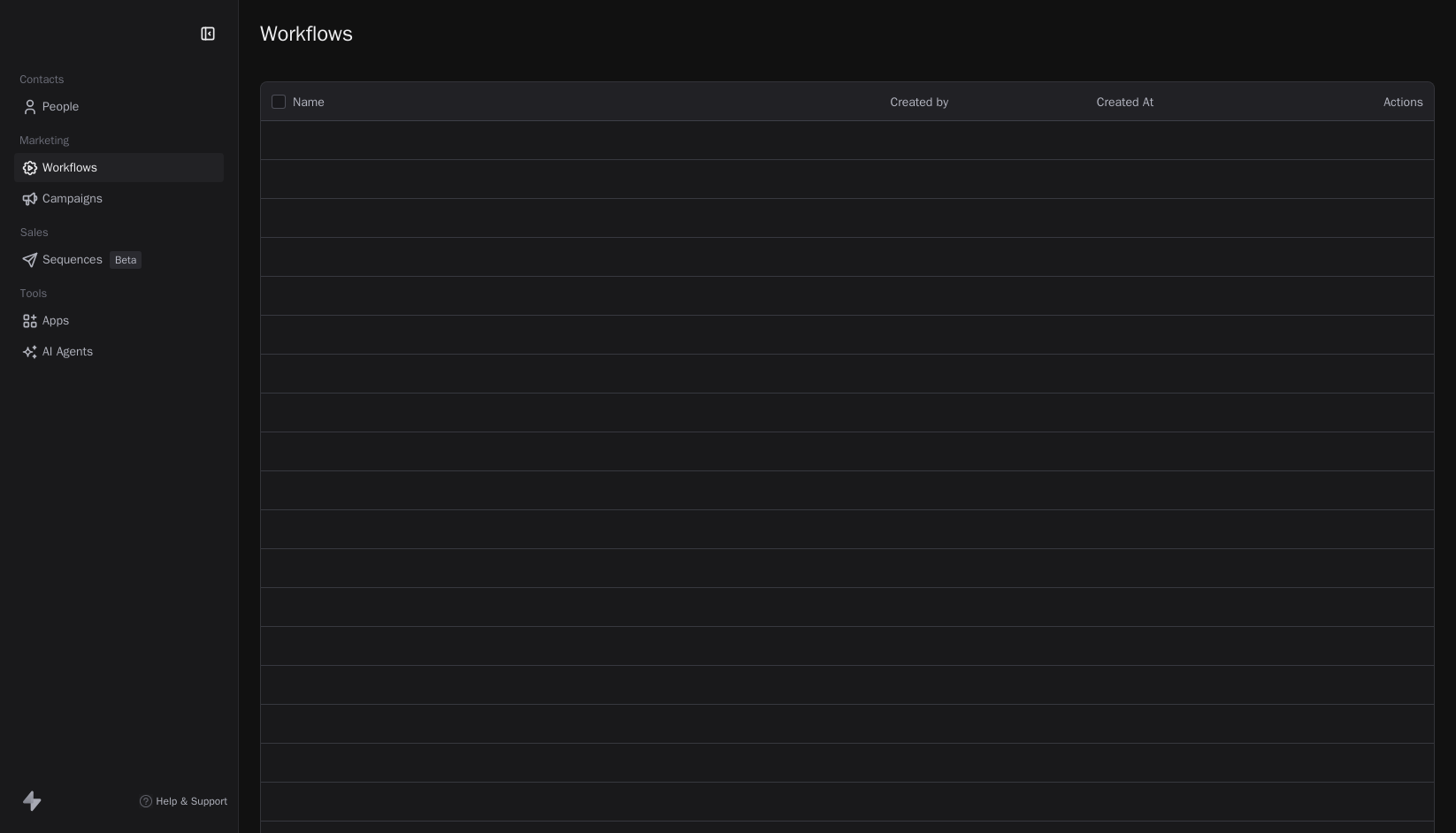 scroll, scrollTop: 0, scrollLeft: 0, axis: both 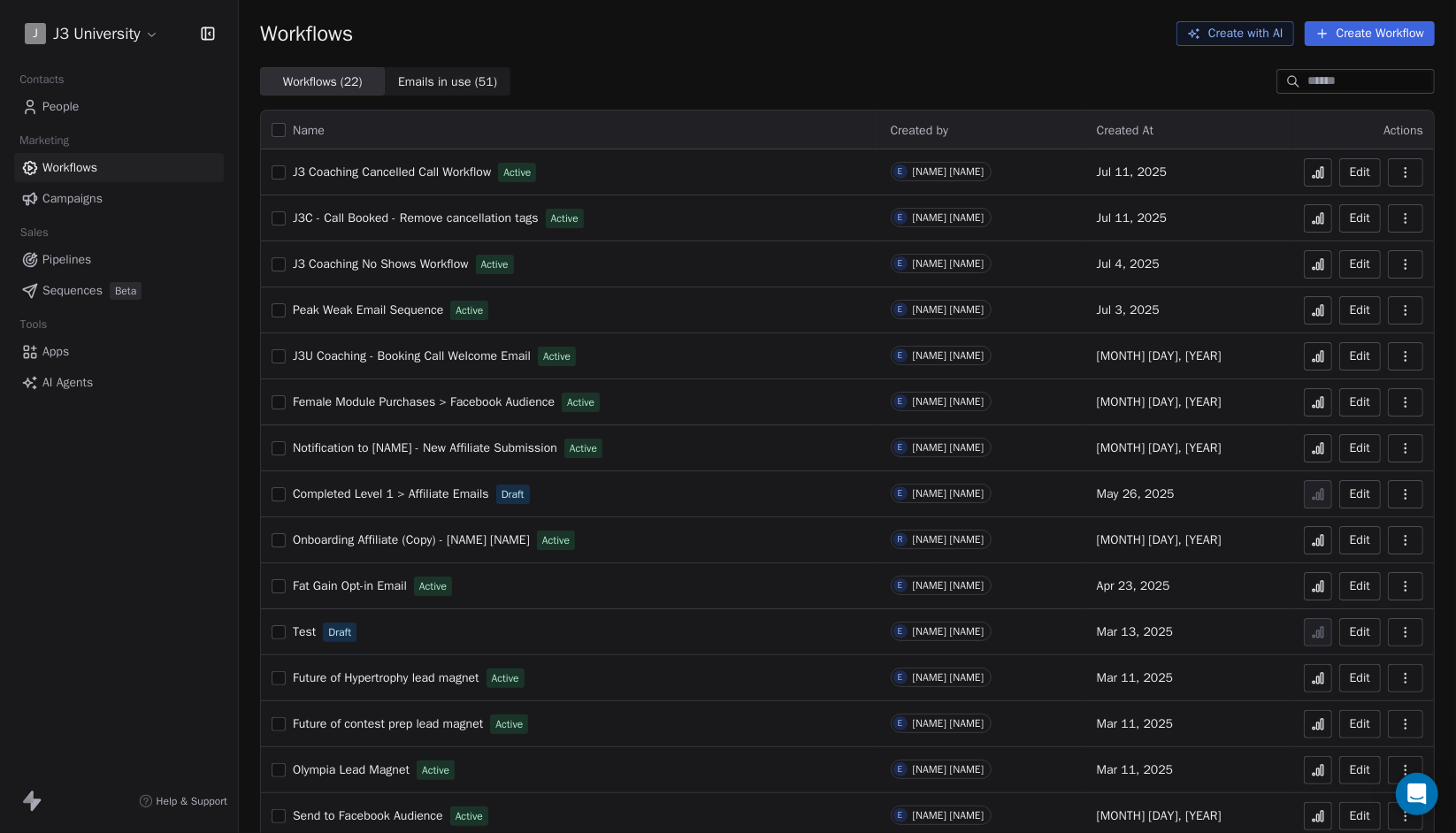 click on "J3C - Call Booked - Remove cancellation tags" at bounding box center [416, 218] 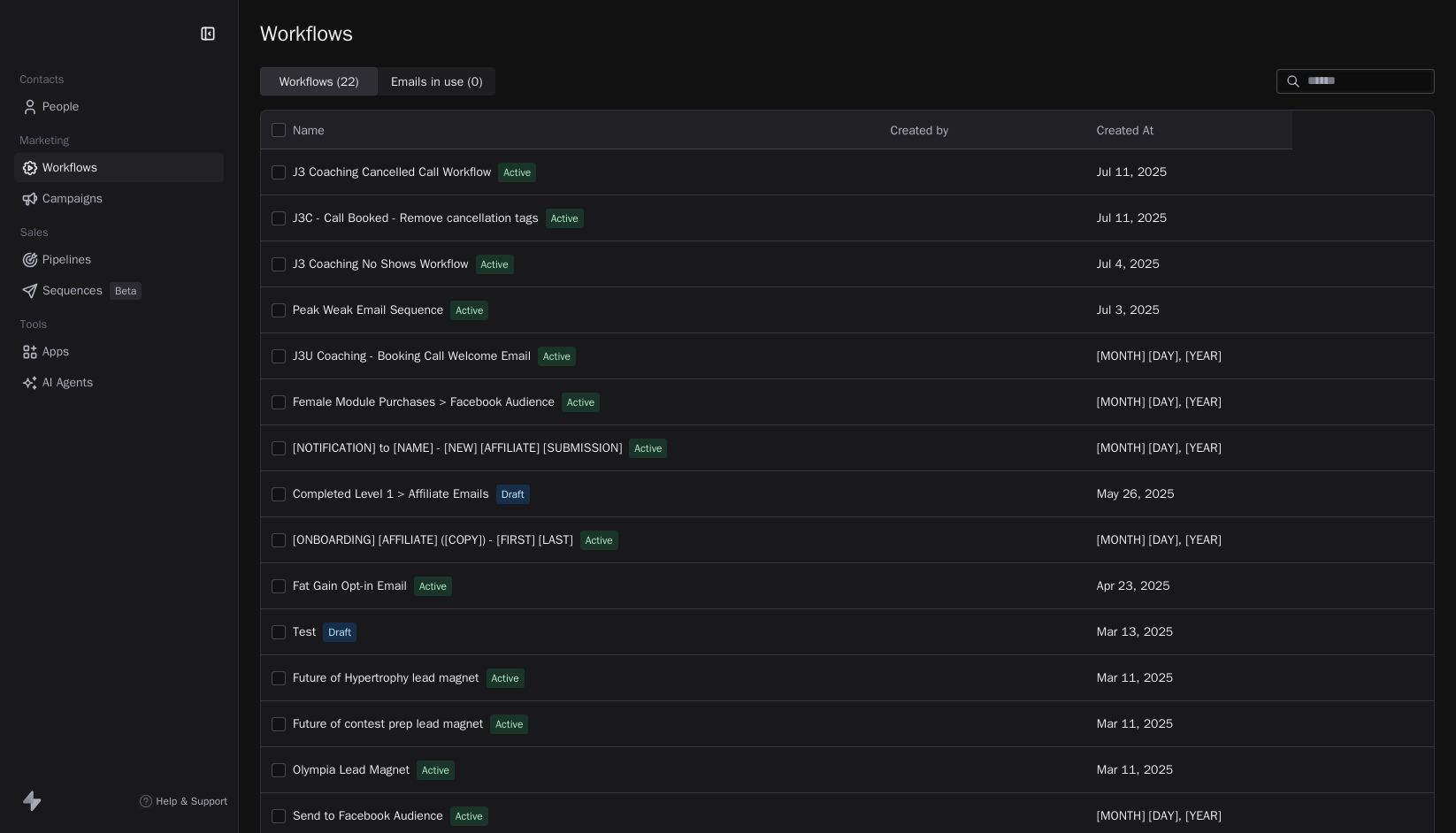 scroll, scrollTop: 0, scrollLeft: 0, axis: both 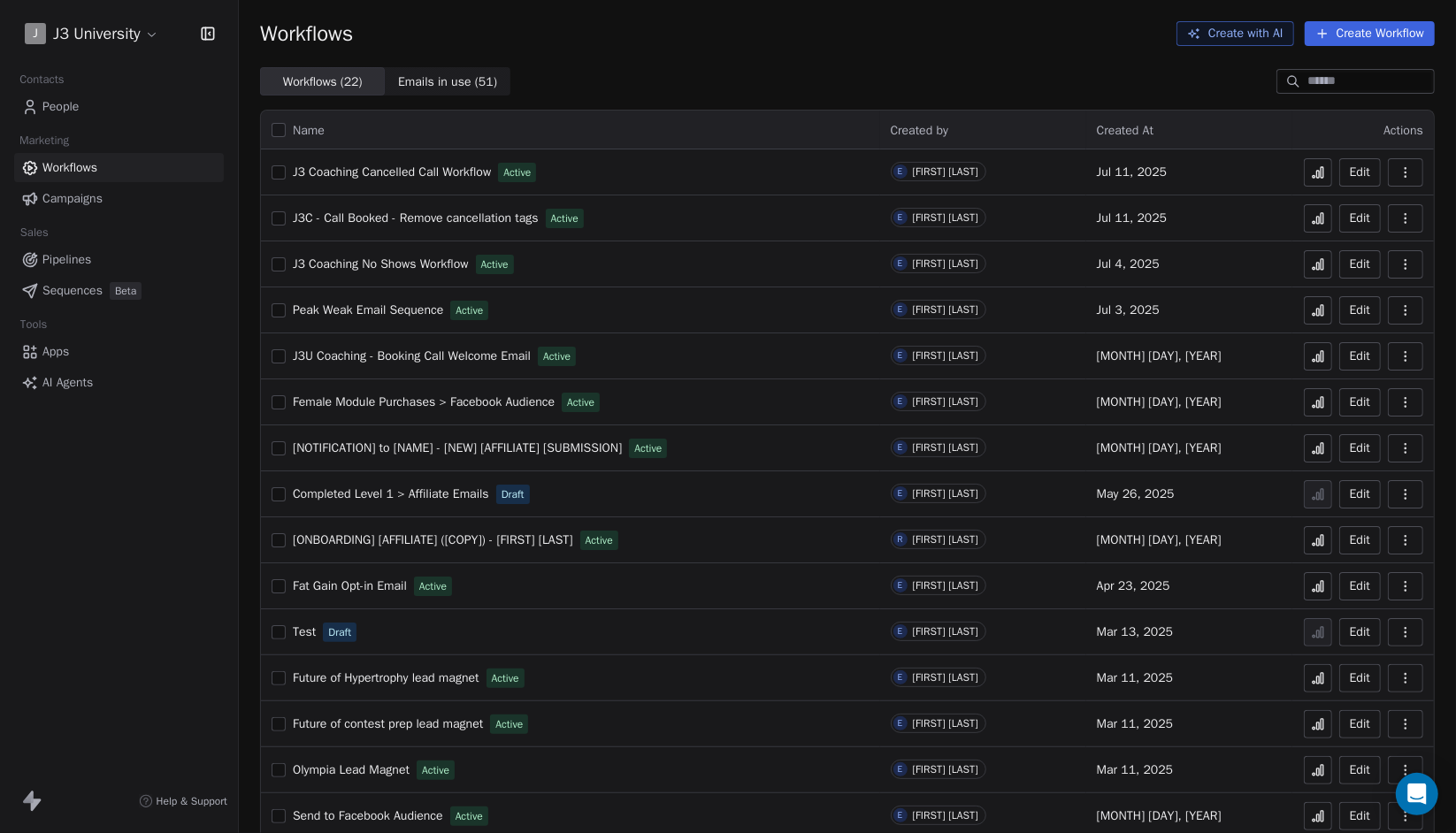 click on "J3C - Call Booked - Remove cancellation tags" at bounding box center (416, 218) 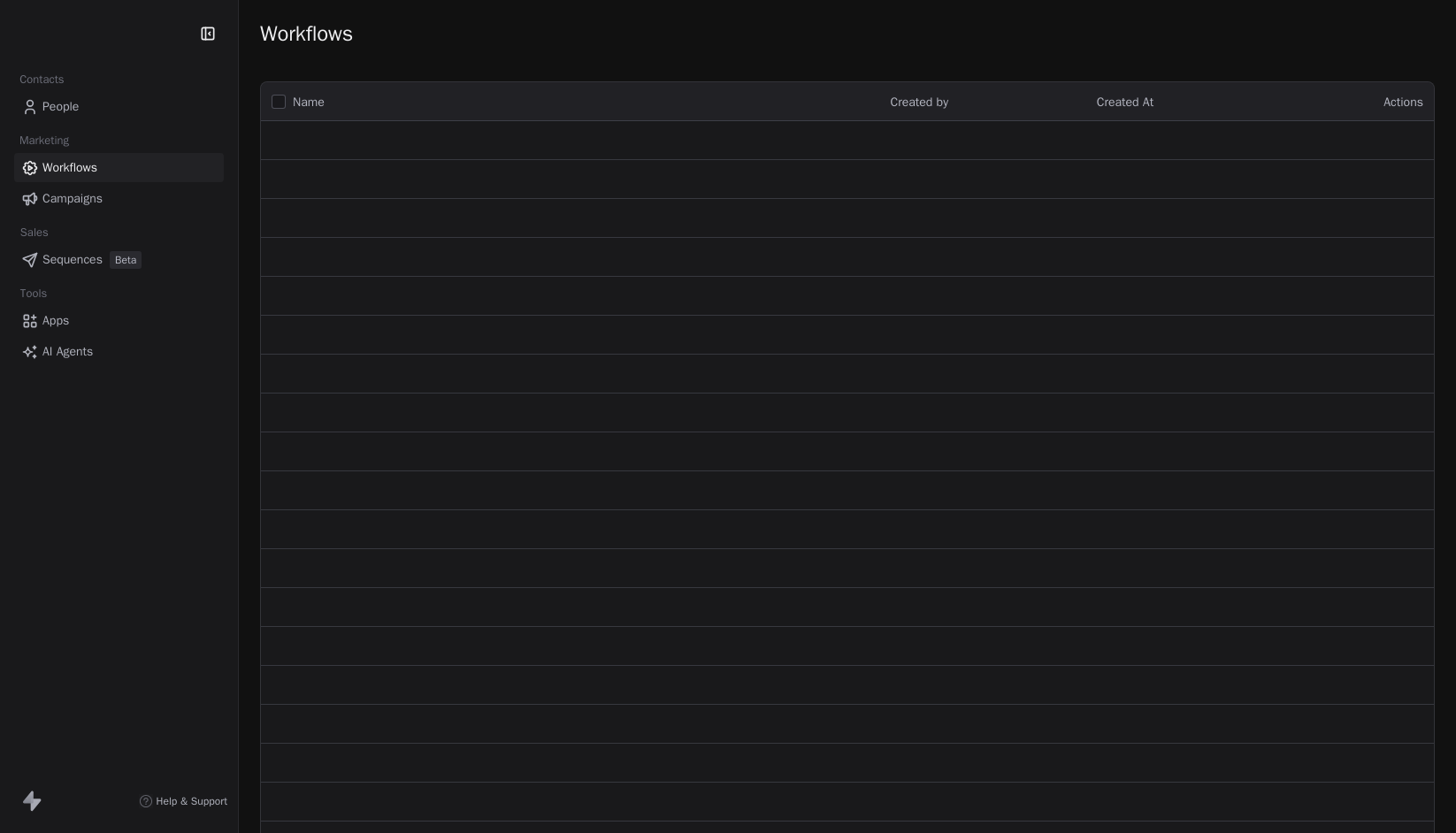 scroll, scrollTop: 0, scrollLeft: 0, axis: both 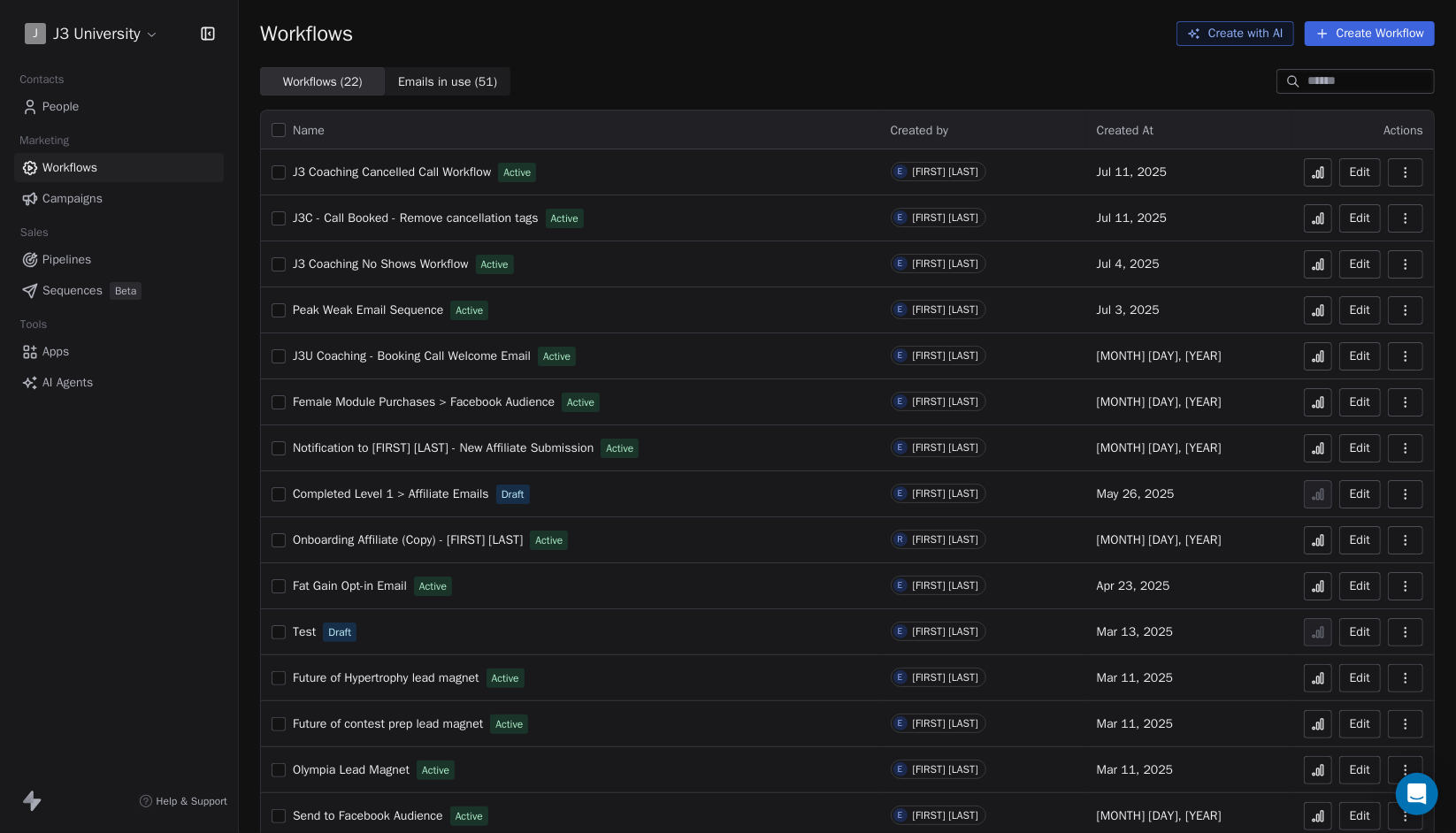 click on "J3C - Call Booked - Remove cancellation tags" at bounding box center (416, 218) 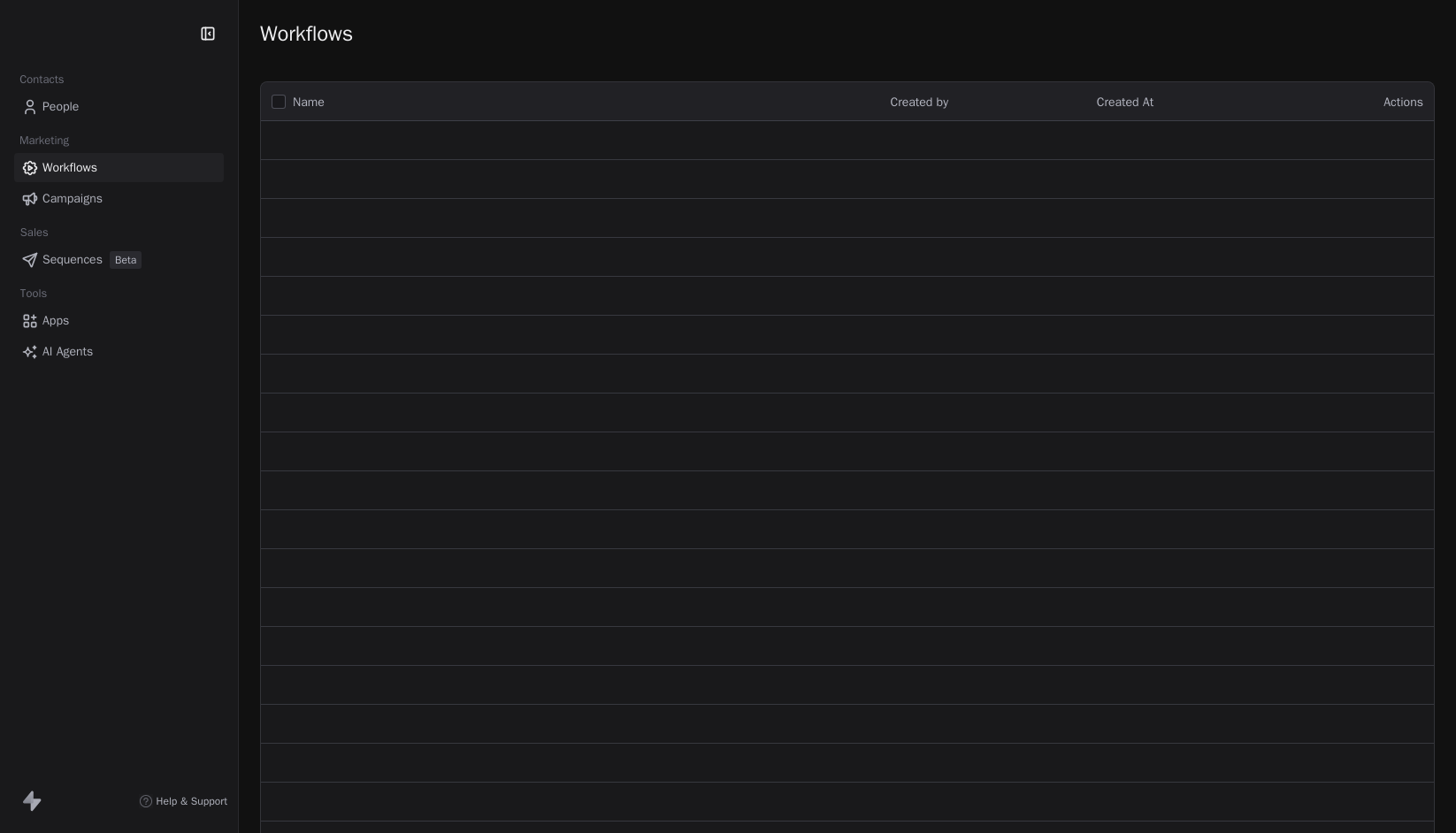 scroll, scrollTop: 0, scrollLeft: 0, axis: both 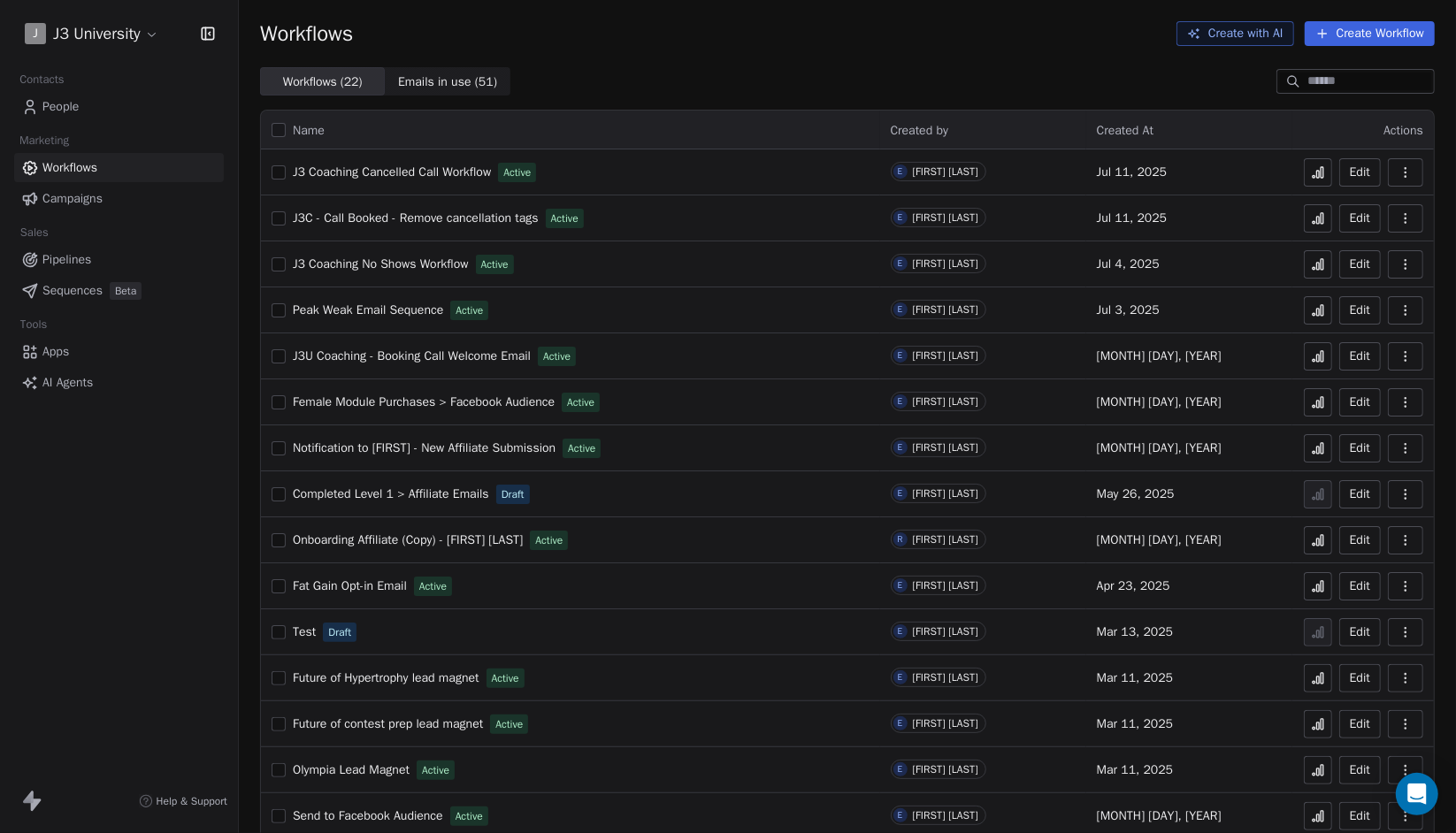click on "Create Workflow" at bounding box center (1369, 34) 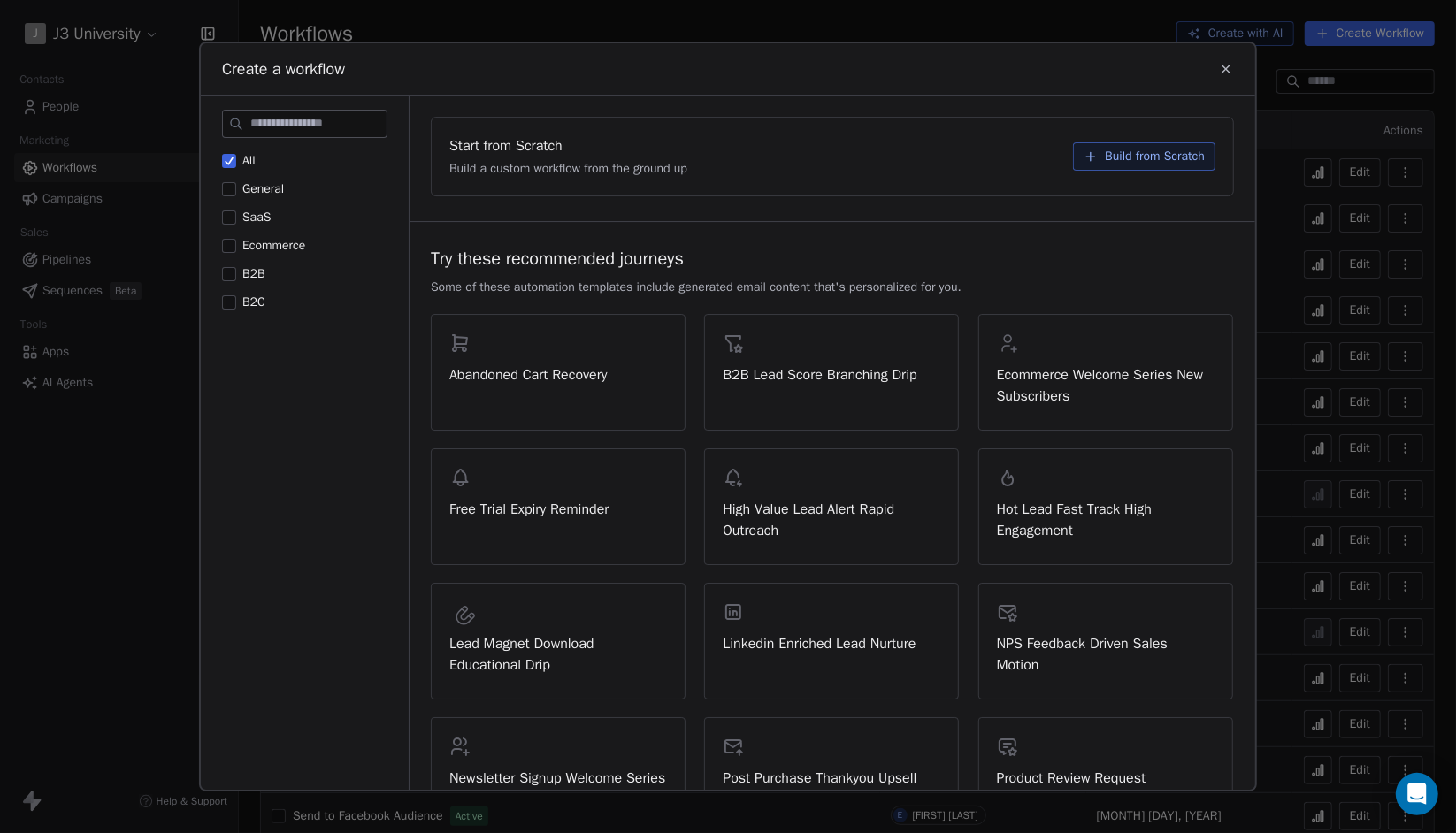 click on "Build from Scratch" at bounding box center (1154, 157) 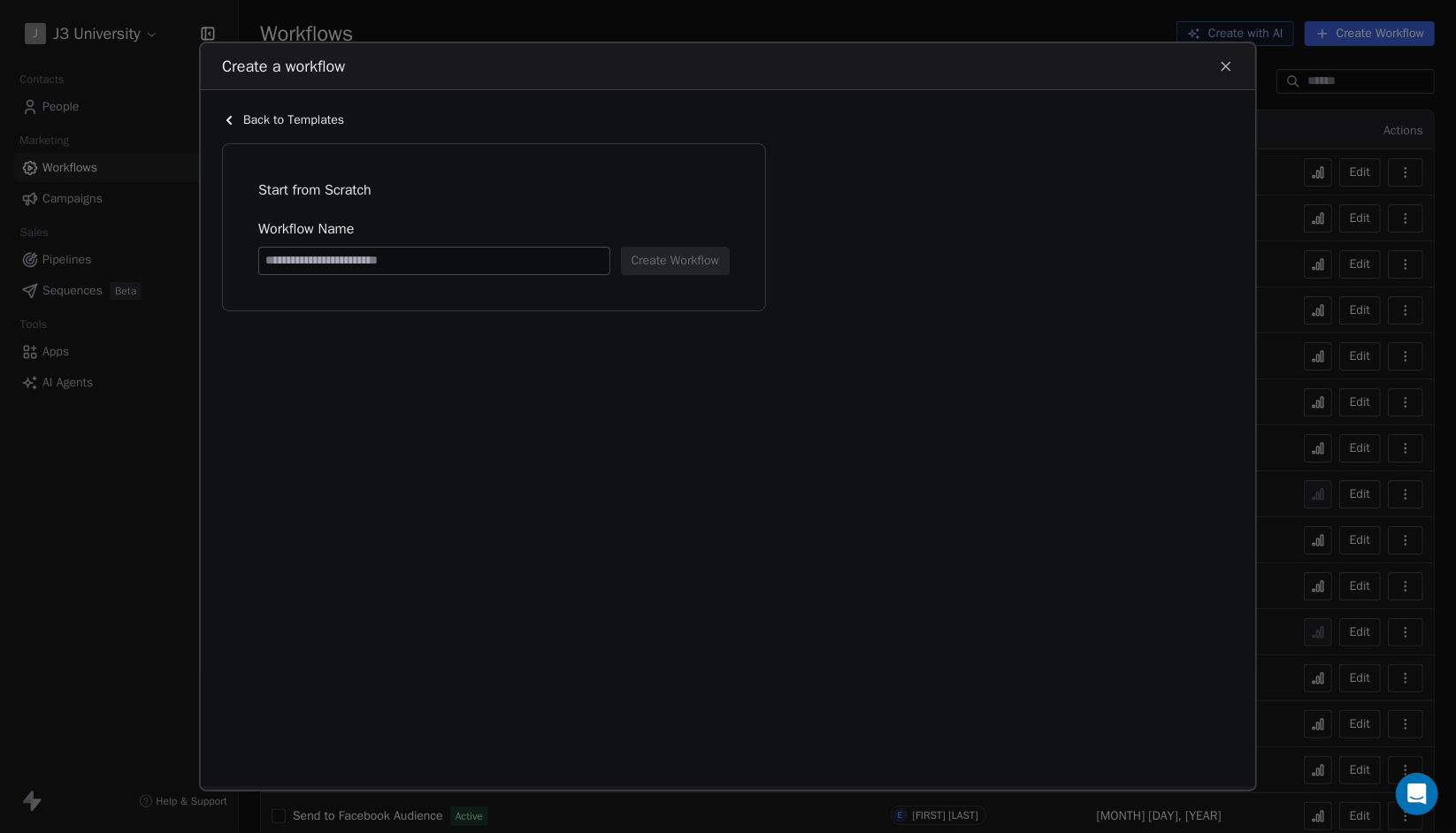 click at bounding box center (434, 261) 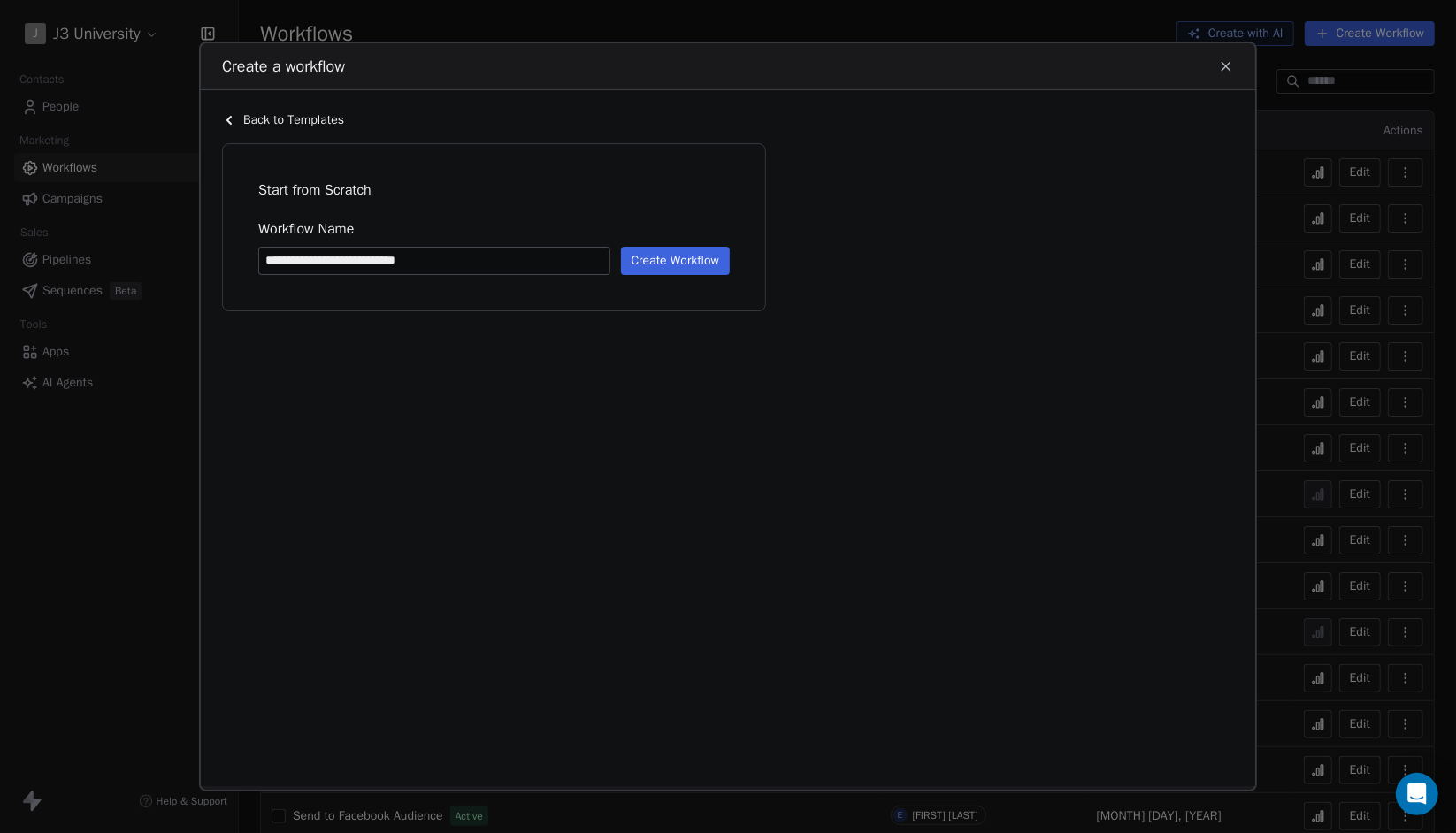 click on "**********" at bounding box center (434, 261) 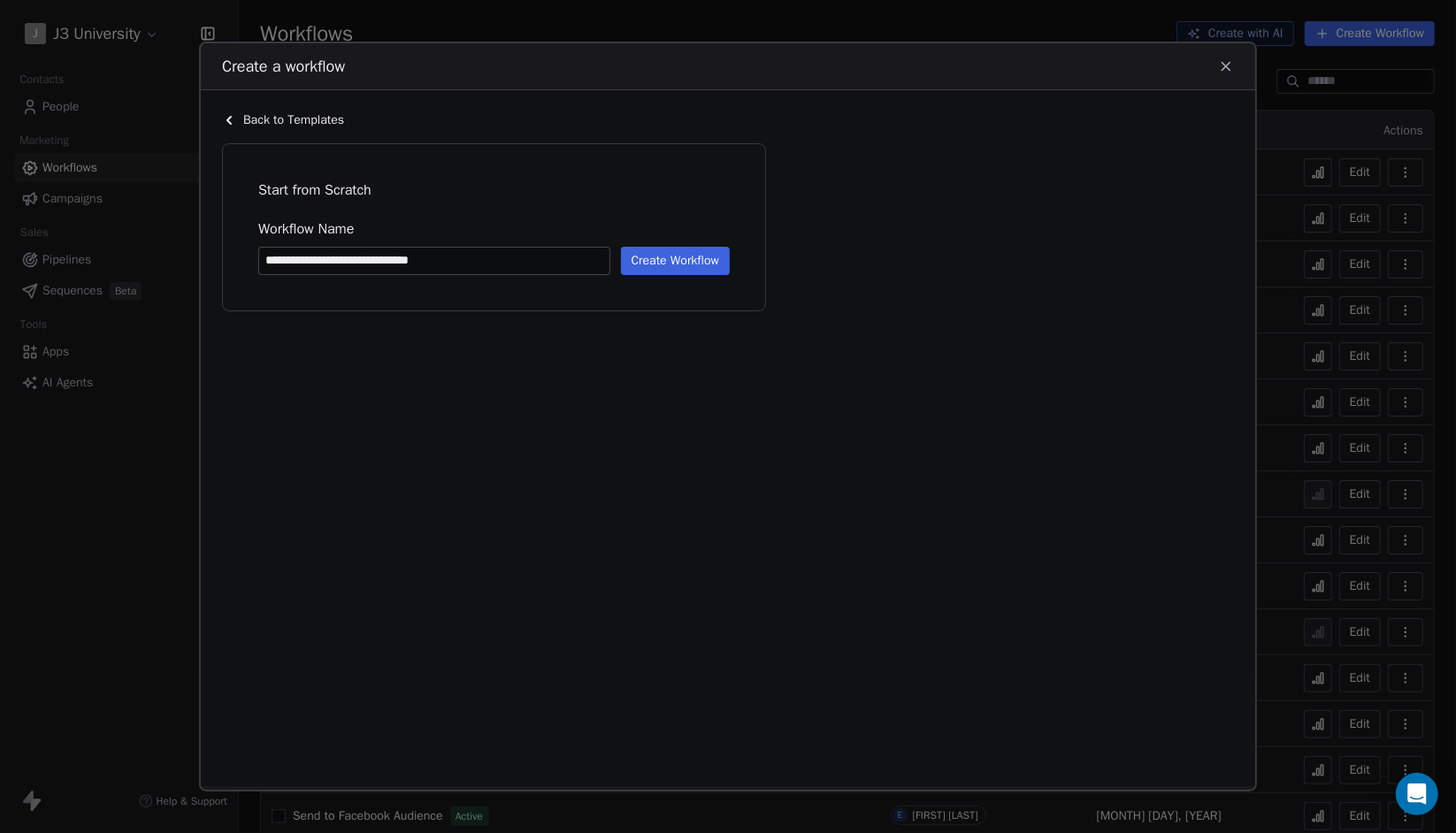 type on "**********" 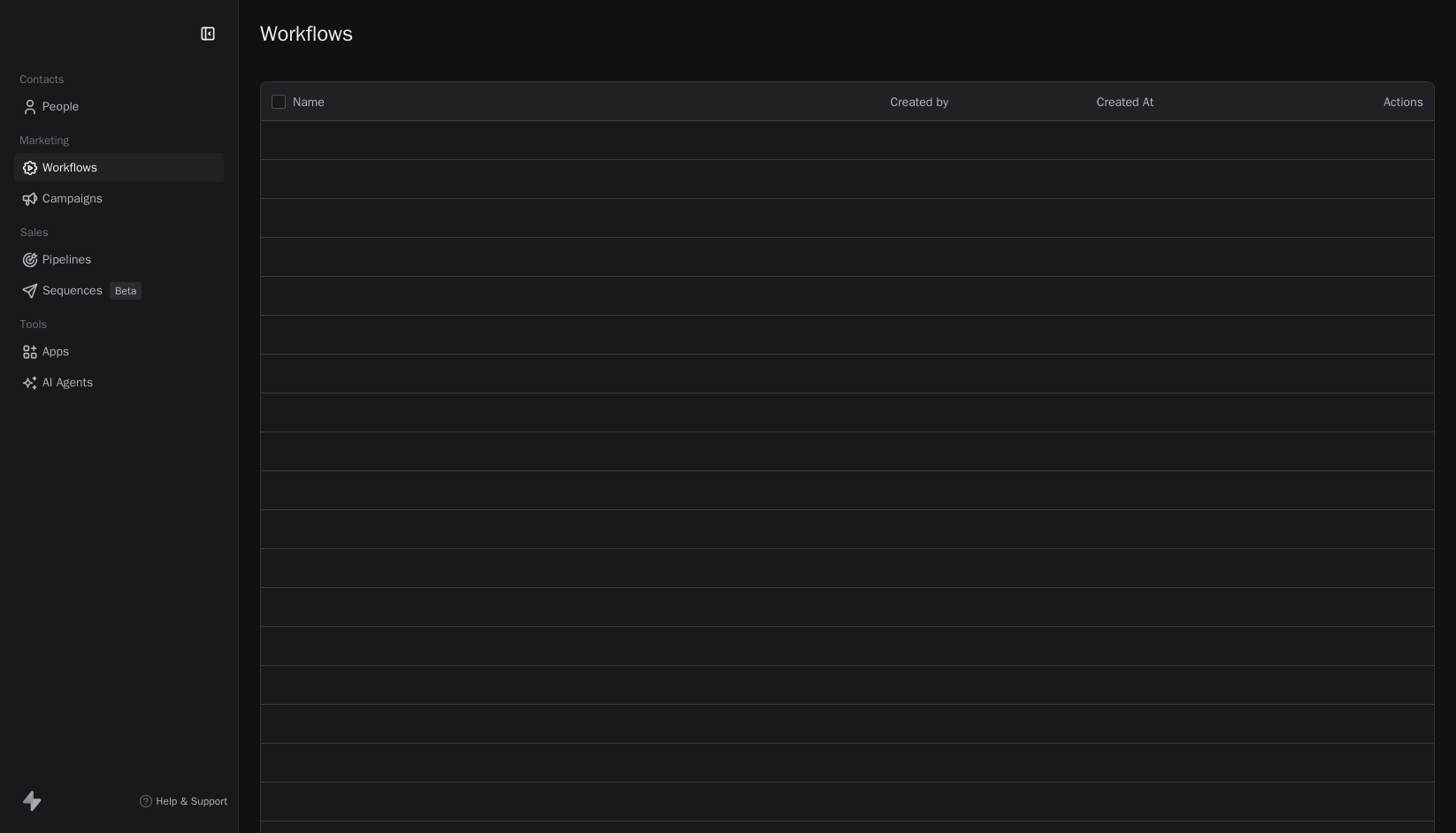 scroll, scrollTop: 0, scrollLeft: 0, axis: both 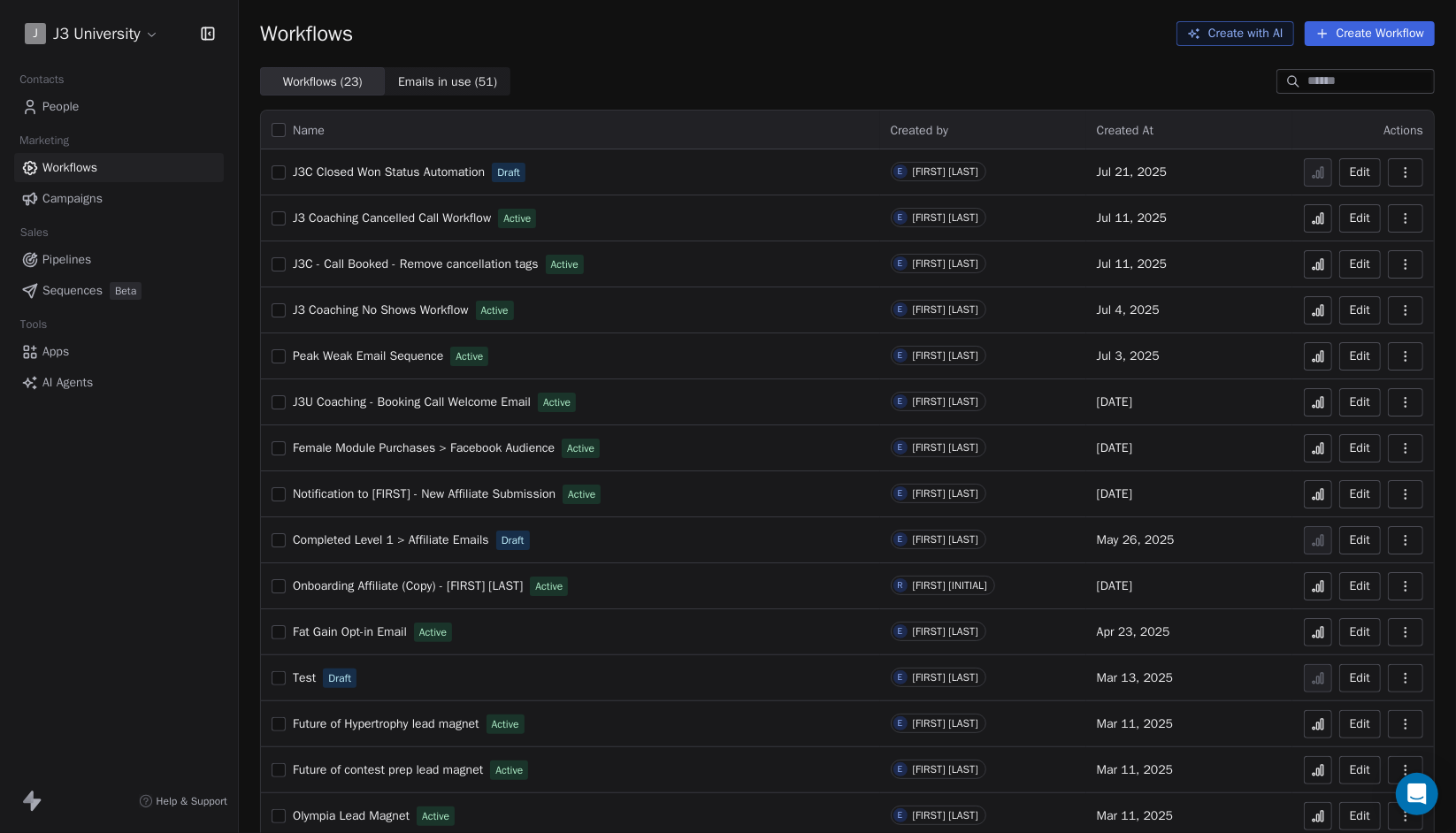 click on "Pipelines" at bounding box center [66, 259] 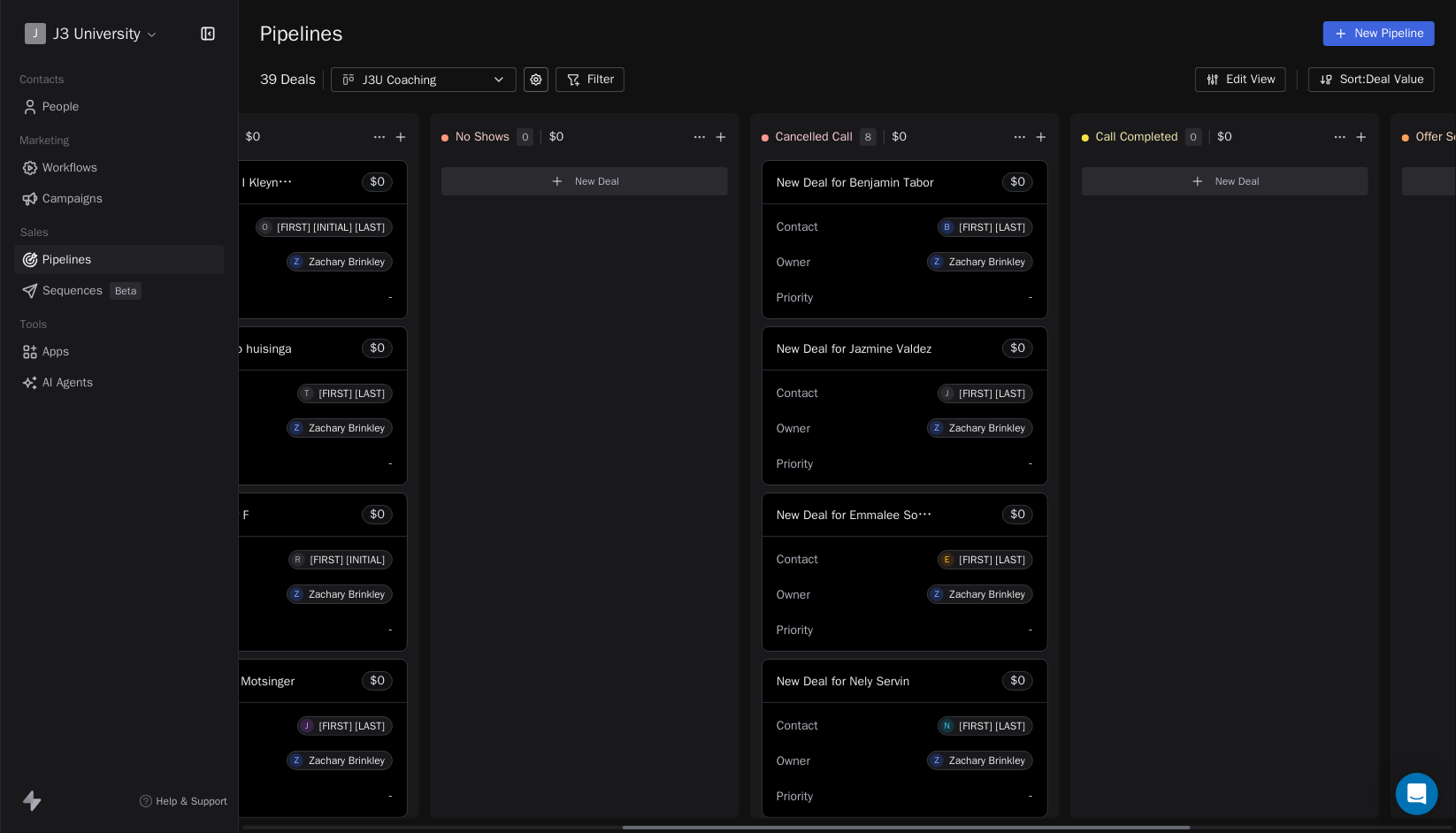 scroll, scrollTop: 0, scrollLeft: 0, axis: both 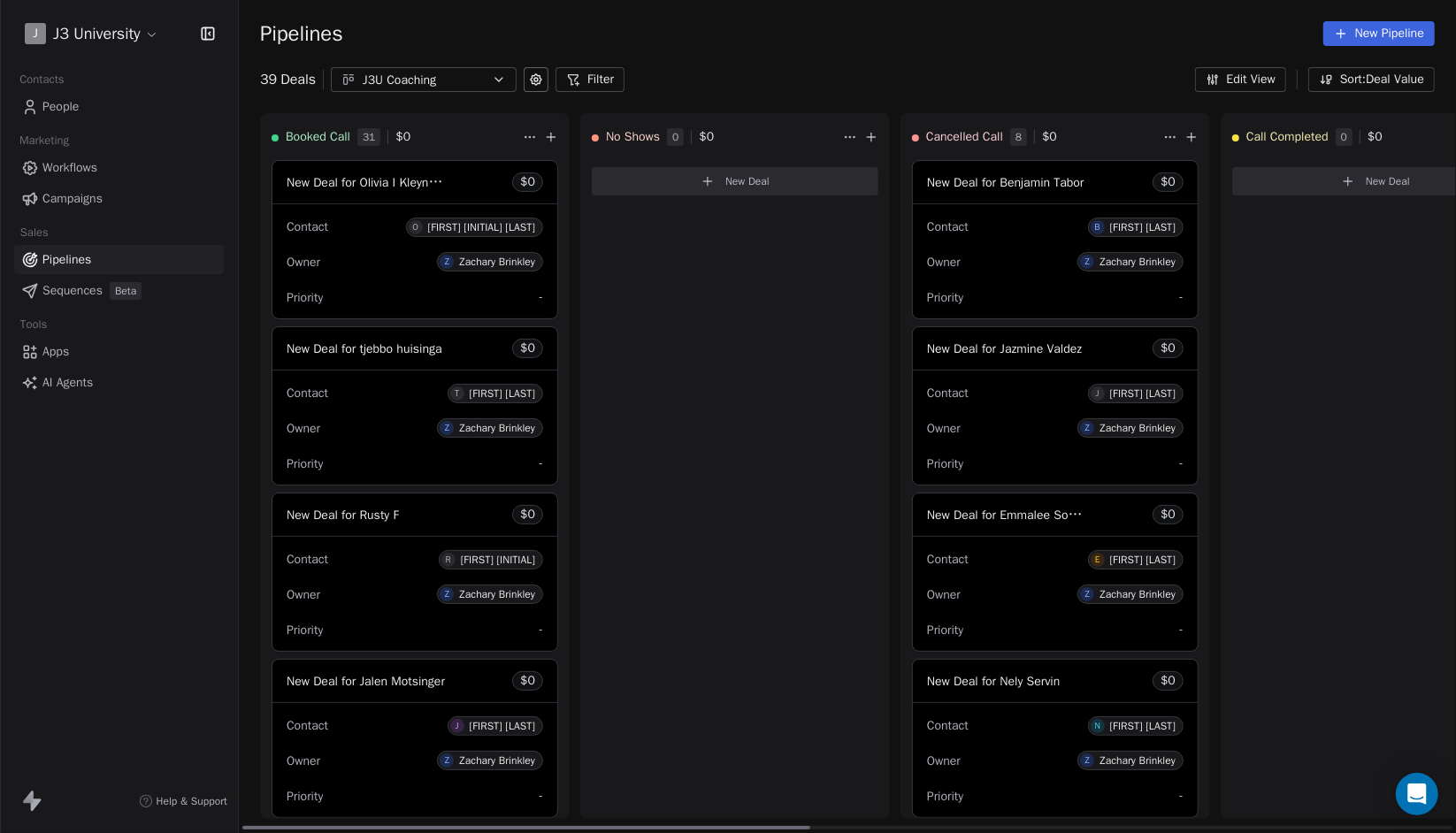 drag, startPoint x: 538, startPoint y: 826, endPoint x: 447, endPoint y: 833, distance: 91.26883 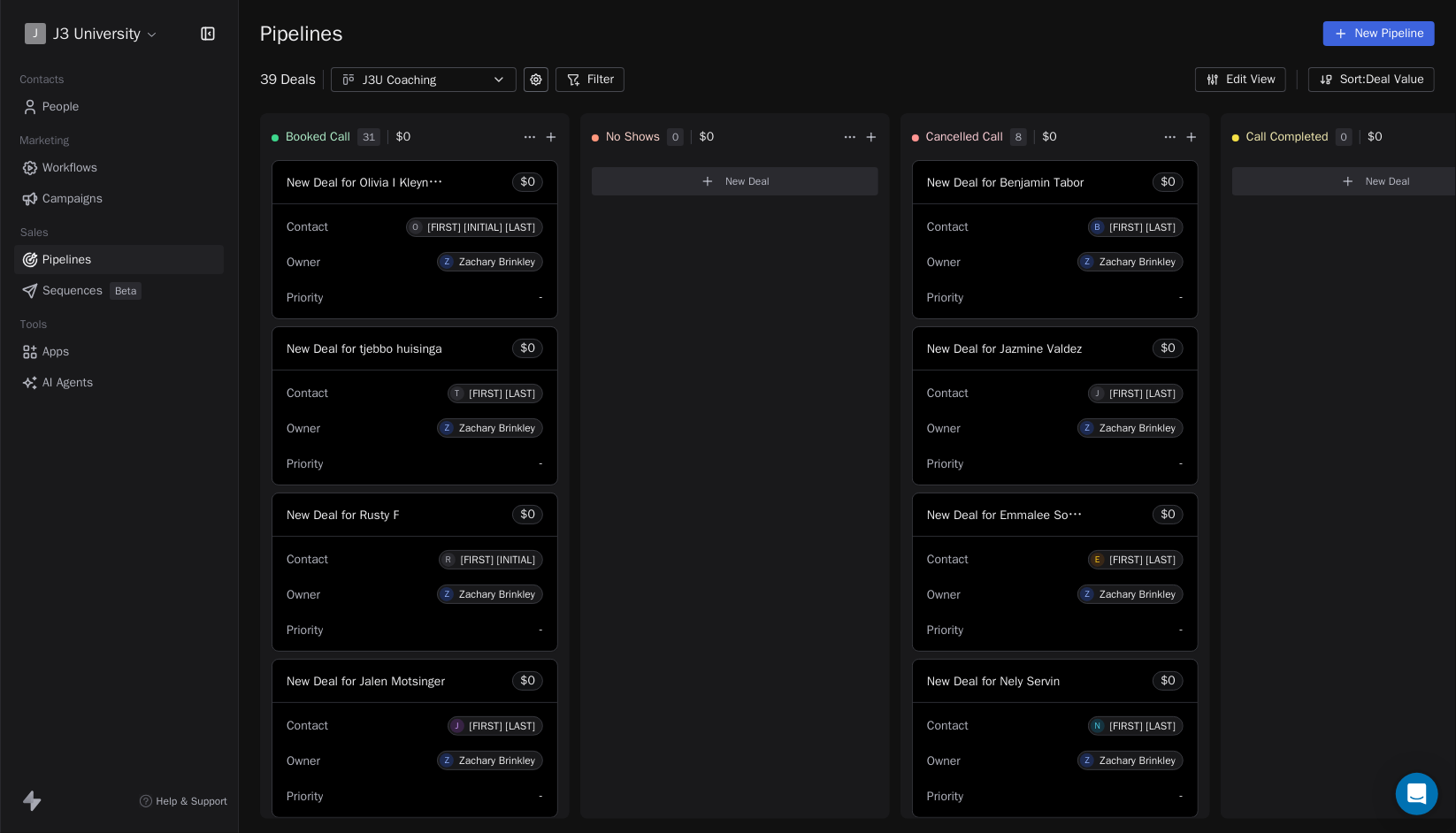 click on "People" at bounding box center (119, 106) 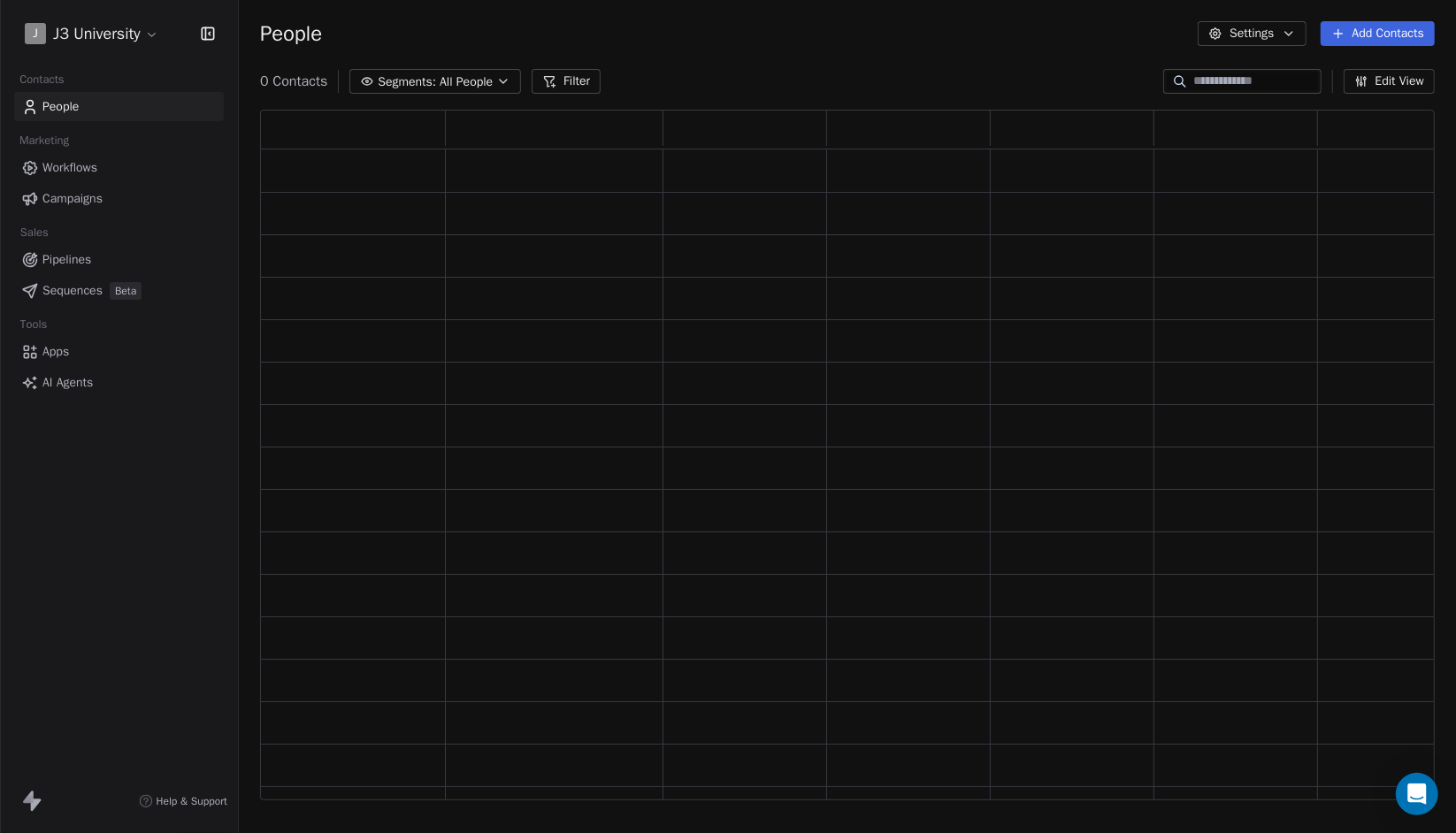 scroll, scrollTop: 14, scrollLeft: 13, axis: both 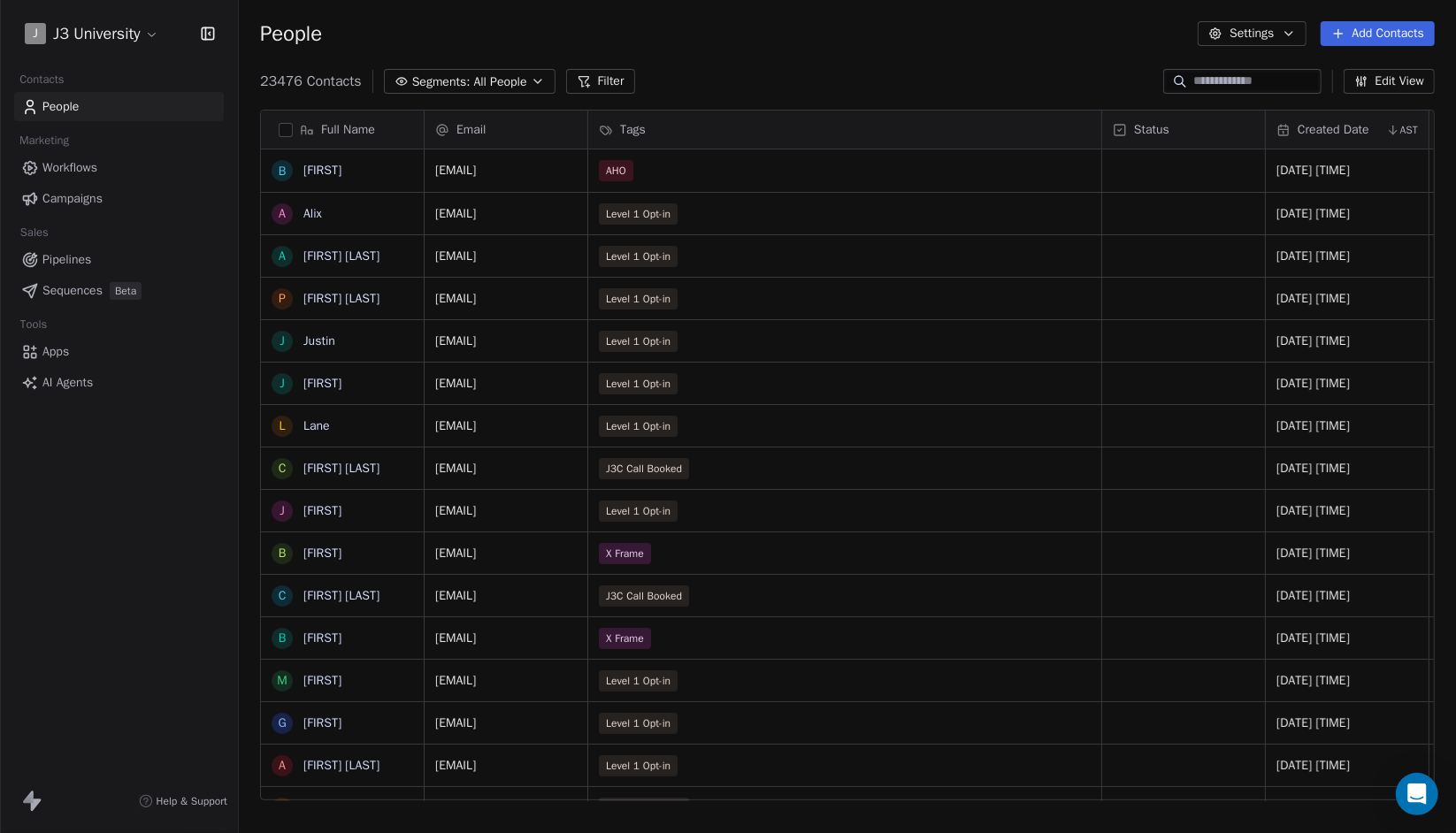 click at bounding box center (1256, 81) 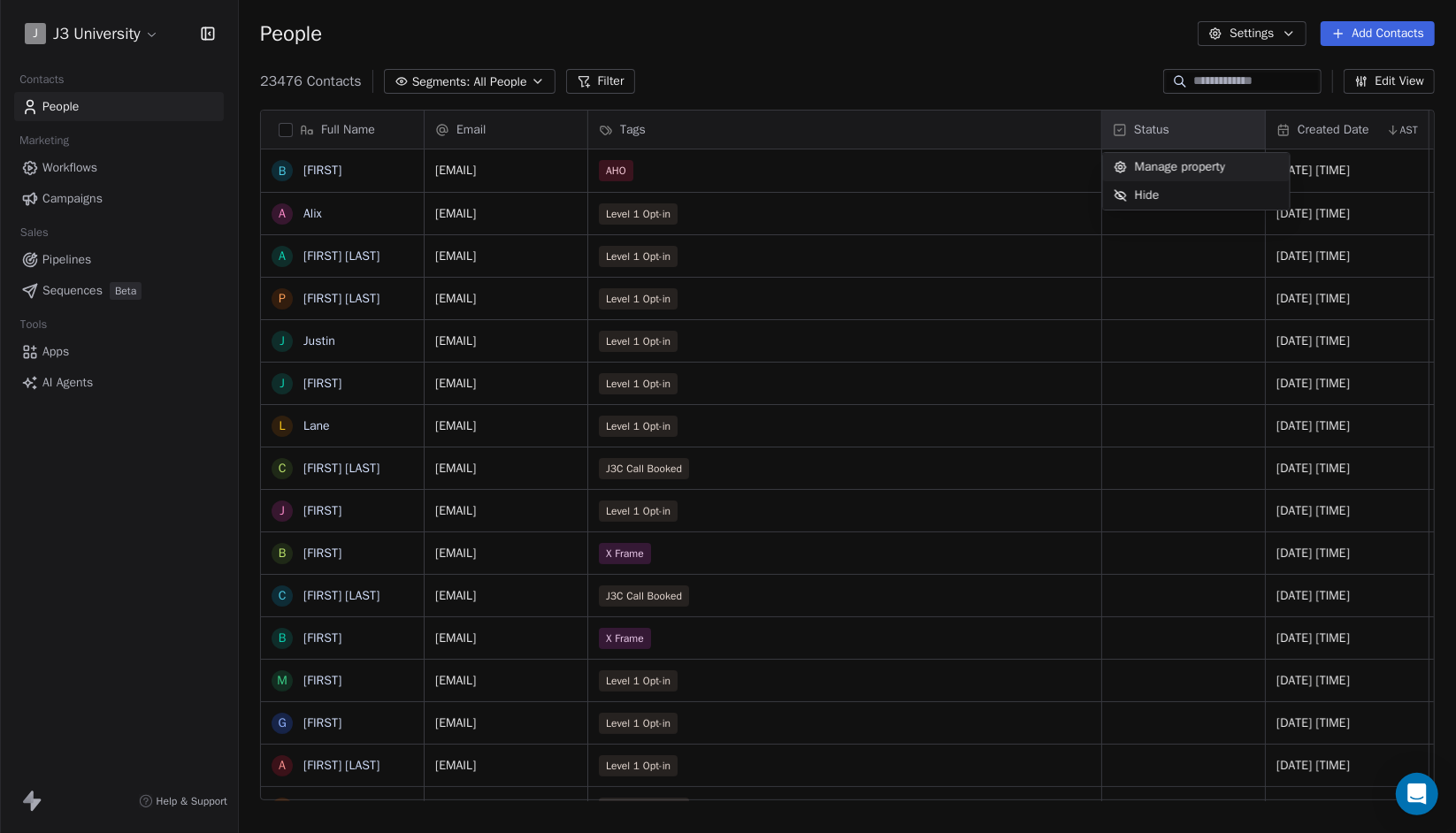 click on "J J3 University Contacts People Marketing Workflows Campaigns Sales Pipelines Sequences Beta Tools Apps AI Agents Help & Support People Settings Add Contacts 23476 Contacts Segments: All People Filter Edit View Tag Add to Sequence Export Full Name B Brian A Alix A Alessio Centari P Praveen pinto J Justin J Jett L Lane C Camila Landin J Jack B Brandon C Christina Ochs B Bryce m monica G Gena A Amanda Webb C Claude A Amanda Thomas P Phong R Rodrigo C Crystal Strauss M Mourad A Antonios H Hunter T Tommy A Audra K Kristen K Kris Herndon K Kunal C Chesney J Justin A Abdullah Z Zain Rasalkar Δ Δημήτρης B Brendon b brendon L Luis Email Tags Status Created Date AST Subscribed Email Categories Pipedrive Status Pipeline Category [EMAIL] AHO [DATE] [TIME] [EMAIL] Level 1 Opt-in [DATE] [TIME] [EMAIL] Level 1 Opt-in [DATE] [TIME] [EMAIL] Level 1 Opt-in [DATE] [TIME] [EMAIL] X Frame" at bounding box center (728, 416) 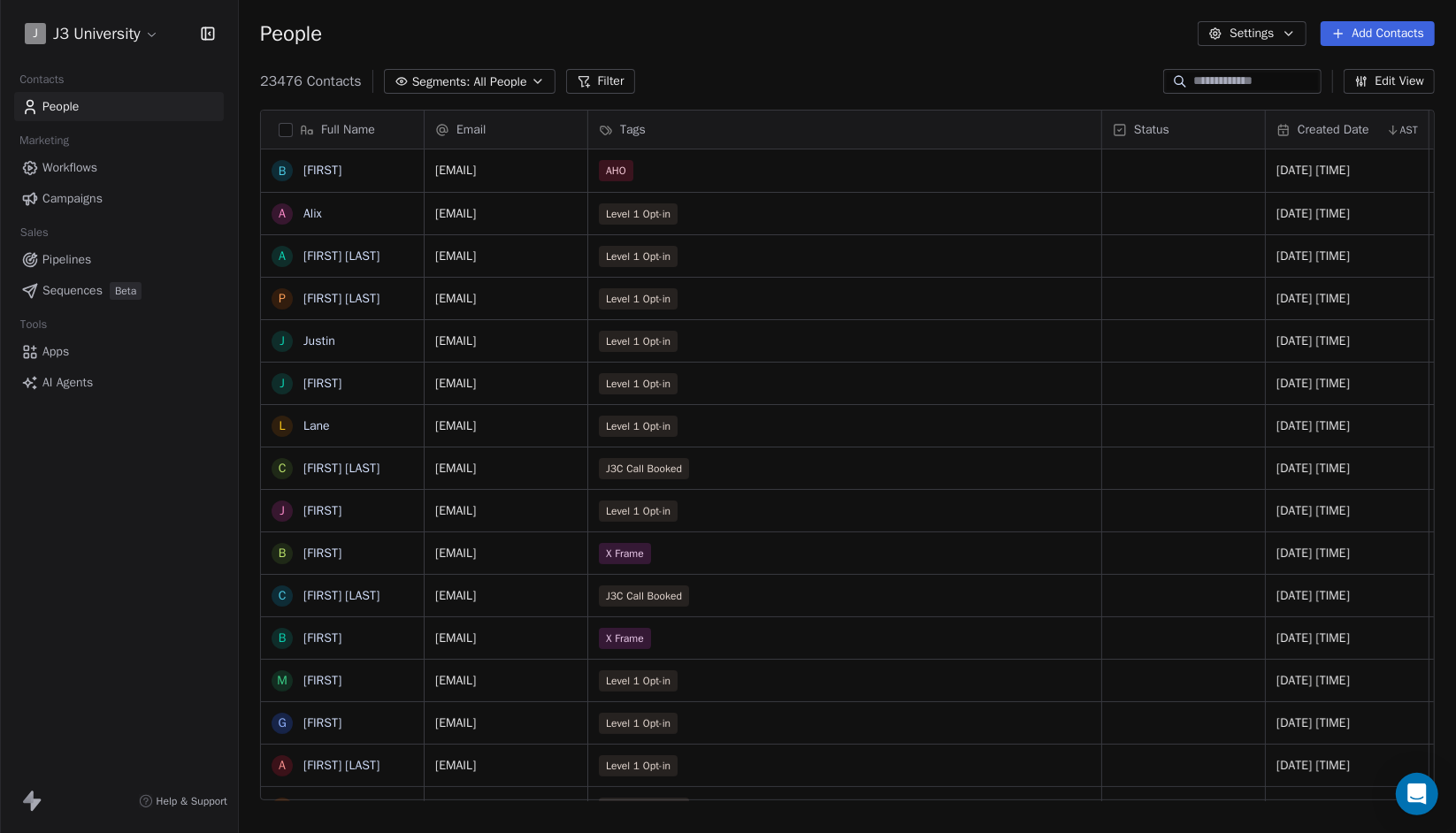 click on "Filter" at bounding box center (601, 81) 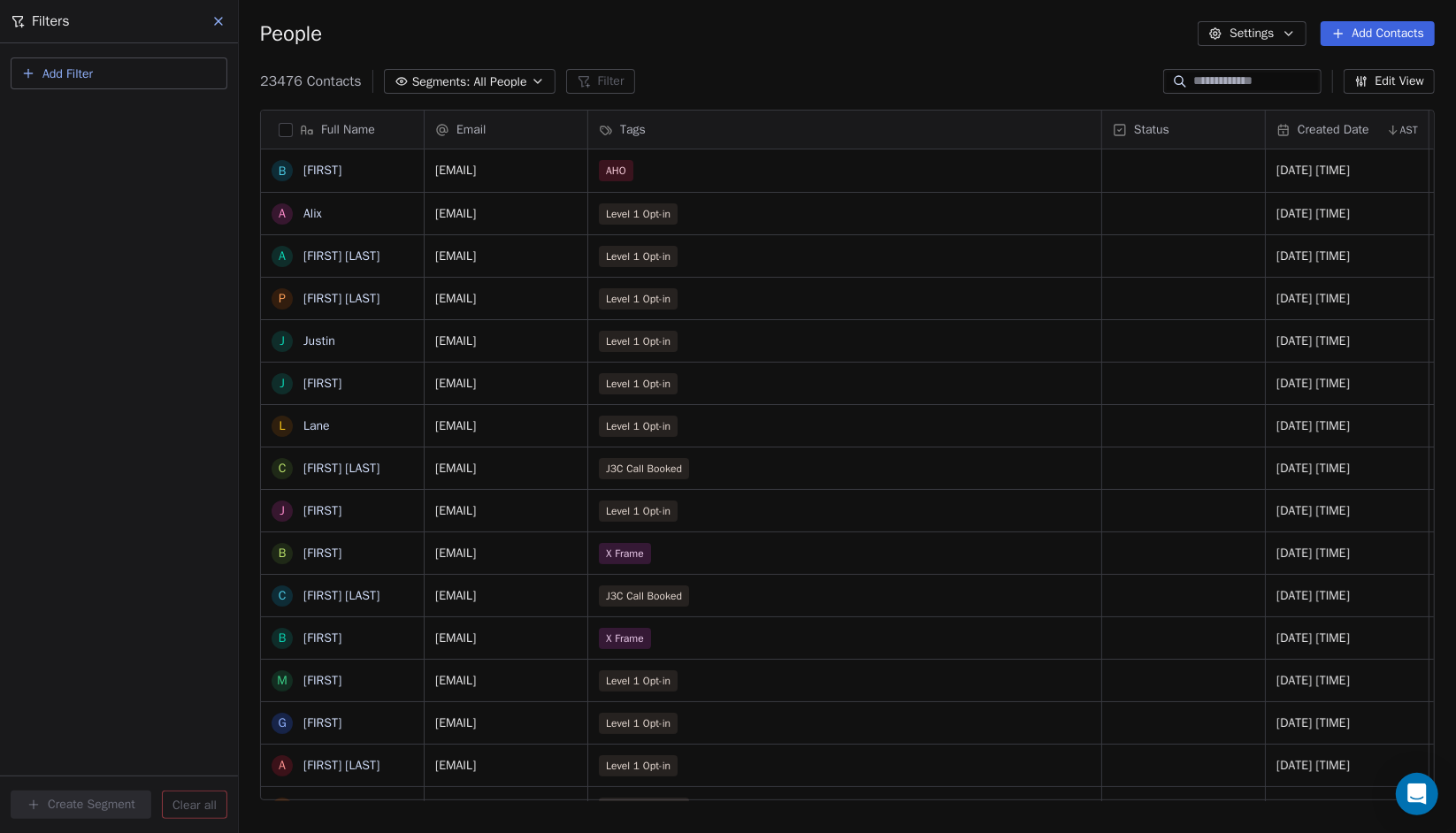 click on "Add Filter" at bounding box center [119, 73] 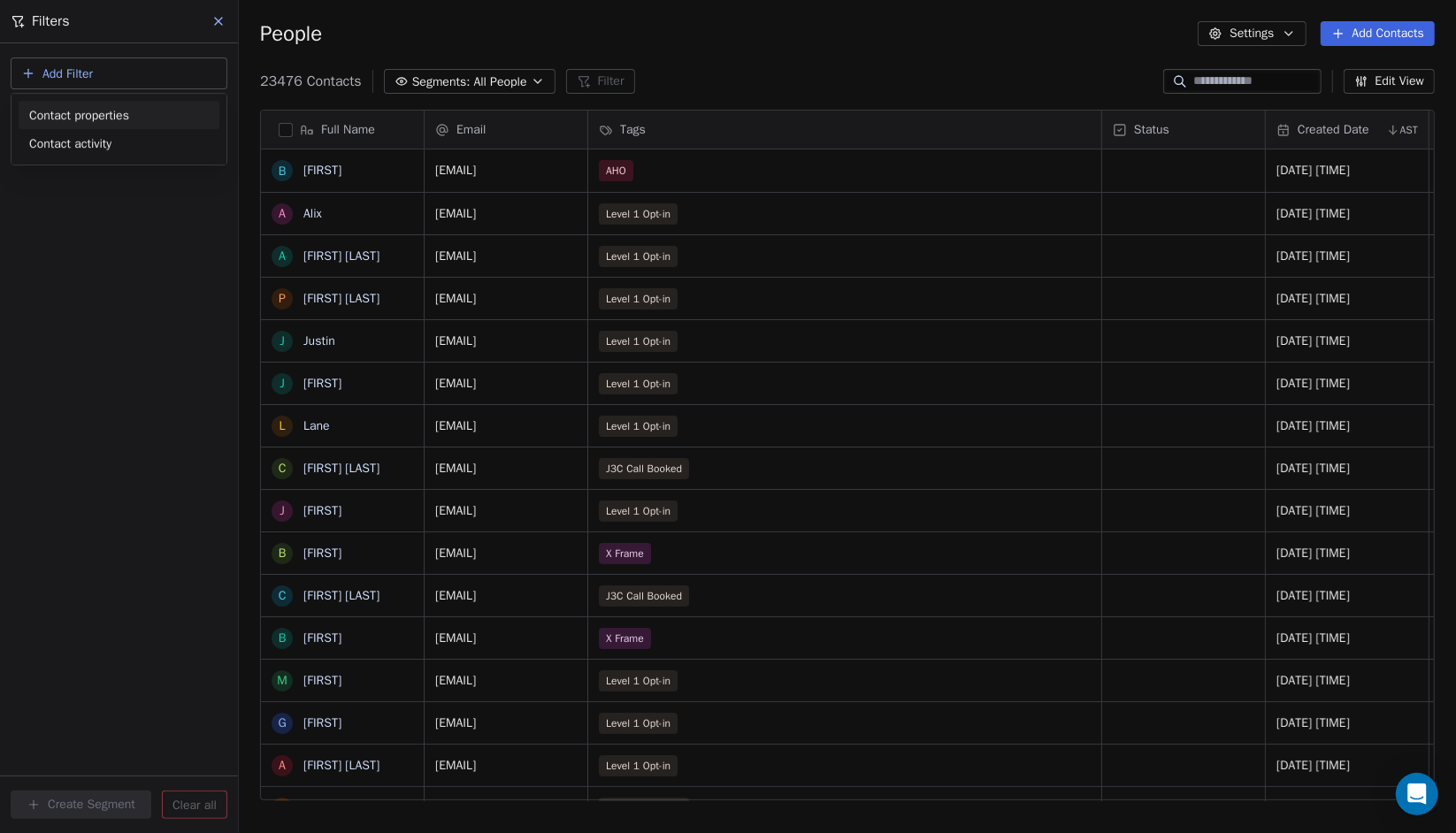 click on "Contact properties" at bounding box center [79, 115] 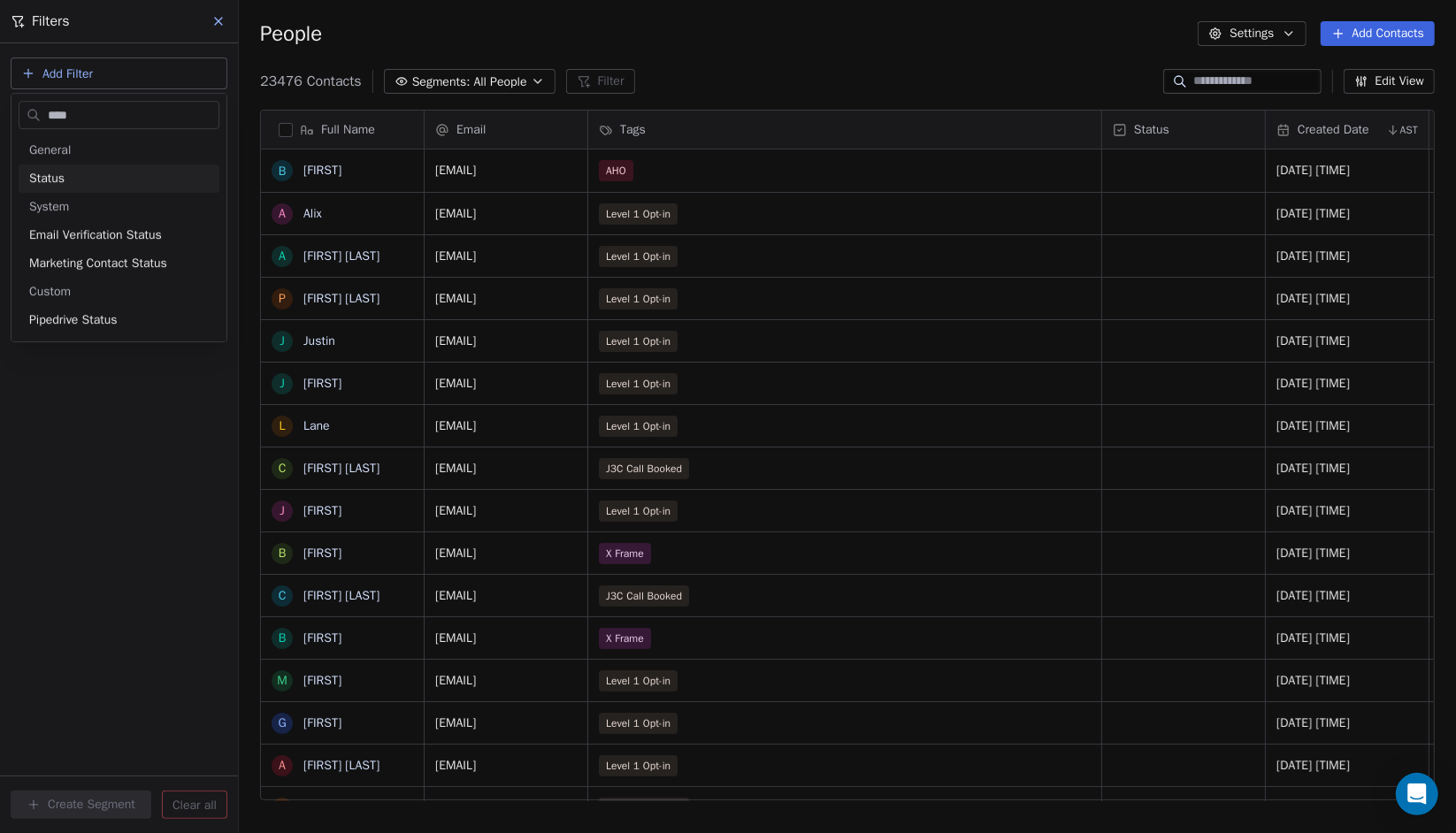 type on "****" 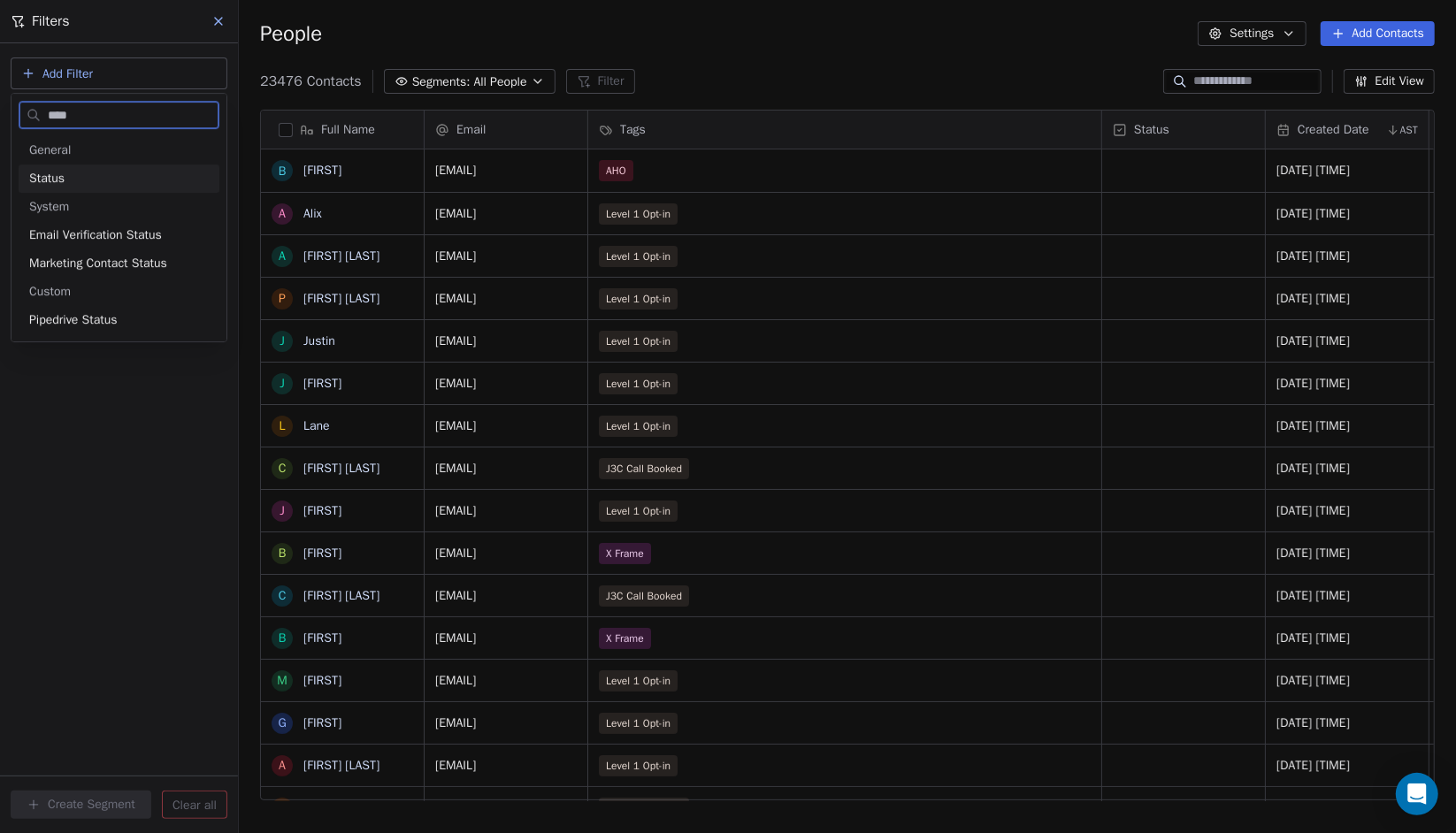 click on "Status" at bounding box center (119, 179) 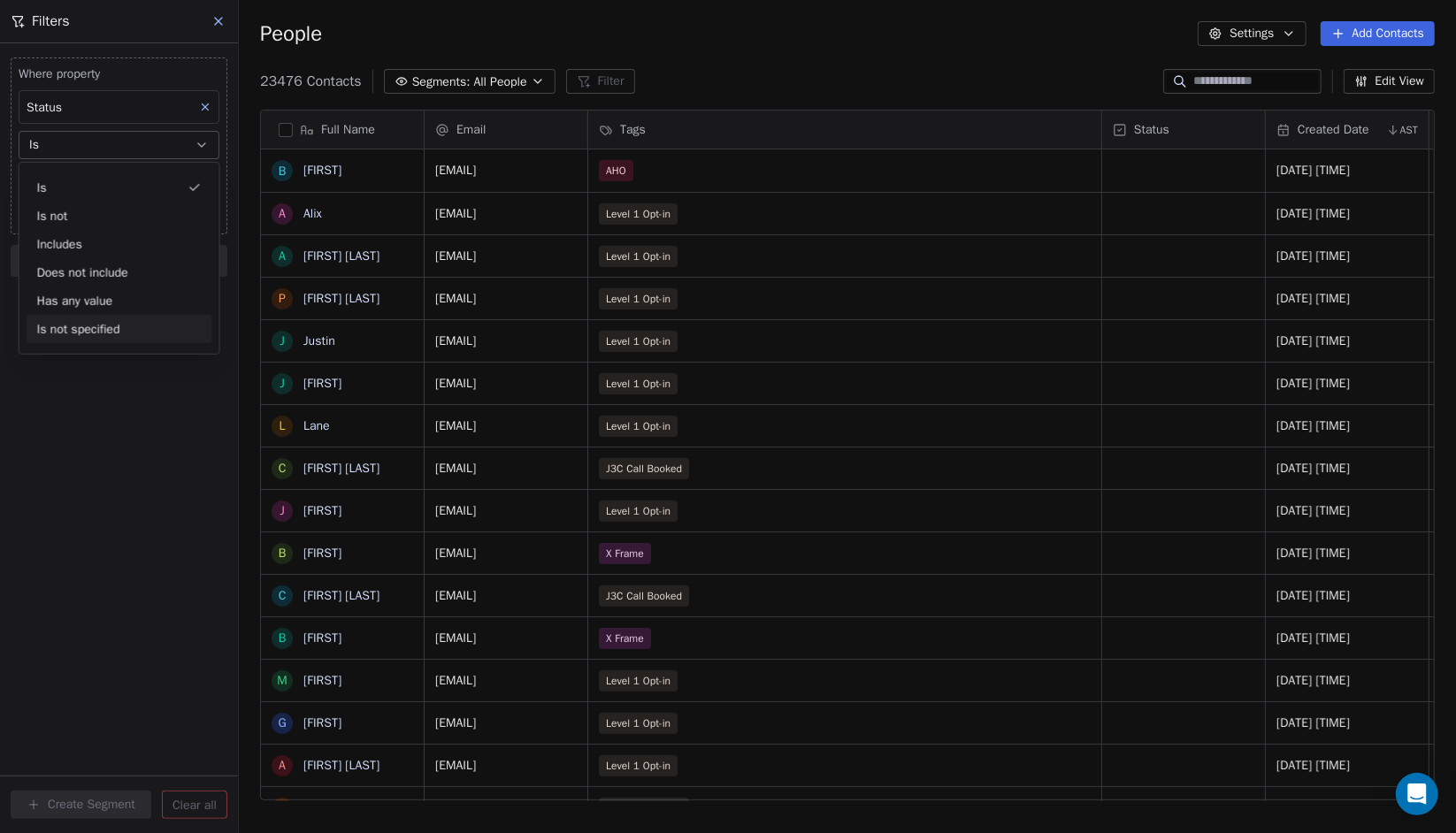 click on "Where property   Status   Is Select  Status Add filter to this group Add another filter  Create Segment Clear all" at bounding box center (119, 438) 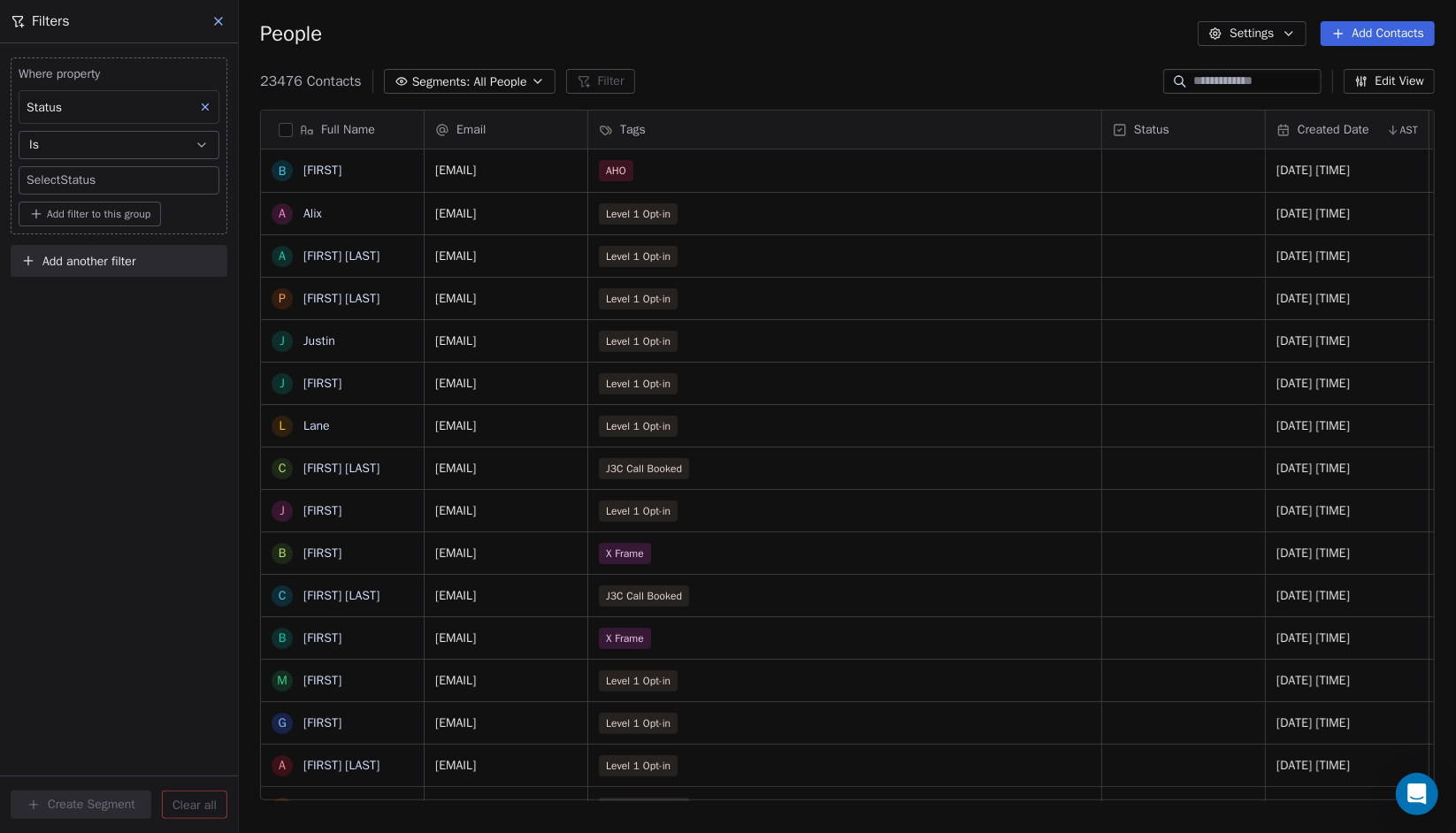 click on "J J3 University Contacts People Marketing Workflows Campaigns Sales Pipelines Sequences Beta Tools Apps AI Agents Help & Support Filters Where property   Status   Is Select  Status Add filter to this group Add another filter  Create Segment Clear all People Settings  Add Contacts 23476 Contacts Segments: All People Filter  Edit View Tag Add to Sequence Export Full Name B Brian A Alix A Alessio Centari P Praveen pinto J Justin J Jett L Lane C Camila Landin J Jack B Brandon C Christina Ochs B Bryce m monica G Gena A Amanda Webb C Claude A Amanda Thomas P Phong R Rodrigo C Crystal Strauss M Mourad A Antonios H Hunter T Tommy A Audra K Kristen K Kris Herndon K Kunal C Chesney J Justin A Abdullah Z Zain Rasalkar Δ Δημήτρης B Brendon b brendon L Luis Email Tags Status Created Date AST Subscribed Email Categories Pipedrive Status Pipeline Category brianpatrickhennessy@gmail.com AHO Jul 21, 2025 08:58 AM alixakhribi@yahoo.com Level 1 Opt-in Jul 21, 2025 07:42 AM alessiocentarro@gmail.com Level 1 Opt-in" at bounding box center [728, 416] 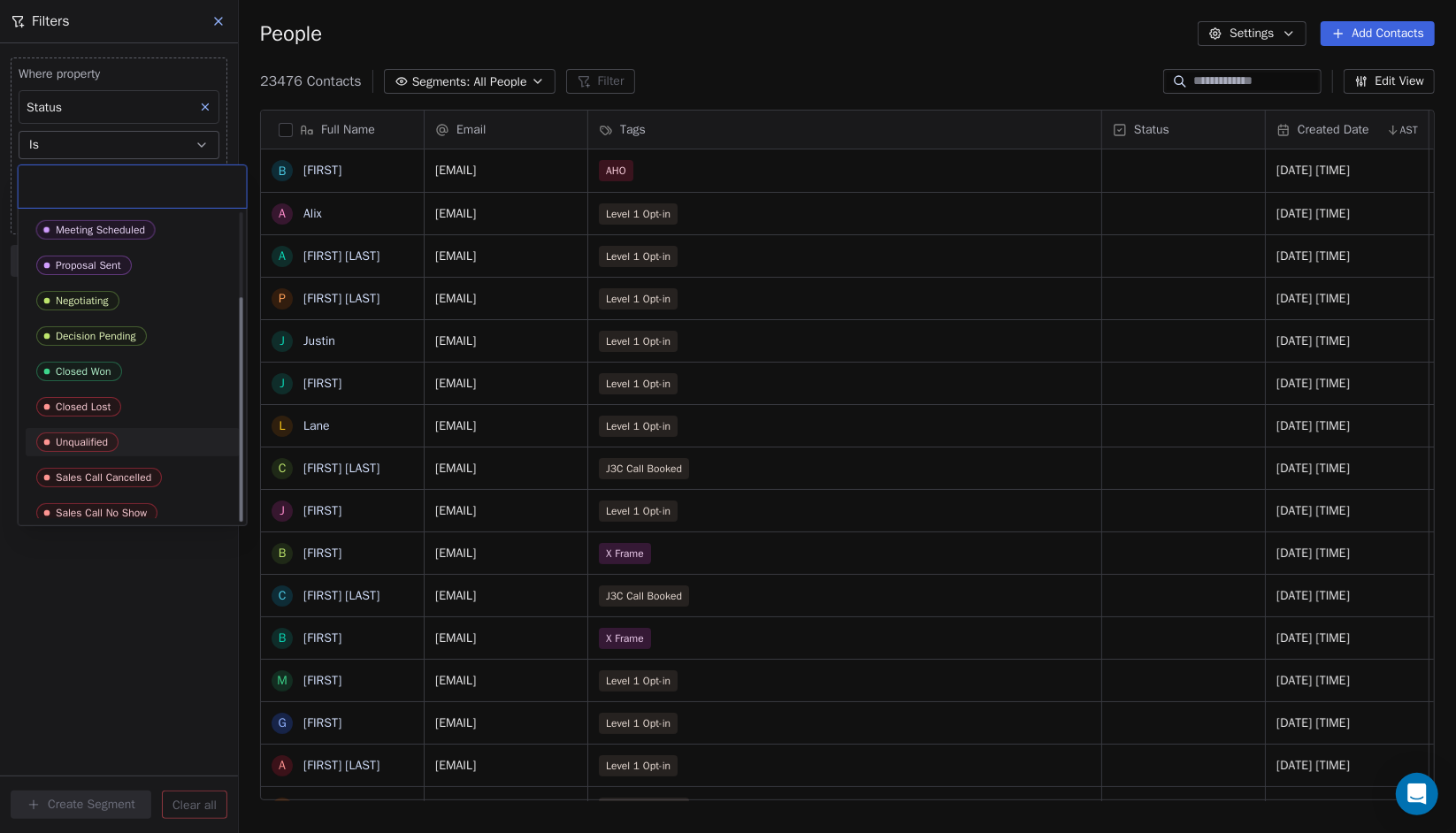 scroll, scrollTop: 114, scrollLeft: 0, axis: vertical 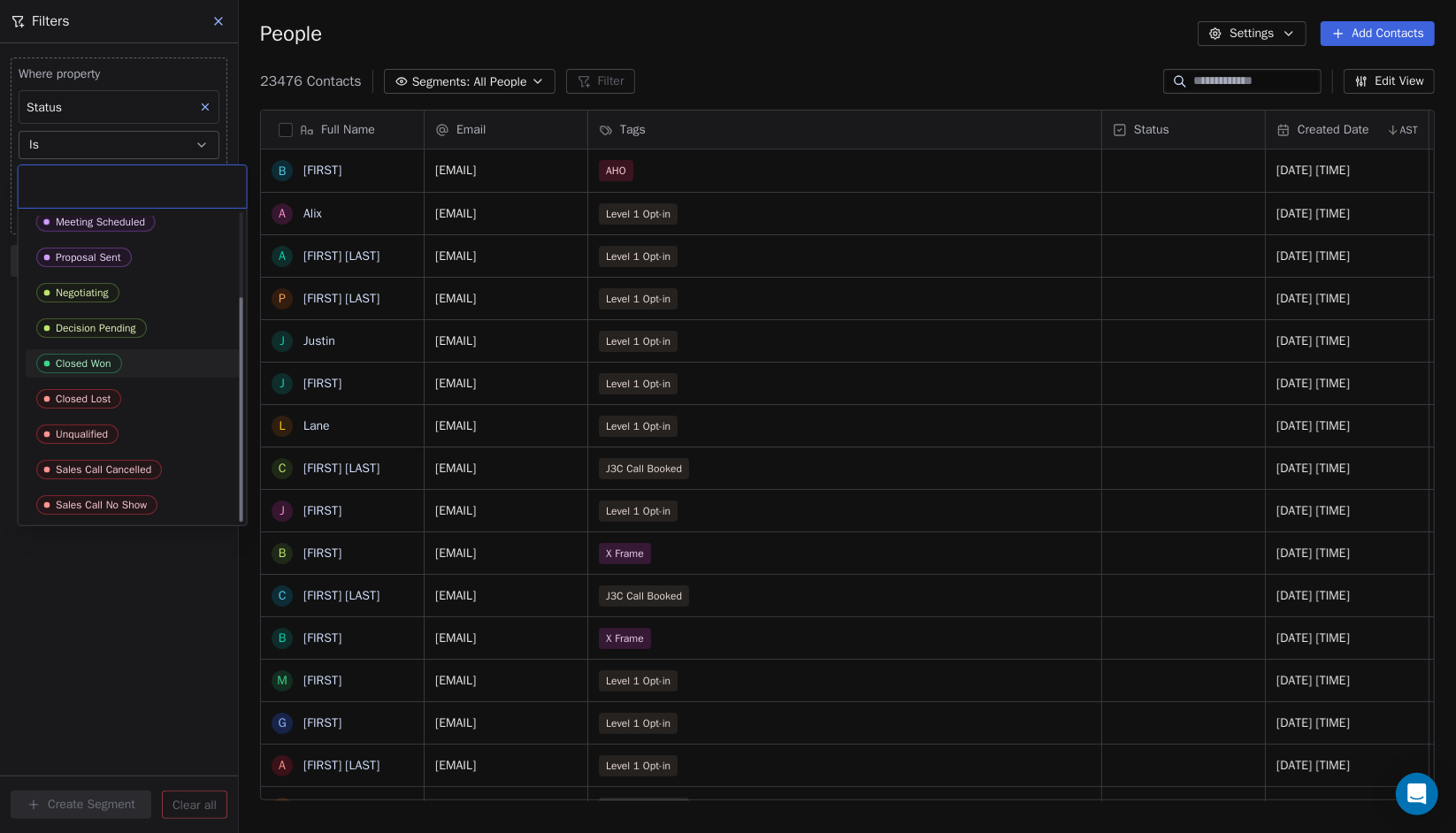 click on "Closed Won" at bounding box center [133, 363] 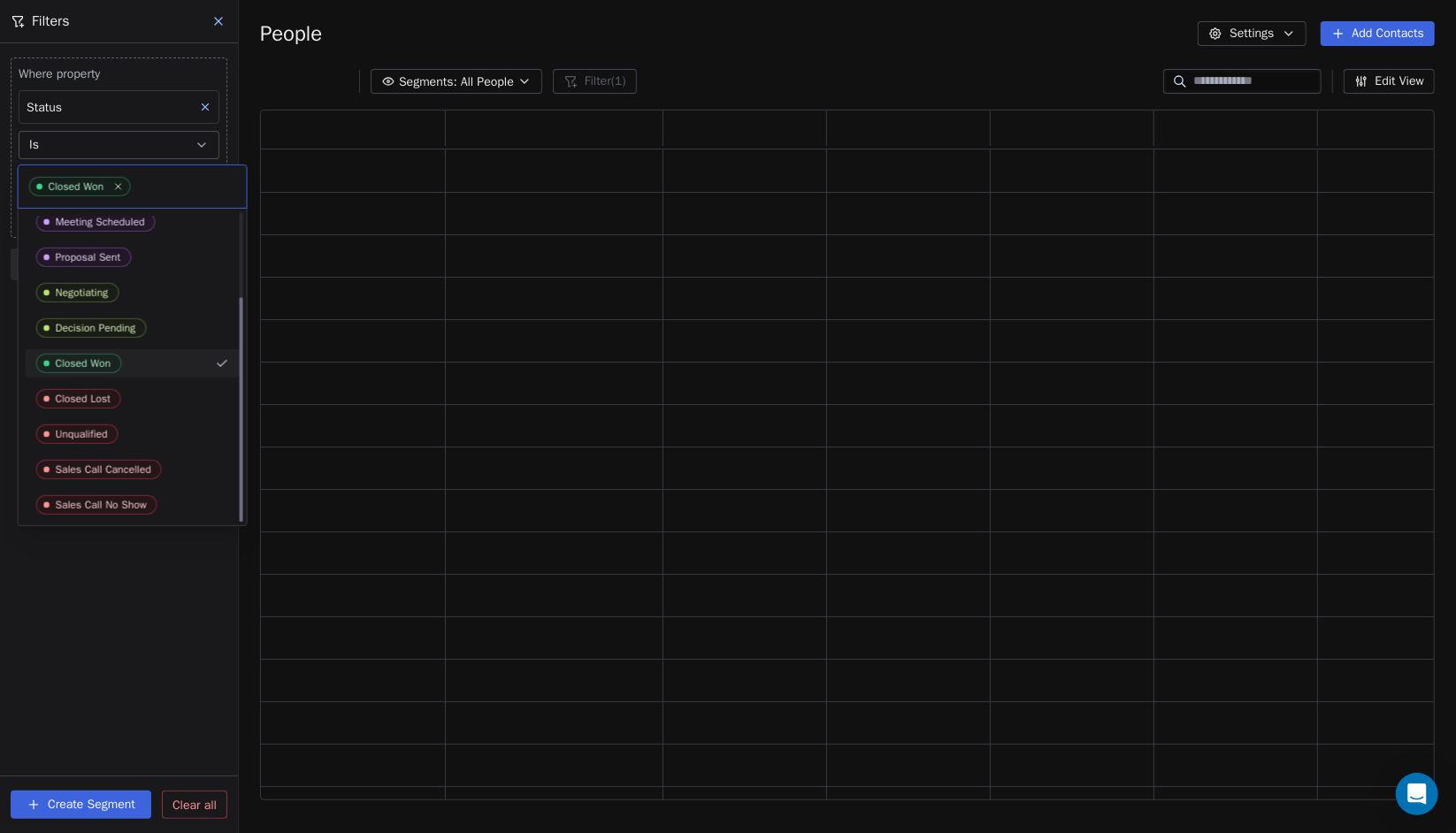 scroll, scrollTop: 14, scrollLeft: 13, axis: both 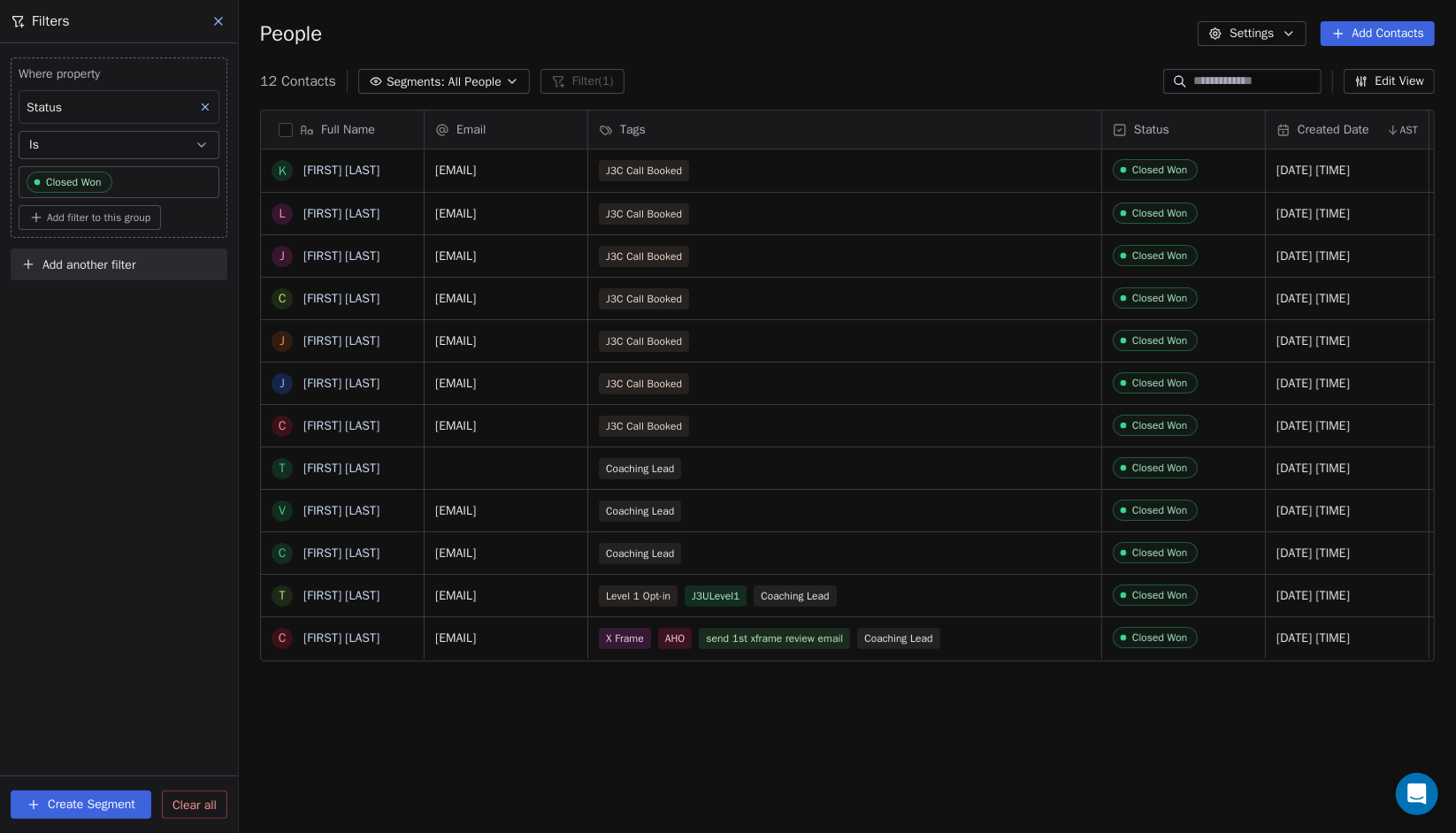 click on "Where property   Status   Is Closed Won Add filter to this group Add another filter  Create Segment Clear all" at bounding box center [119, 438] 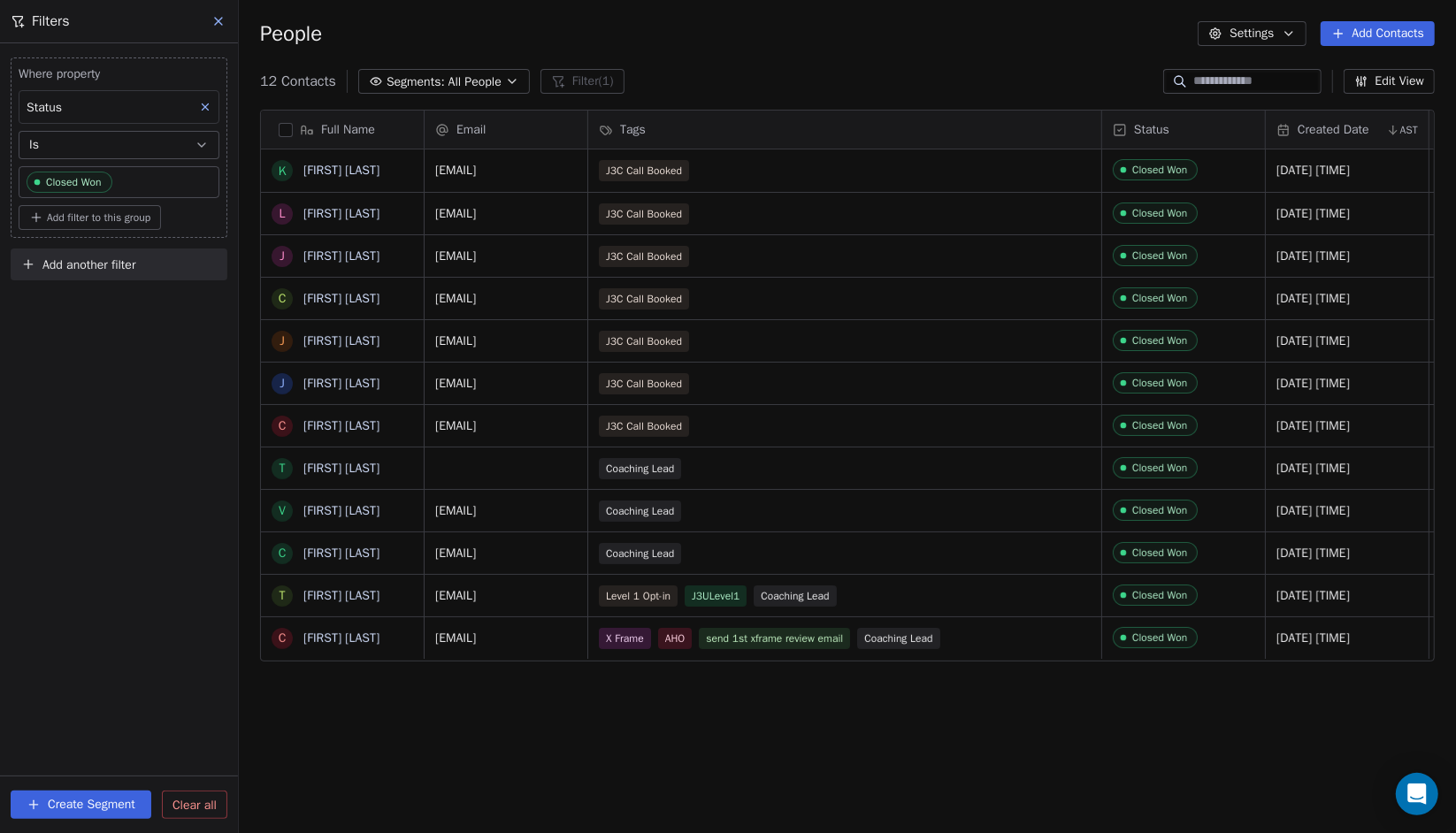 click on "Full Name K Kiona Hadsell L Lexy Bullen J Jaydene Tuohy C Cam Lowe J Justin Naranjo J Jordan Schwartz C Chelsey Anis T Timonthy Brown V Vanessa Lannon C Cicely Tibeau T Timothy Brown C Coral Smith Email Tags Status Created Date AST Subscribed Email Categories Pipedrive Status Pipeline Category kionaleeannhadsell@gmail.com J3C Call Booked Closed Won Jul 16, 2025 03:54 PM lexybullen@gmail.com J3C Call Booked Closed Won Jul 16, 2025 07:48 AM jaydenetuohy@gmail.com J3C Call Booked Closed Won Jul 14, 2025 03:46 AM lowegc17@gmail.com J3C Call Booked Closed Won Jul 11, 2025 06:46 PM justin.naranjo5280@gmail.com J3C Call Booked Closed Won Jul 08, 2025 10:37 PM jordan.d.schwartz@gmail.com J3C Call Booked Closed Won Jul 07, 2025 03:43 PM chelseyanis@yahoo.com J3C Call Booked Closed Won Jul 07, 2025 11:37 AM Coaching Lead Closed Won Jul 03, 2025 08:29 PM topnotchfitness.com@gmail.com Coaching Lead Closed Won Jul 03, 2025 11:27 AM cky1005@gmail.com Coaching Lead Closed Won Jun 10, 2025 06:33 PM Level 1 Opt-in J3ULevel1" at bounding box center (847, 462) 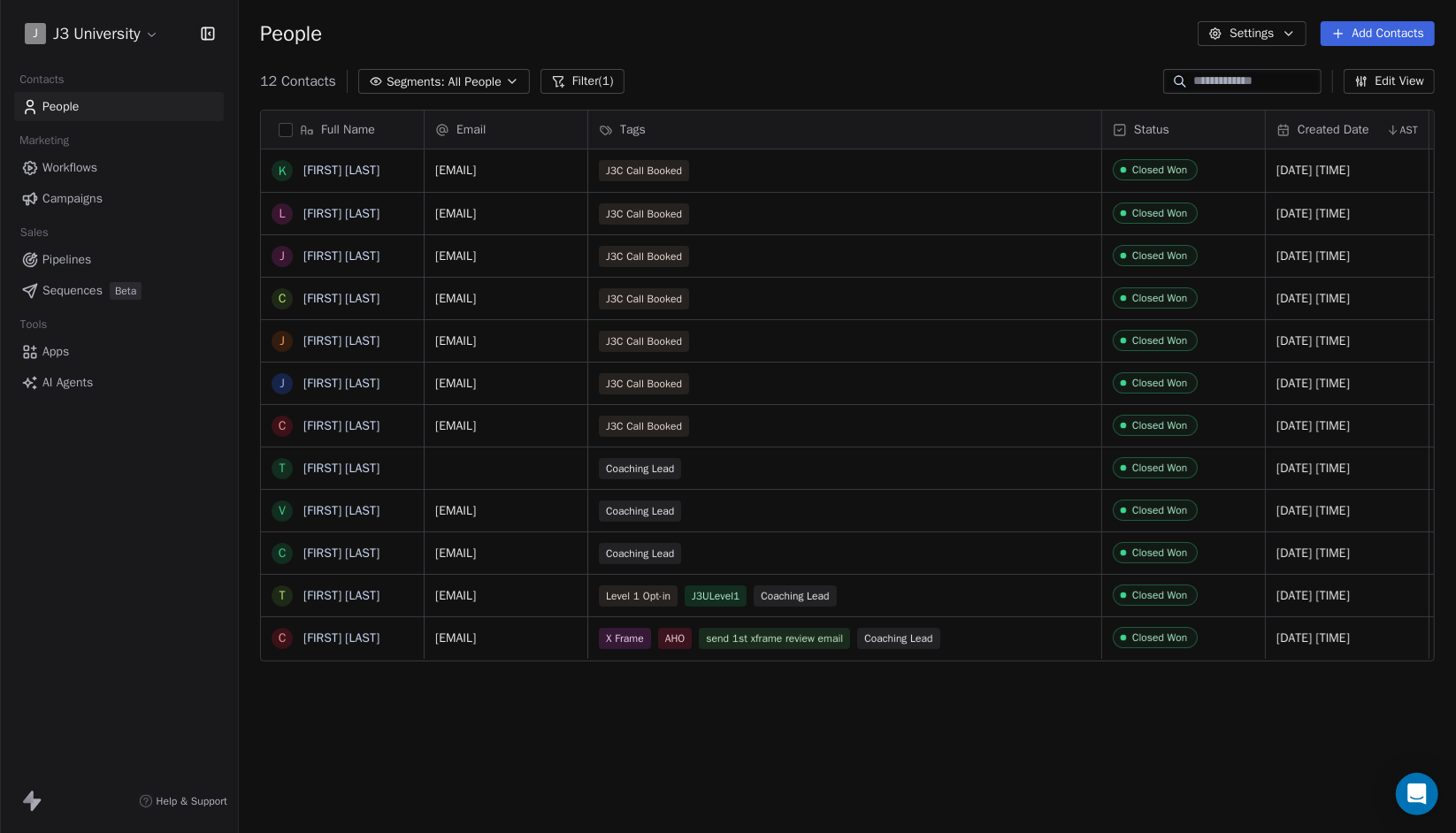 click on "Workflows" at bounding box center [119, 167] 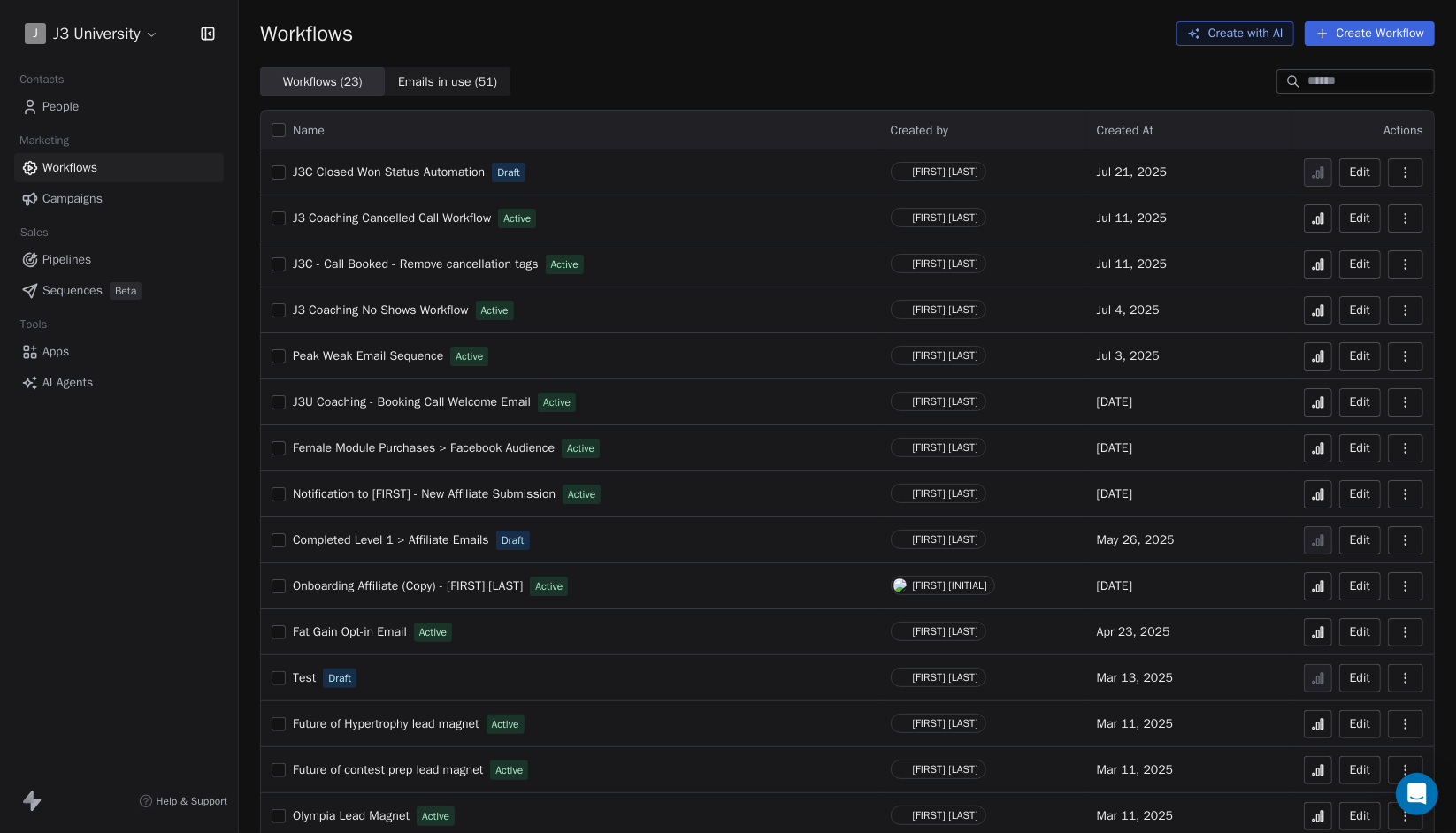 click on "J3C Closed Won Status Automation" at bounding box center [388, 172] 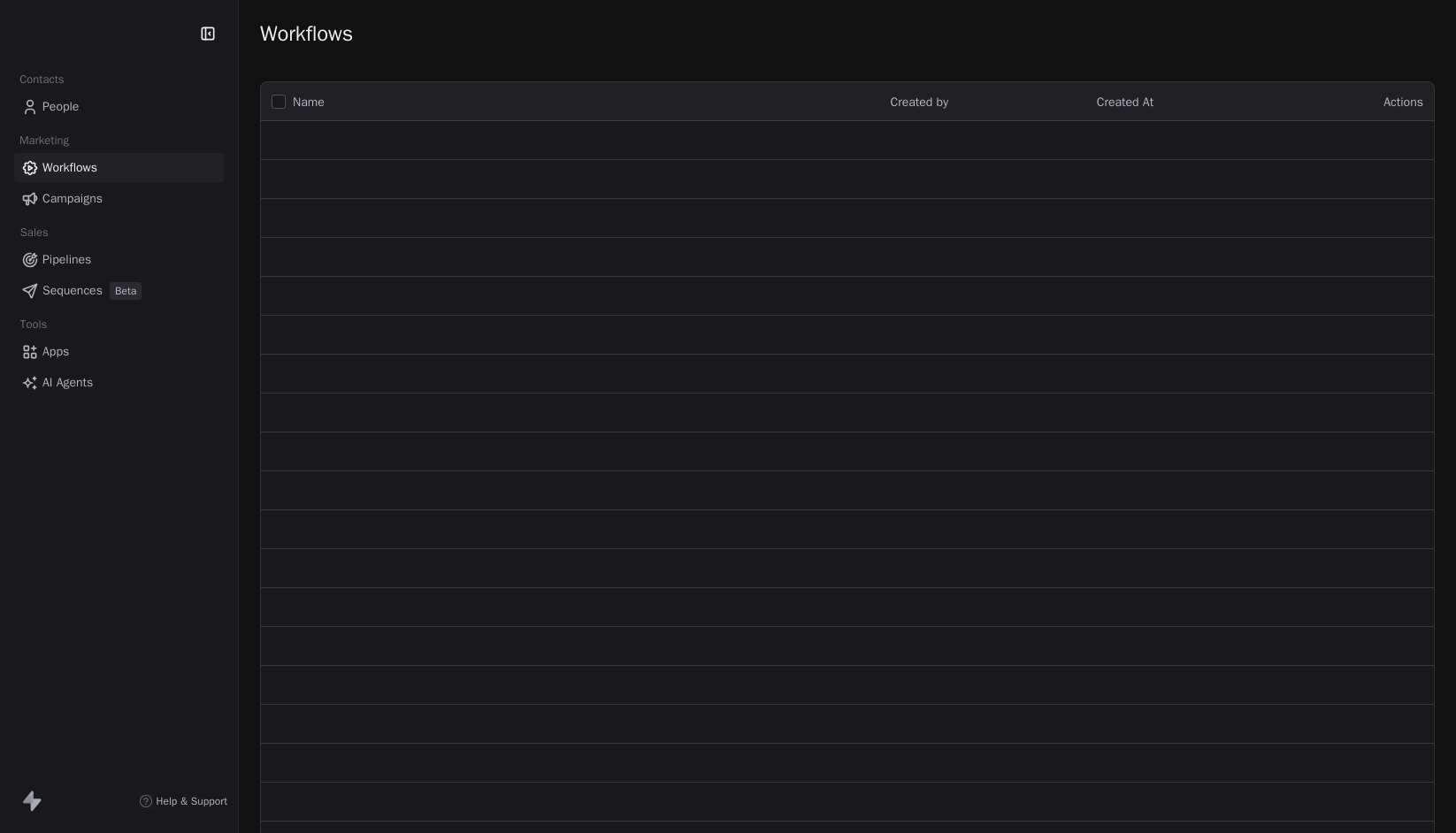 scroll, scrollTop: 0, scrollLeft: 0, axis: both 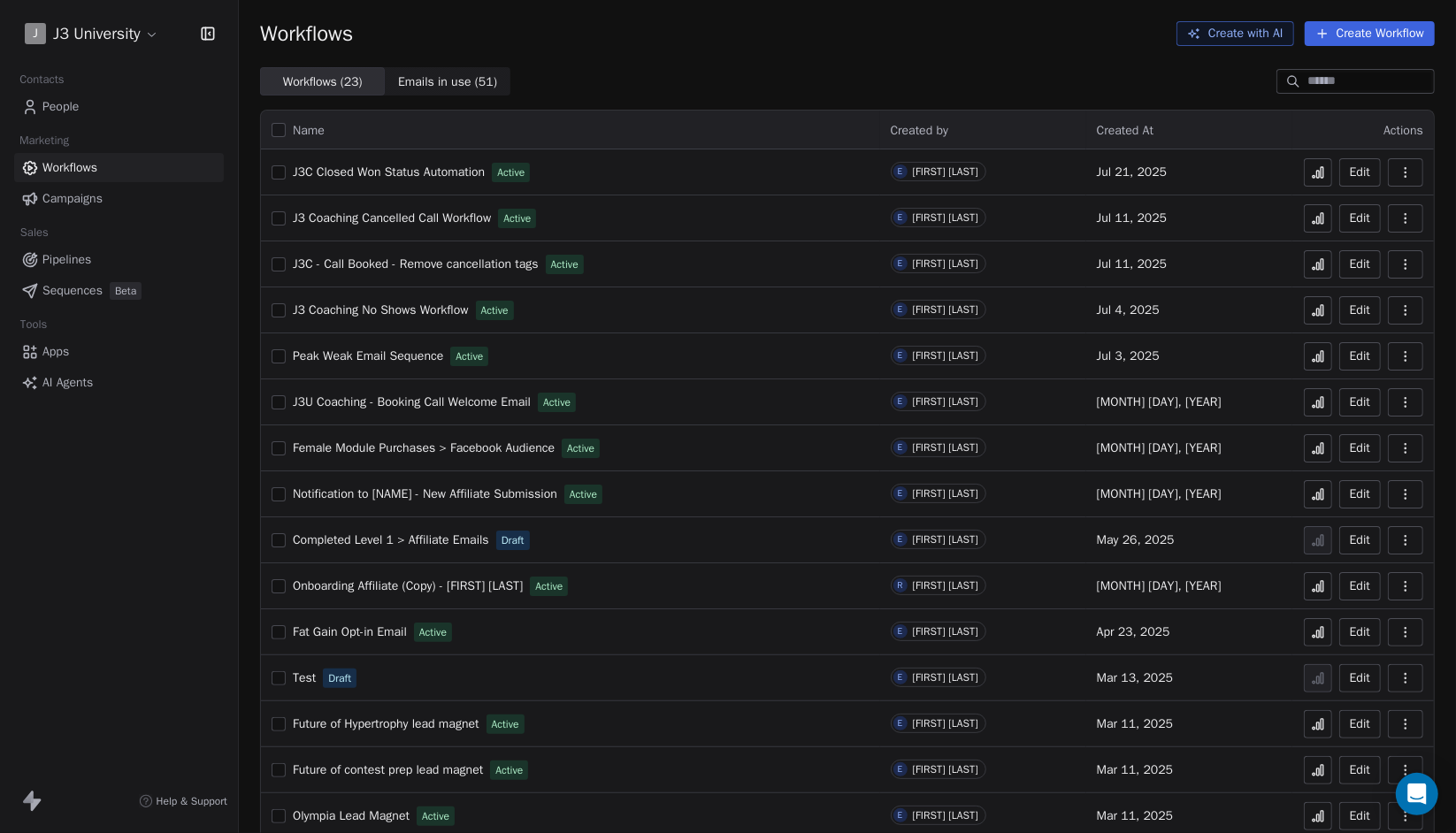 click on "J3 Coaching No Shows Workflow" at bounding box center (380, 310) 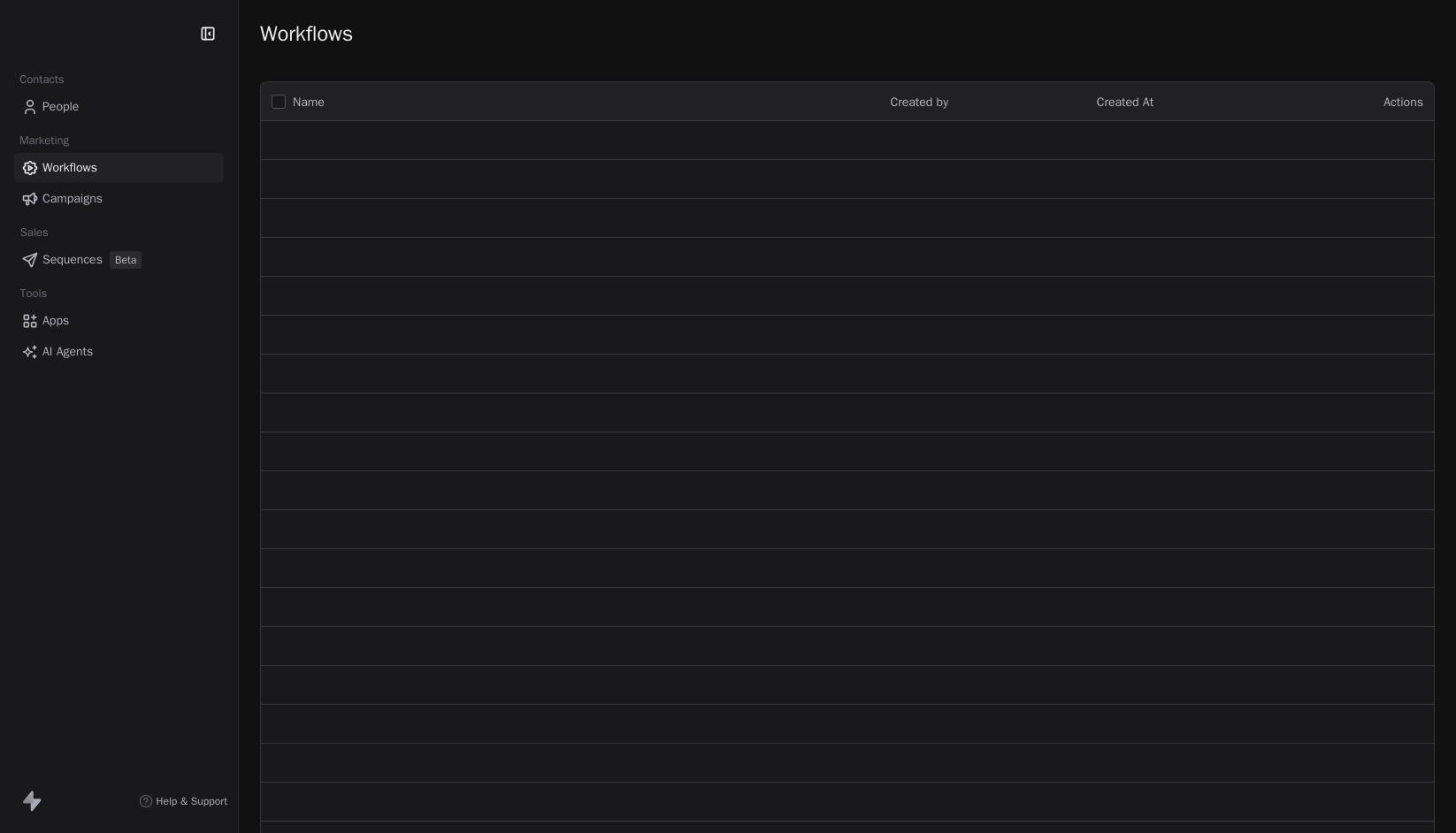 scroll, scrollTop: 0, scrollLeft: 0, axis: both 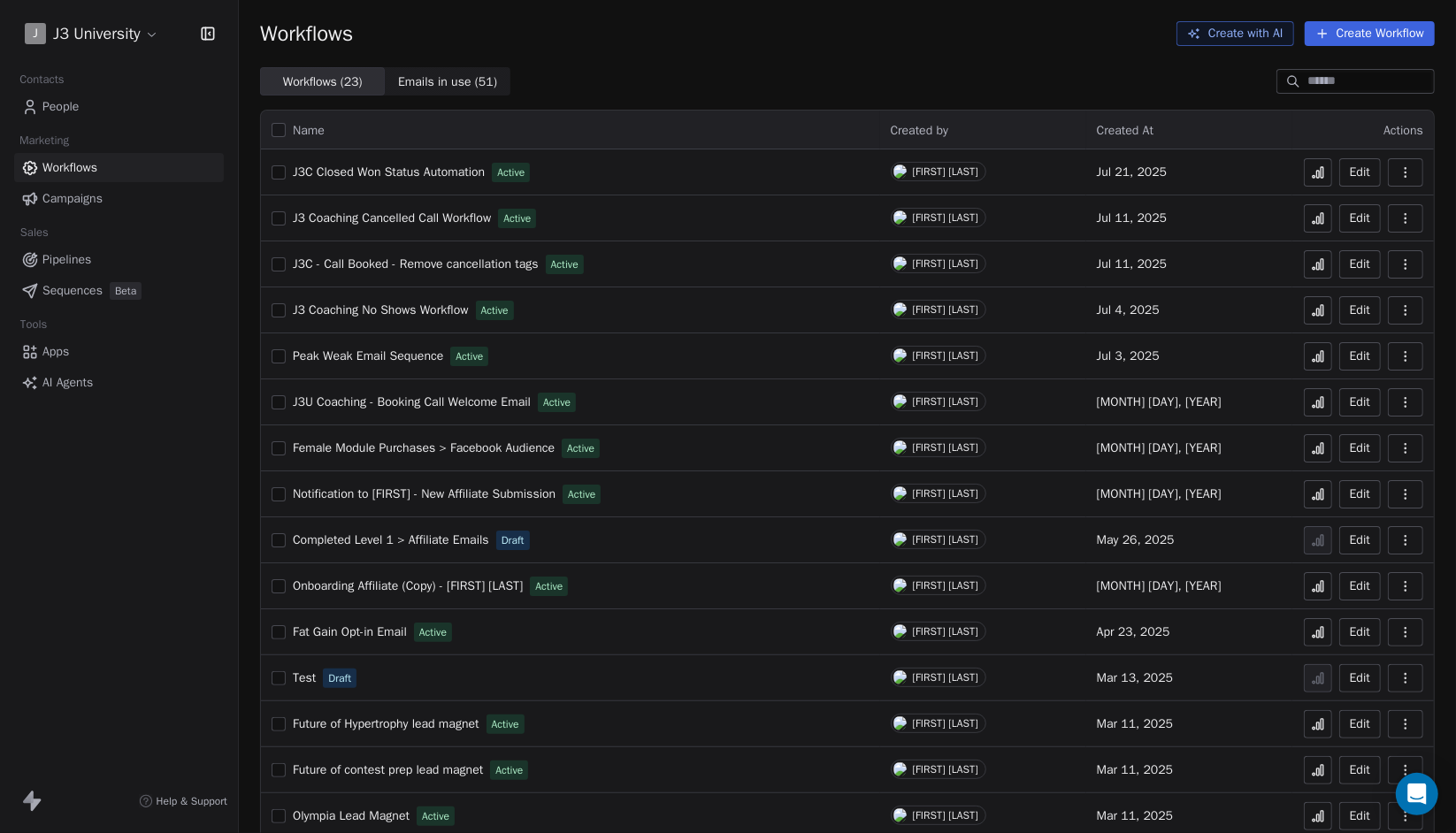 click on "J3C Closed Won Status Automation" at bounding box center [388, 172] 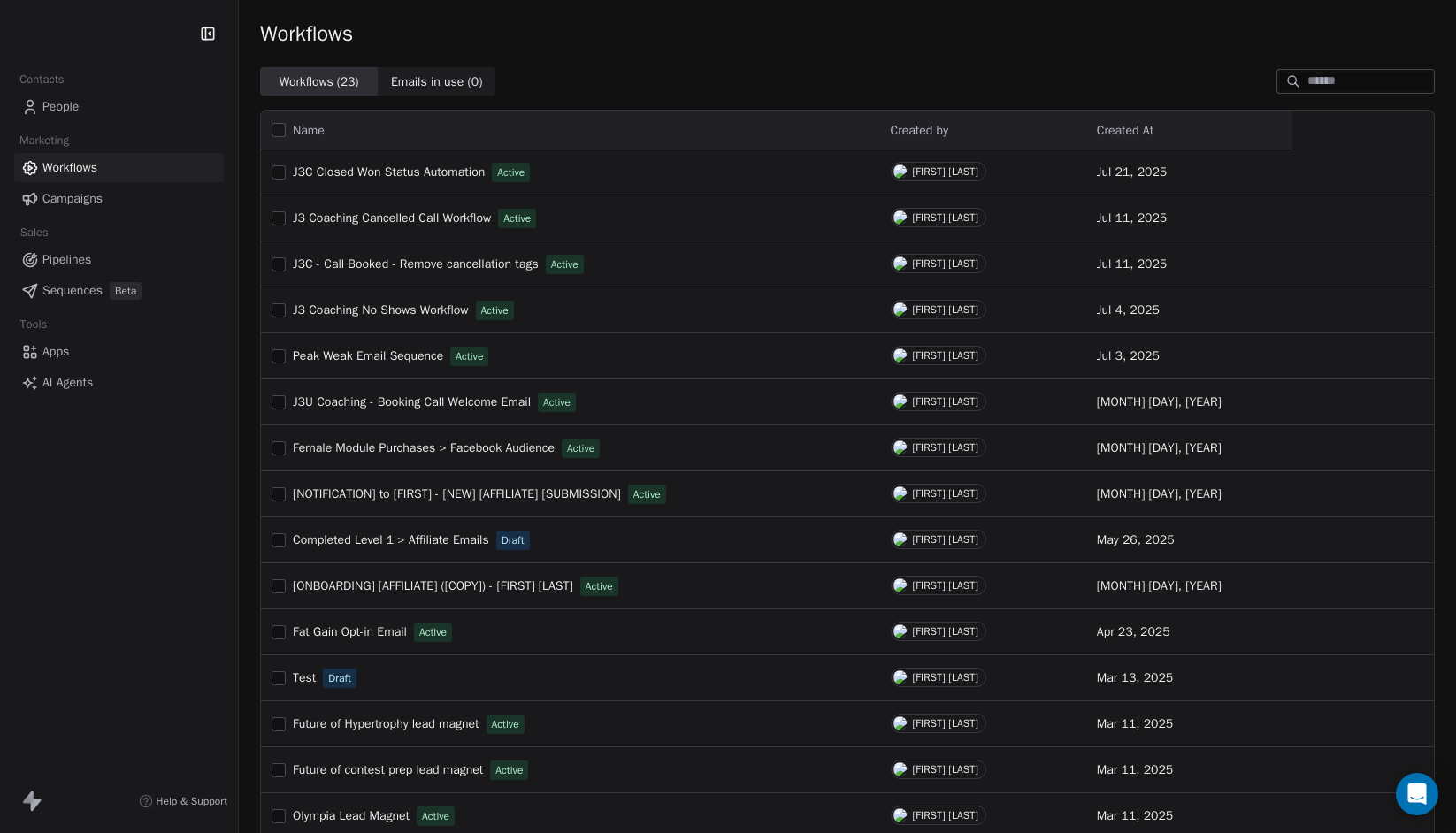 scroll, scrollTop: 0, scrollLeft: 0, axis: both 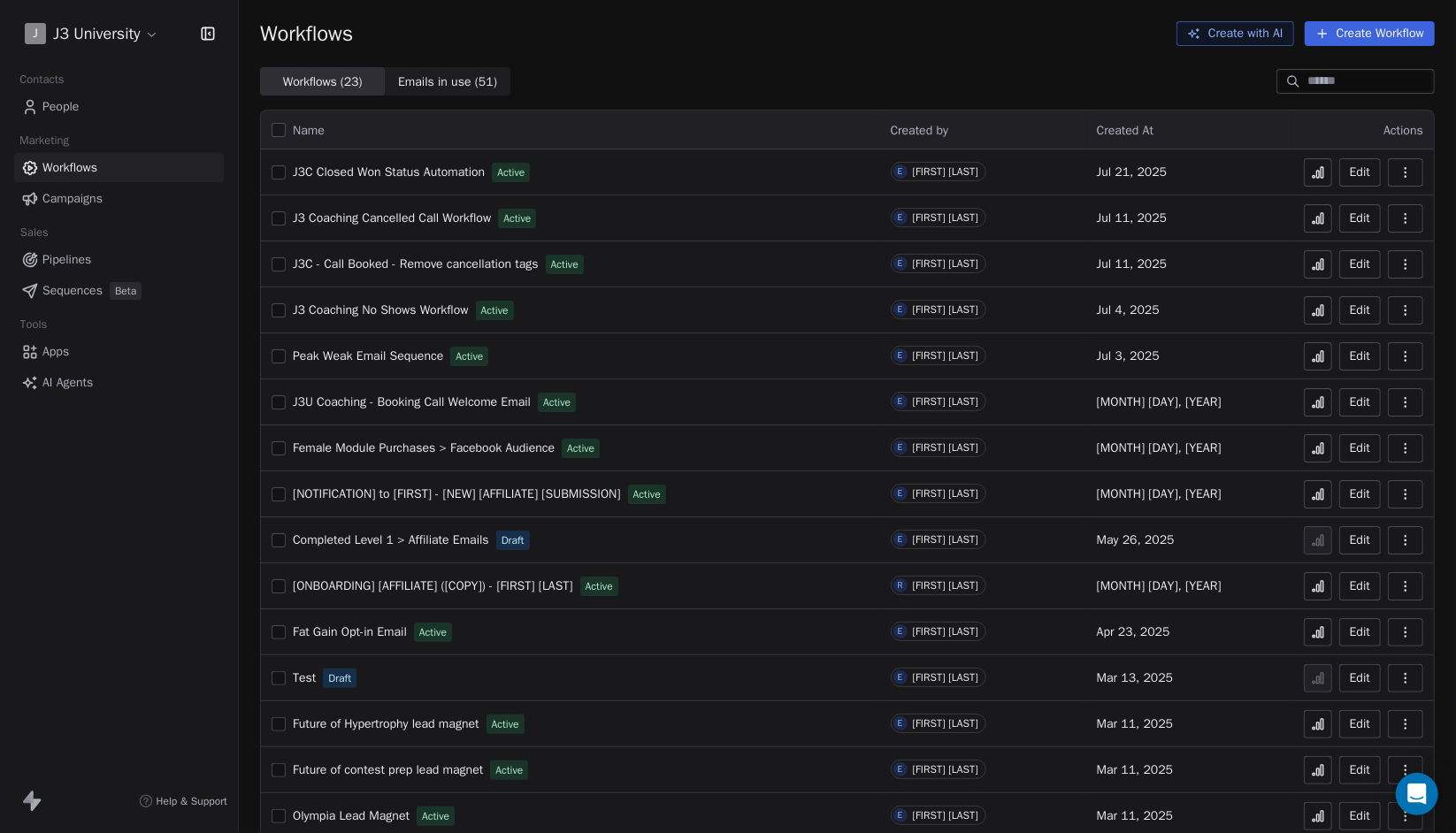 click on "J3 Coaching Cancelled Call Workflow" at bounding box center [392, 218] 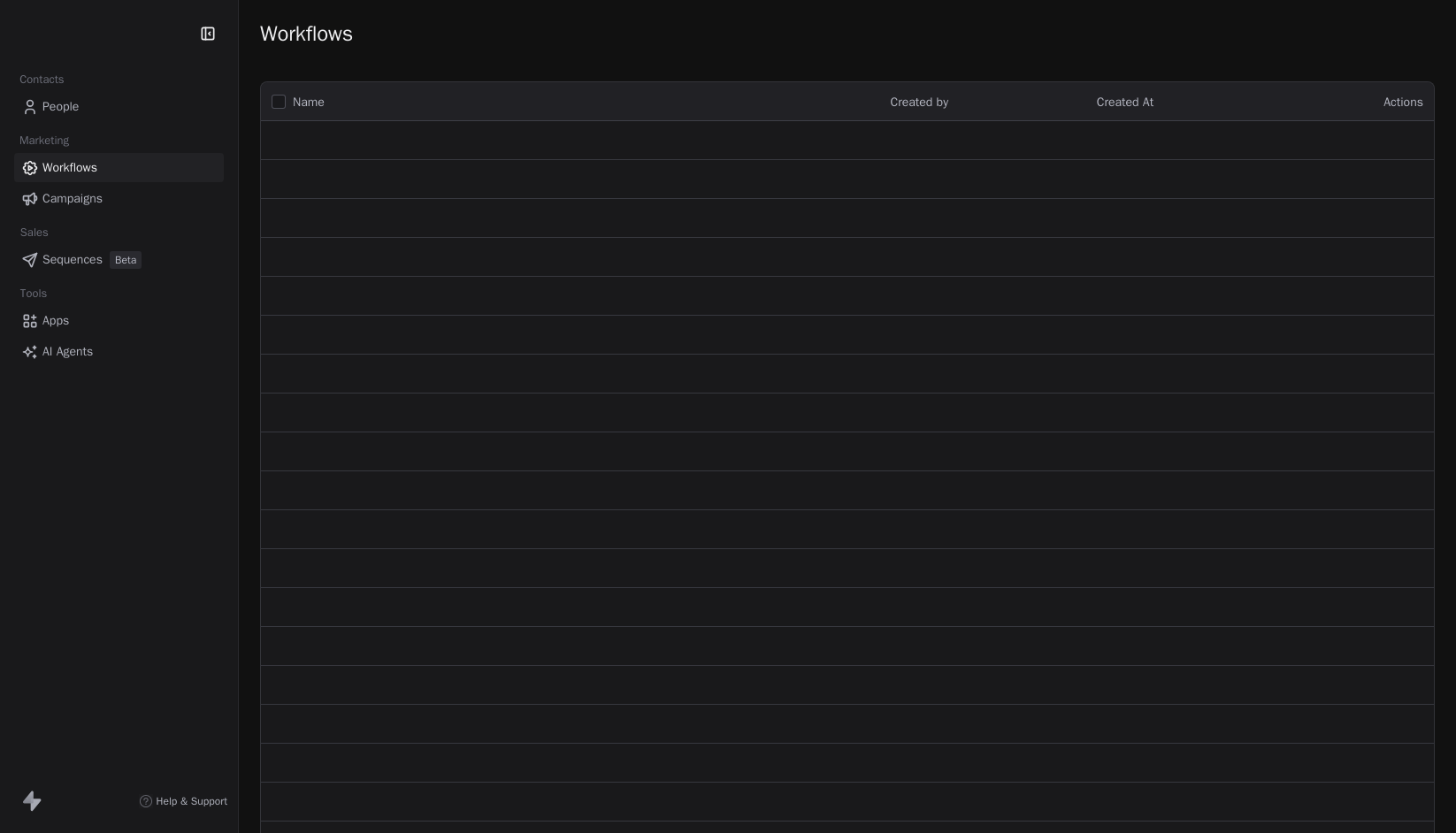 scroll, scrollTop: 0, scrollLeft: 0, axis: both 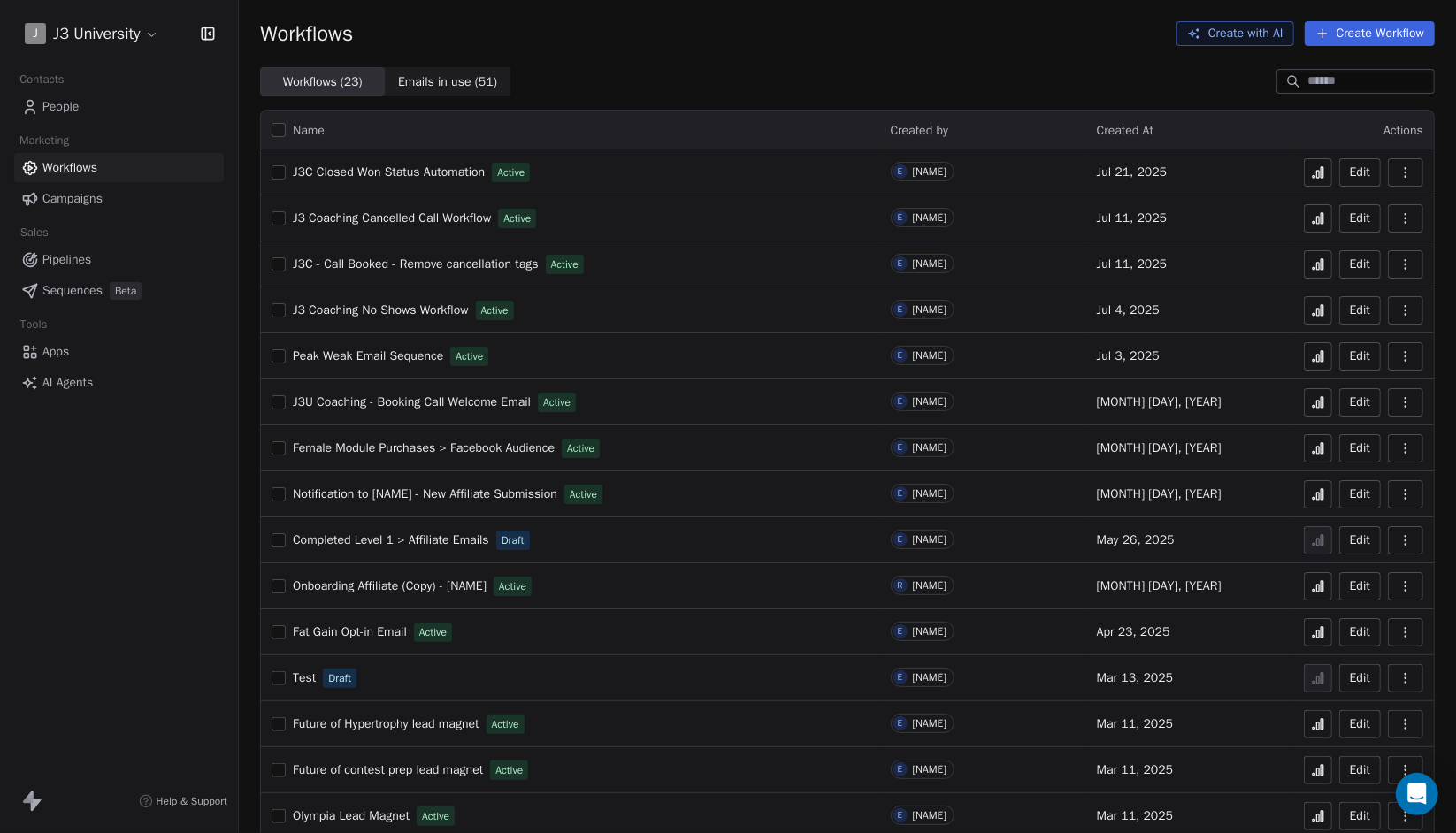 click on "J3C Closed Won Status Automation" at bounding box center [388, 172] 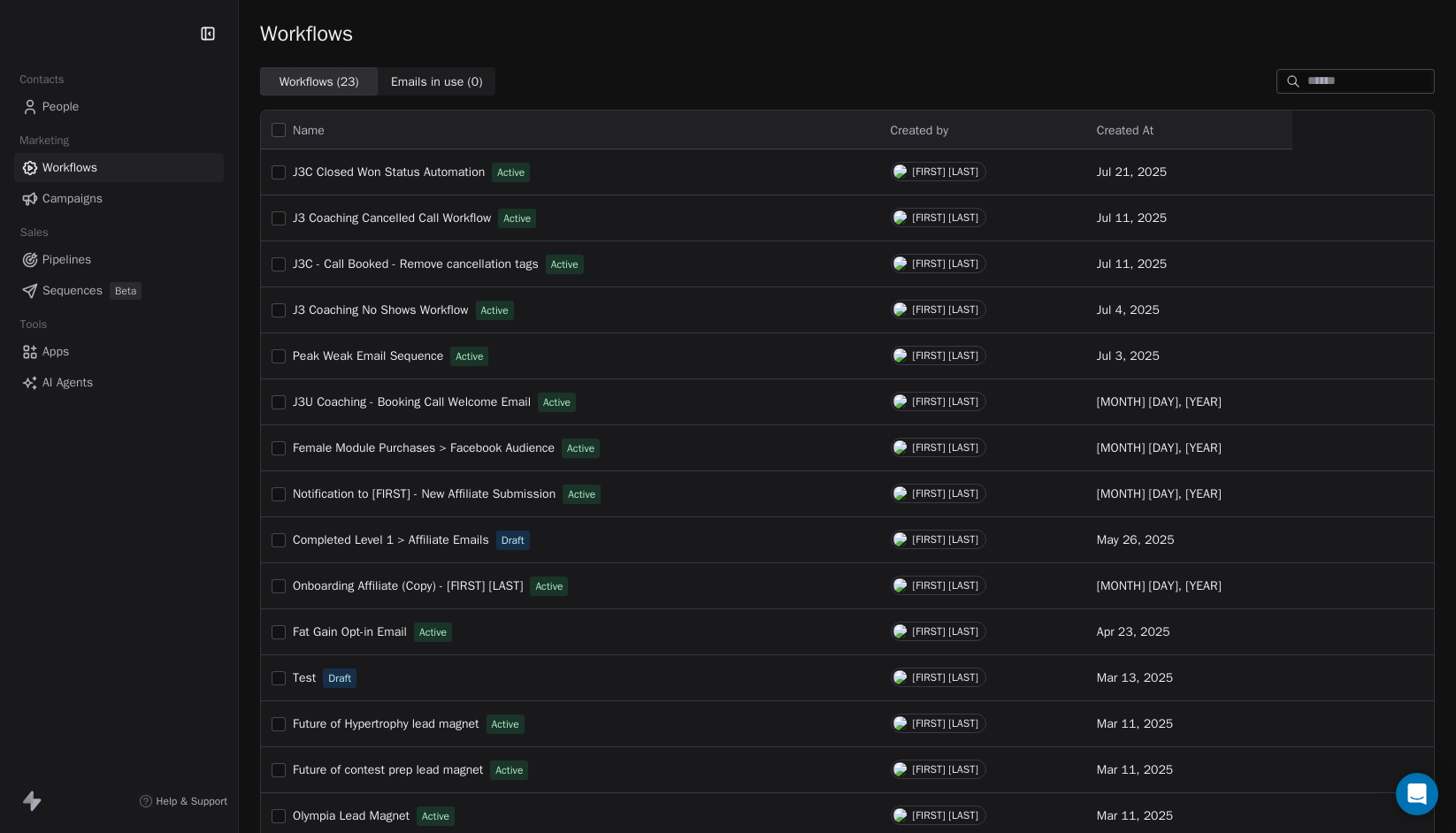 scroll, scrollTop: 0, scrollLeft: 0, axis: both 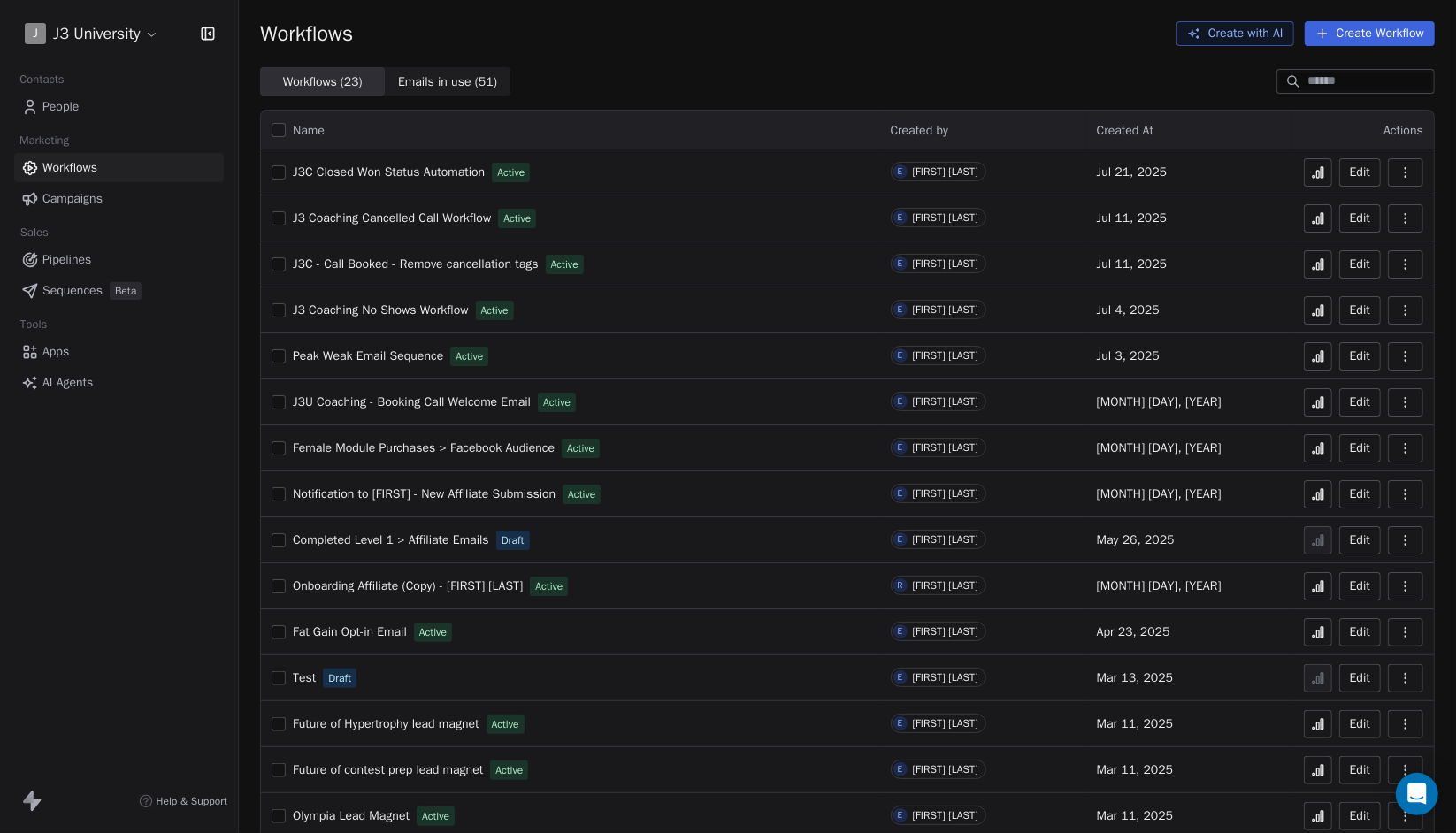click on "J3 Coaching Cancelled Call Workflow" at bounding box center [392, 218] 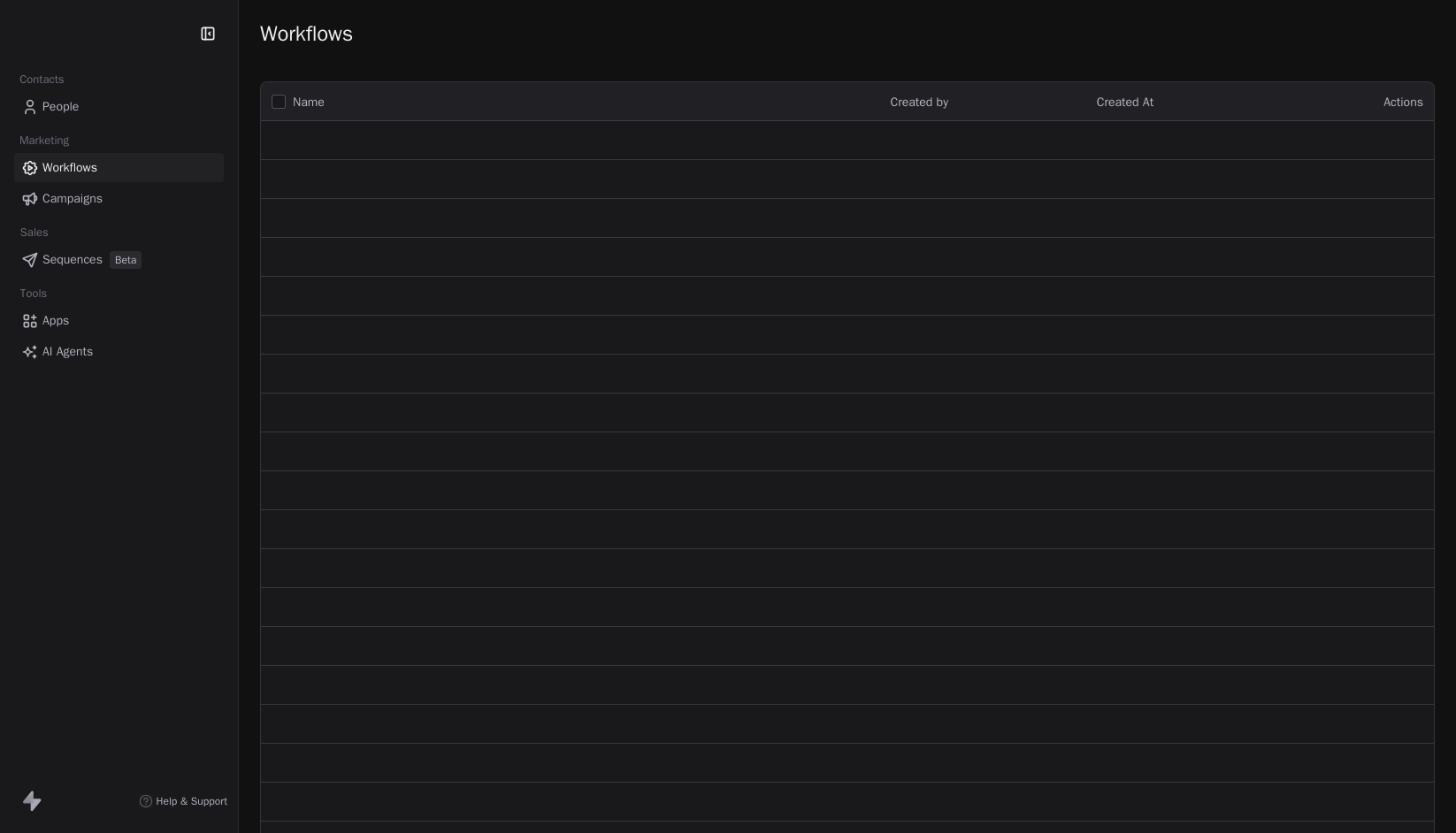 scroll, scrollTop: 0, scrollLeft: 0, axis: both 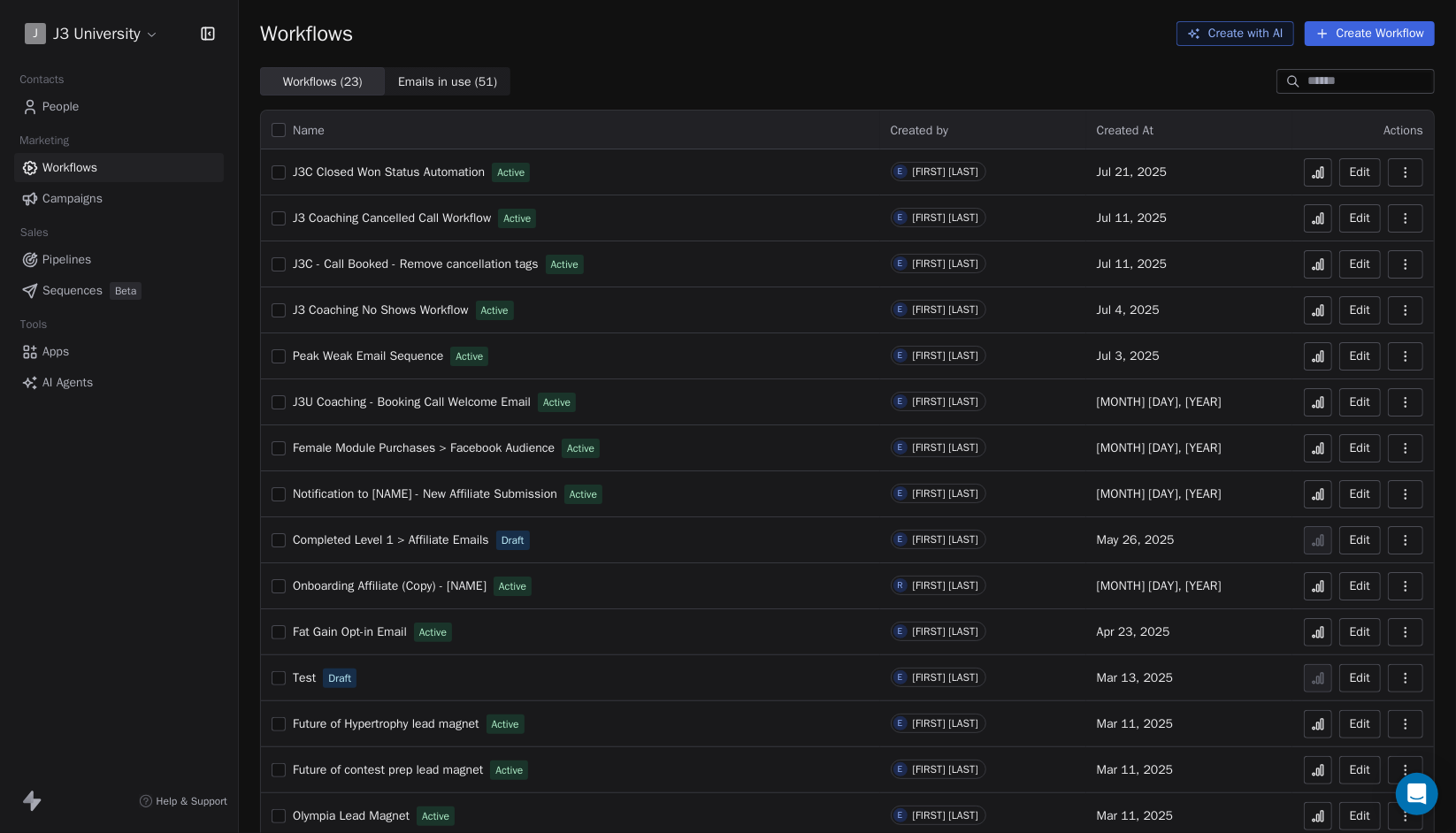 click on "J3 Coaching No Shows Workflow" at bounding box center (380, 310) 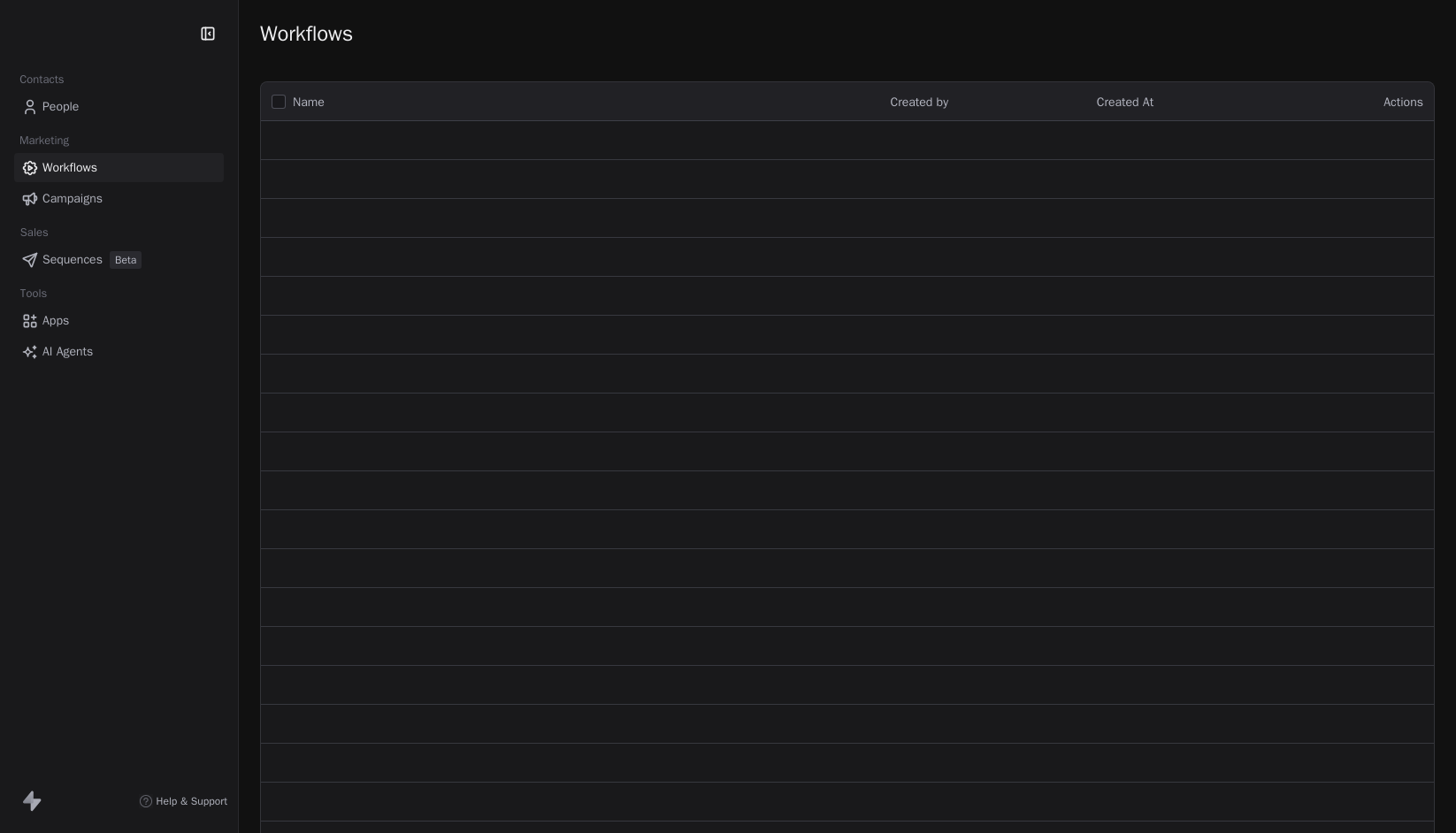 scroll, scrollTop: 0, scrollLeft: 0, axis: both 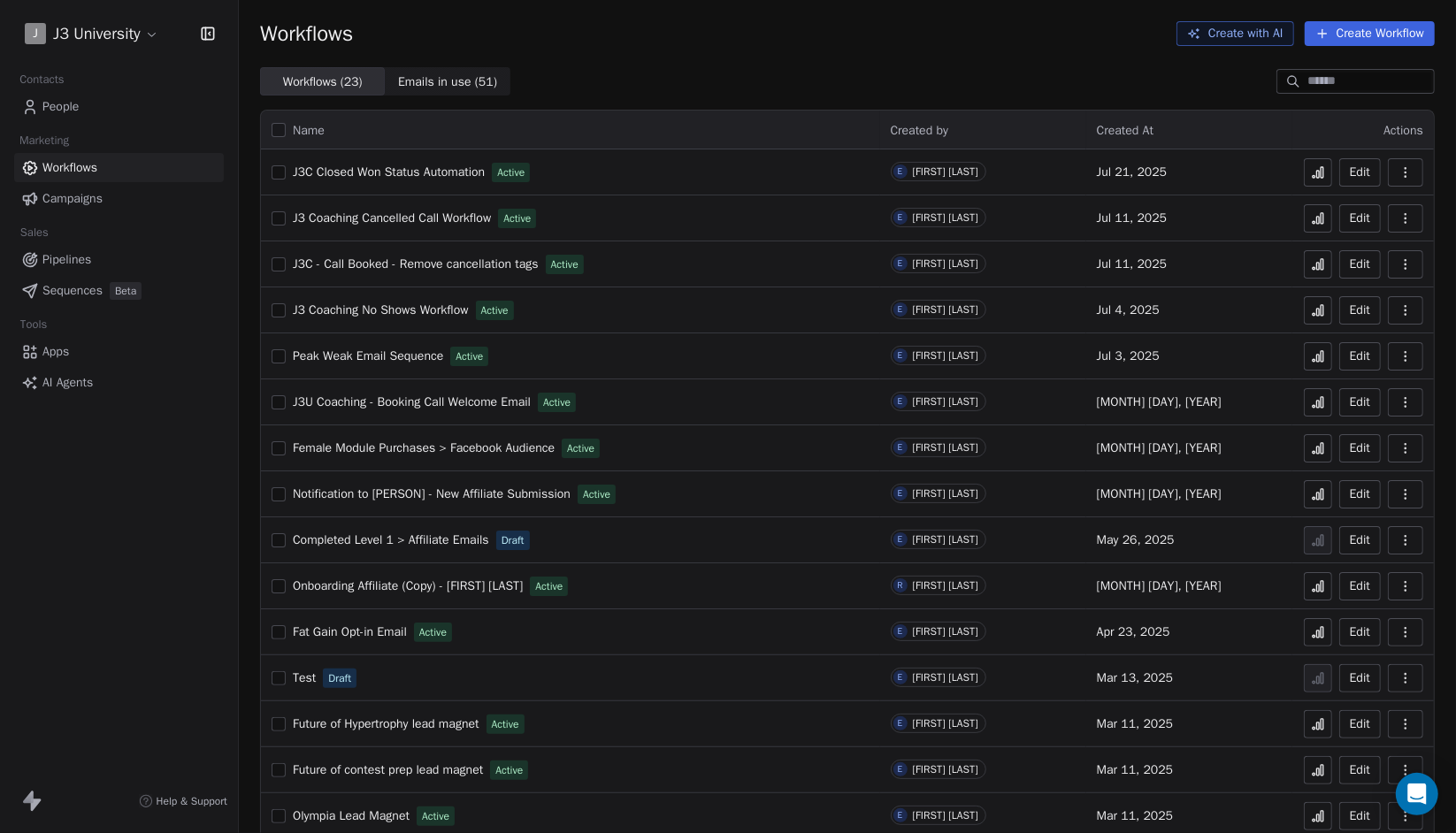 click on "J3 Coaching Cancelled Call Workflow" at bounding box center [392, 218] 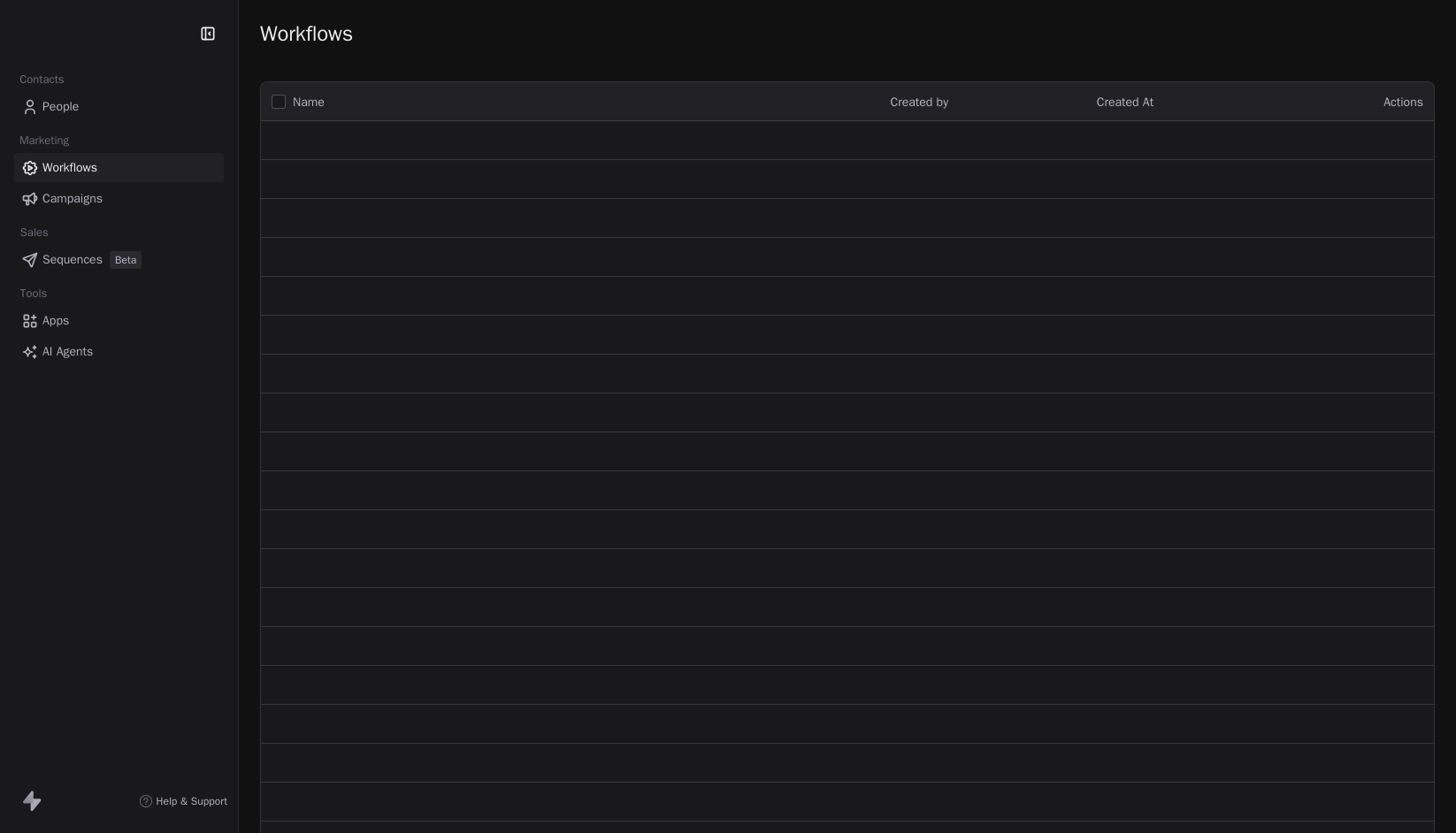 scroll, scrollTop: 0, scrollLeft: 0, axis: both 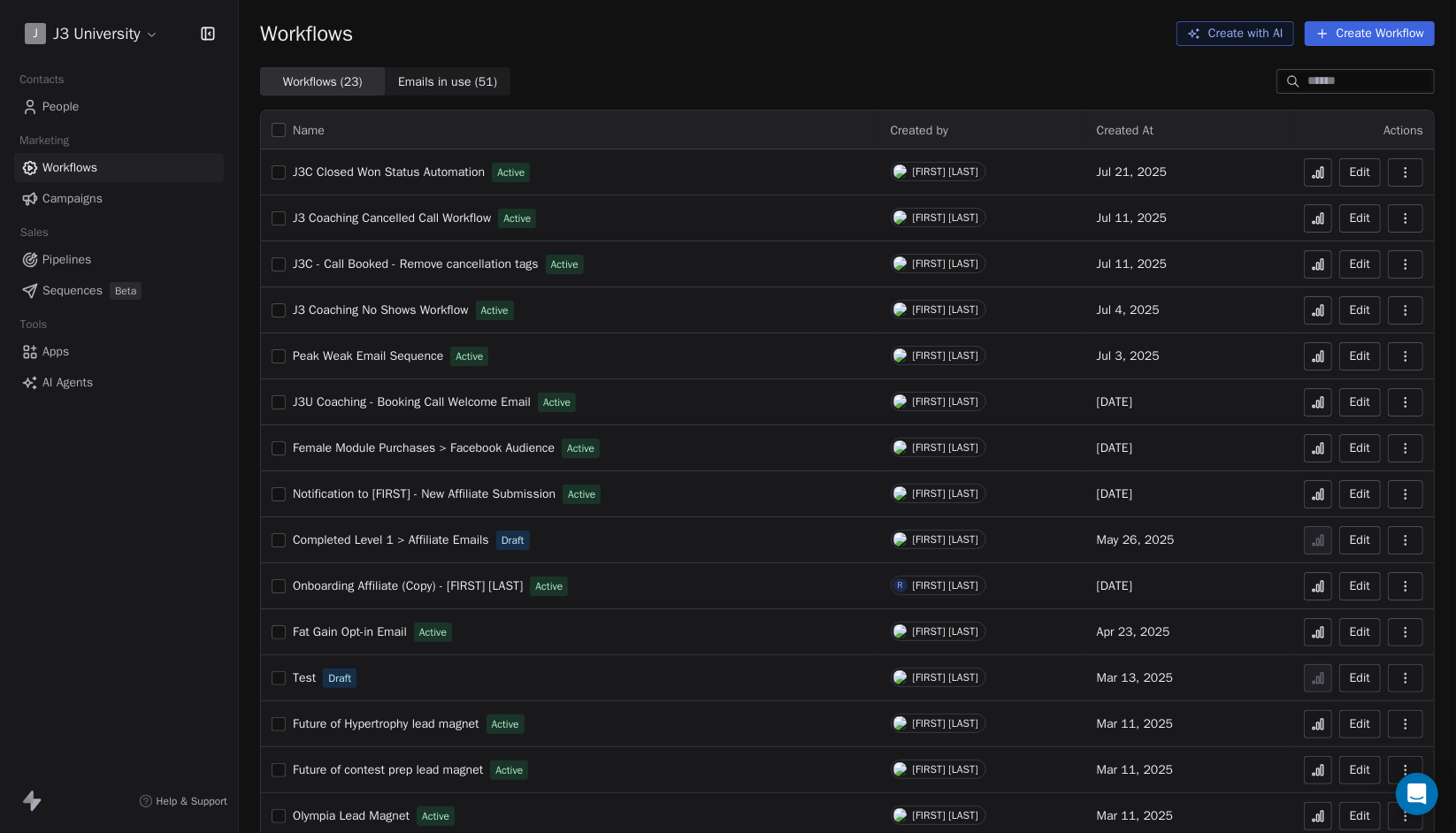 click on "People" at bounding box center (119, 106) 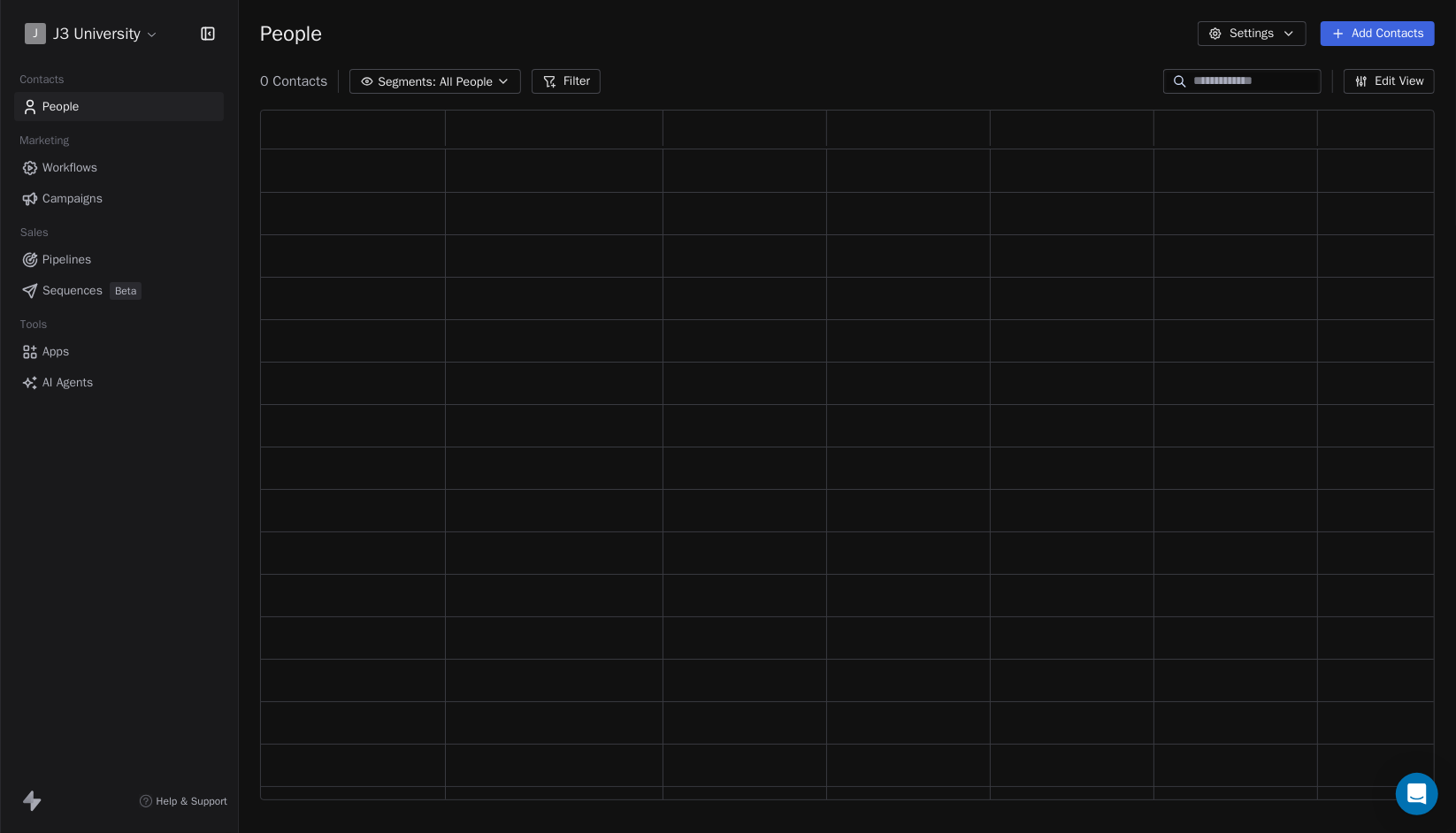 scroll, scrollTop: 14, scrollLeft: 13, axis: both 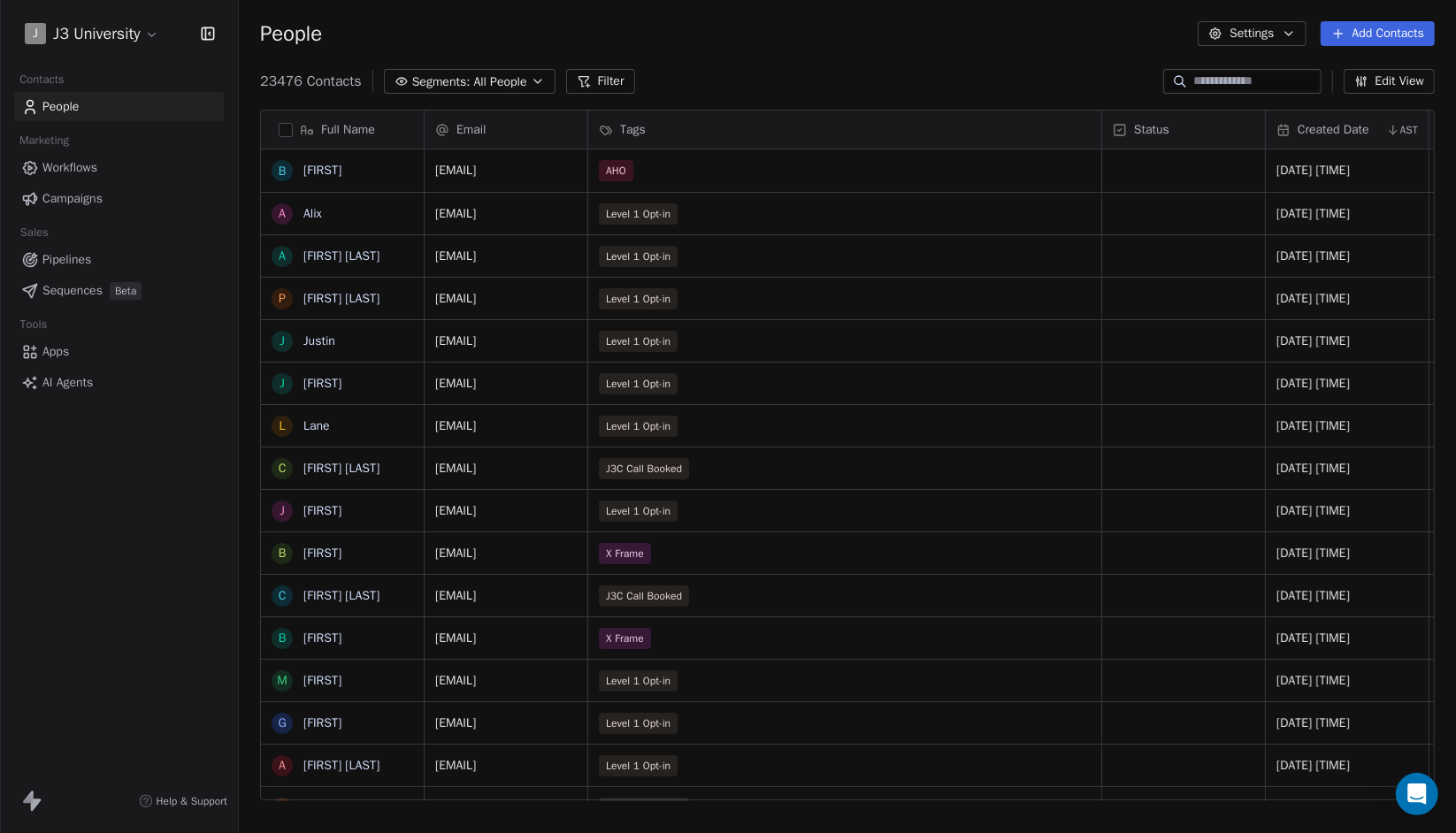 click on "Segments:" at bounding box center [441, 81] 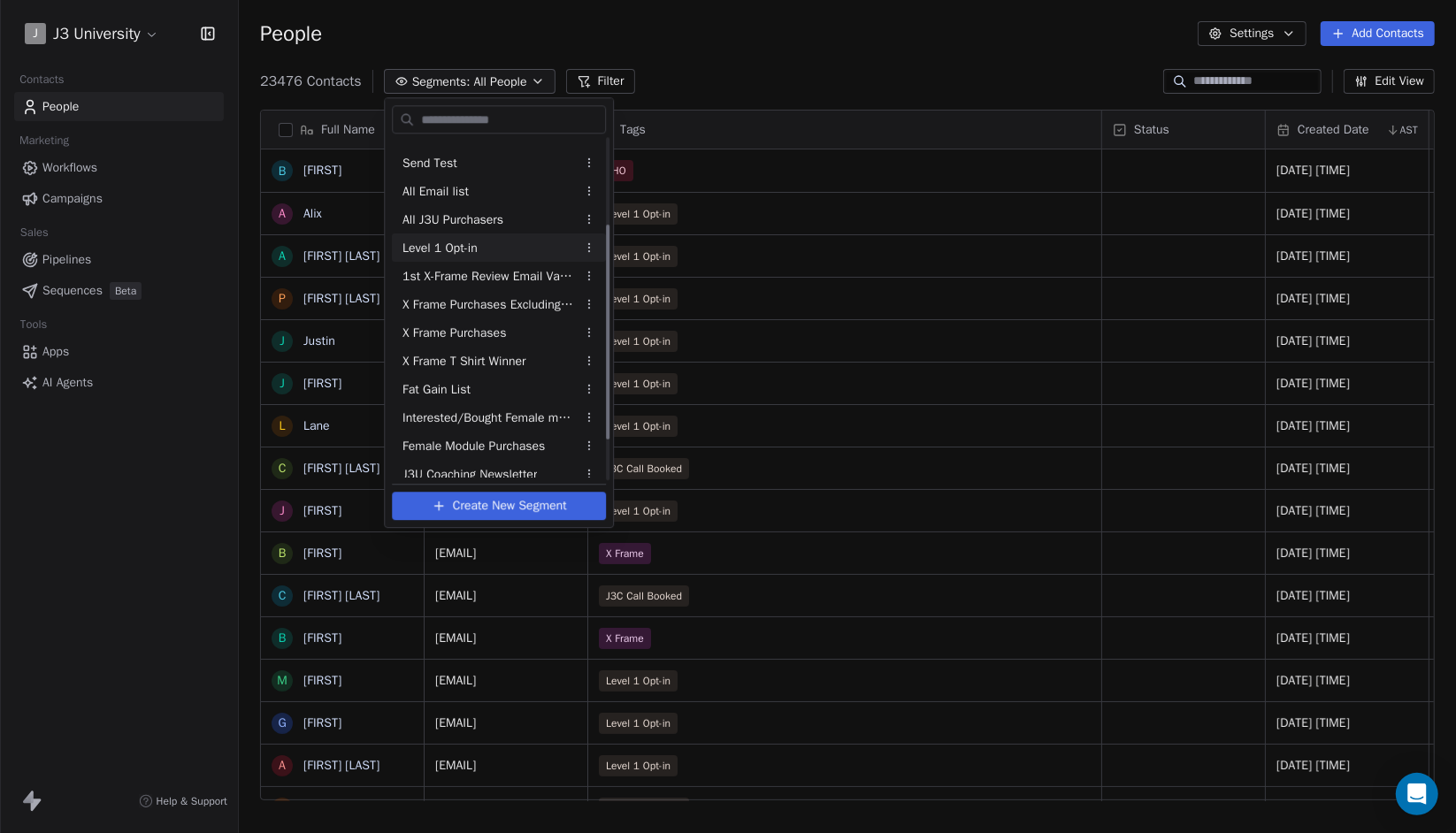 scroll, scrollTop: 202, scrollLeft: 0, axis: vertical 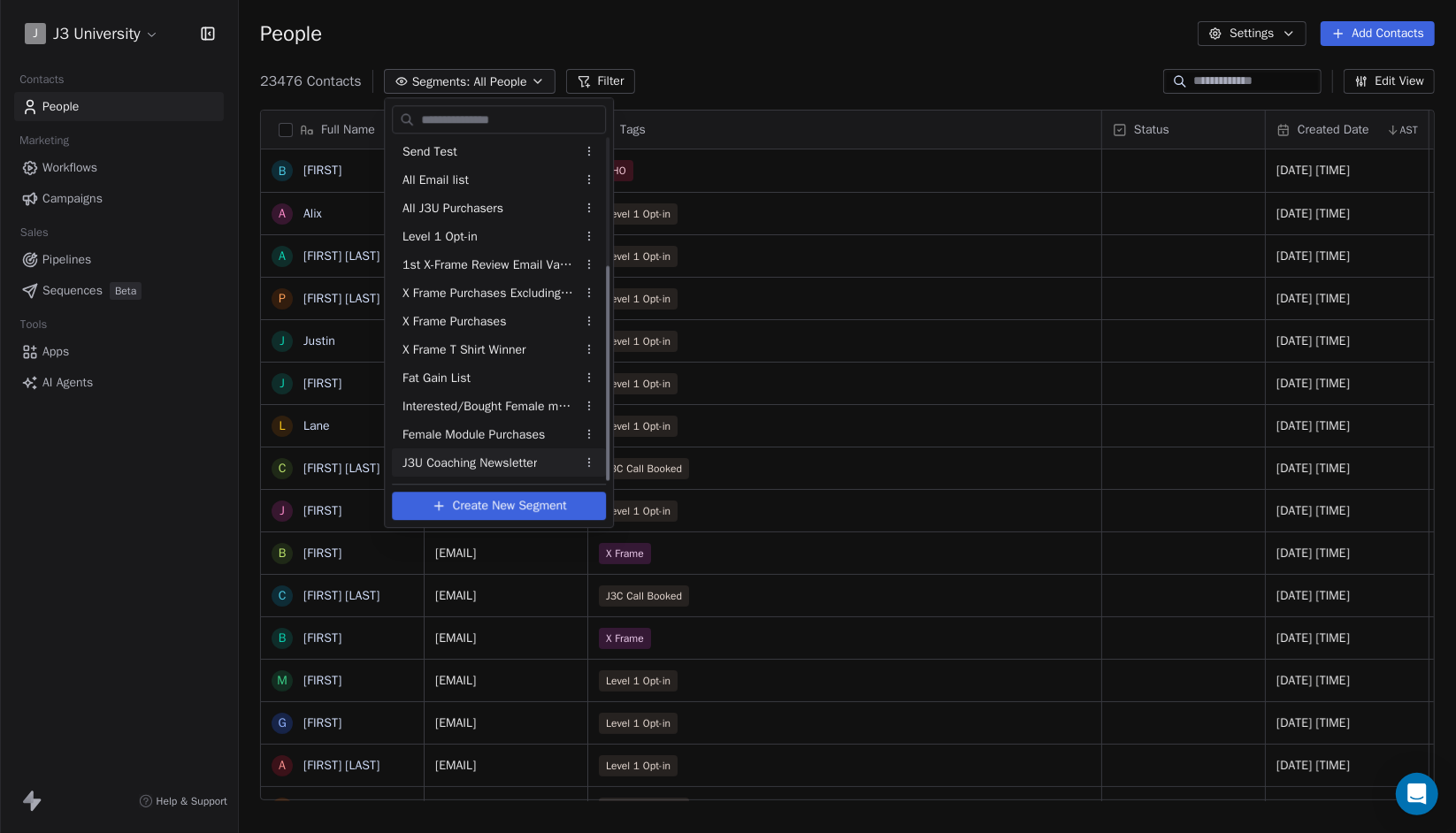 click on "J3U Coaching Newsletter" at bounding box center [470, 462] 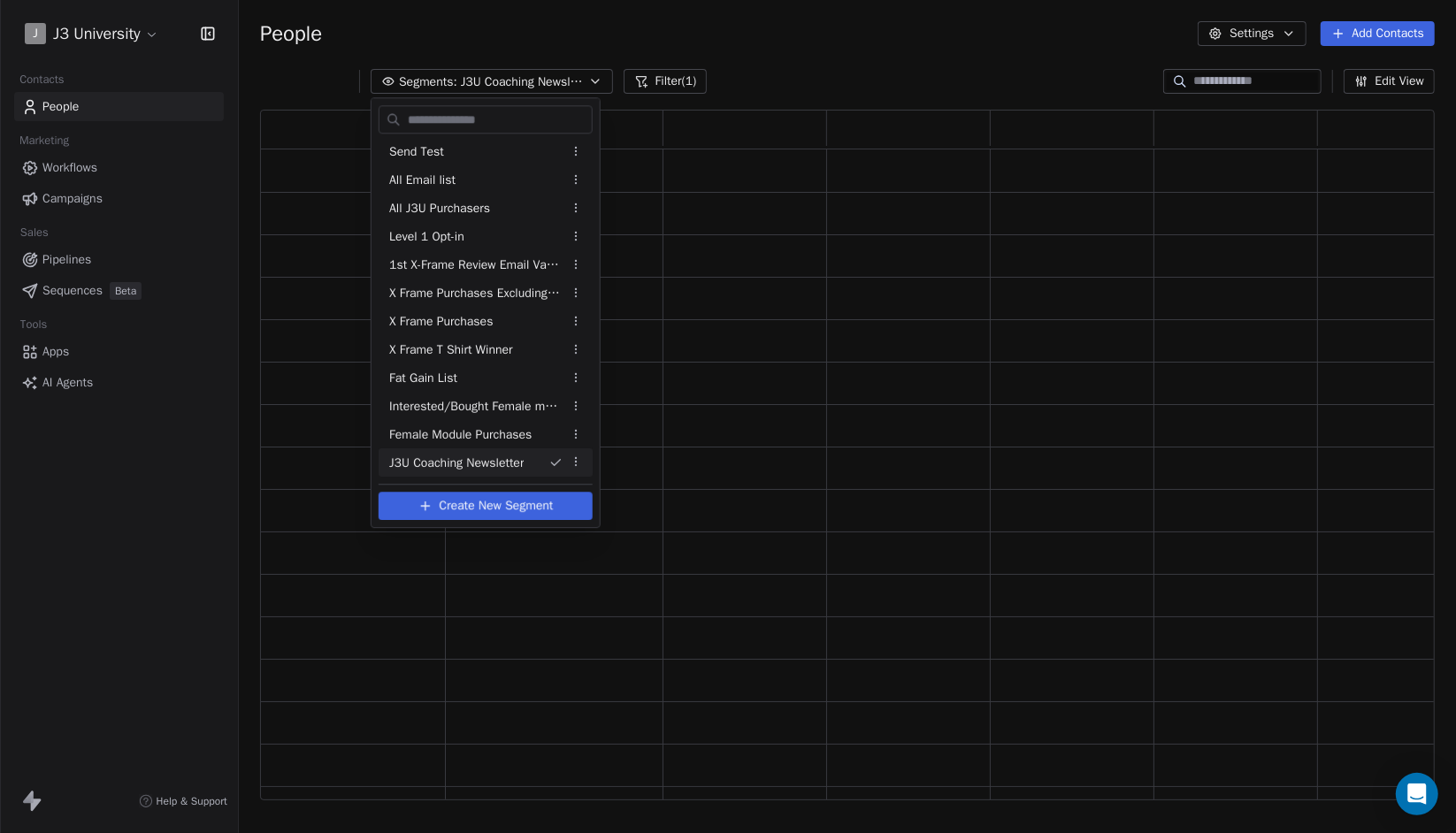 scroll, scrollTop: 14, scrollLeft: 13, axis: both 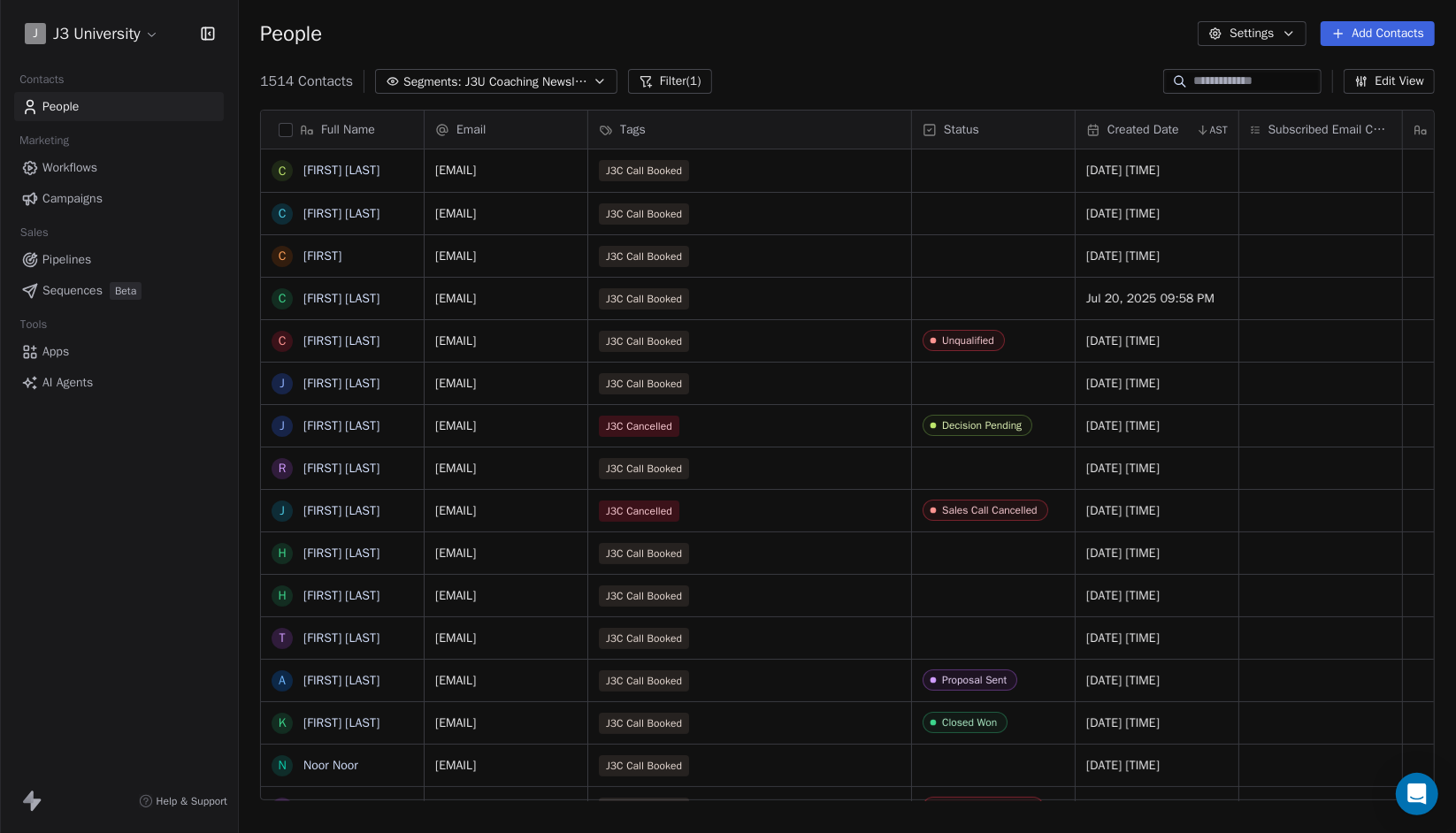 click on "Filter  (1)" at bounding box center [670, 81] 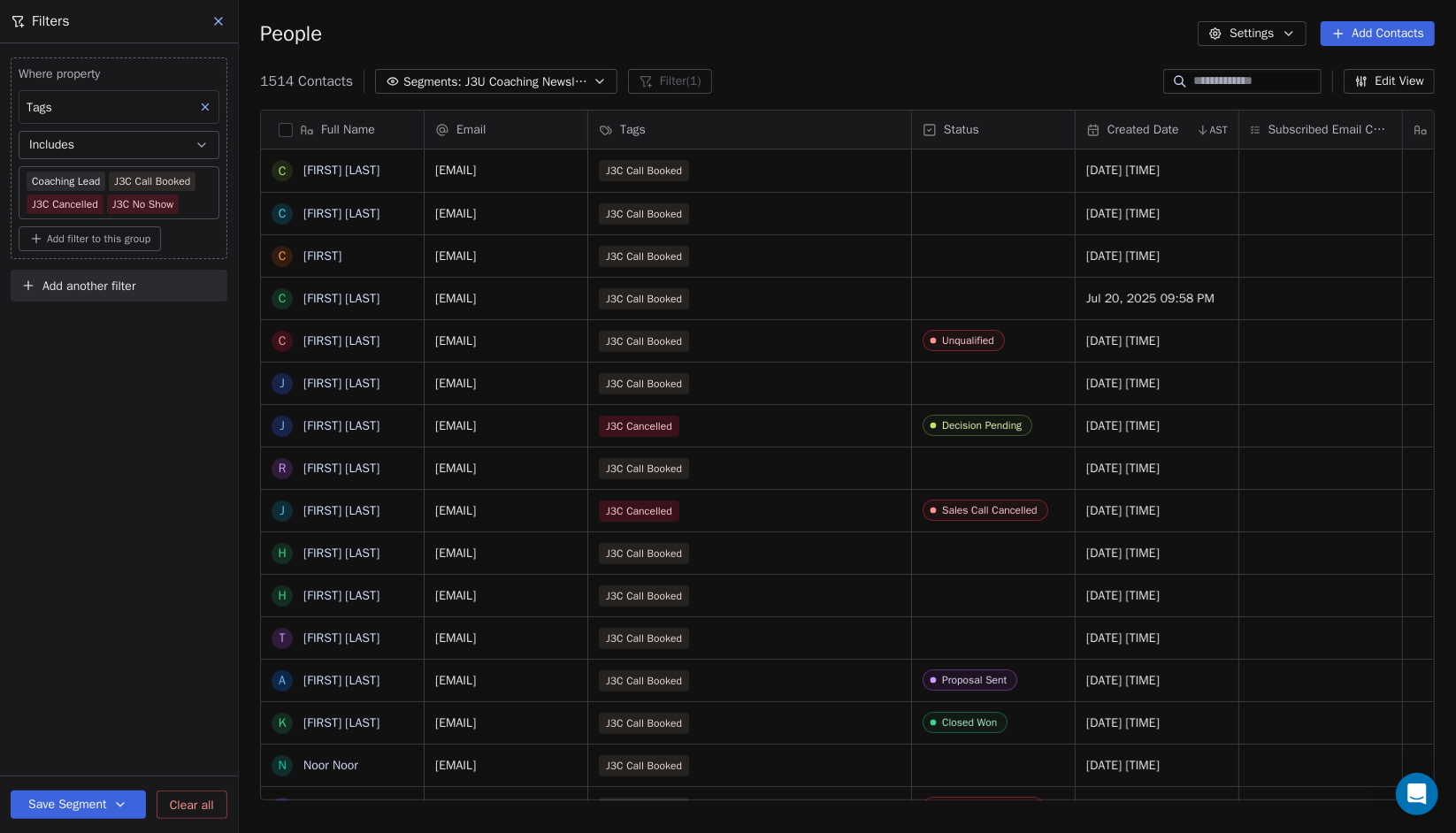 click on "J J3 University Contacts People Marketing Workflows Campaigns Sales Pipelines Sequences Beta Tools Apps AI Agents Help & Support Filters Where property   Tags   Includes Coaching Lead J3C Call Booked J3C Cancelled J3C No Show Add filter to this group Add another filter Save Segment Clear all People Settings  Add Contacts 1514 Contacts Segments: J3U Coaching Newsletter Filter  (1) Edit View Tag Add to Sequence Export Full Name C Camila Landin C Christina Ochs C Claude C Crystal Strauss C Cole Museus J Joey Feldmann J Jessica B R Robin van Lamoen J Johanna Livingston H Harpreet Singh H Hoke Hogan T Tony Rittorno A Alex Malone K Kiona Hadsell N Noor Noor D Donmenic Dorty L Lexy Bullen N Nely Servin J Janell M Mabelle E Emmalee Souvaliotis M Melissa Oliver R Rainey T Tito J Jaydene Tuohy J Jazmine Valdez A Ashley Lowe B Benjamin Tabor R Rusty F T Trinton Brown O Olivia I Kleynhans C Cam Lowe A Aeron Chang A Alexandra Jacoby M Mary Pace K Kristin Miller Email Tags Status Created Date AST Pipedrive Status" at bounding box center (728, 416) 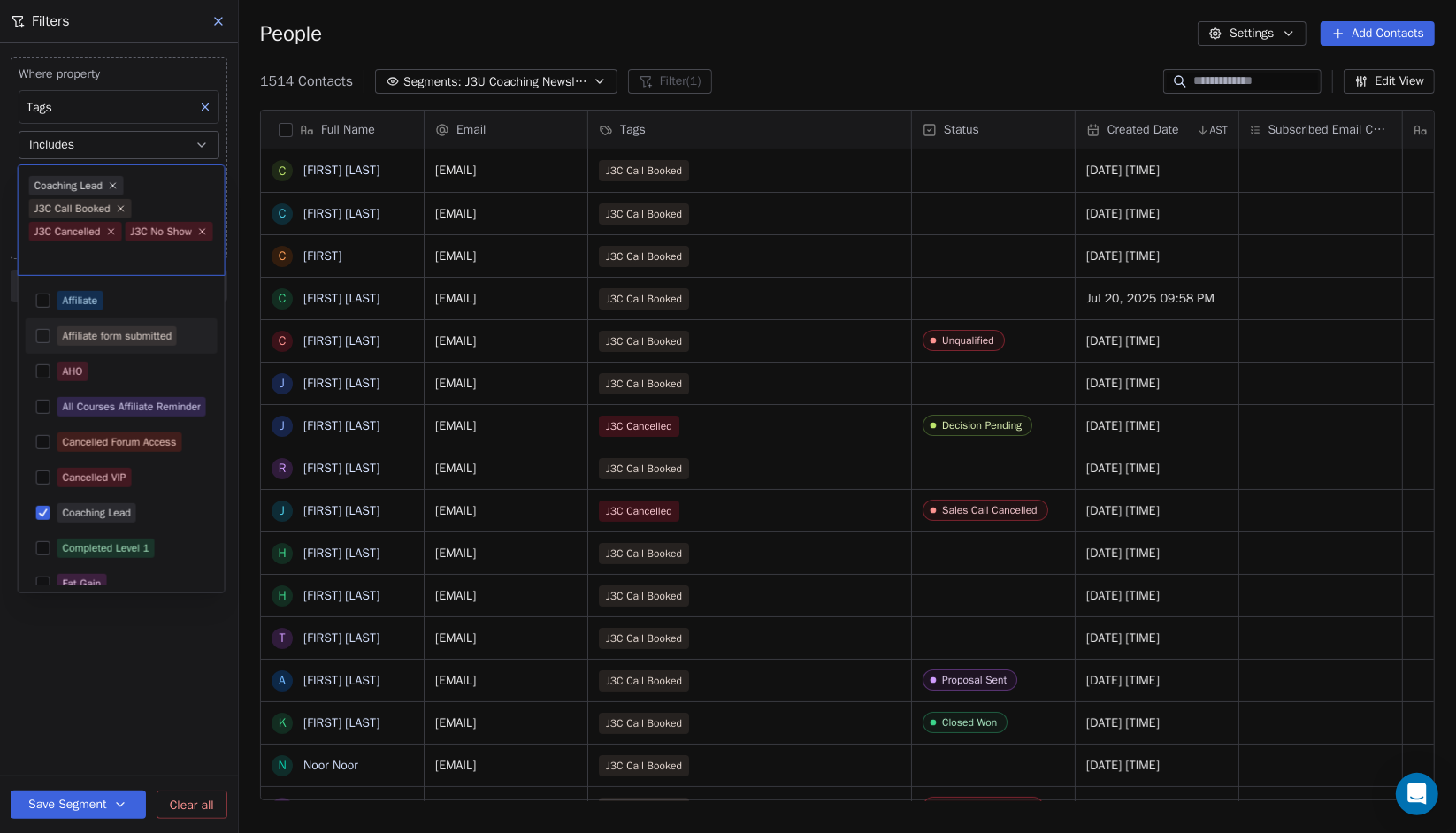 click on "J J3 University Contacts People Marketing Workflows Campaigns Sales Pipelines Sequences Beta Tools Apps AI Agents Help & Support Filters Where property   Tags   Includes Coaching Lead J3C Call Booked J3C Cancelled J3C No Show Add filter to this group Add another filter Save Segment Clear all People Settings  Add Contacts 1514 Contacts Segments: J3U Coaching Newsletter Filter  (1) Edit View Tag Add to Sequence Export Full Name C Camila Landin C Christina Ochs C Claude C Crystal Strauss C Cole Museus J Joey Feldmann J Jessica B R Robin van Lamoen J Johanna Livingston H Harpreet Singh H Hoke Hogan T Tony Rittorno A Alex Malone K Kiona Hadsell N Noor Noor D Donmenic Dorty L Lexy Bullen N Nely Servin J Janell M Mabelle E Emmalee Souvaliotis M Melissa Oliver R Rainey T Tito J Jaydene Tuohy J Jazmine Valdez A Ashley Lowe B Benjamin Tabor R Rusty F T Trinton Brown O Olivia I Kleynhans C Cam Lowe A Aeron Chang A Alexandra Jacoby M Mary Pace K Kristin Miller Email Tags Status Created Date AST Pipedrive Status" at bounding box center (728, 416) 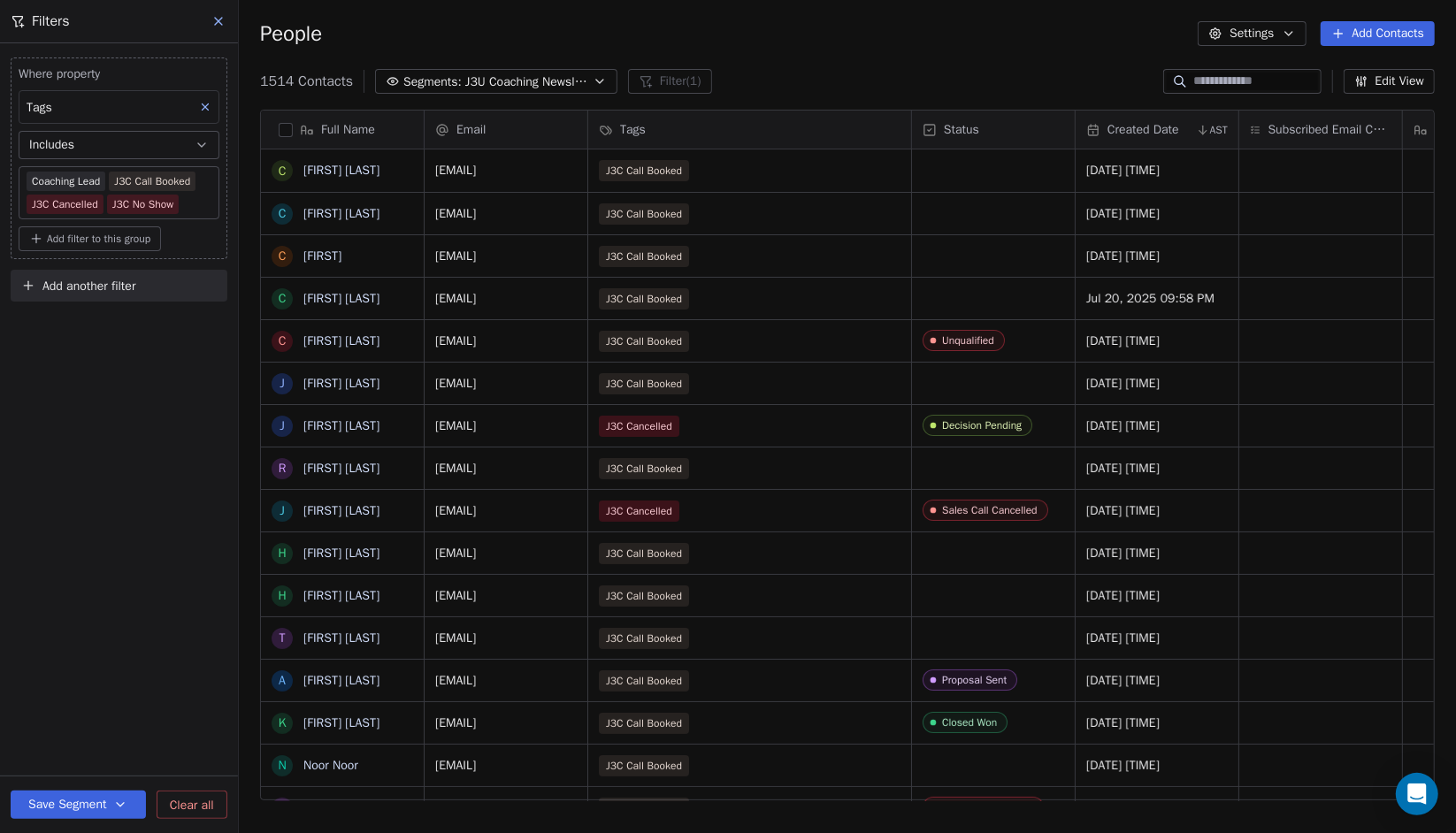 click on "J J3 University Contacts People Marketing Workflows Campaigns Sales Pipelines Sequences Beta Tools Apps AI Agents Help & Support Filters Where property   Tags   Includes Coaching Lead J3C Call Booked J3C Cancelled J3C No Show Add filter to this group Add another filter Save Segment Clear all People Settings  Add Contacts 1514 Contacts Segments: J3U Coaching Newsletter Filter  (1) Edit View Tag Add to Sequence Export Full Name C Camila Landin C Christina Ochs C Claude C Crystal Strauss C Cole Museus J Joey Feldmann J Jessica B R Robin van Lamoen J Johanna Livingston H Harpreet Singh H Hoke Hogan T Tony Rittorno A Alex Malone K Kiona Hadsell N Noor Noor D Donmenic Dorty L Lexy Bullen N Nely Servin J Janell M Mabelle E Emmalee Souvaliotis M Melissa Oliver R Rainey T Tito J Jaydene Tuohy J Jazmine Valdez A Ashley Lowe B Benjamin Tabor R Rusty F T Trinton Brown O Olivia I Kleynhans C Cam Lowe A Aeron Chang A Alexandra Jacoby M Mary Pace K Kristin Miller Email Tags Status Created Date AST Pipedrive Status" at bounding box center [728, 416] 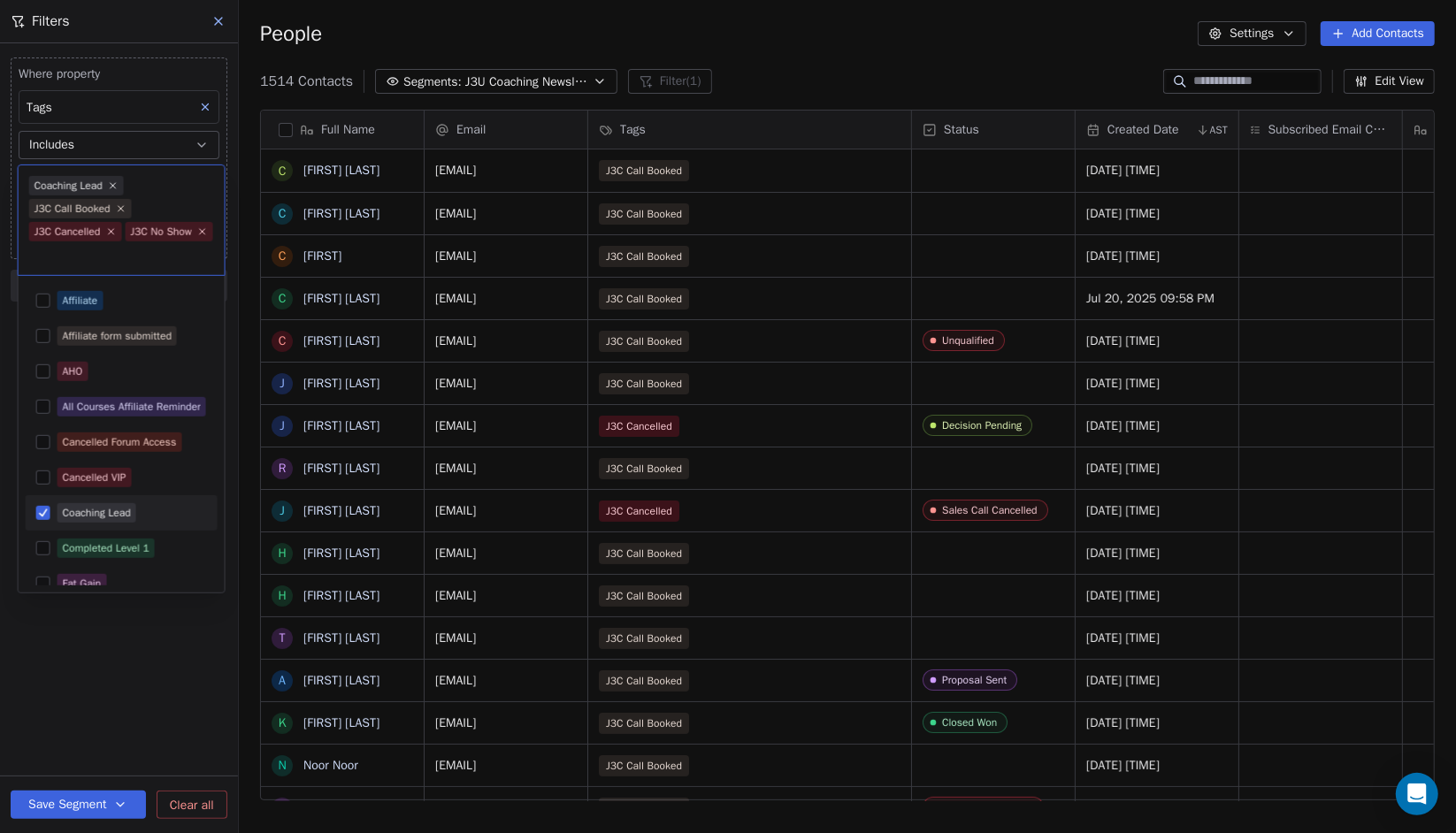 click on "J J3 University Contacts People Marketing Workflows Campaigns Sales Pipelines Sequences Beta Tools Apps AI Agents Help & Support Filters Where property   Tags   Includes Coaching Lead J3C Call Booked J3C Cancelled J3C No Show Add filter to this group Add another filter Save Segment Clear all People Settings  Add Contacts 1514 Contacts Segments: J3U Coaching Newsletter Filter  (1) Edit View Tag Add to Sequence Export Full Name C Camila Landin C Christina Ochs C Claude C Crystal Strauss C Cole Museus J Joey Feldmann J Jessica B R Robin van Lamoen J Johanna Livingston H Harpreet Singh H Hoke Hogan T Tony Rittorno A Alex Malone K Kiona Hadsell N Noor Noor D Donmenic Dorty L Lexy Bullen N Nely Servin J Janell M Mabelle E Emmalee Souvaliotis M Melissa Oliver R Rainey T Tito J Jaydene Tuohy J Jazmine Valdez A Ashley Lowe B Benjamin Tabor R Rusty F T Trinton Brown O Olivia I Kleynhans C Cam Lowe A Aeron Chang A Alexandra Jacoby M Mary Pace K Kristin Miller Email Tags Status Created Date AST Pipedrive Status" at bounding box center (728, 416) 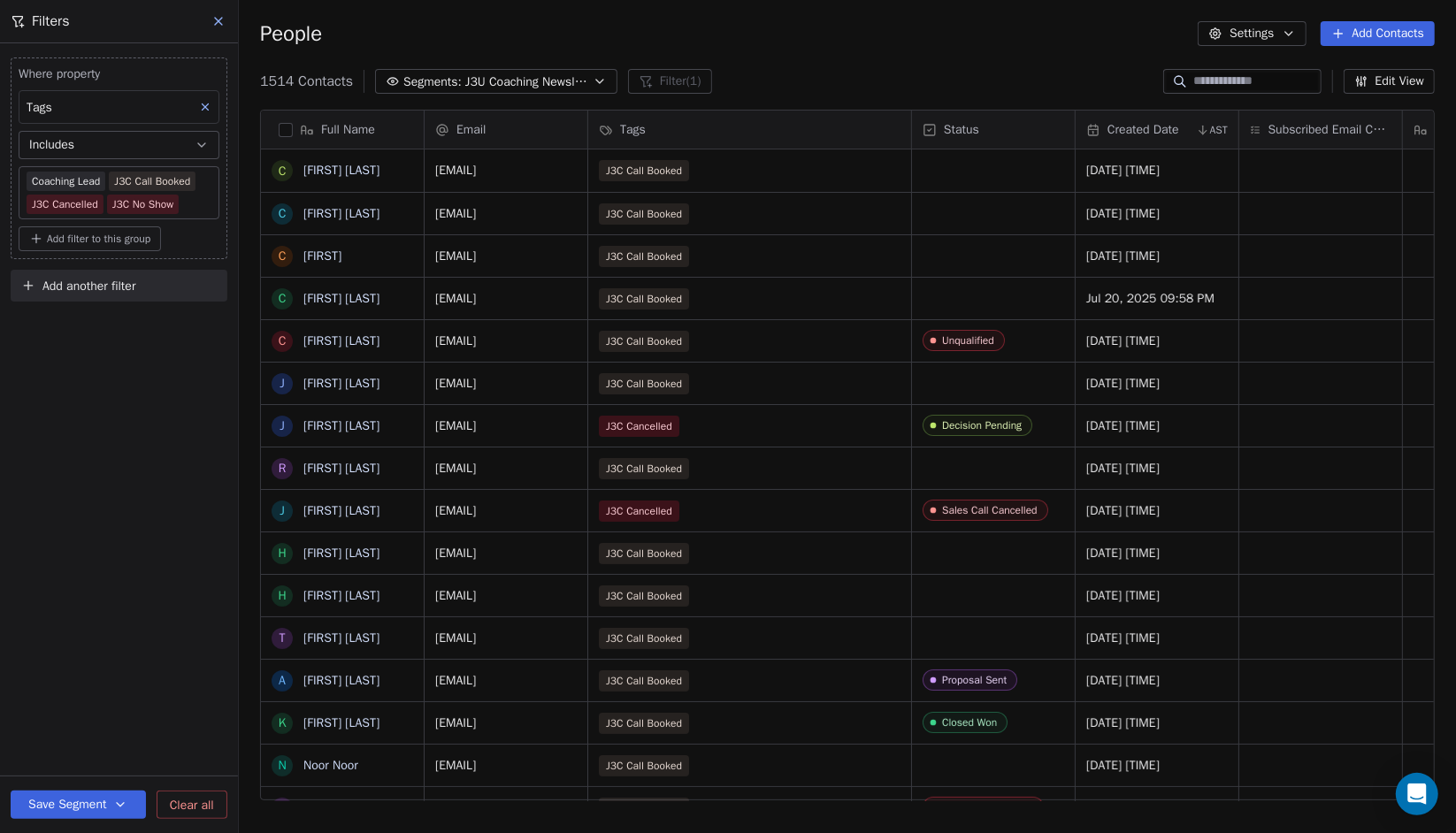 click 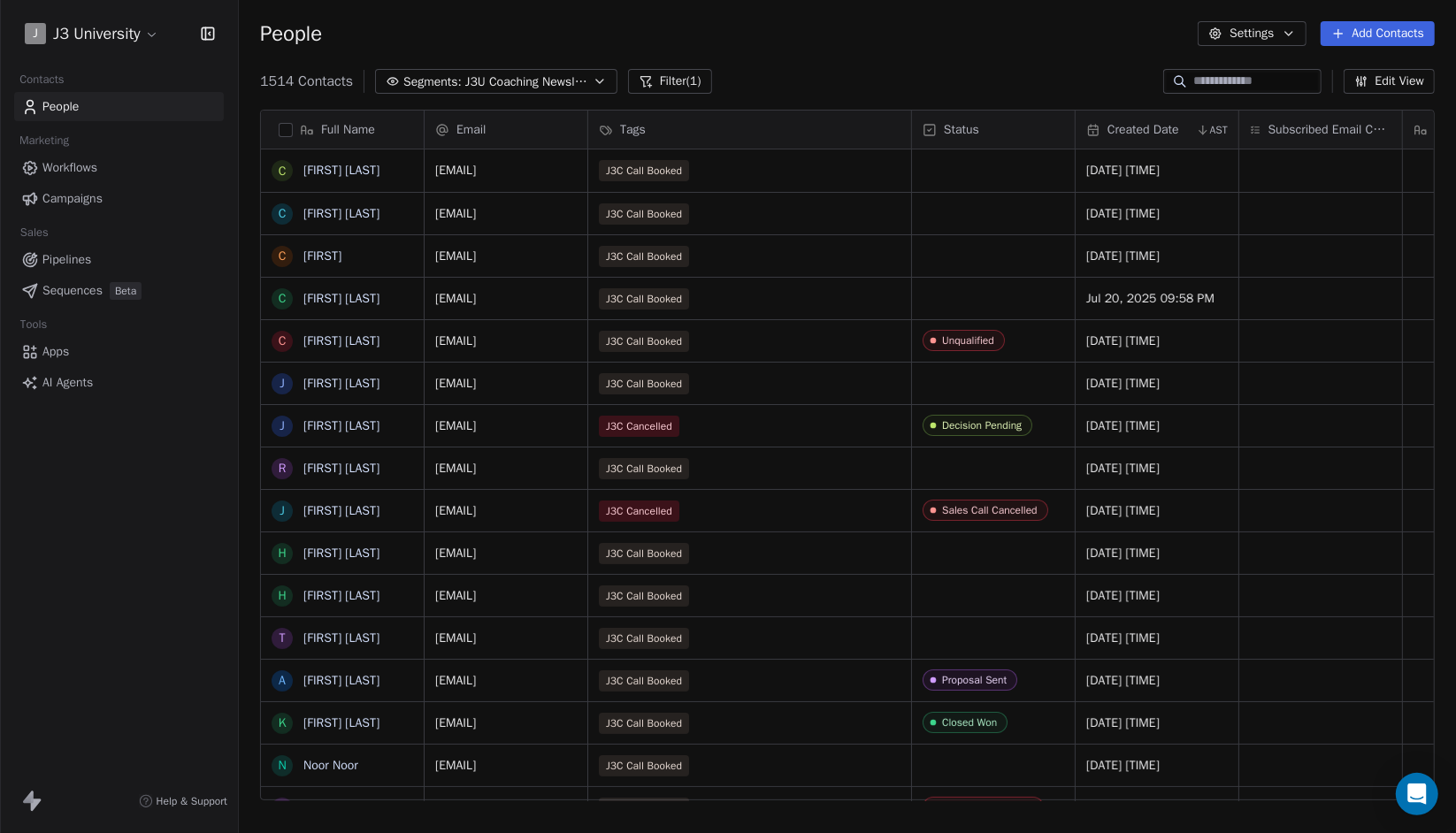 click on "Segments: J3U Coaching Newsletter" at bounding box center [496, 81] 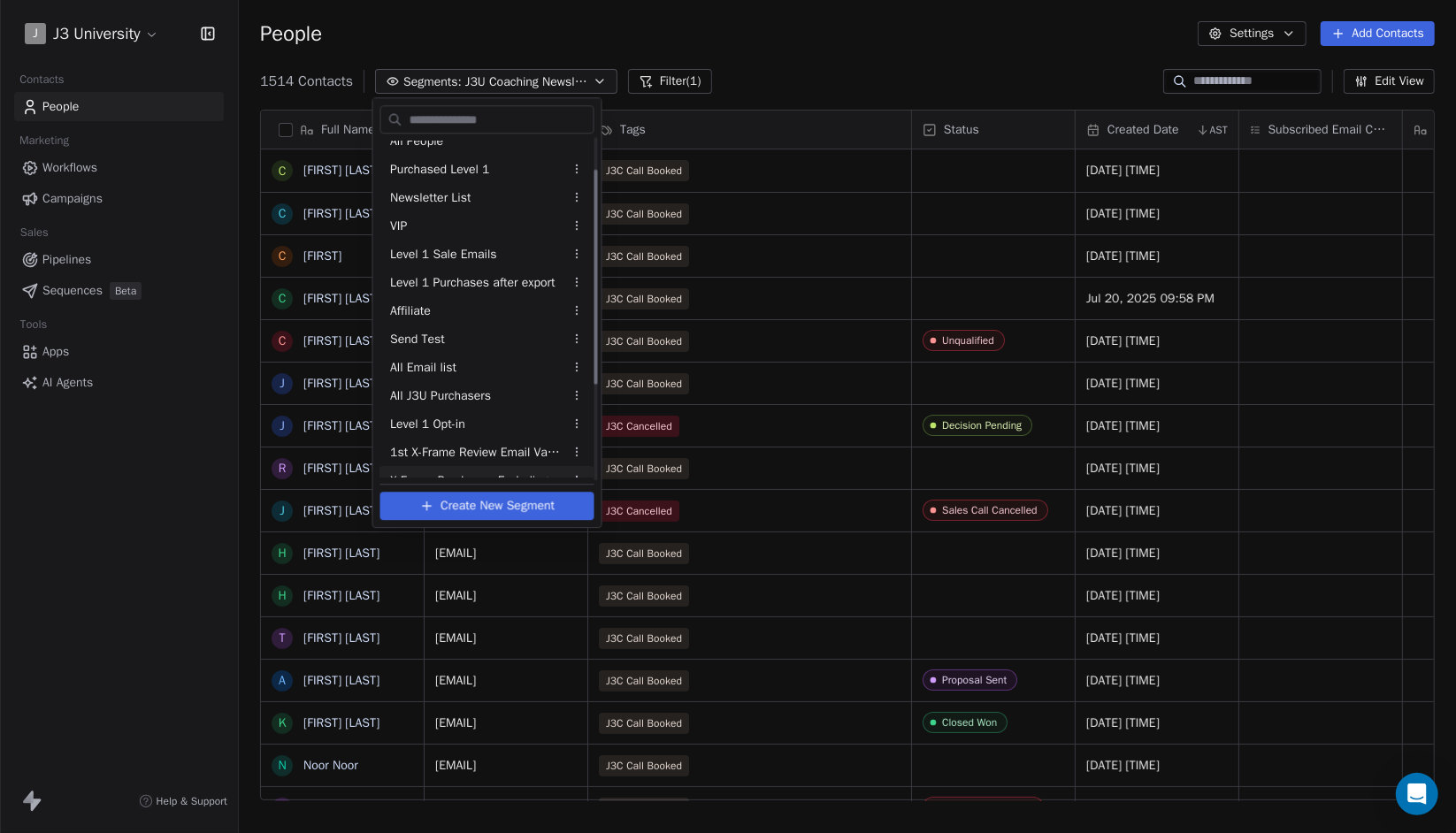 scroll, scrollTop: 0, scrollLeft: 0, axis: both 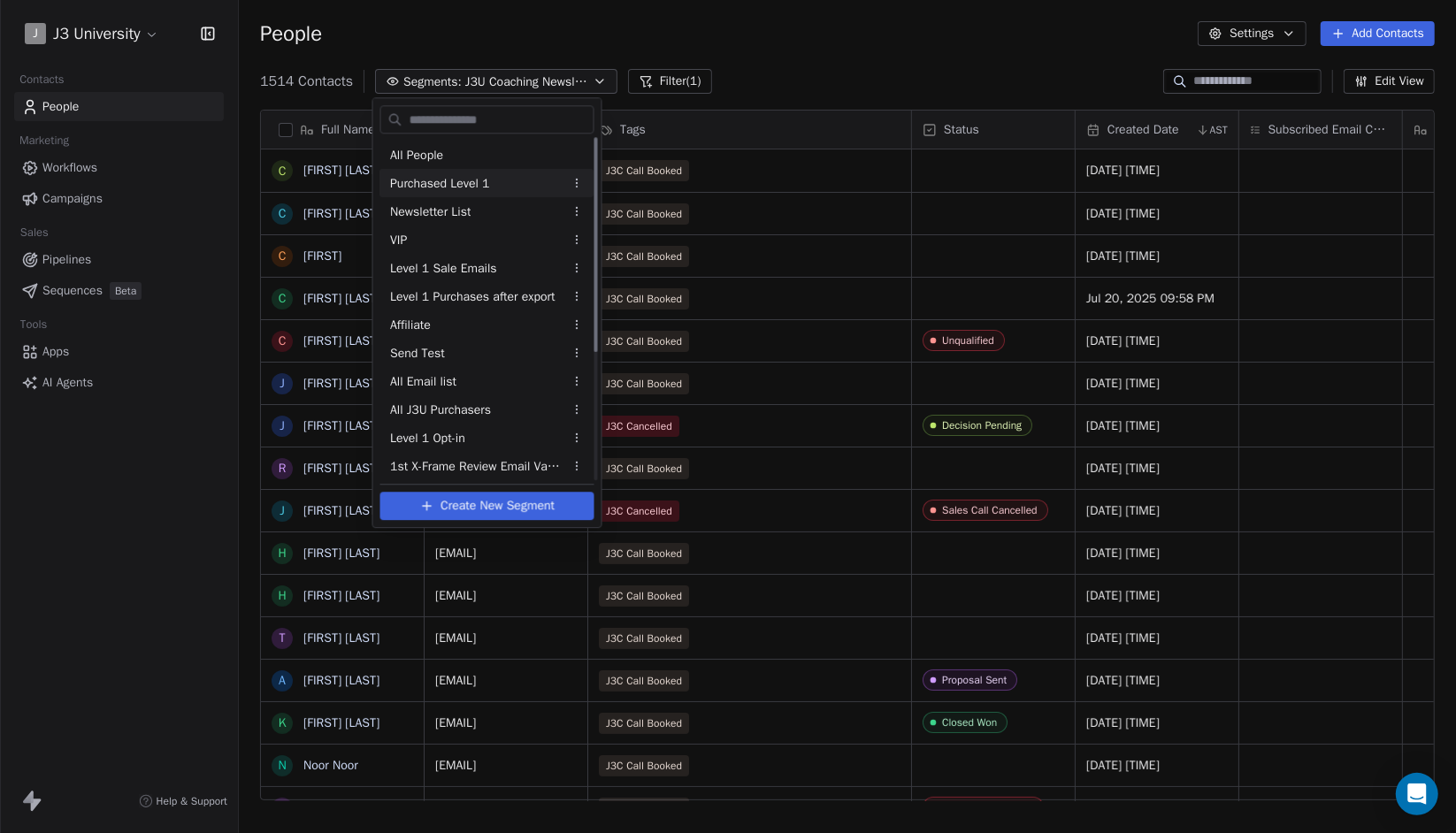 click on "All People" at bounding box center [487, 155] 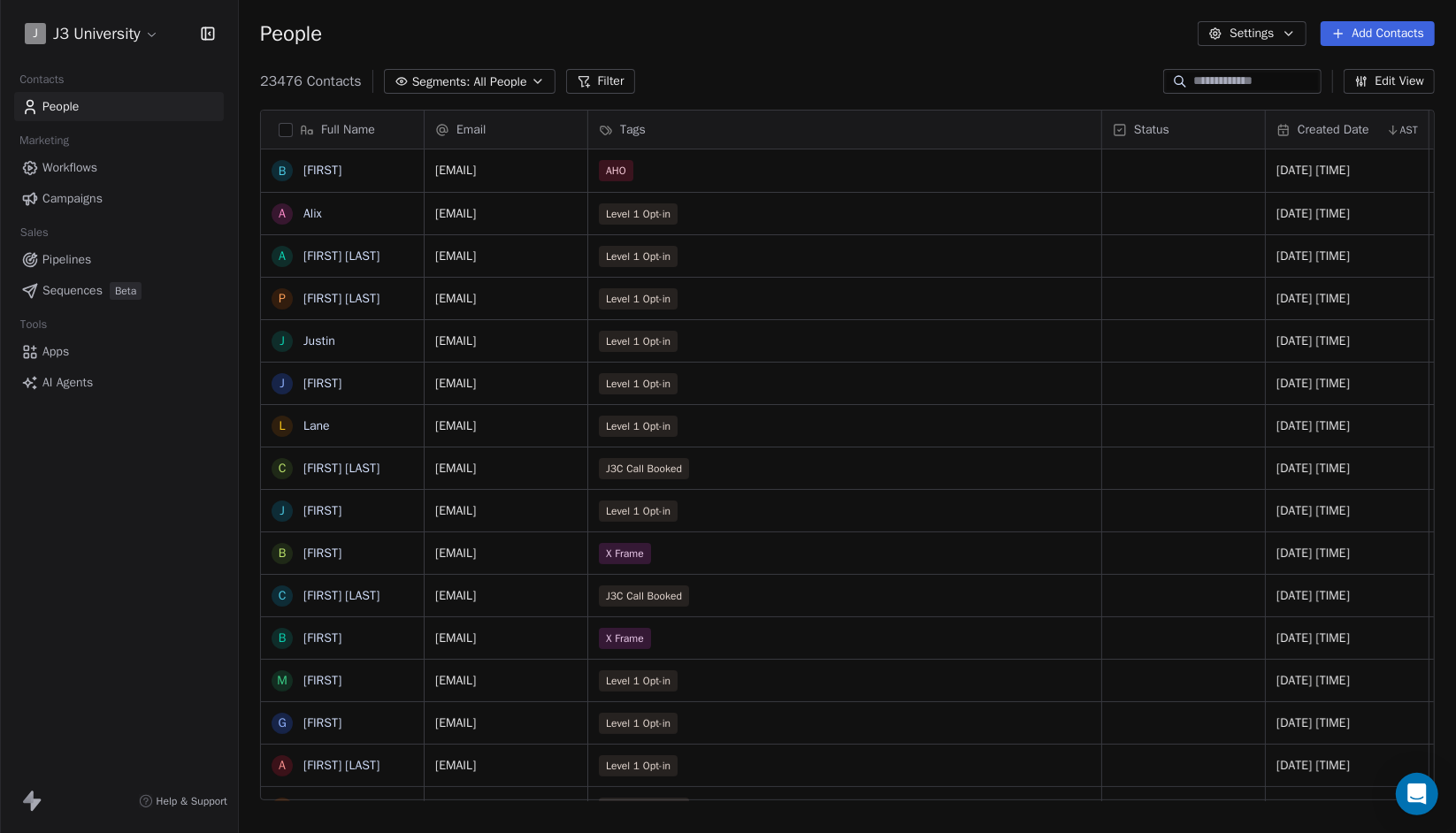 click 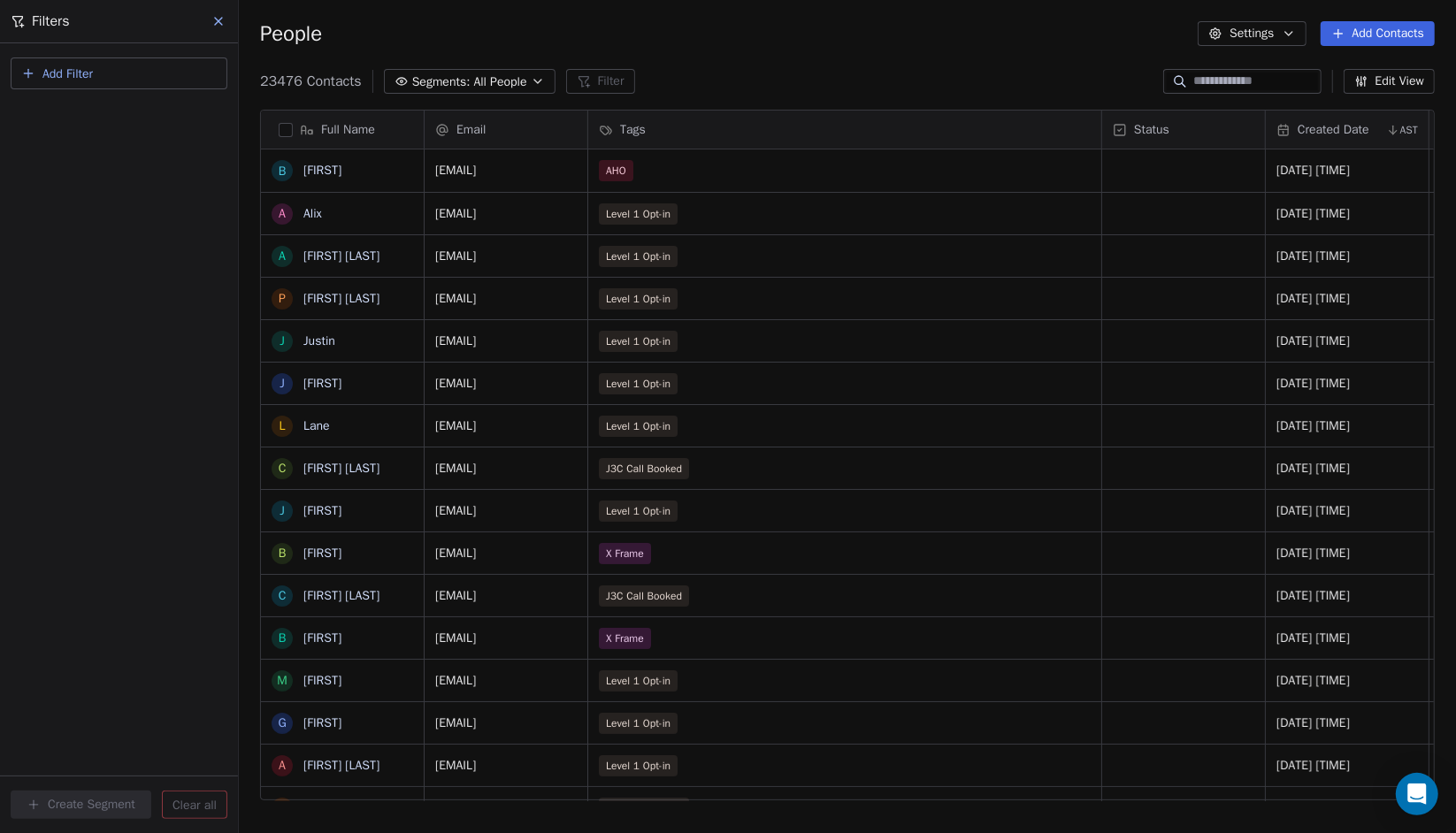 click on "Add Filter" at bounding box center [67, 73] 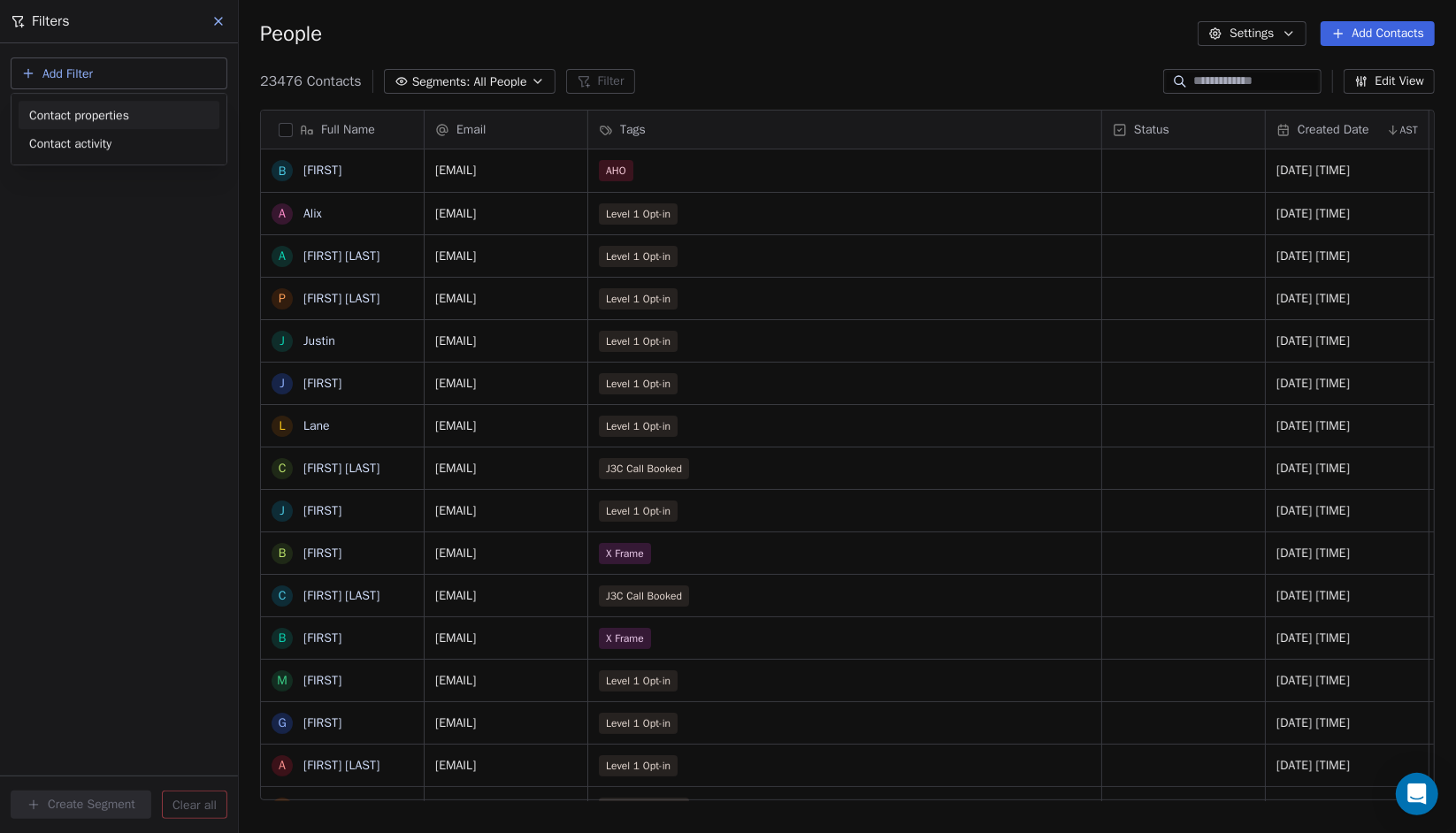 click on "Contact properties" at bounding box center (79, 115) 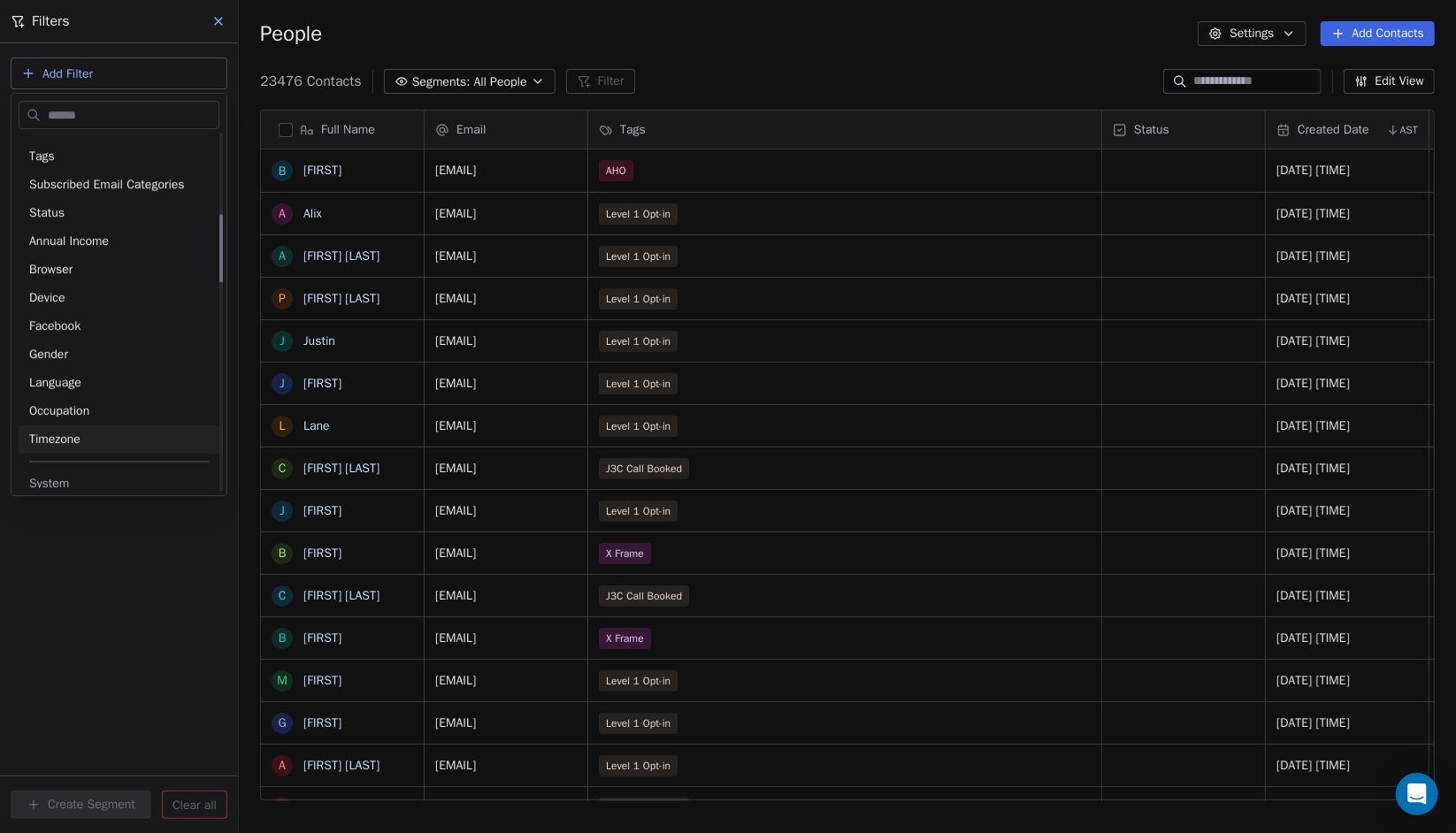 scroll, scrollTop: 177, scrollLeft: 0, axis: vertical 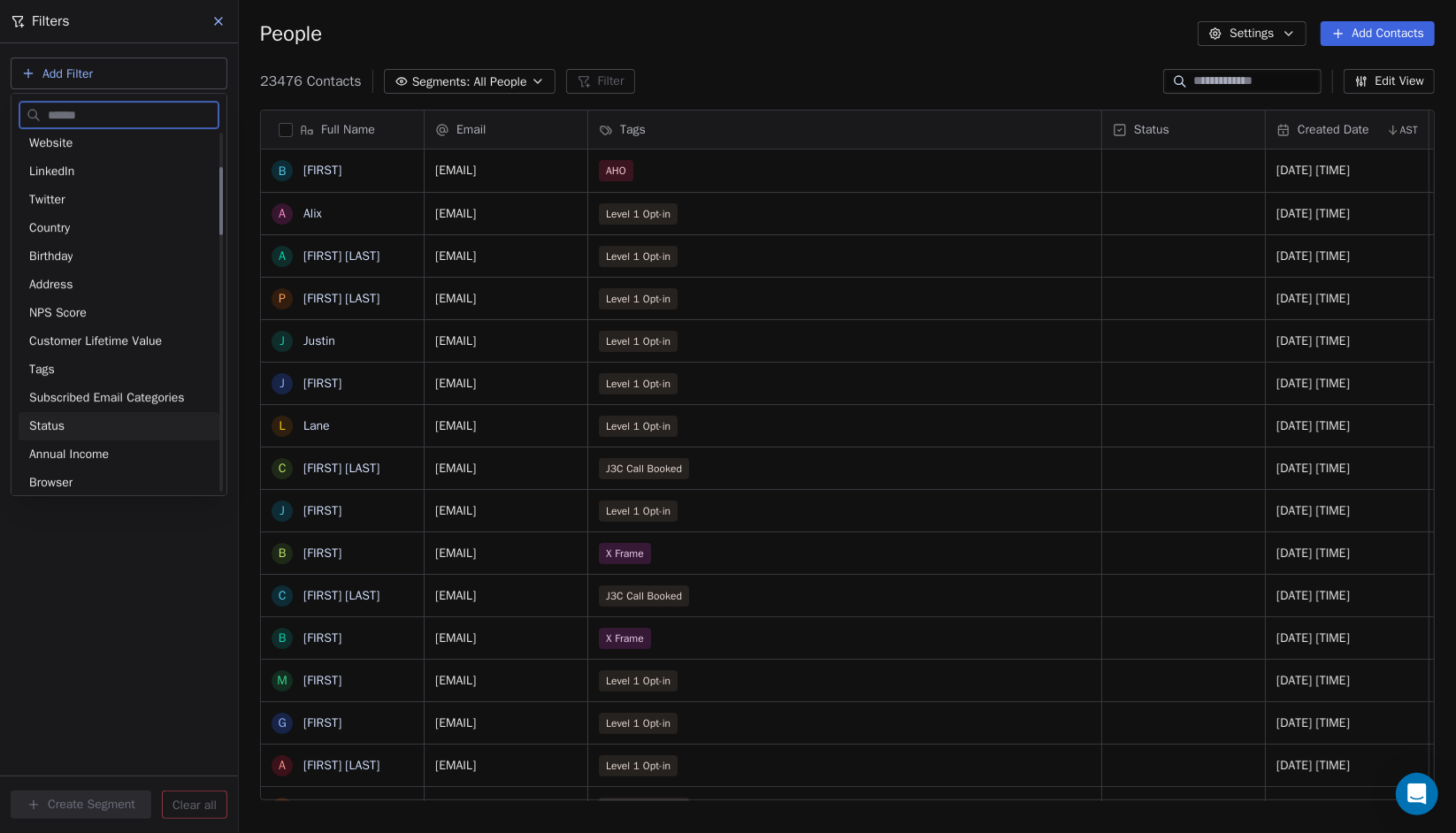 click on "Status" at bounding box center (119, 426) 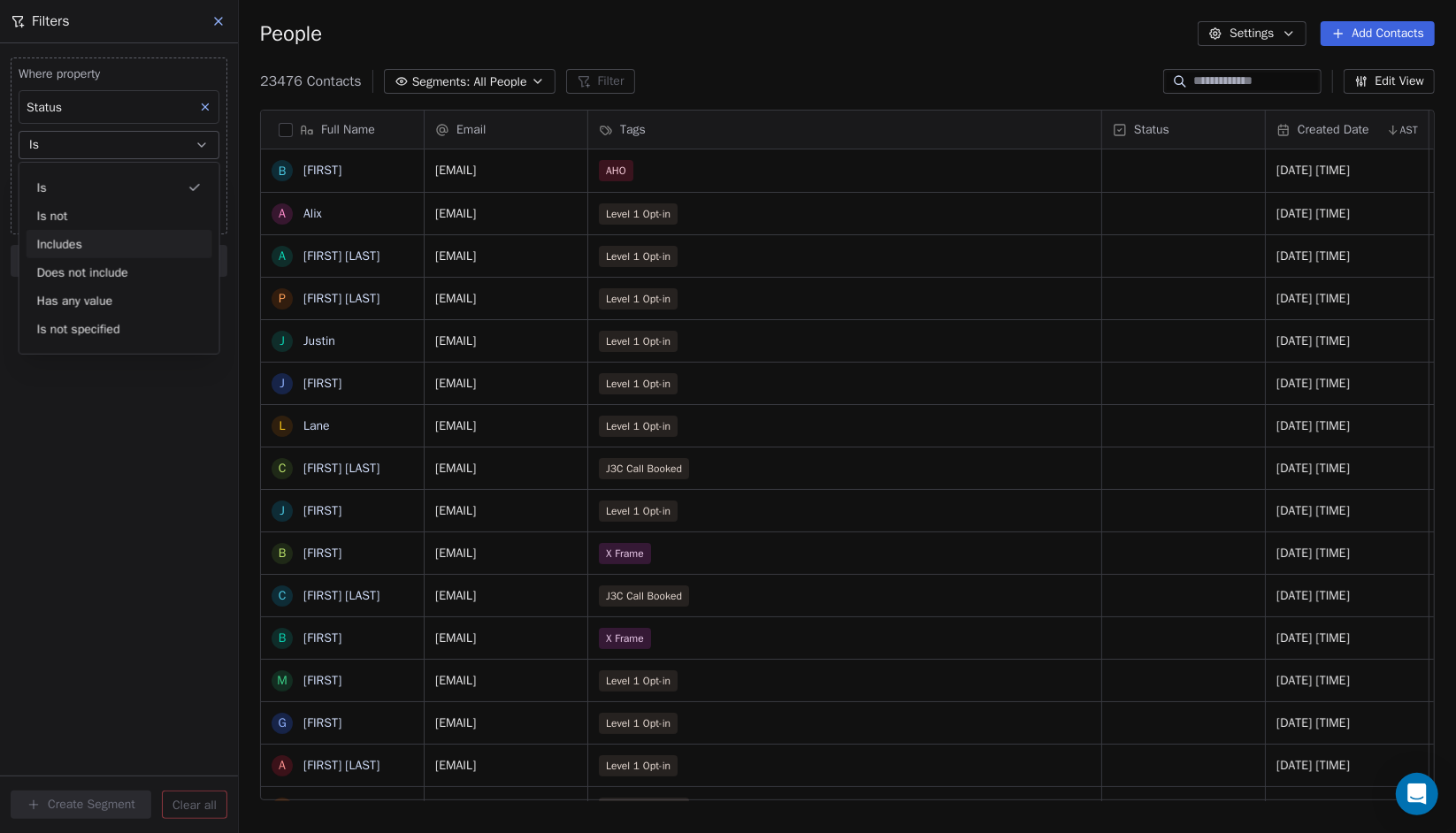 click on "Where property   Status   Is Select  Status Add filter to this group Add another filter" at bounding box center [119, 164] 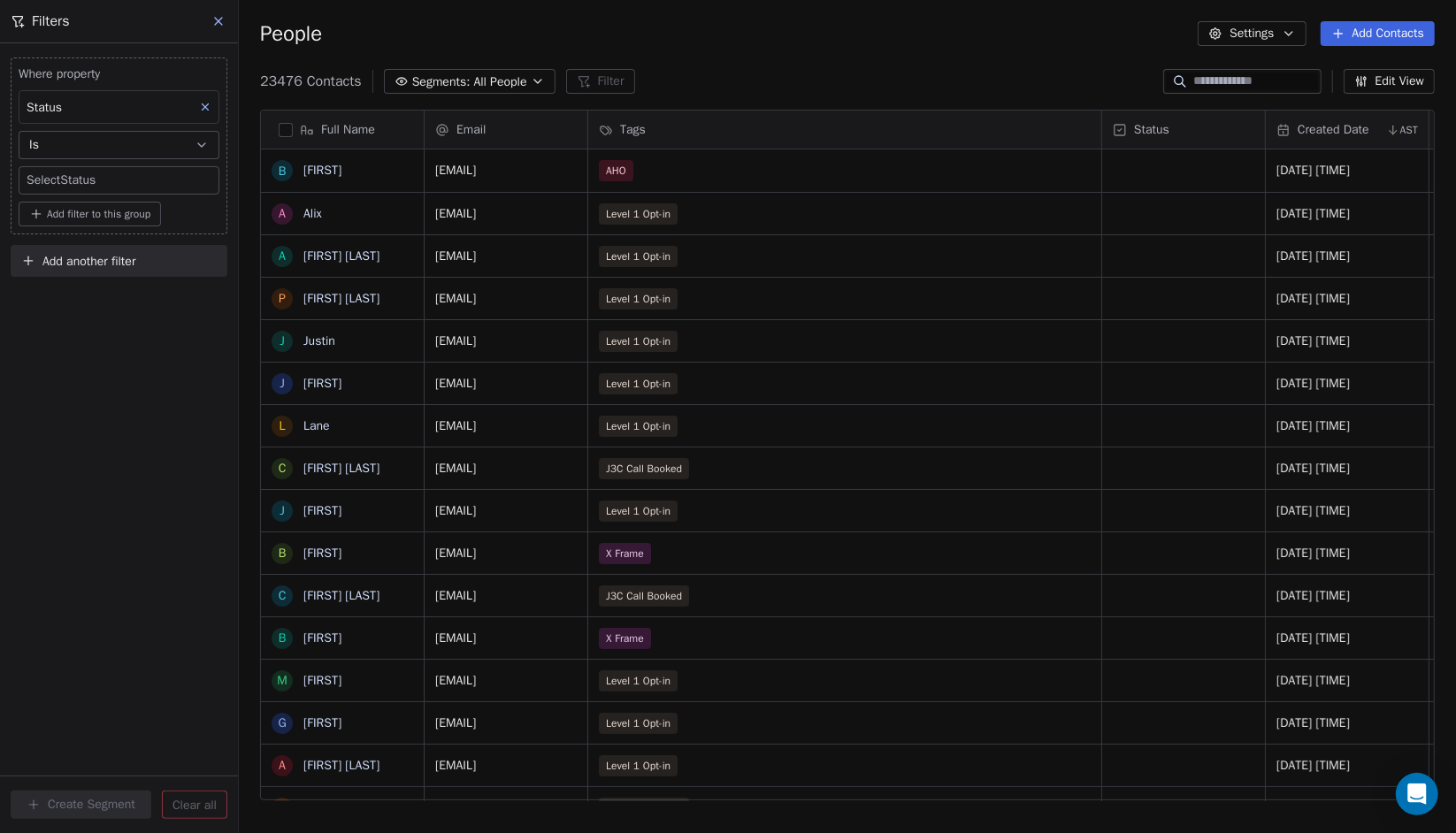 click on "Where property   Status   Is Select  Status Add filter to this group" at bounding box center (119, 146) 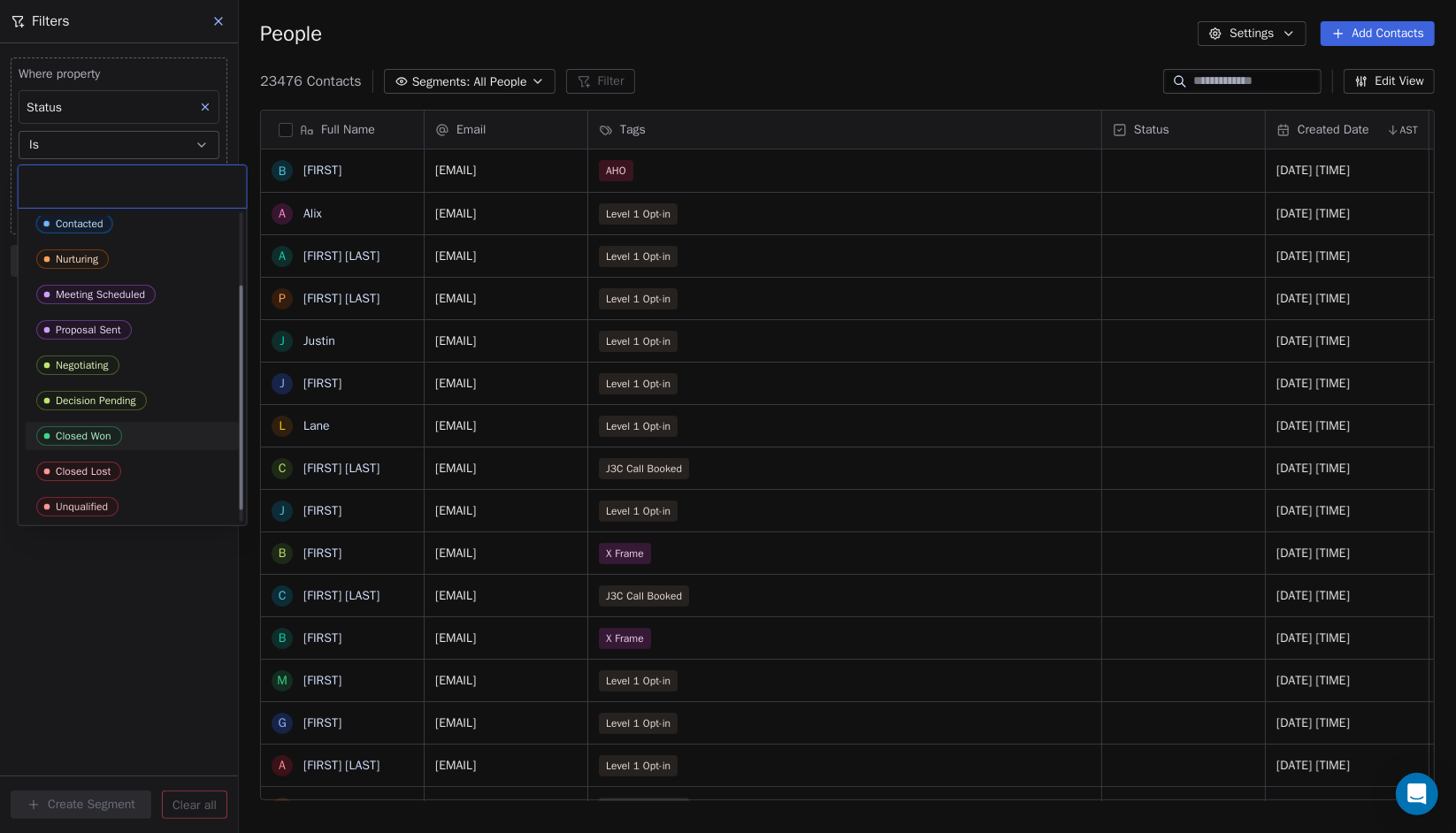 scroll, scrollTop: 114, scrollLeft: 0, axis: vertical 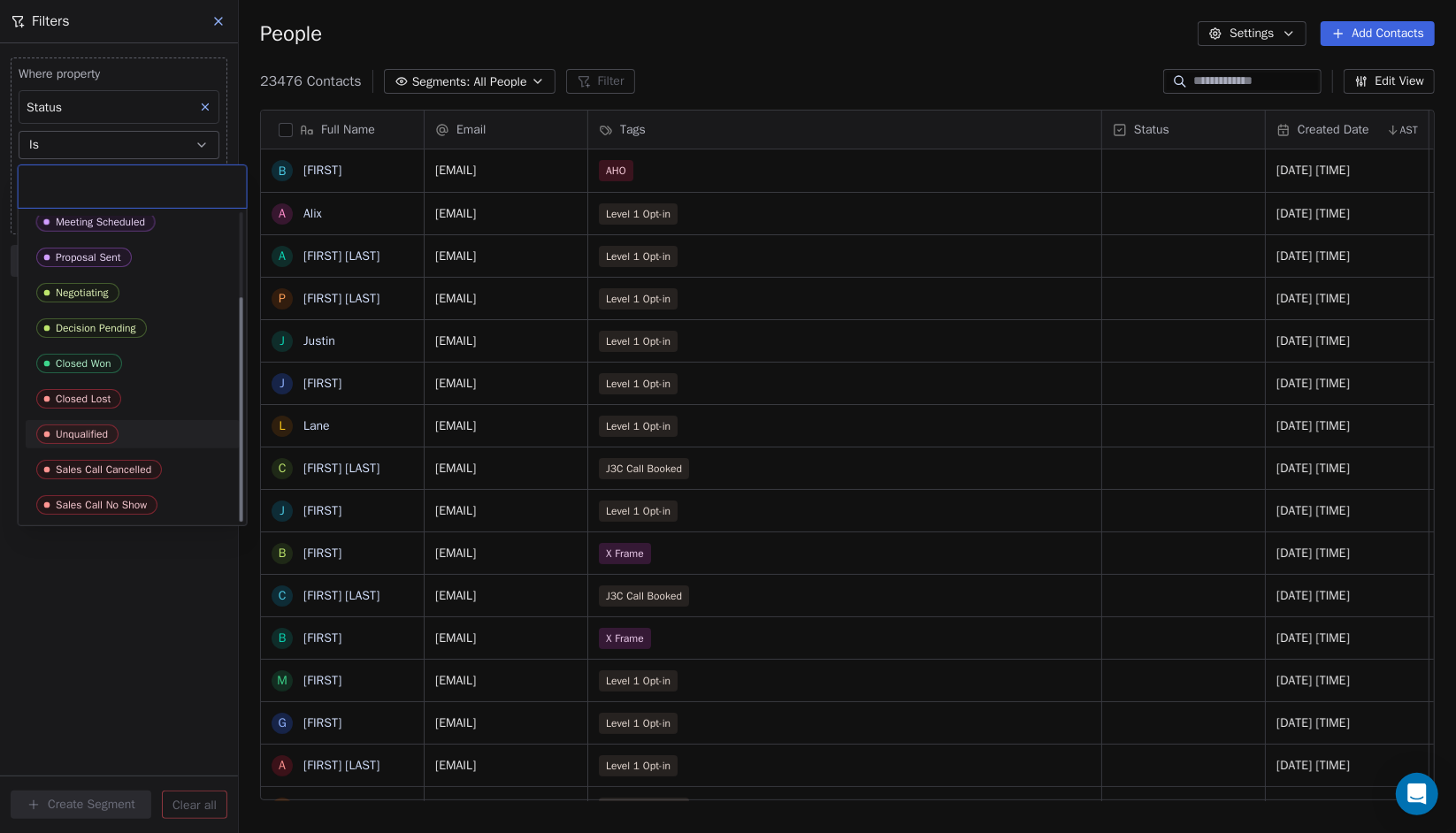 click on "Unqualified" at bounding box center (133, 434) 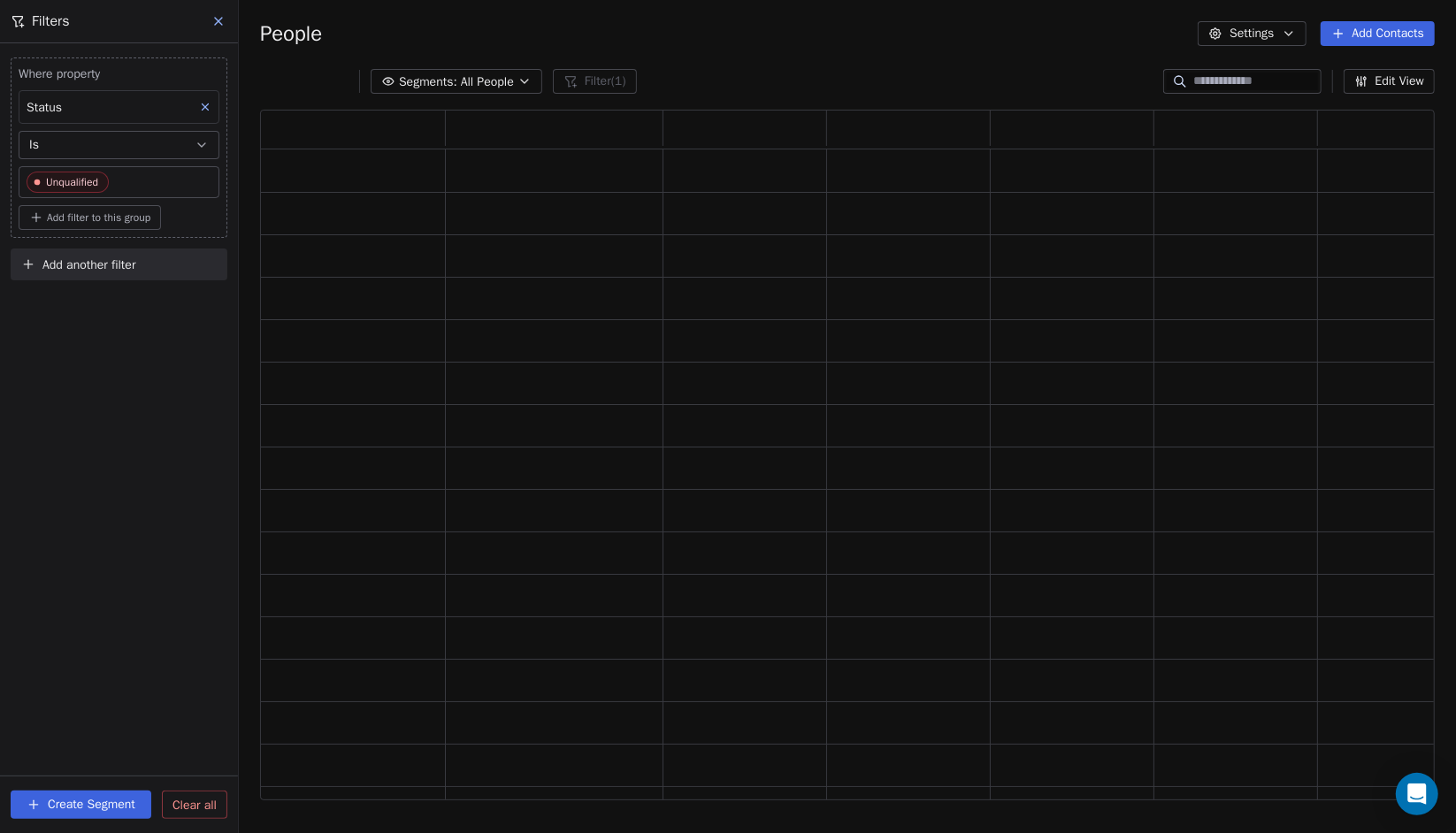 scroll, scrollTop: 0, scrollLeft: 0, axis: both 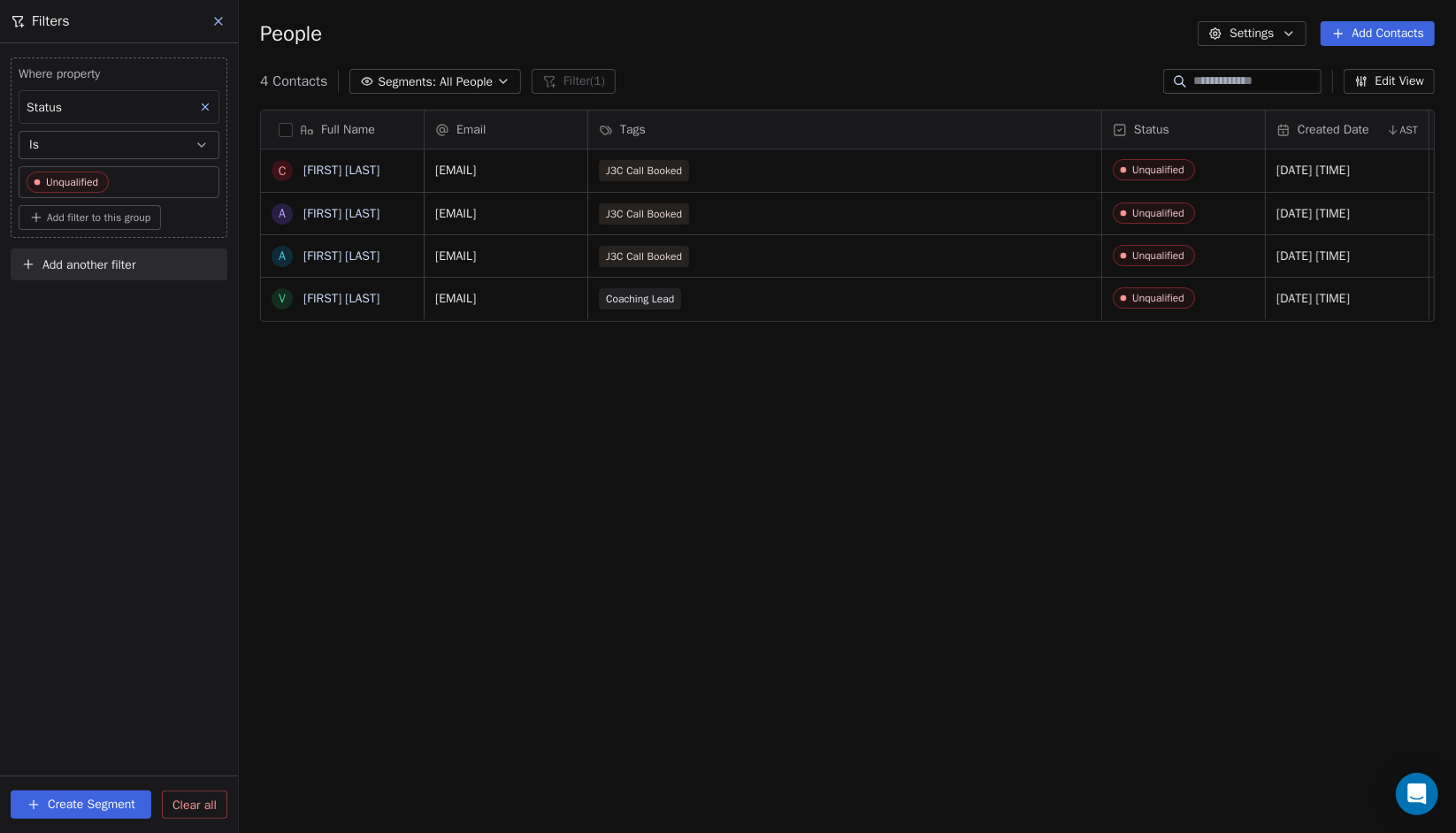 click on "All People" at bounding box center [466, 81] 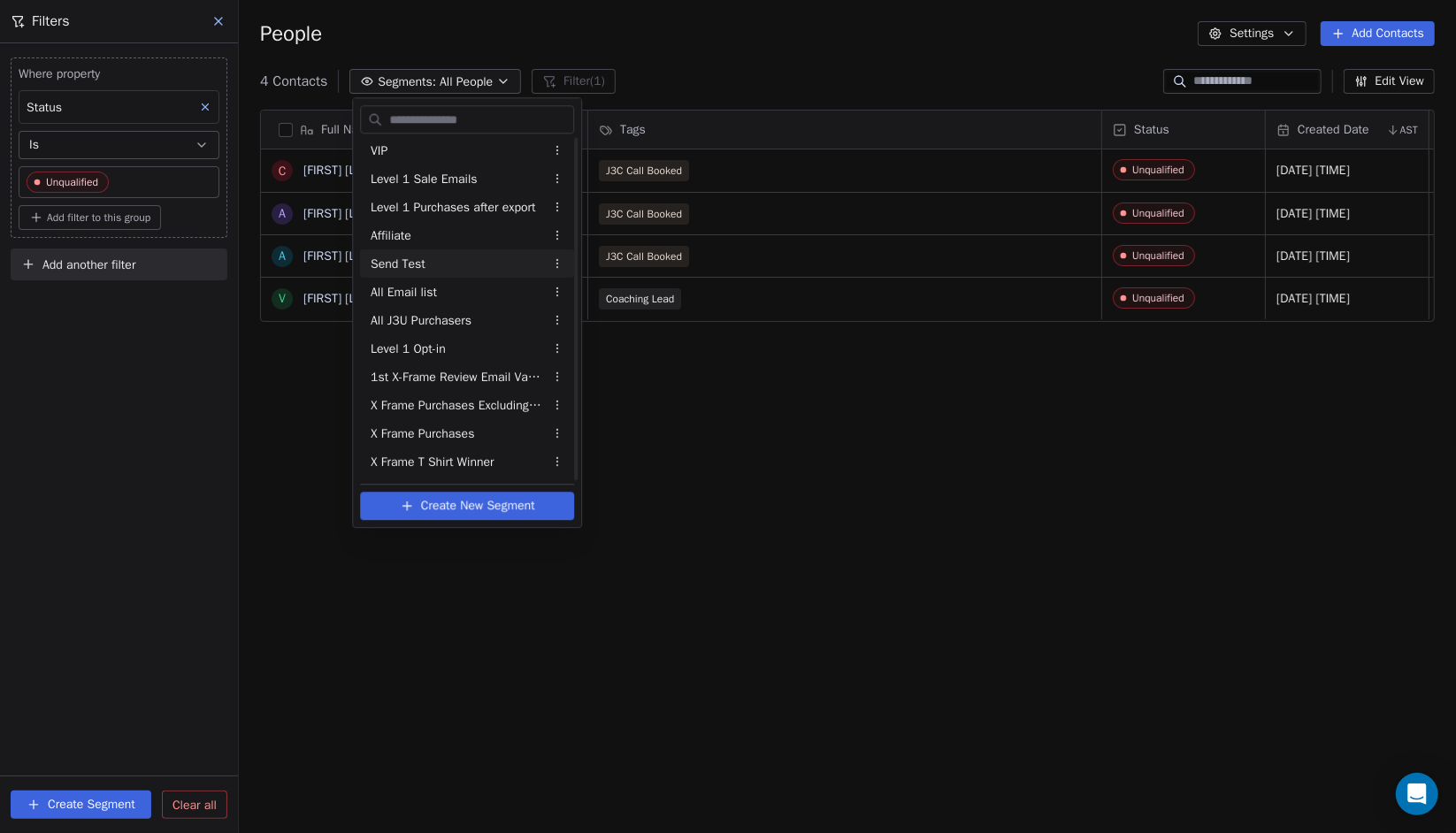 scroll, scrollTop: 202, scrollLeft: 0, axis: vertical 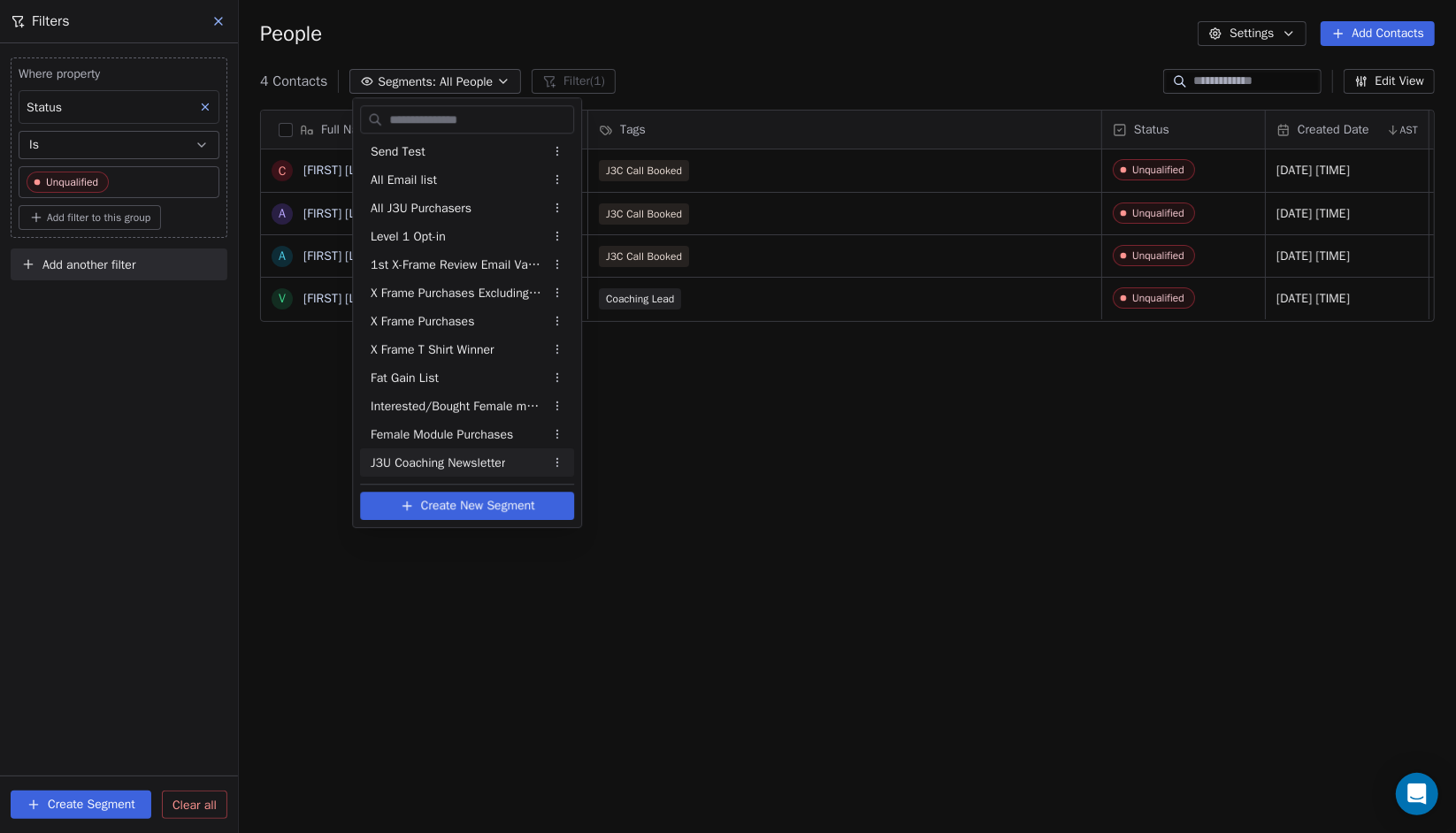 click on "J3U Coaching Newsletter" at bounding box center (438, 462) 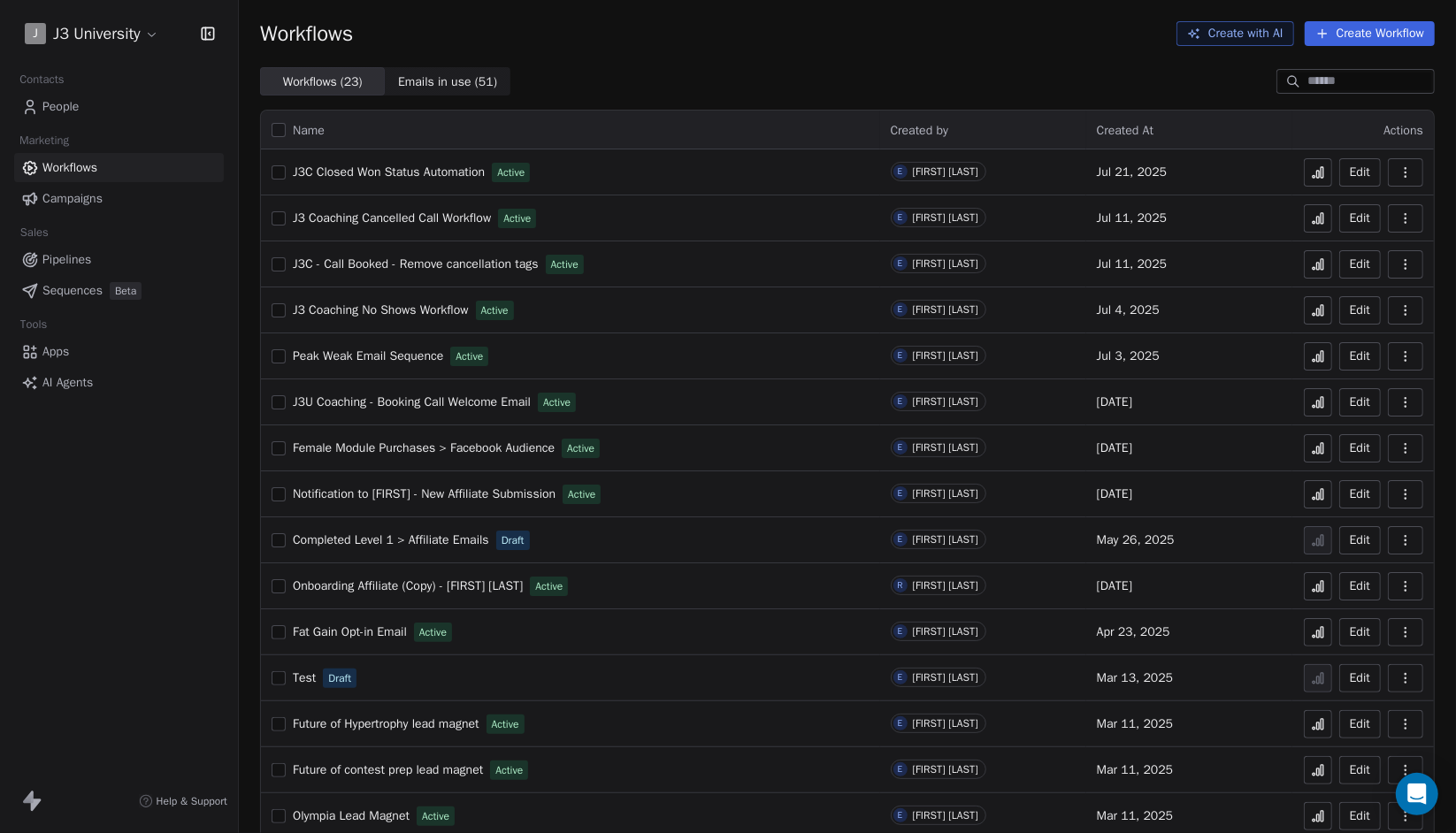 click on "People" at bounding box center [119, 106] 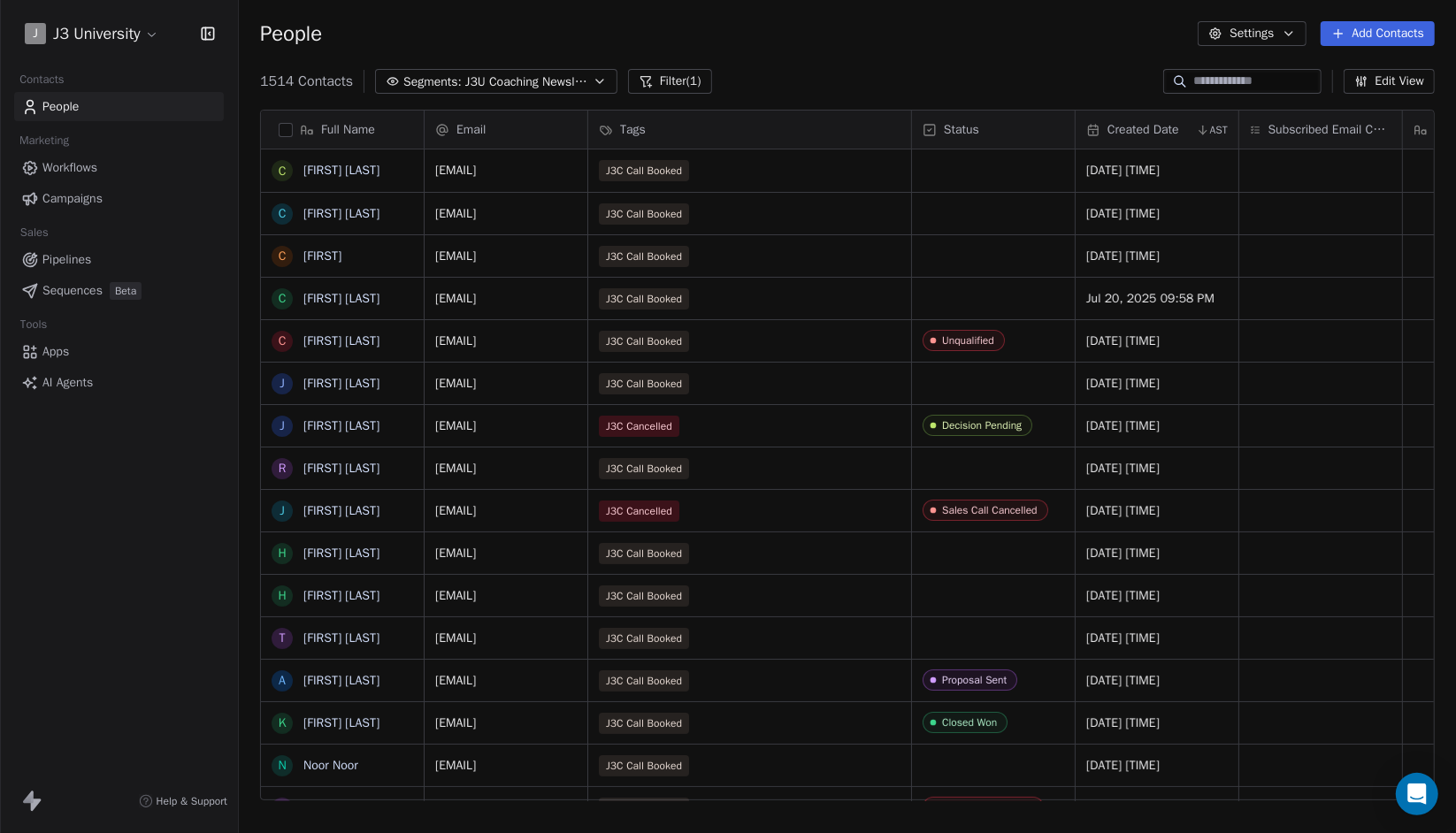 scroll, scrollTop: 14, scrollLeft: 13, axis: both 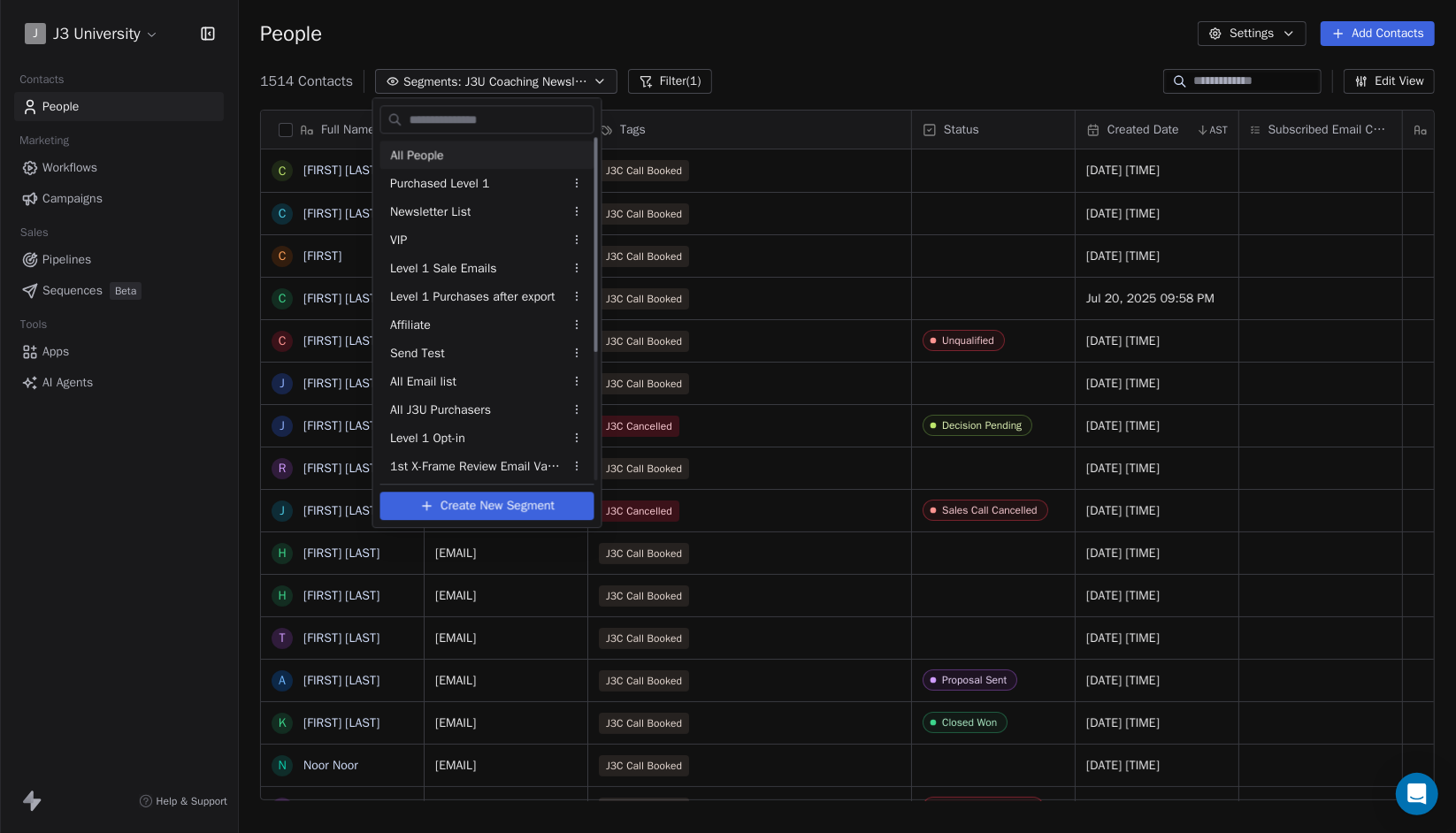click on "All People" at bounding box center (487, 155) 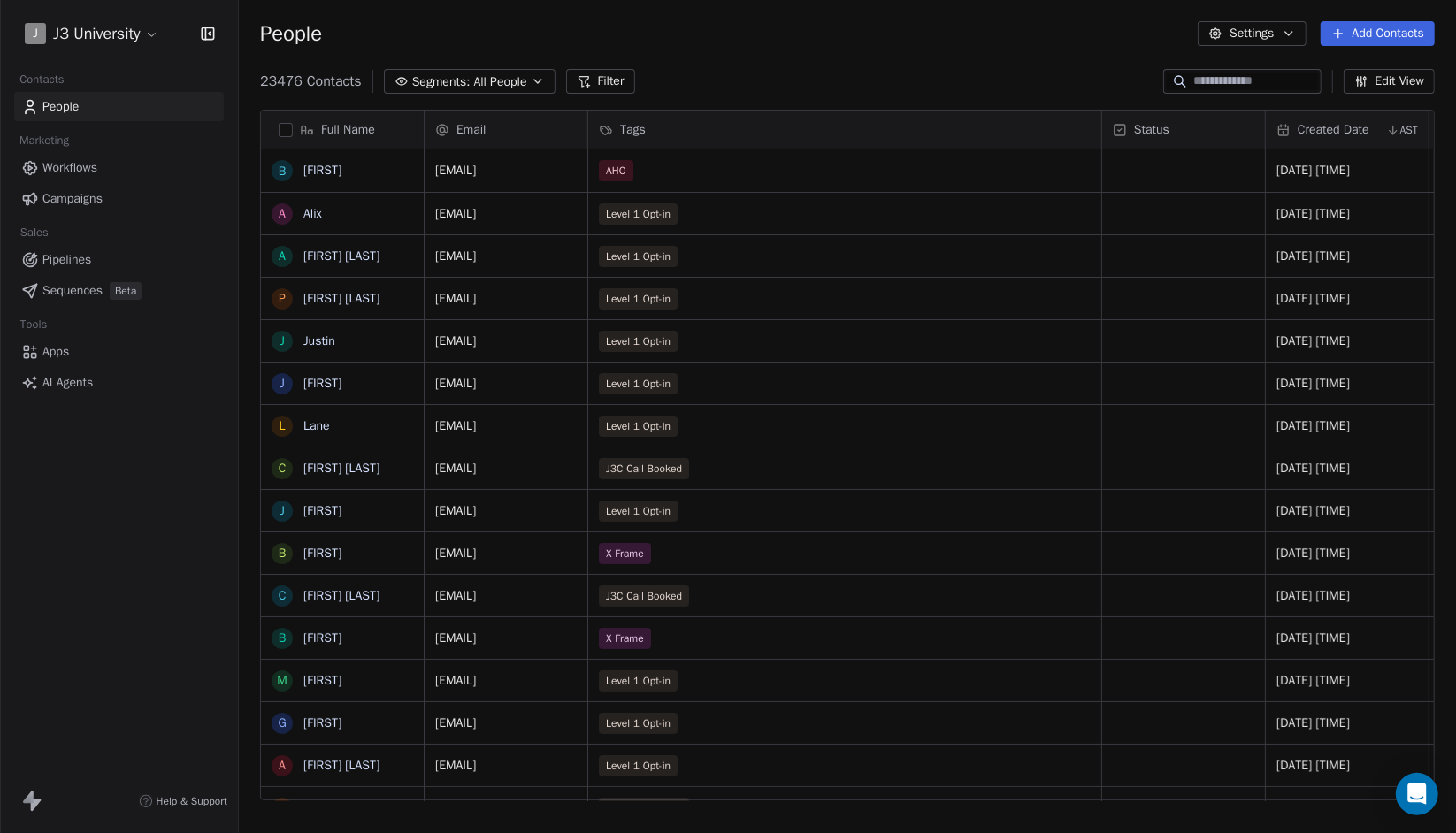 click on "Filter" at bounding box center (601, 81) 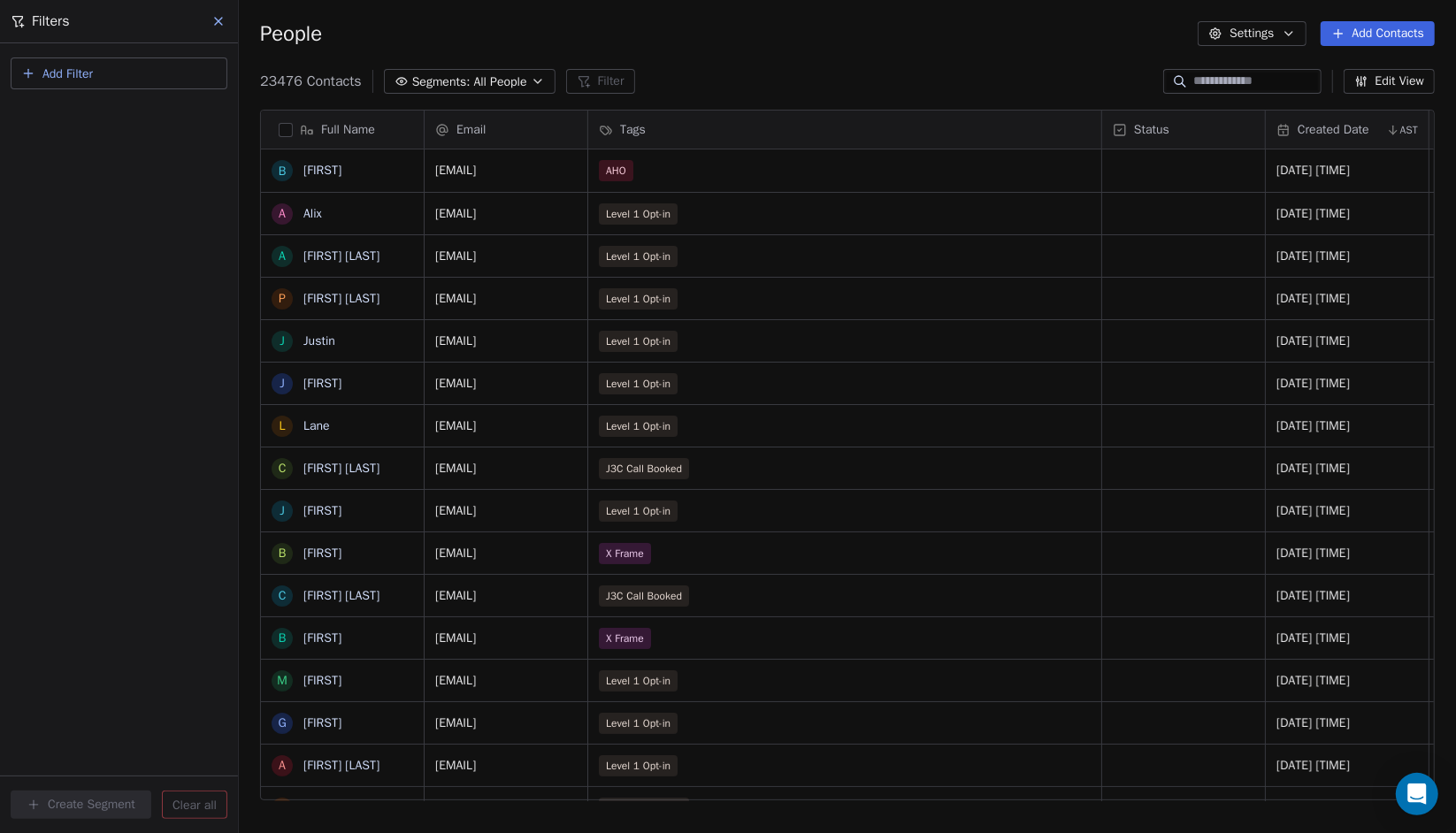 click on "Add Filter" at bounding box center (67, 73) 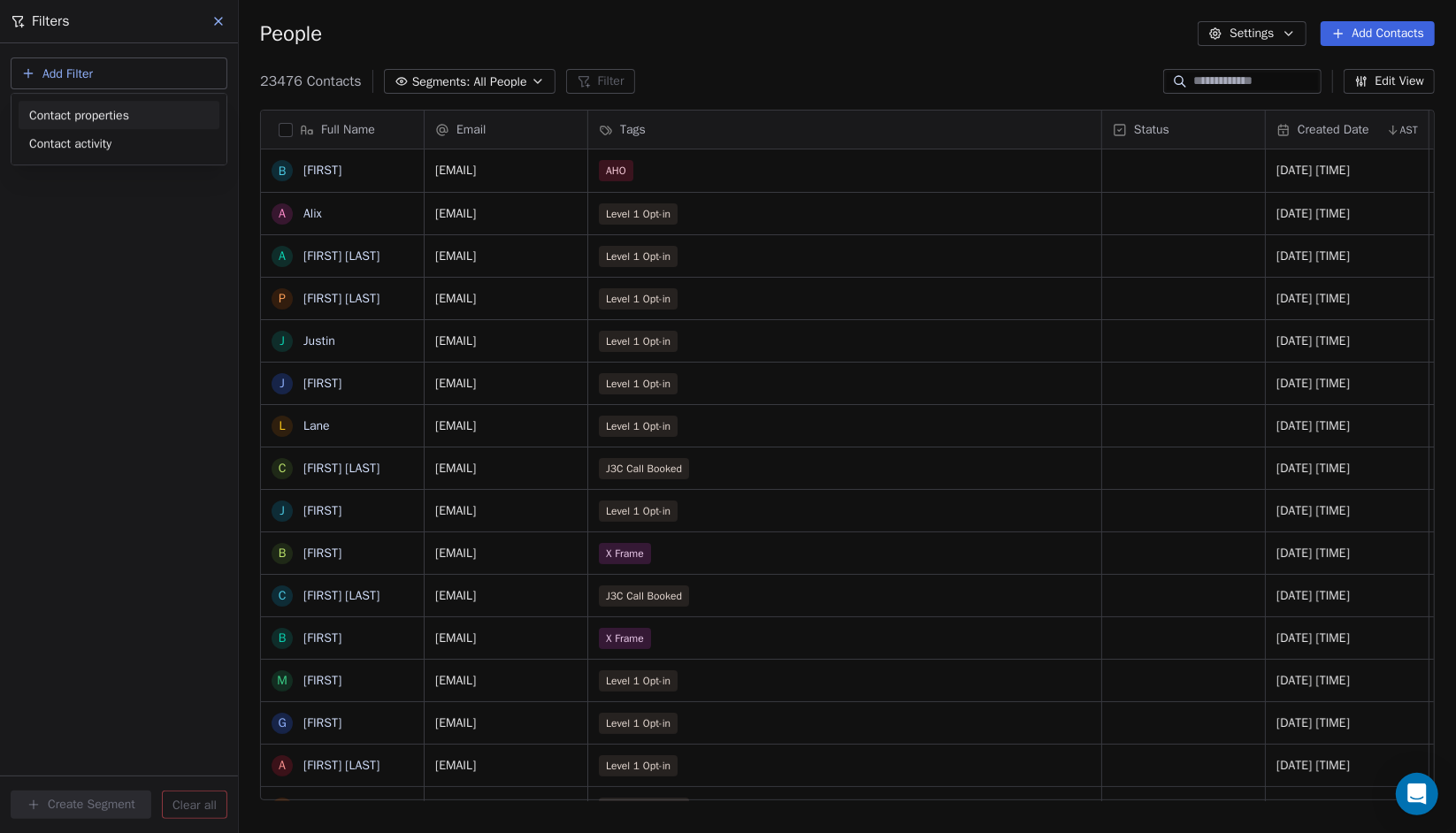 click on "Contact properties" at bounding box center (119, 115) 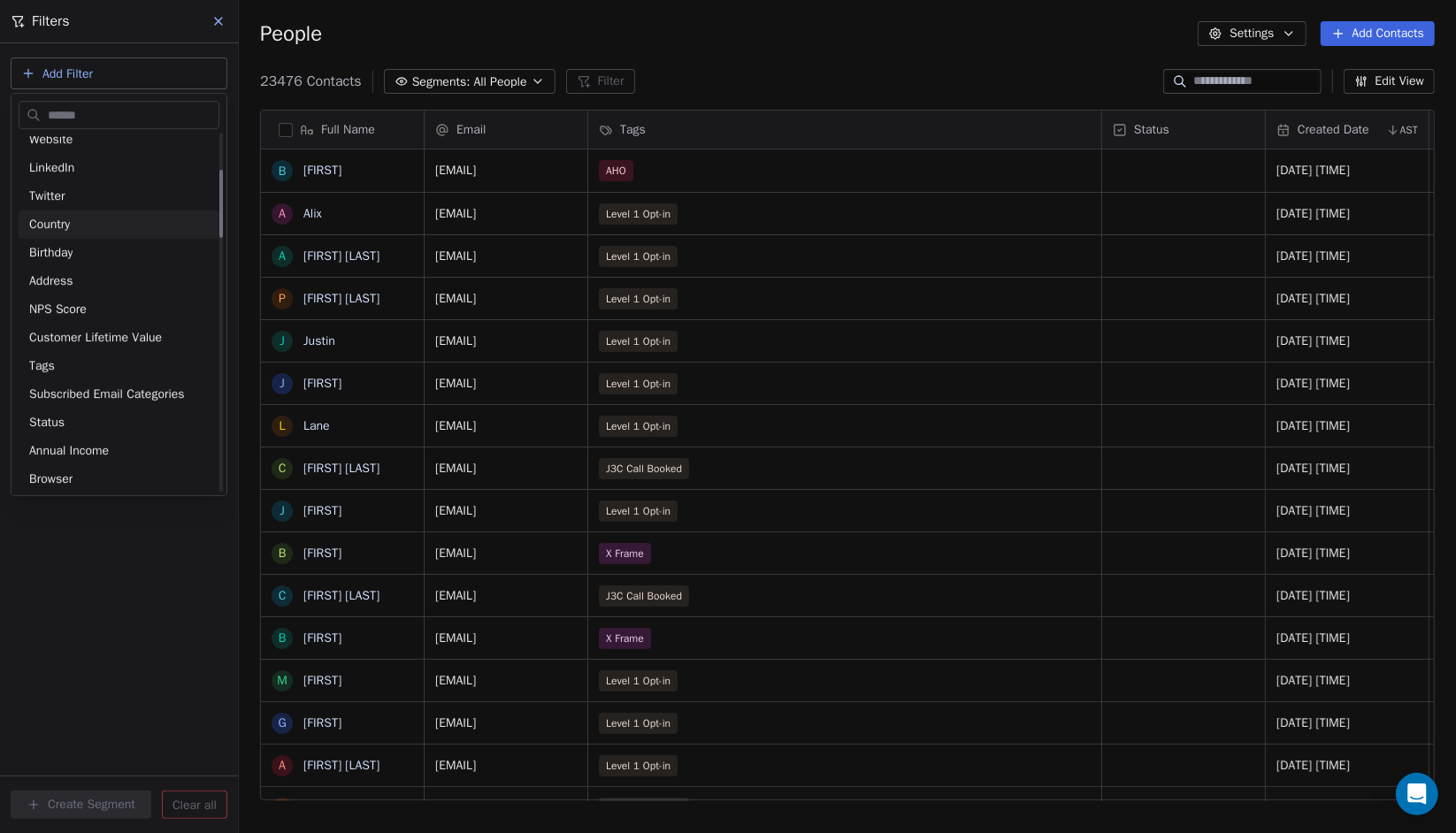 scroll, scrollTop: 177, scrollLeft: 0, axis: vertical 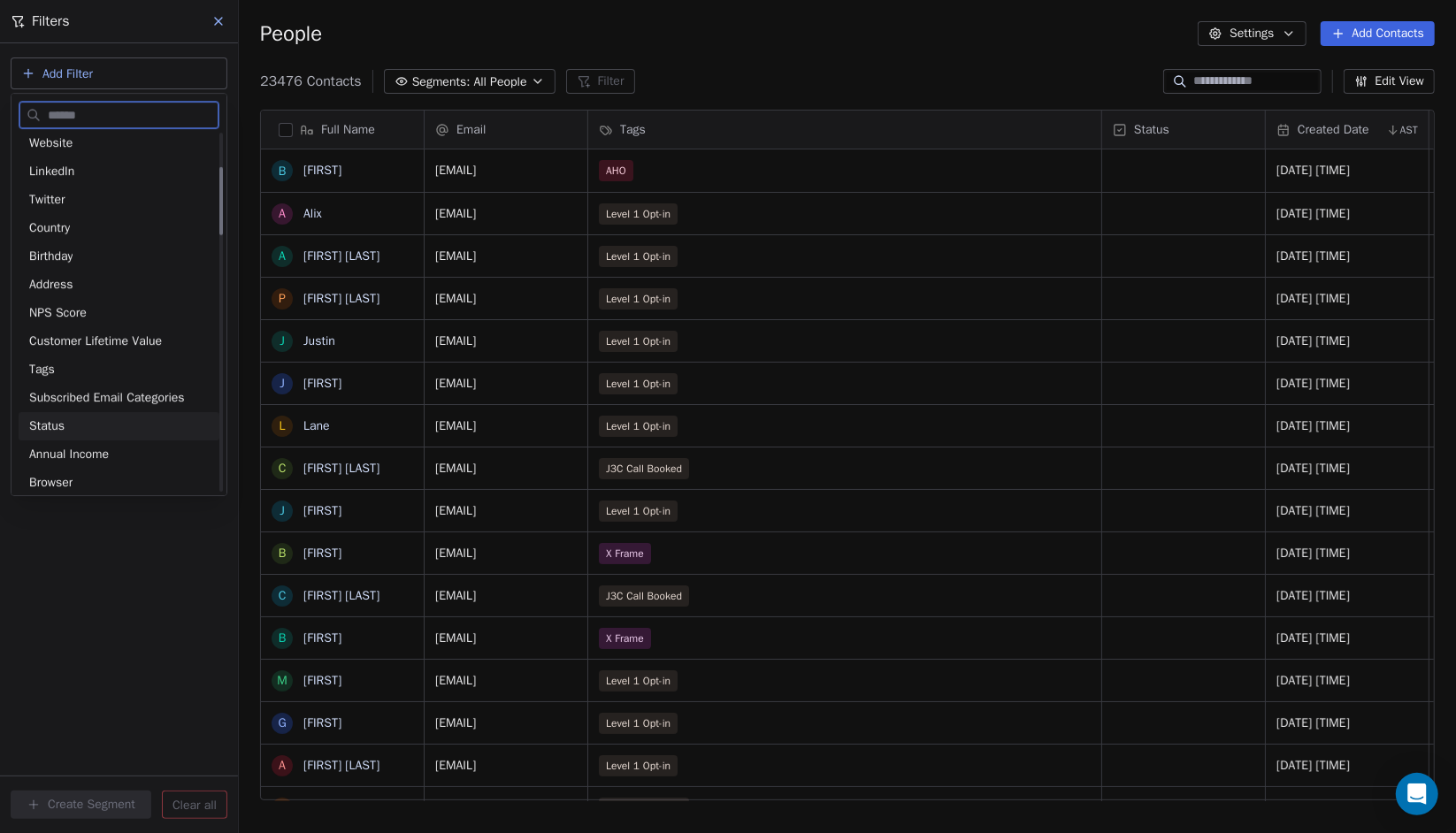 click on "Status" at bounding box center (119, 426) 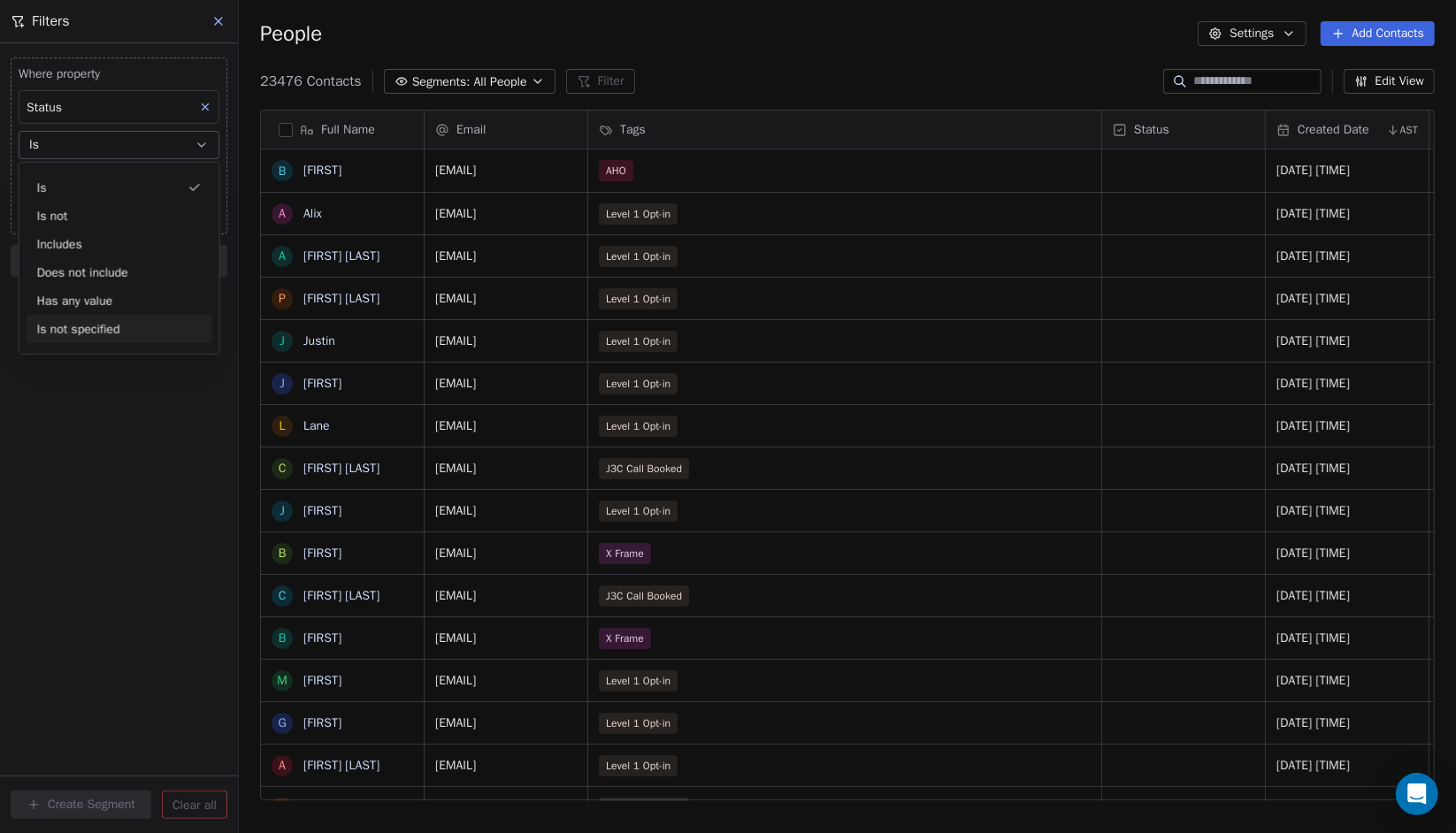 click on "Where property   Status   Is Select  Status Add filter to this group Add another filter  Create Segment Clear all" at bounding box center [119, 438] 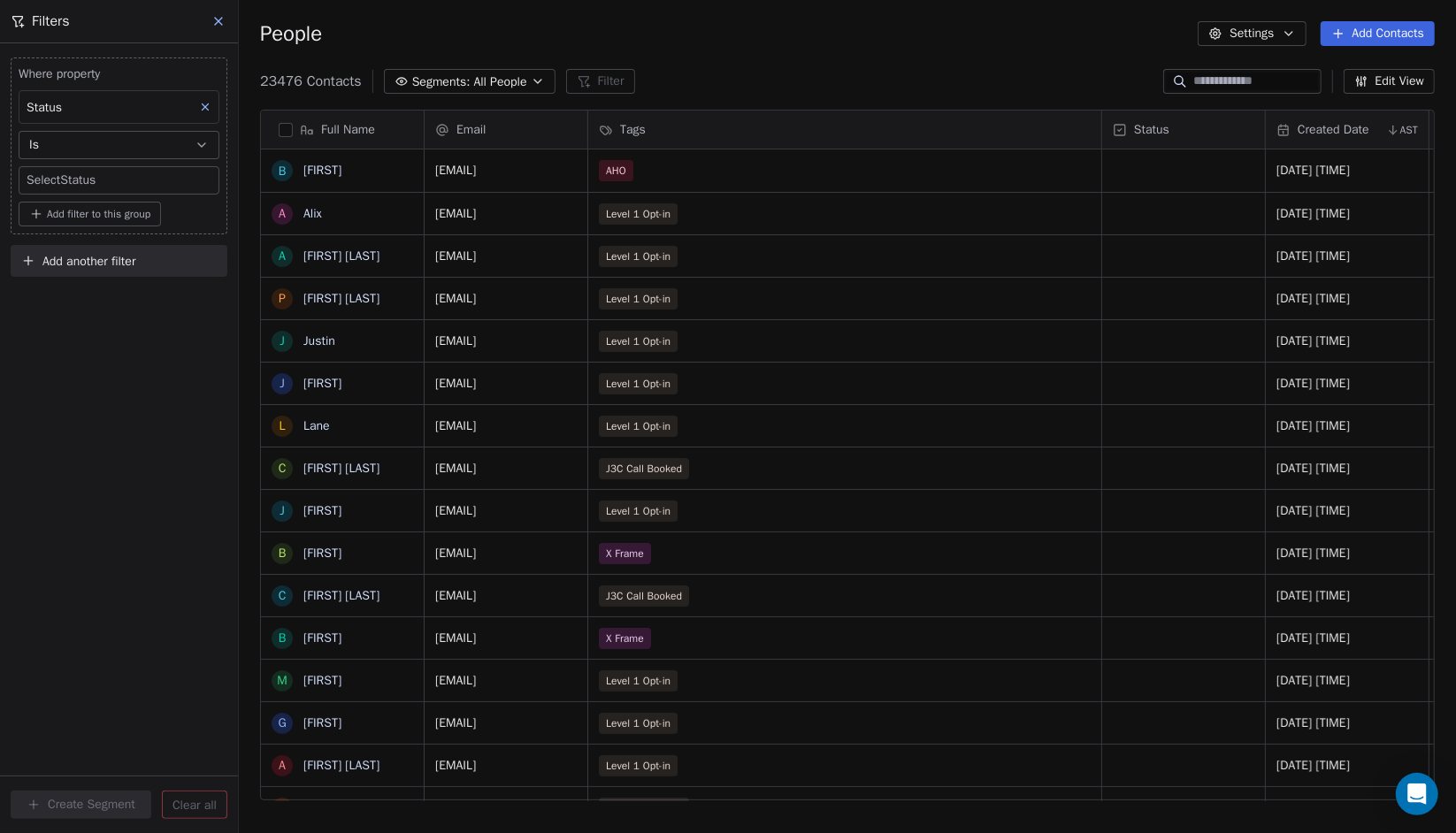 click on "J J3 University Contacts People Marketing Workflows Campaigns Sales Pipelines Sequences Beta Tools Apps AI Agents Help & Support Filters Where property   Status   Is Select  Status Add filter to this group Add another filter  Create Segment Clear all People Settings  Add Contacts 23476 Contacts Segments: All People Filter  Edit View Tag Add to Sequence Export Full Name B Brian A Alix A Alessio Centari P Praveen pinto J Justin J Jett L Lane C Camila Landin J Jack B Brandon C Christina Ochs B Bryce m monica G Gena A Amanda Webb C Claude A Amanda Thomas P Phong R Rodrigo C Crystal Strauss M Mourad A Antonios H Hunter T Tommy A Audra K Kristen K Kris Herndon K Kunal C Chesney J Justin A Abdullah Z Zain Rasalkar Δ Δημήτρης B Brendon b brendon L Luis Email Tags Status Created Date AST Subscribed Email Categories Pipedrive Status Pipeline Category brianpatrickhennessy@gmail.com AHO Jul 21, 2025 08:58 AM alixakhribi@yahoo.com Level 1 Opt-in Jul 21, 2025 07:42 AM alessiocentarro@gmail.com Level 1 Opt-in" at bounding box center [728, 416] 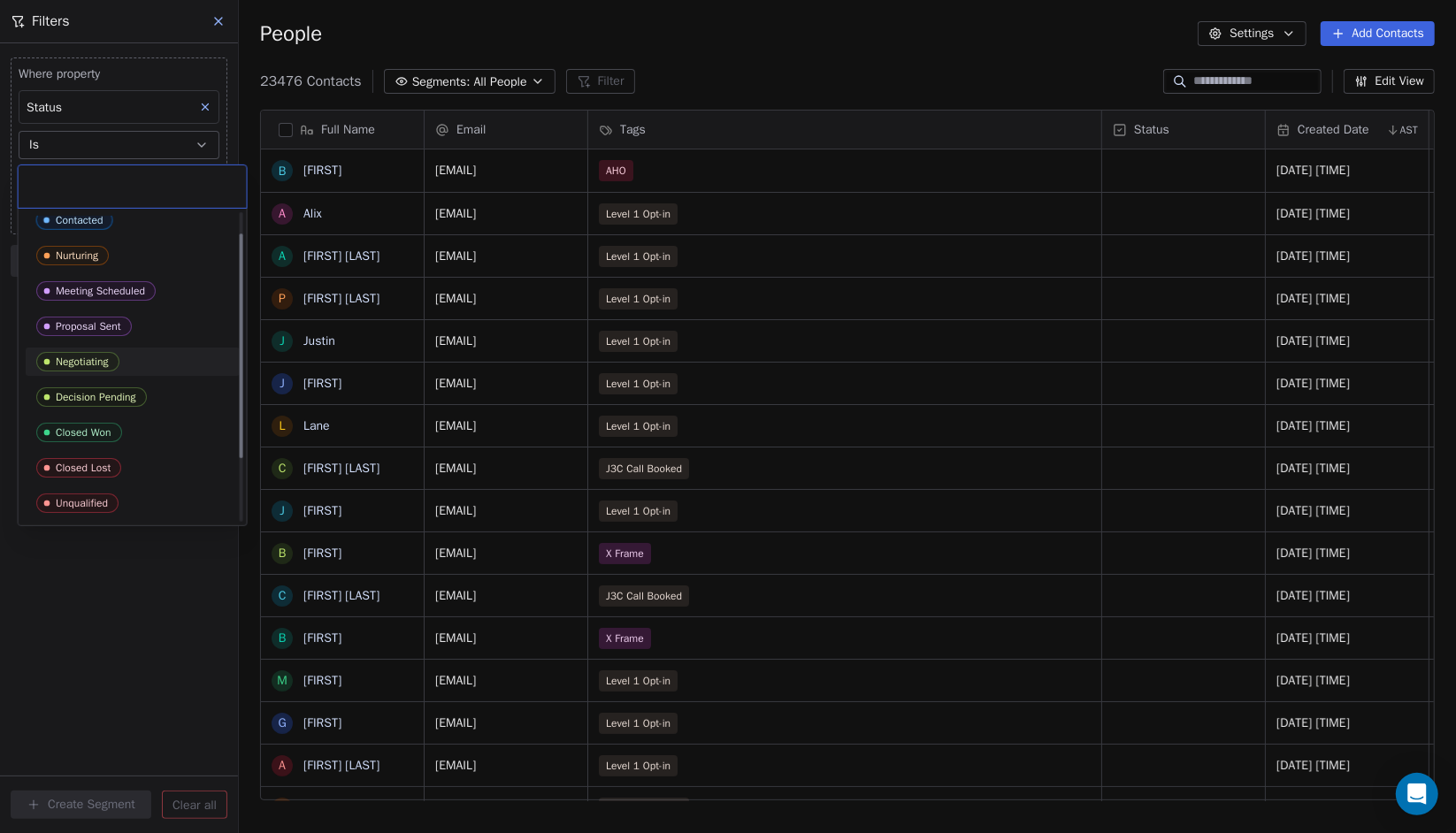 scroll, scrollTop: 114, scrollLeft: 0, axis: vertical 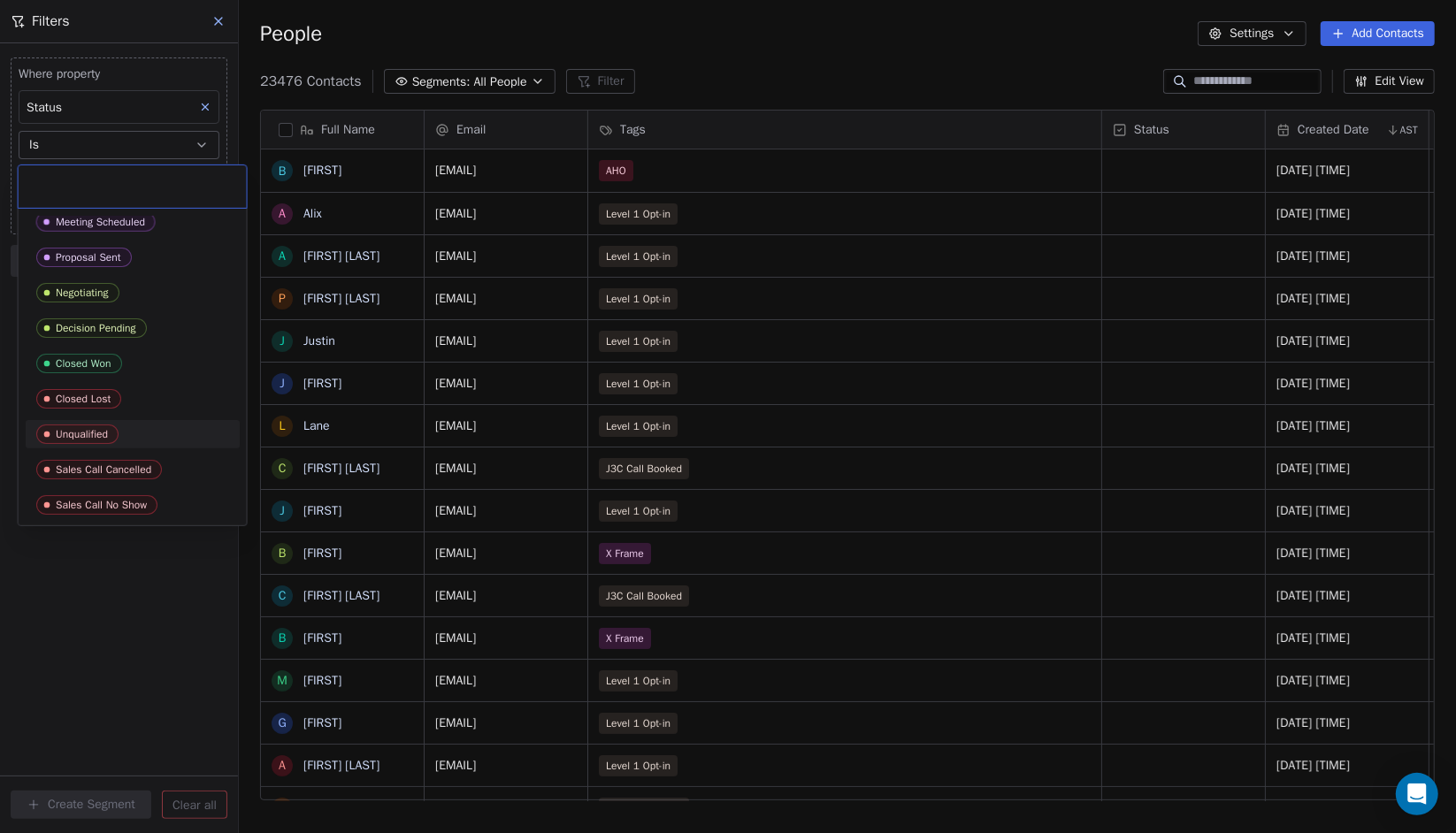 click on "Unqualified" at bounding box center (133, 434) 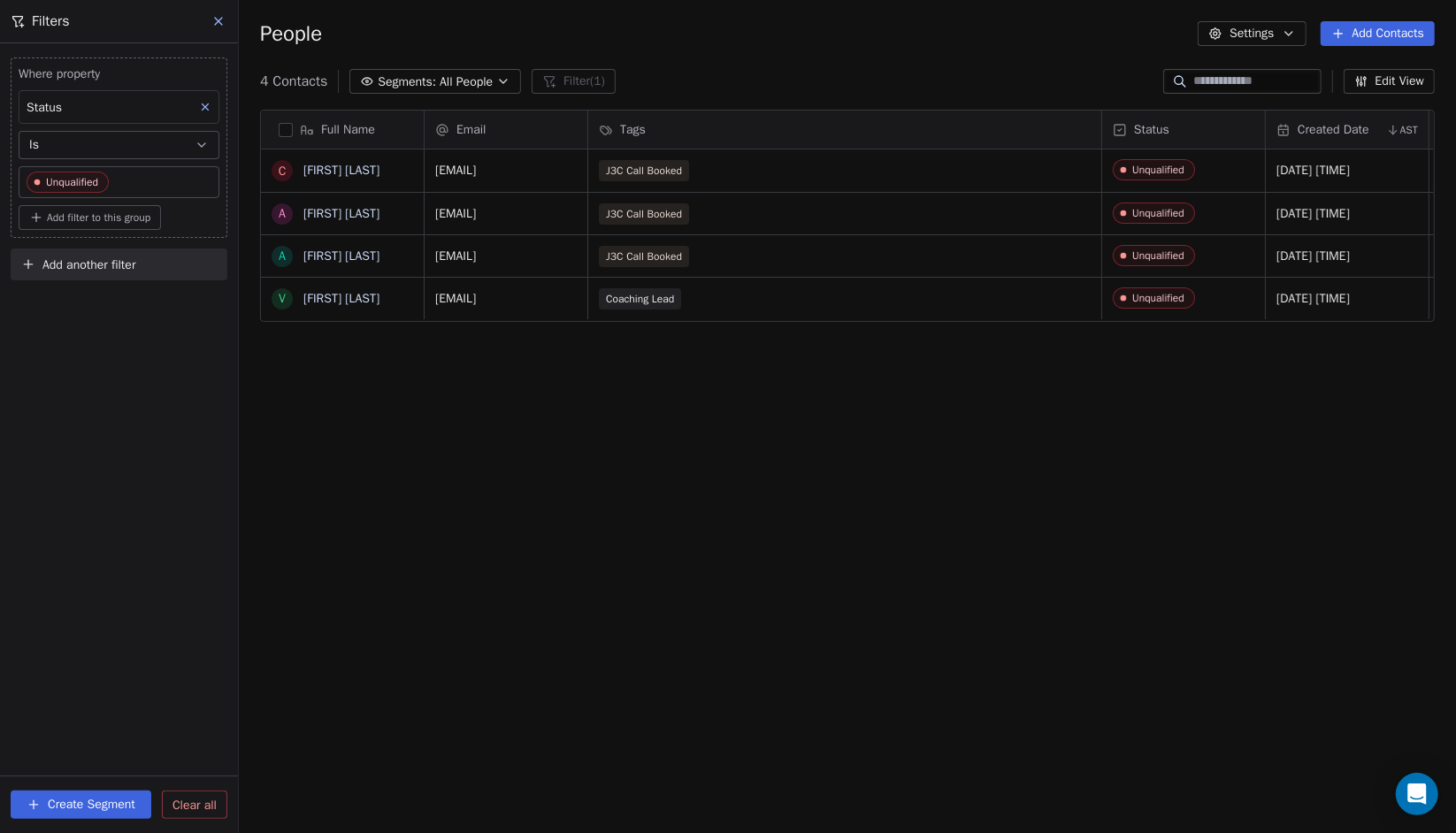 click on "Where property   Status   Is Unqualified Add filter to this group Add another filter  Create Segment Clear all" at bounding box center (119, 438) 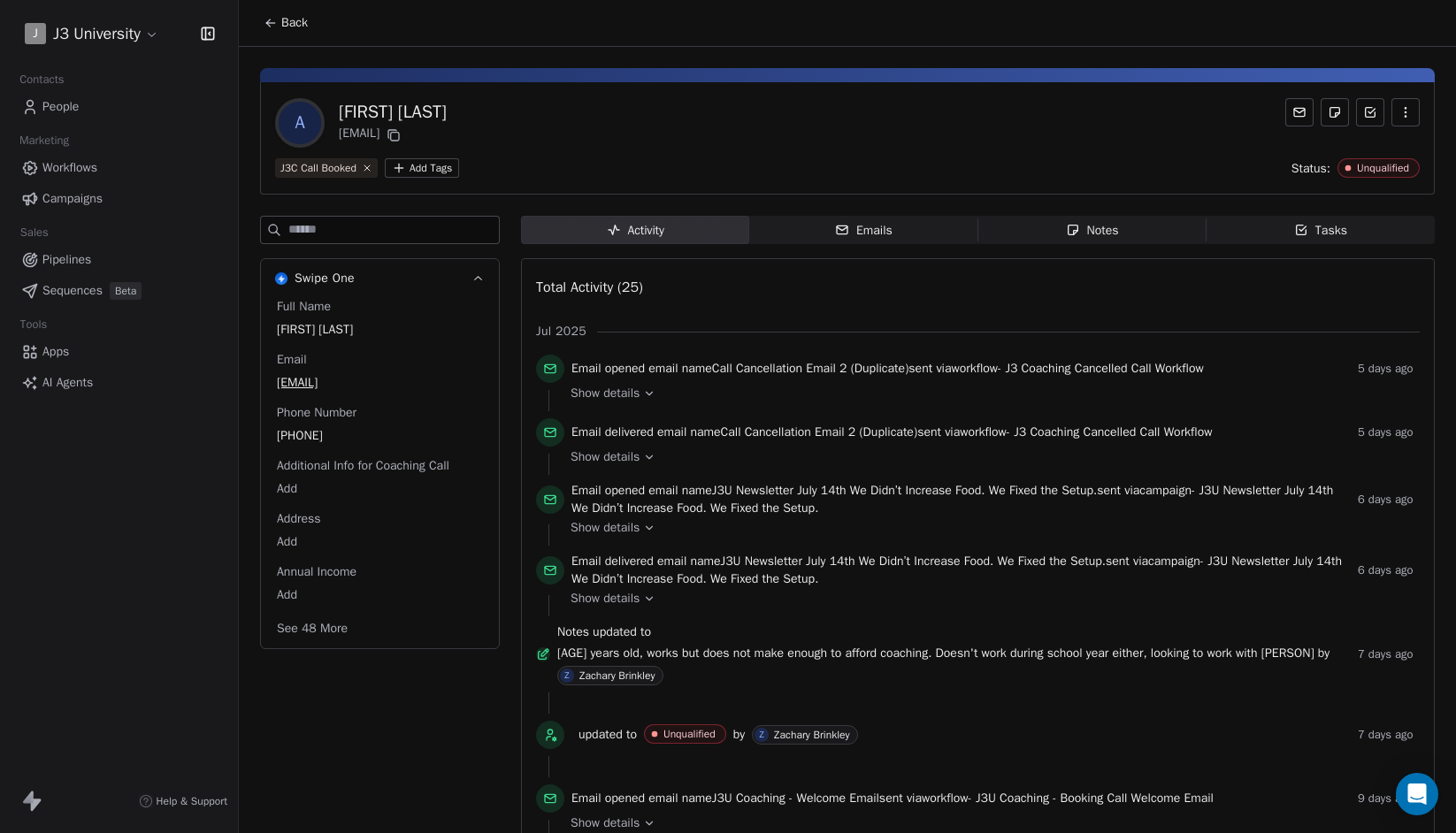 scroll, scrollTop: 0, scrollLeft: 0, axis: both 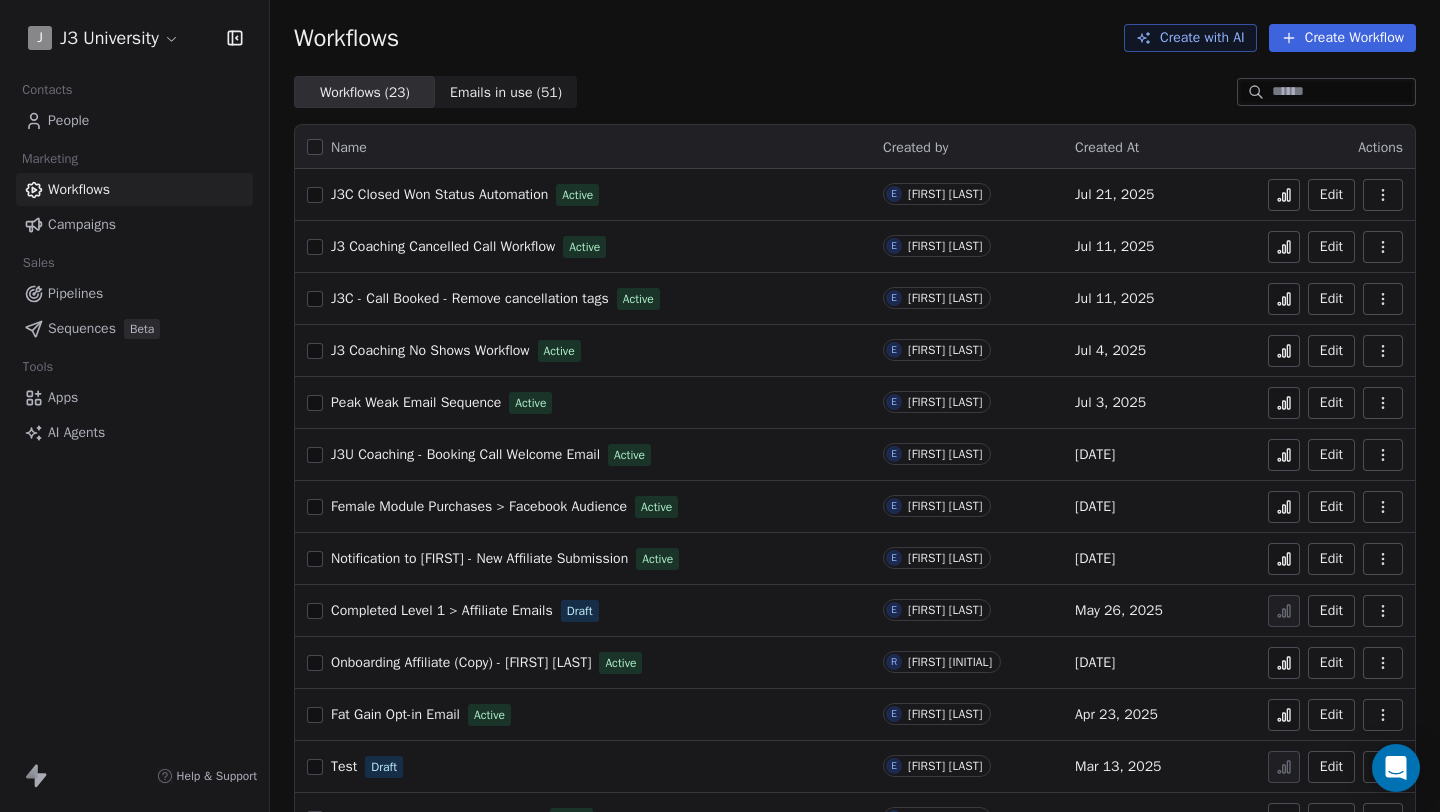 click on "People" at bounding box center [134, 120] 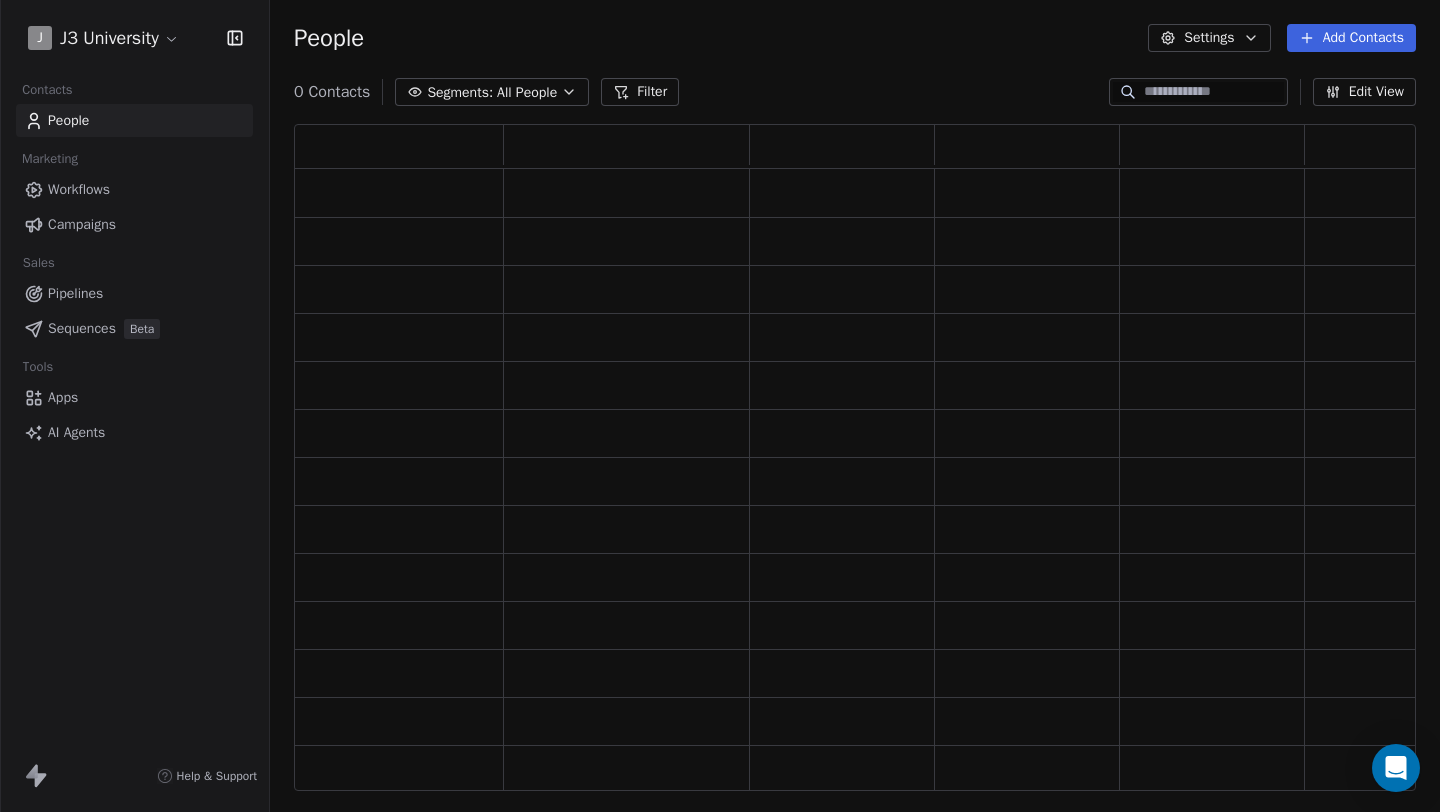 scroll, scrollTop: 16, scrollLeft: 16, axis: both 